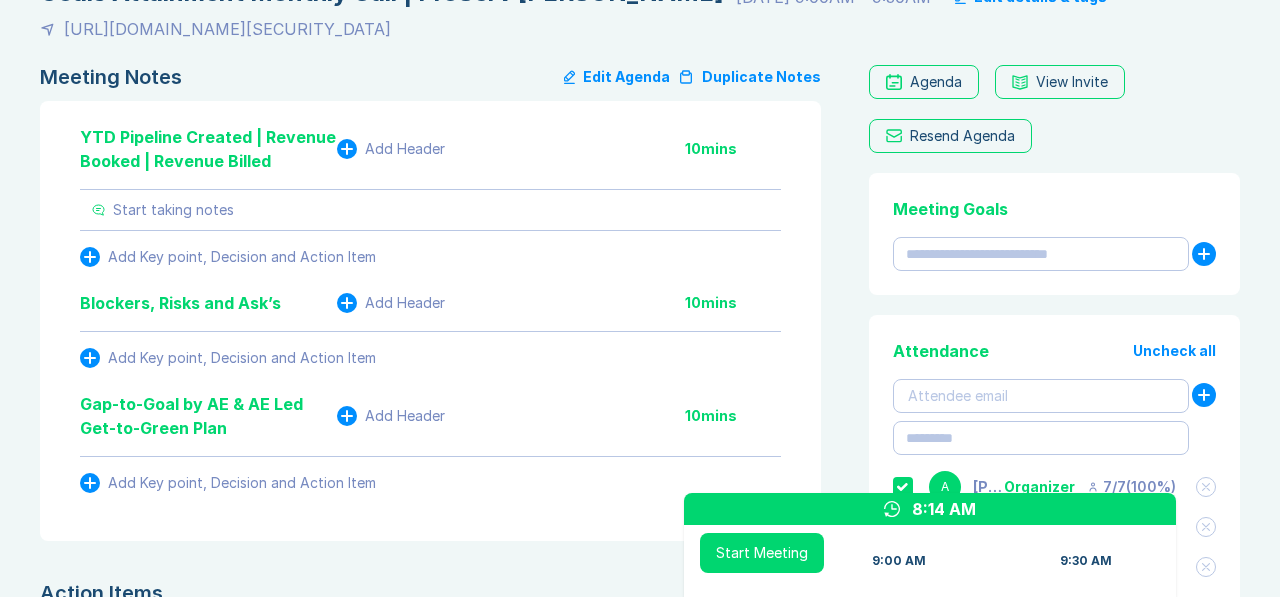 scroll, scrollTop: 156, scrollLeft: 0, axis: vertical 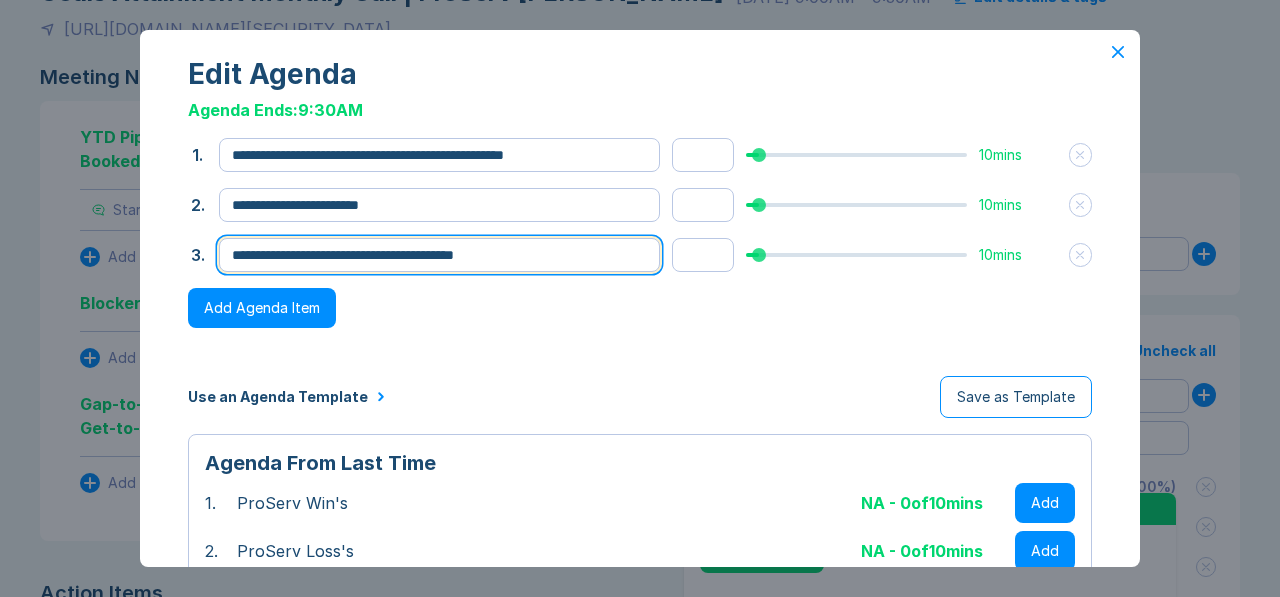click on "**********" at bounding box center [439, 255] 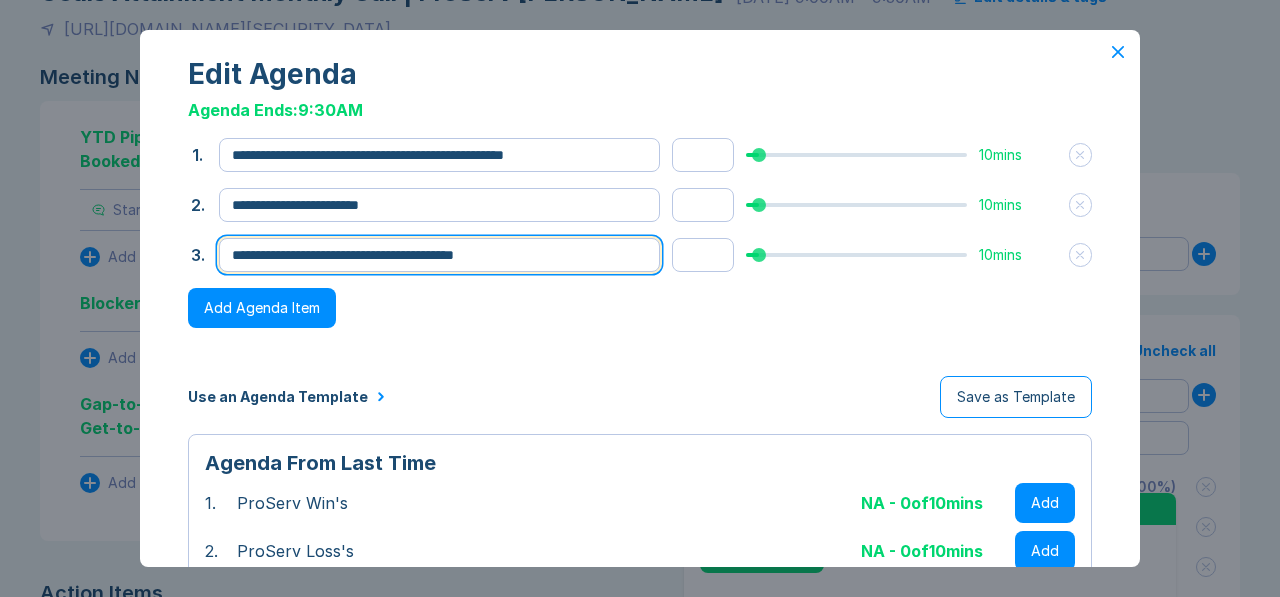 drag, startPoint x: 420, startPoint y: 259, endPoint x: 321, endPoint y: 256, distance: 99.04544 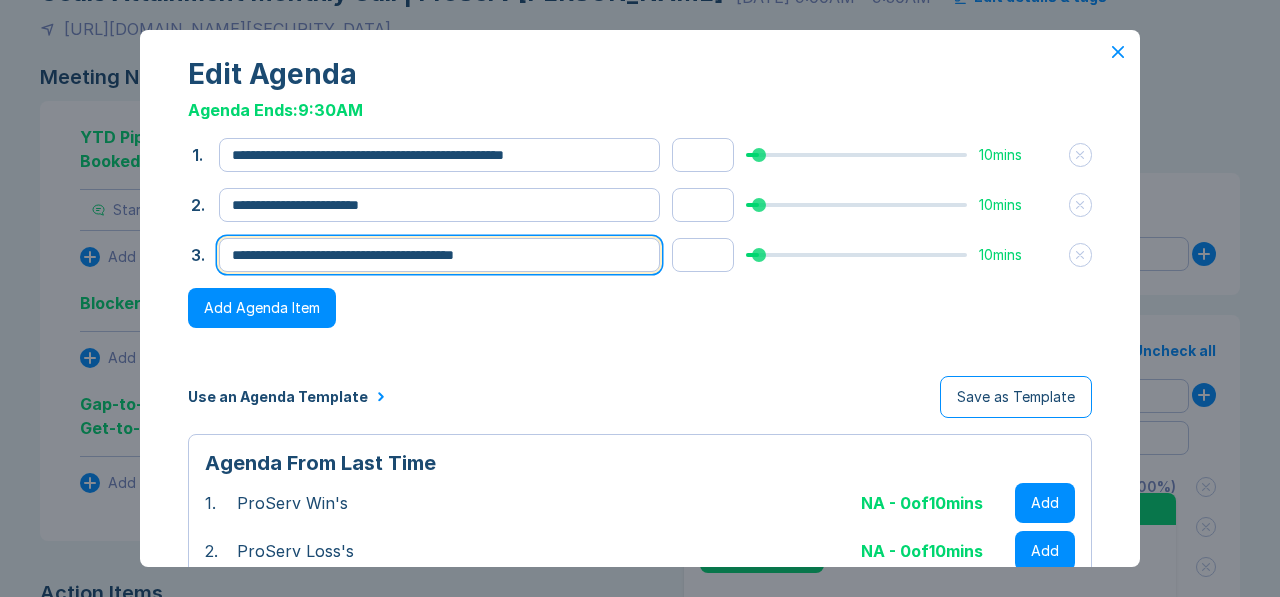click on "**********" at bounding box center [439, 255] 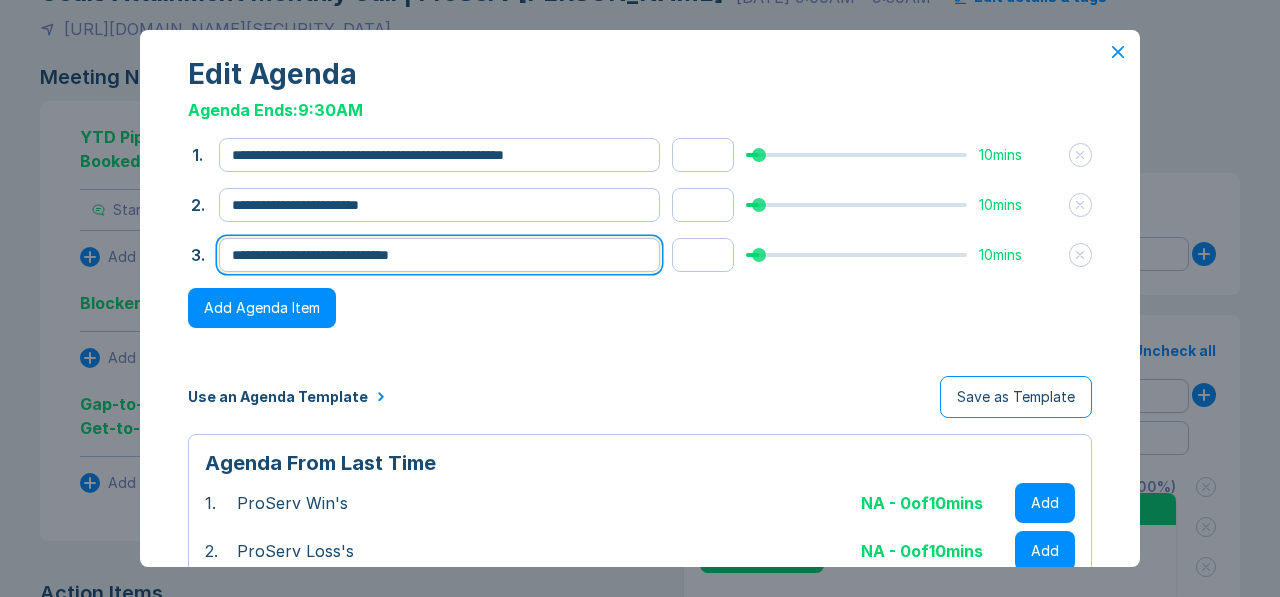 type on "**********" 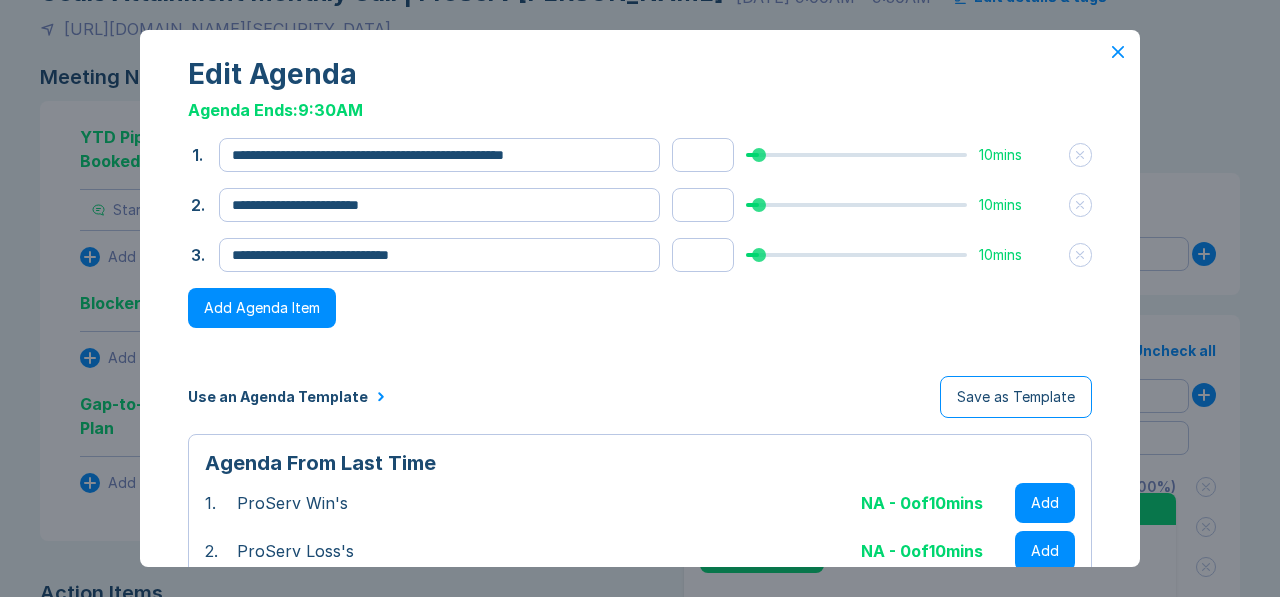 click 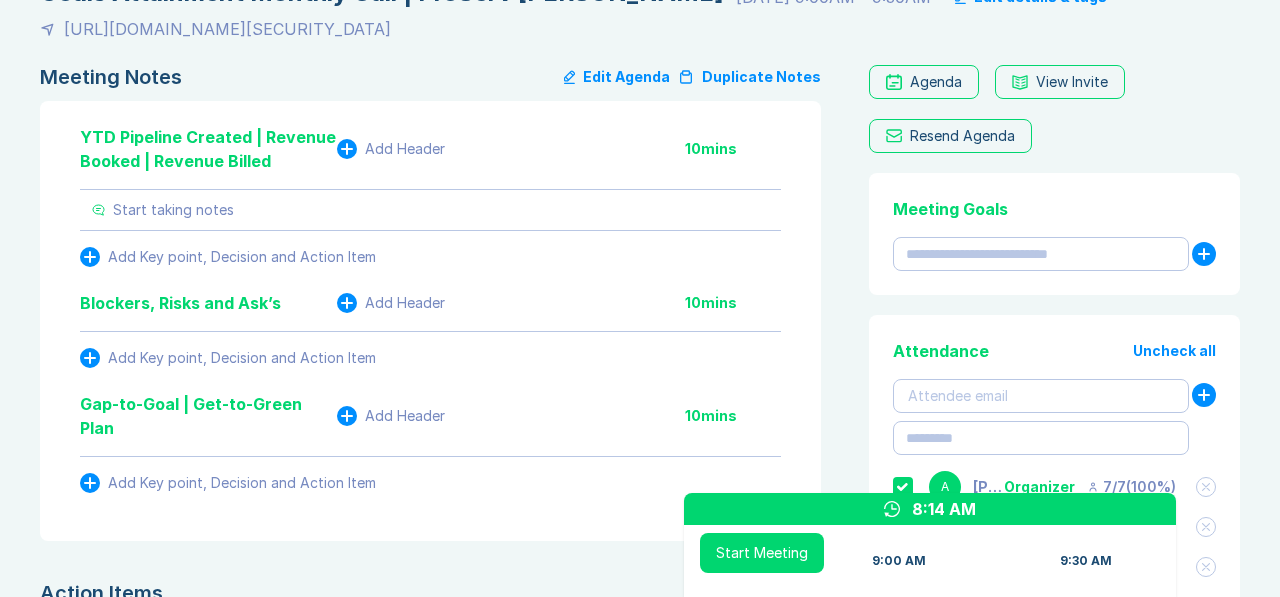 click on "Meeting Notes Edit Agenda Duplicate Notes YTD Pipeline Created | Revenue Booked | Revenue Billed Add Header 10  mins Start taking notes Add Key point, Decision and Action Item Blockers, Risks and Ask’s Add Header 10  mins Add Key point, Decision and Action Item Gap-to-Goal | Get-to-Green Plan Add Header 10  mins Add Key point, Decision and Action Item Action Items Actions from Prior Meetings Outstanding A Anu Kanneganti Schedule a call with Drew Alexander, Todd Carter, Karen Lightfoot re: Akamai to Cloudfront Repetable Motion w/ ProServ in 26 Target Accounts. Work with SA's and Specialist Sales to execute this motion to drive $2M Revenue in 2025 Due  Mar 11 C Chaudhary, Vinith SAP RISE High Propensity Accounts List - Share it with LT team GTM Tracks Due  Jun 10 C Chaudhary, Vinith SAP RISE Financial Model Credits vs. ProServ Revenue @Schedule call with Anu GTM Tracks Due  Jun 10 Completed L Lightfoot, Karen Due  Mar 17 Done  May 21 B Bright, James Due  Mar 12 Done  May 21 A Anu Kanneganti Due  Mar 11 Done" at bounding box center (640, 1182) 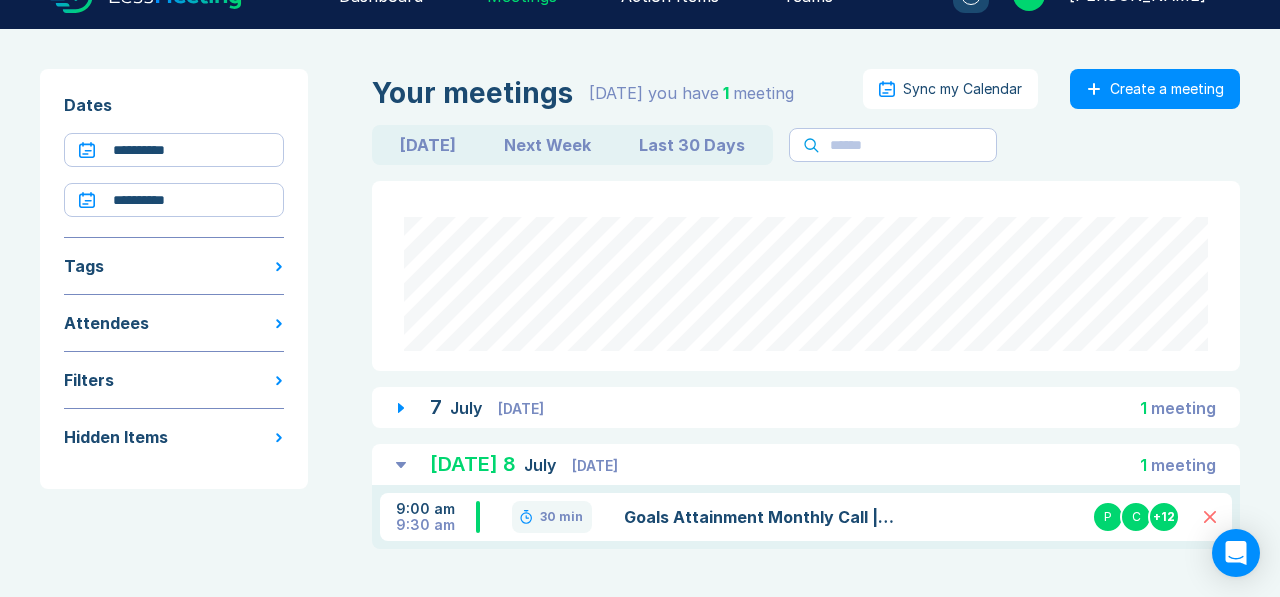 scroll, scrollTop: 40, scrollLeft: 0, axis: vertical 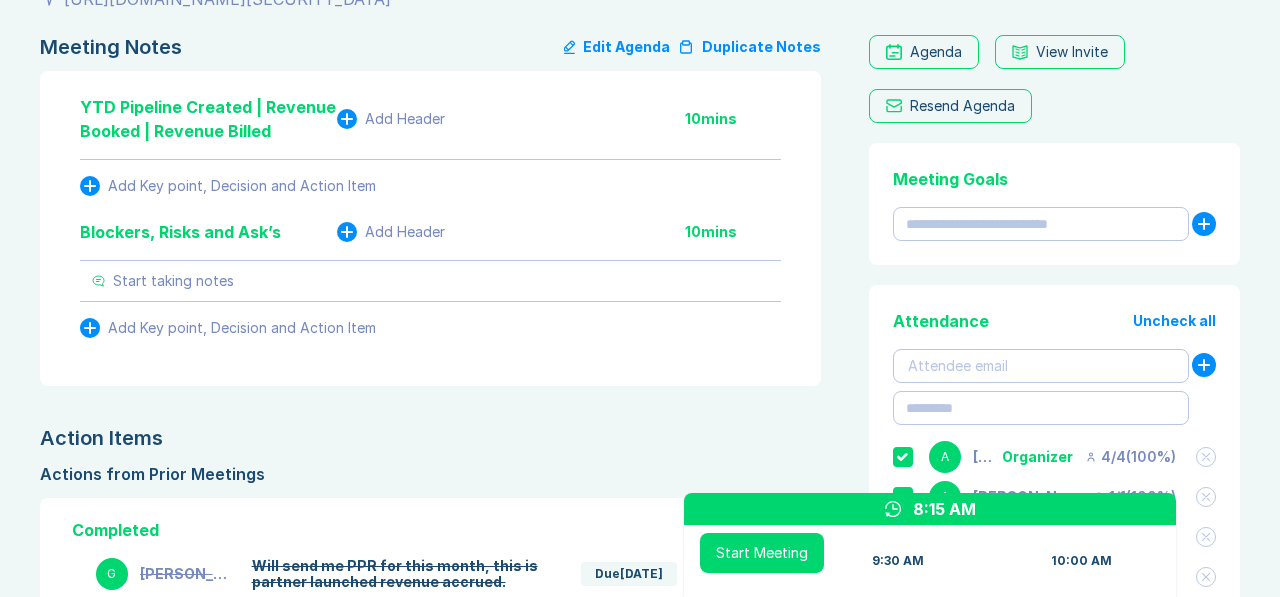 click on "Edit Agenda" at bounding box center (617, 47) 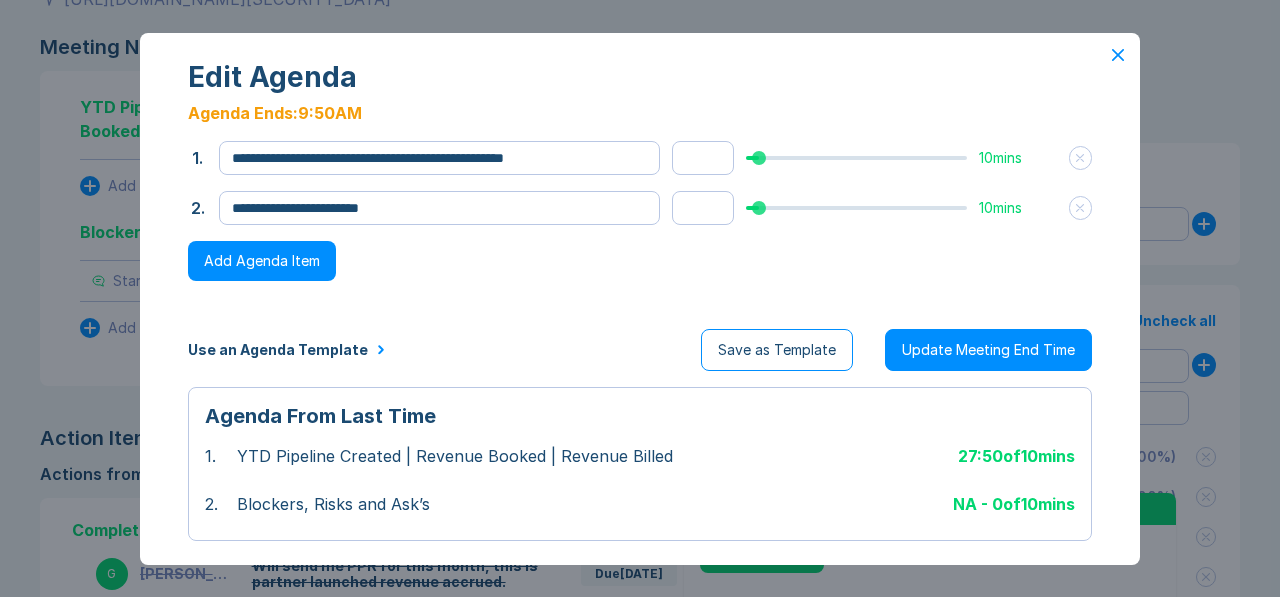 click on "Add Agenda Item" at bounding box center (262, 261) 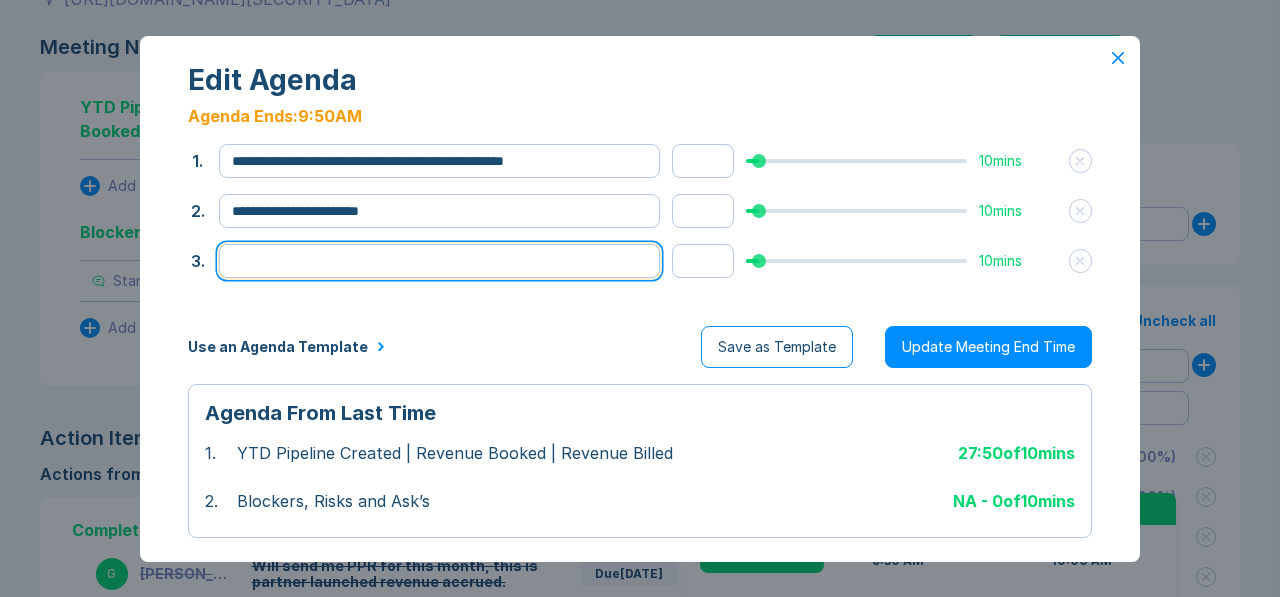 click at bounding box center (439, 261) 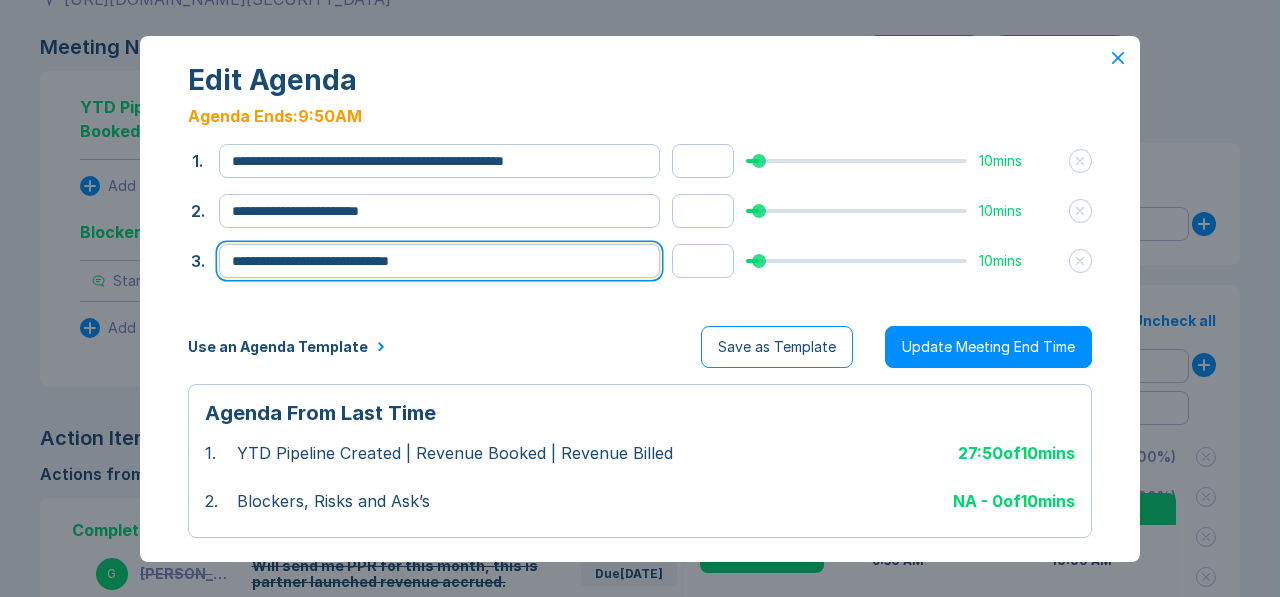 type on "**********" 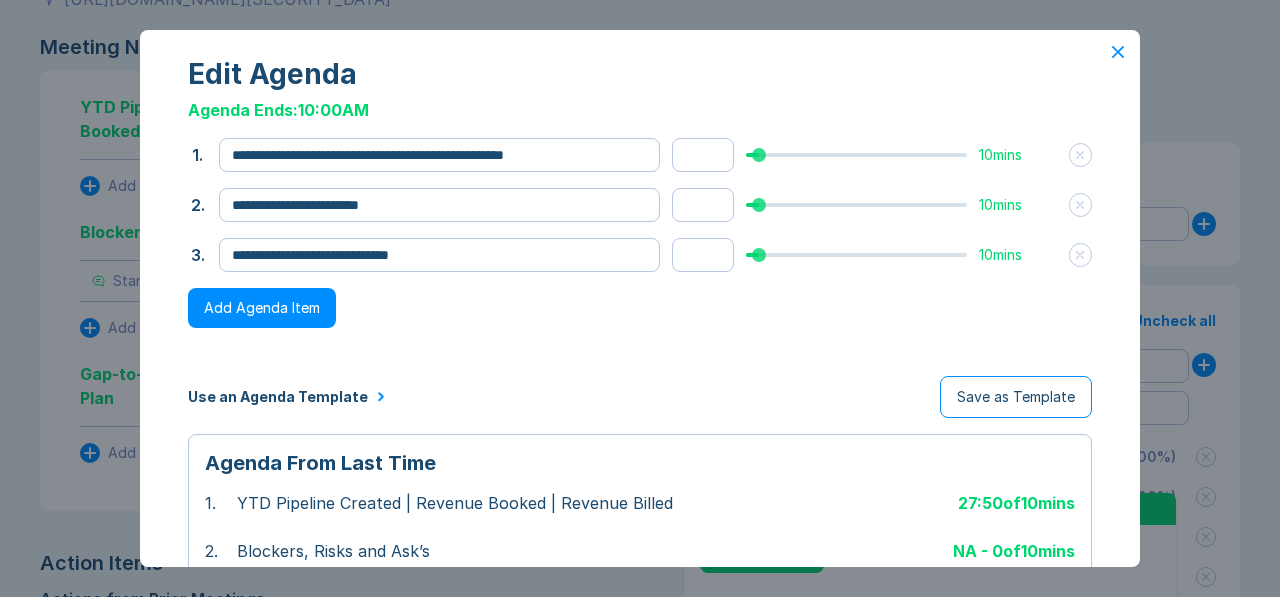 click 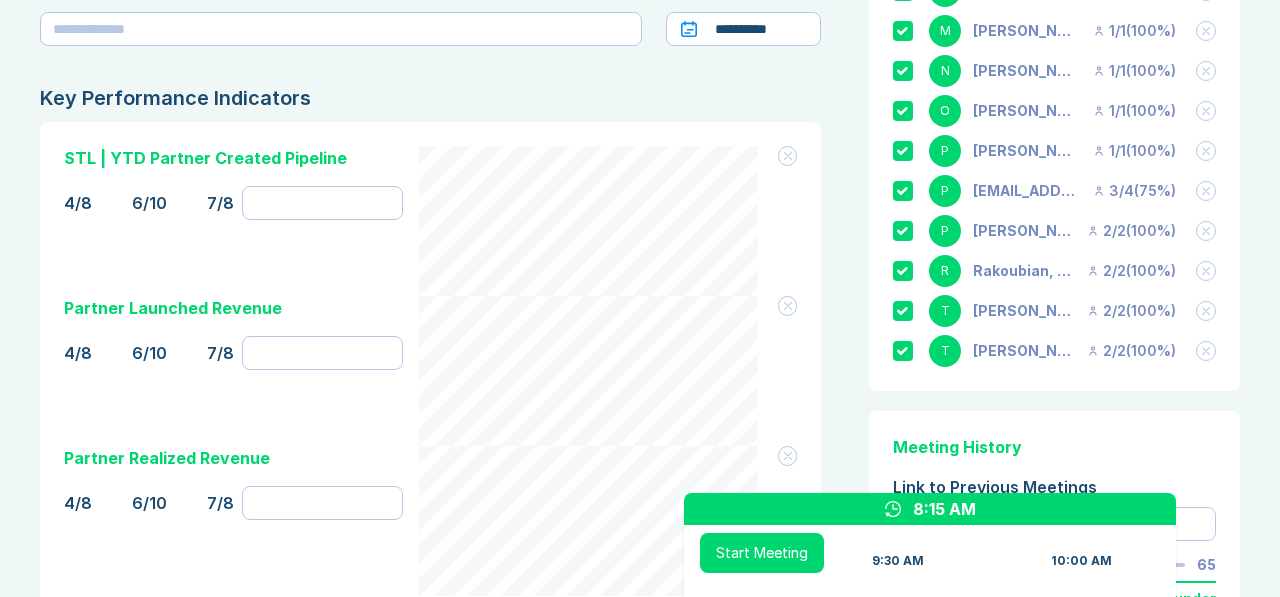 scroll, scrollTop: 1172, scrollLeft: 0, axis: vertical 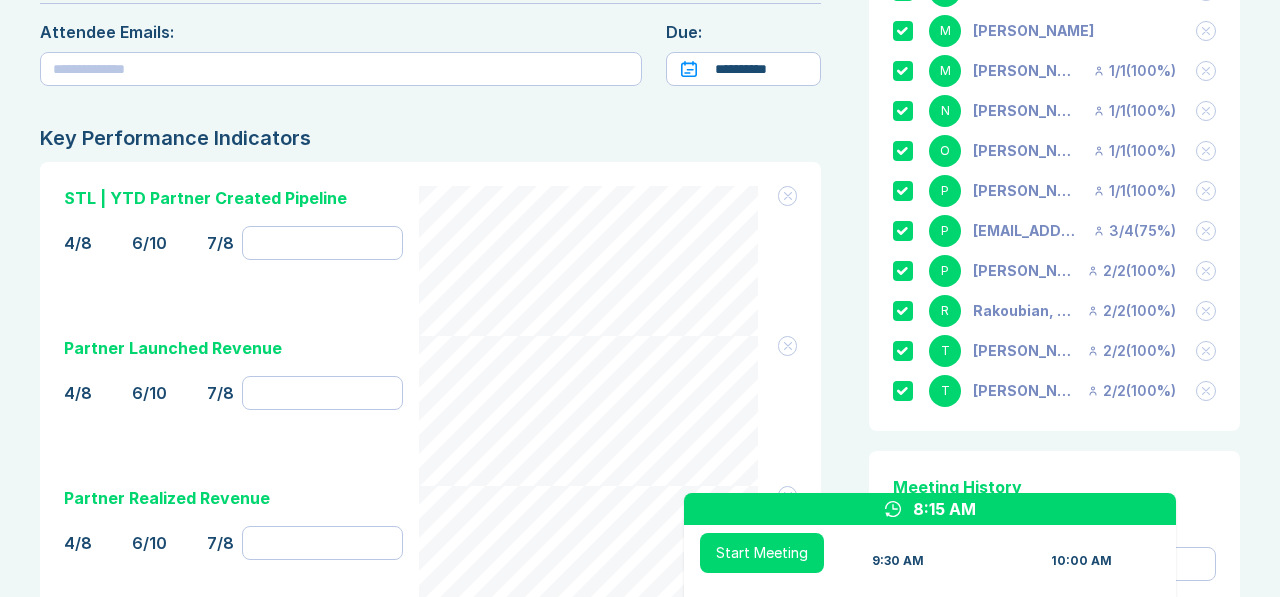 click on "STL | YTD Partner Created Pipeline" at bounding box center (205, 198) 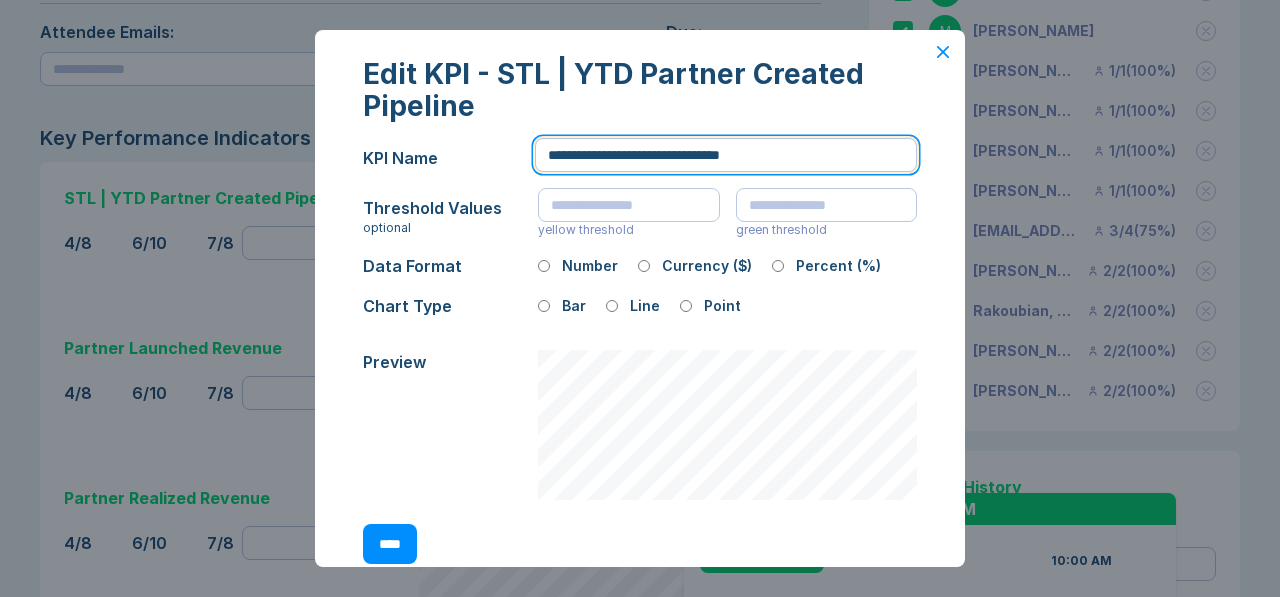 click on "**********" at bounding box center (726, 155) 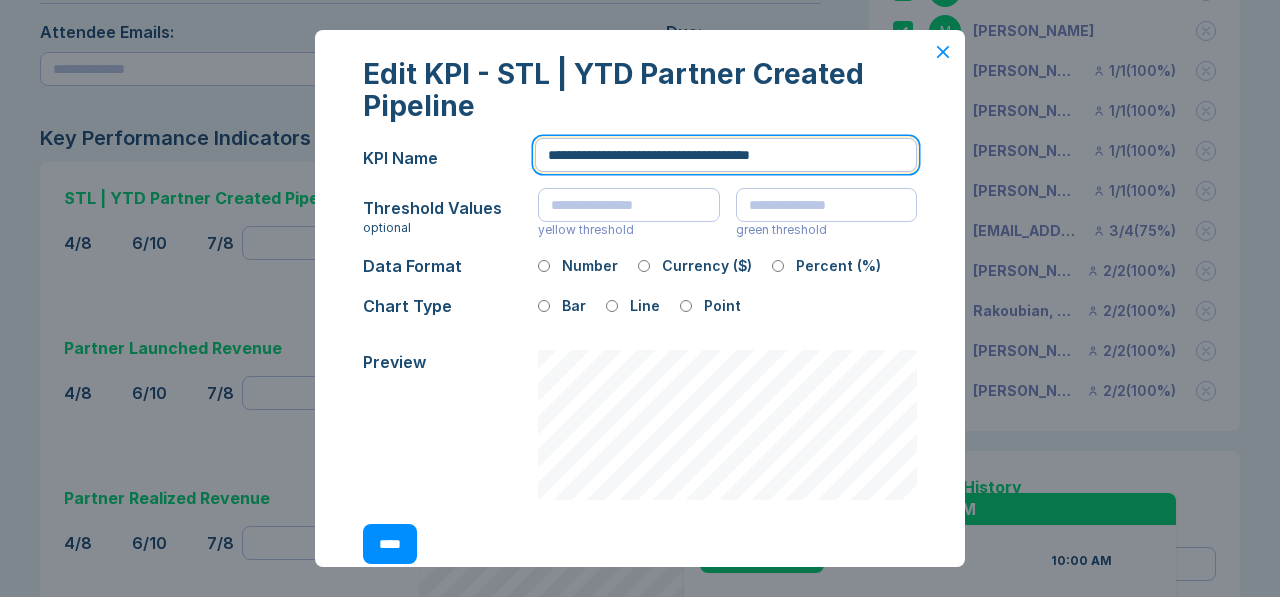 type on "**********" 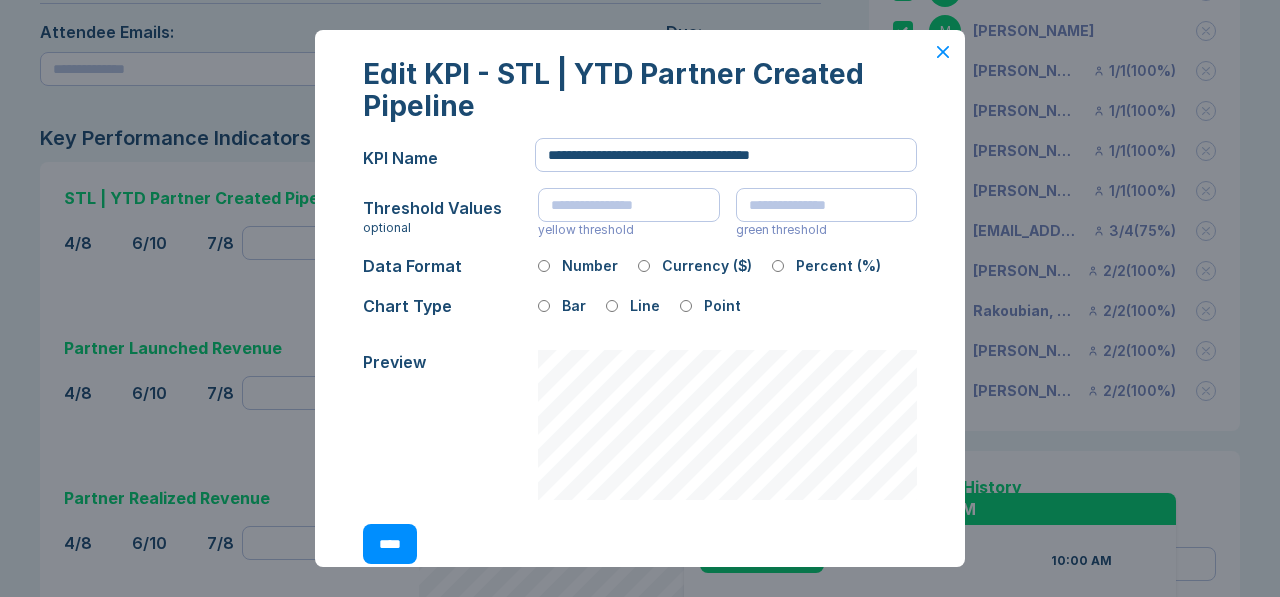 click 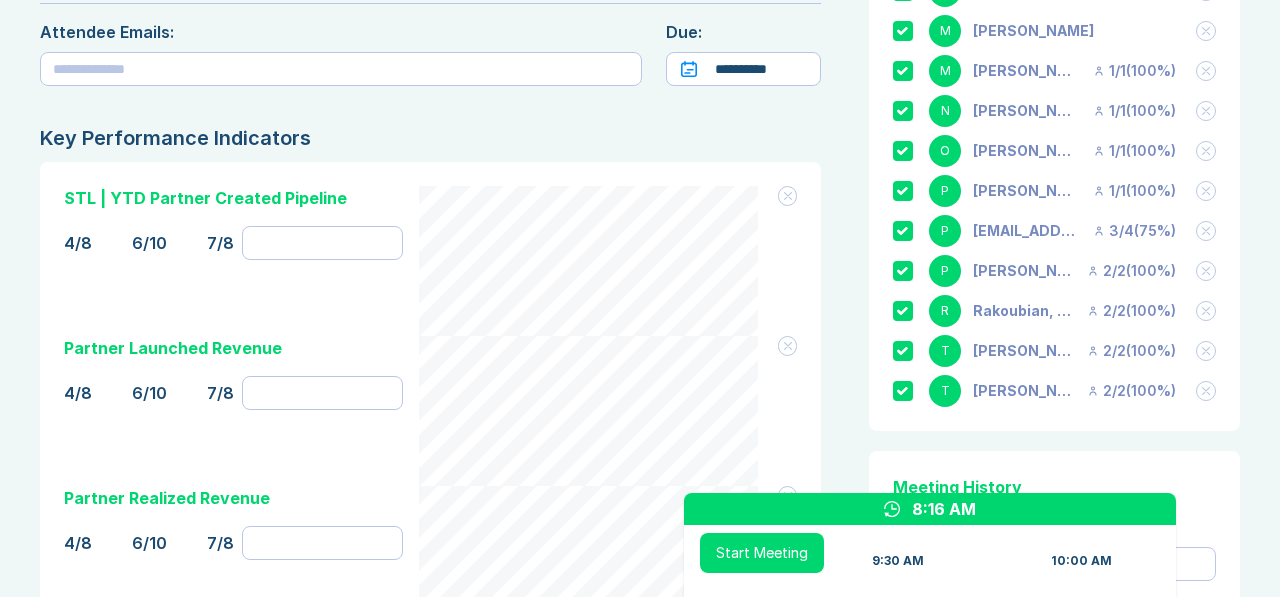 click on "STL | YTD Partner Created Pipeline" at bounding box center (205, 198) 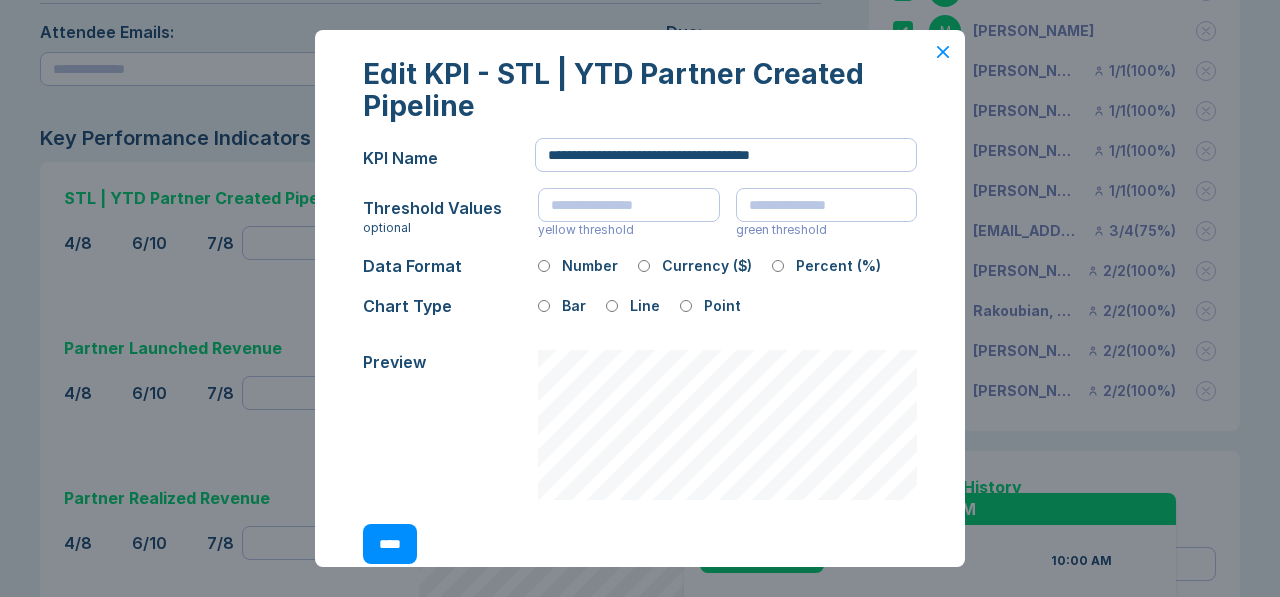 click on "****" at bounding box center (390, 544) 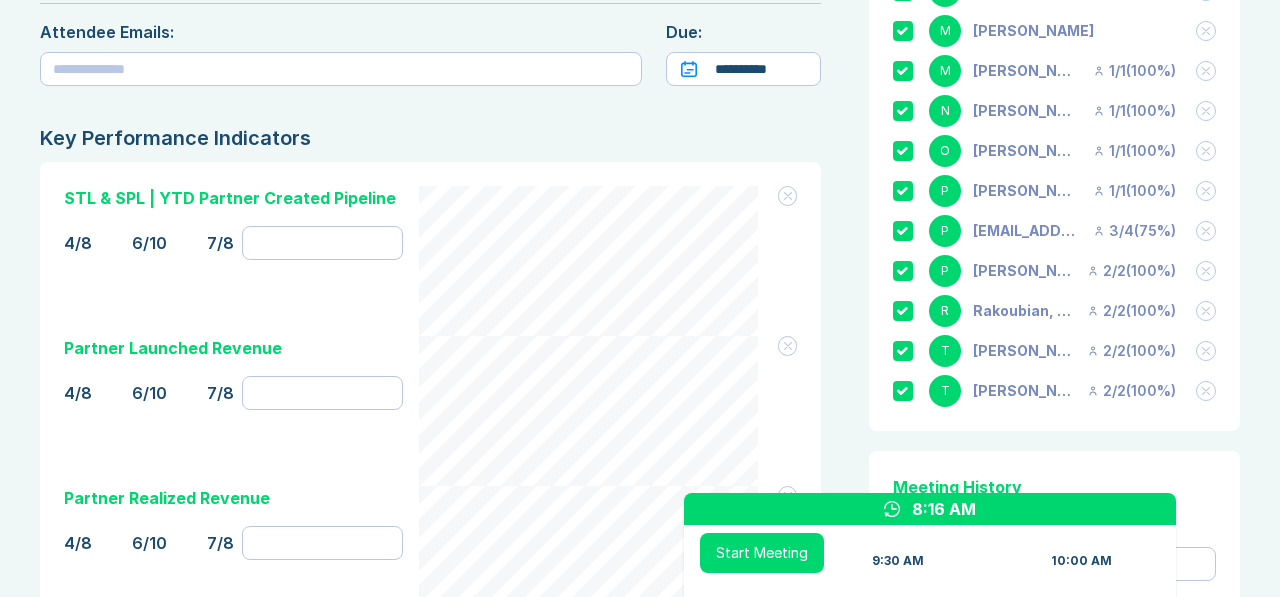 click on "Partner Launched Revenue" at bounding box center (173, 348) 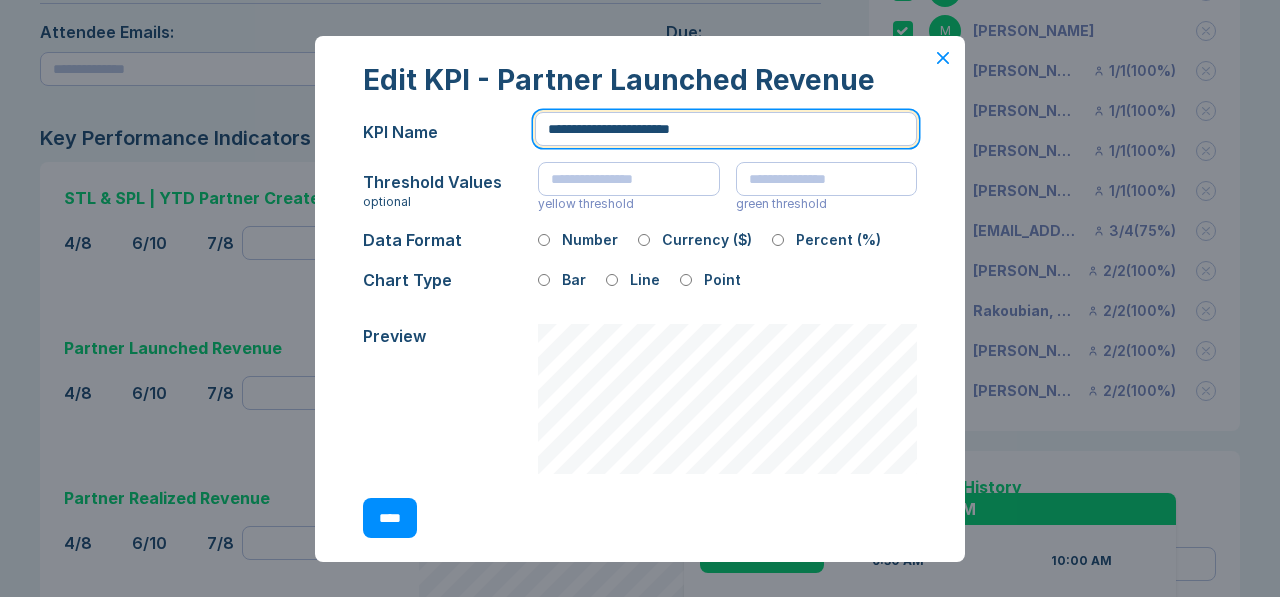 click on "**********" at bounding box center (726, 129) 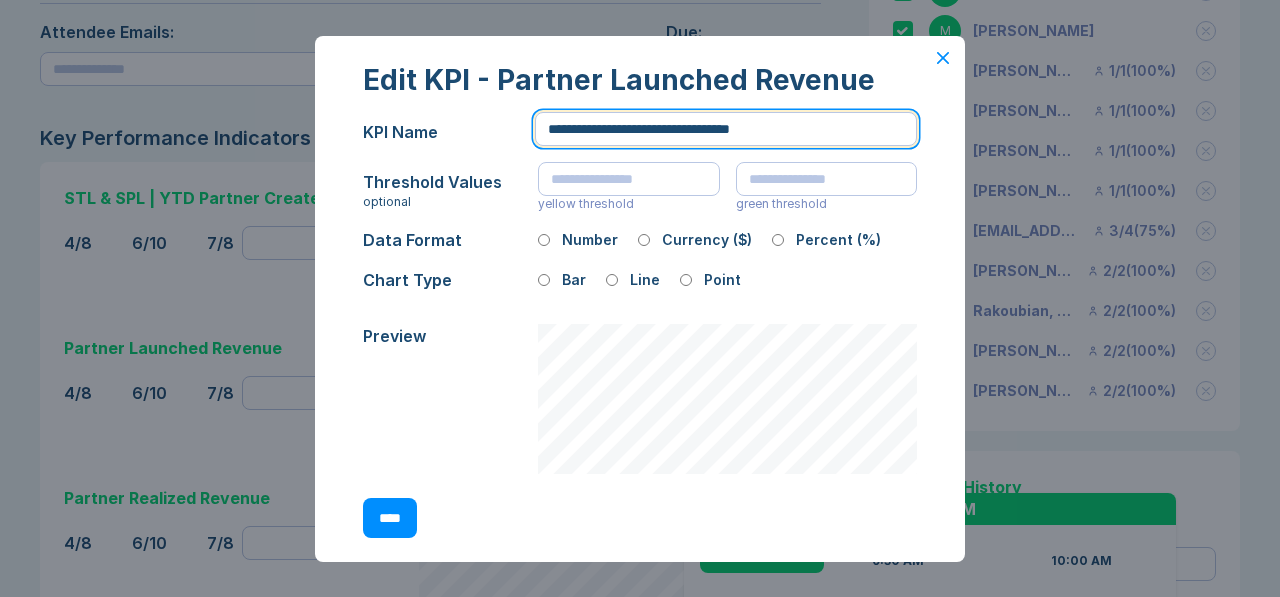 type on "**********" 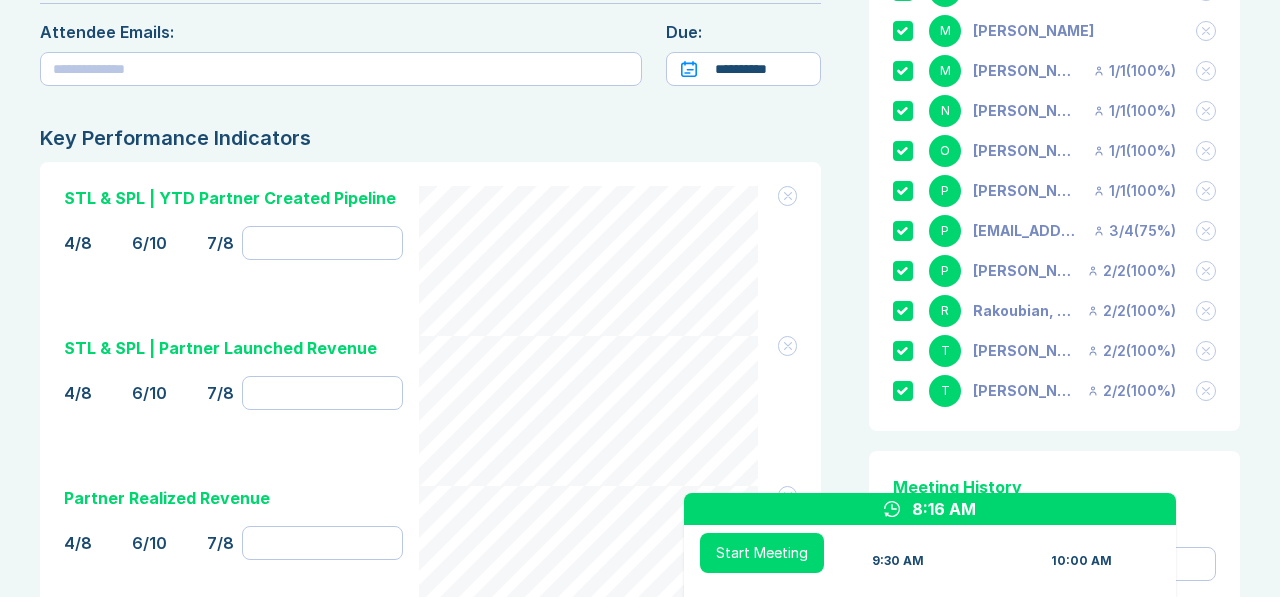 click on "Partner Realized Revenue" at bounding box center (167, 498) 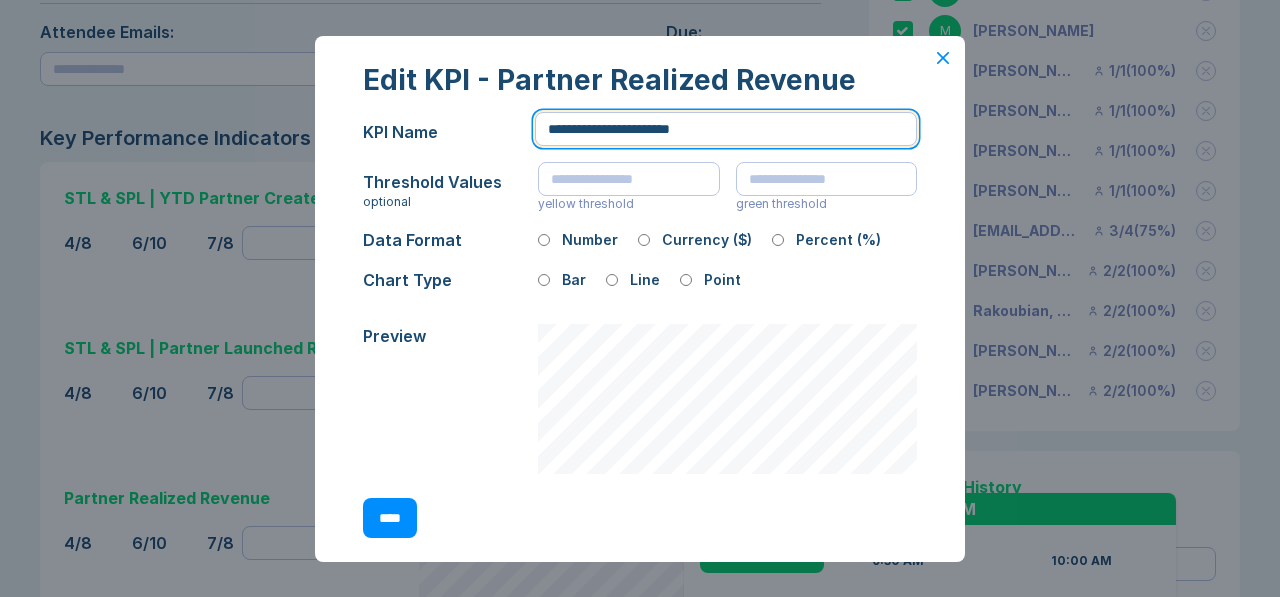 click on "**********" at bounding box center [726, 129] 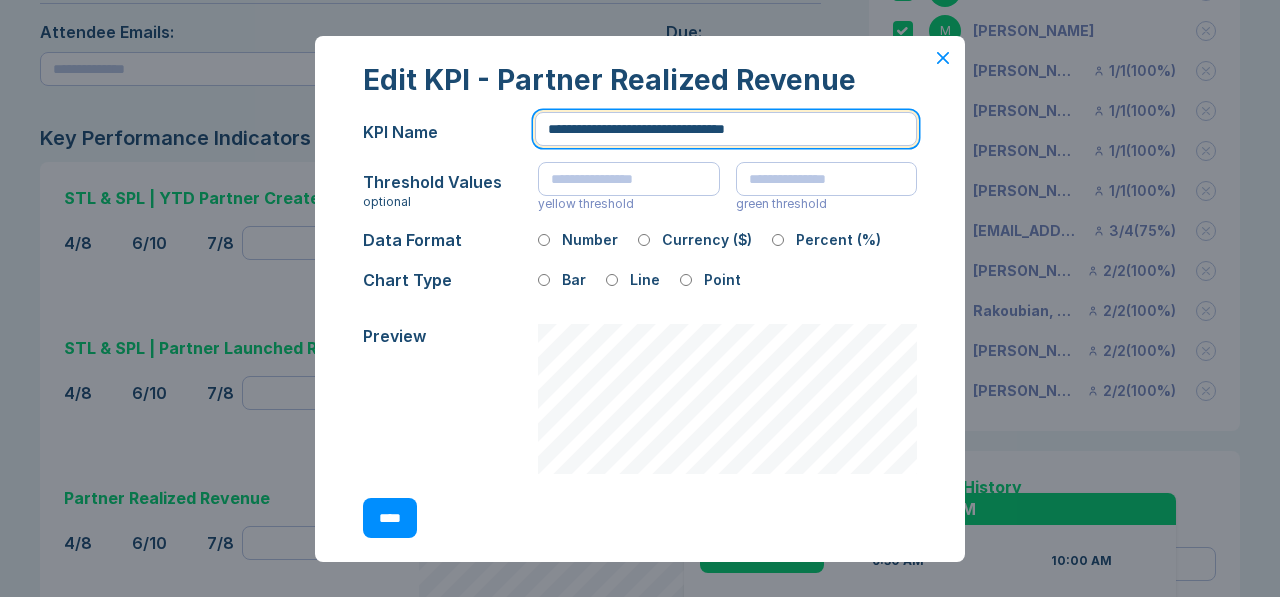 type on "**********" 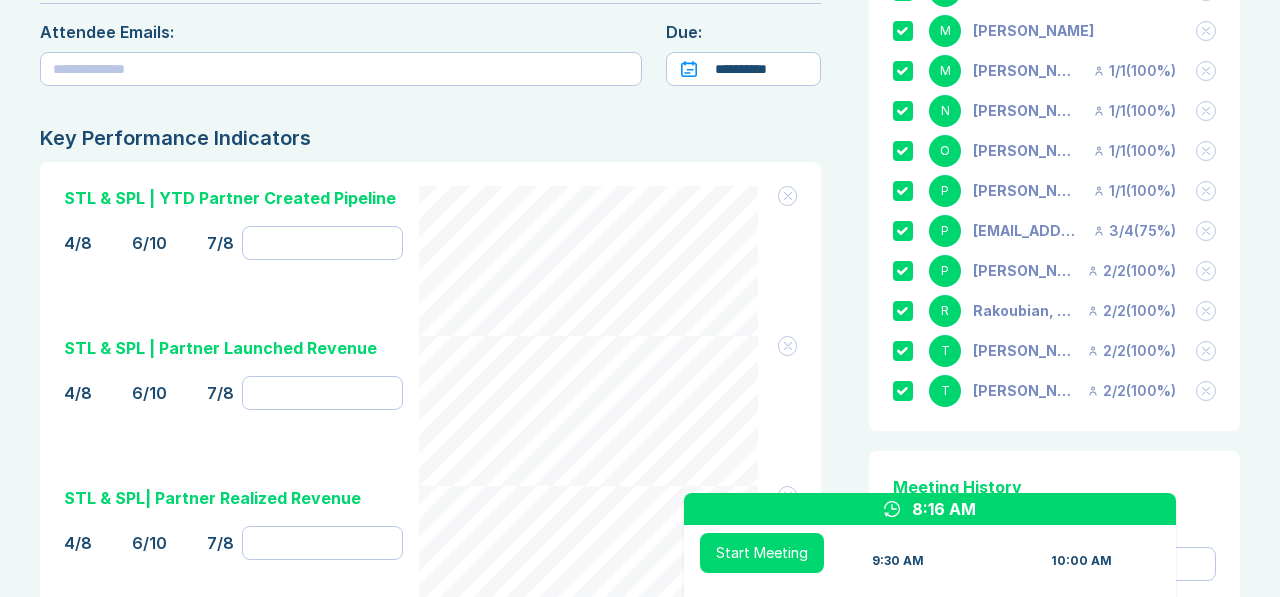 click on "STL & SPL| Partner Realized Revenue" at bounding box center [212, 498] 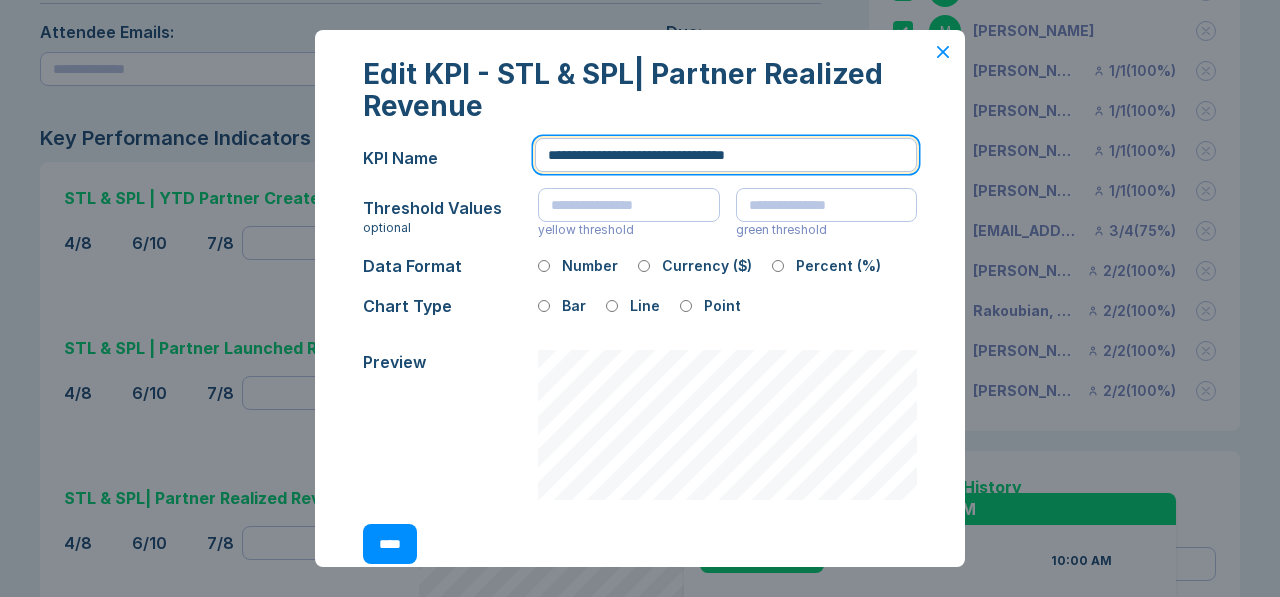 click on "**********" at bounding box center (726, 155) 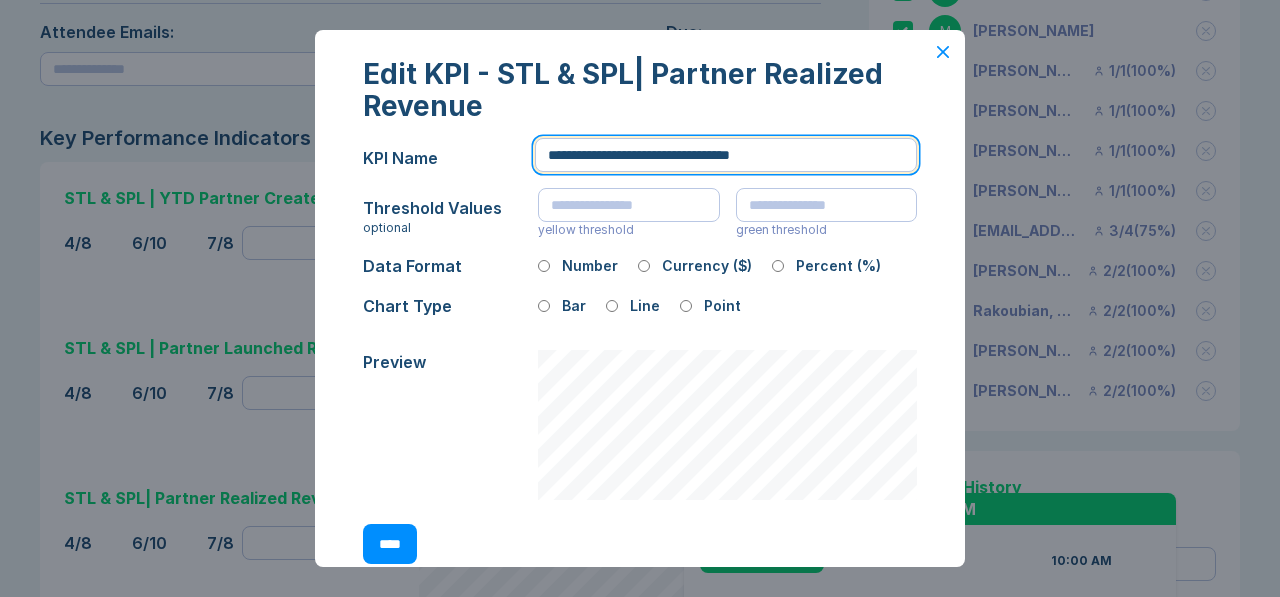 type on "**********" 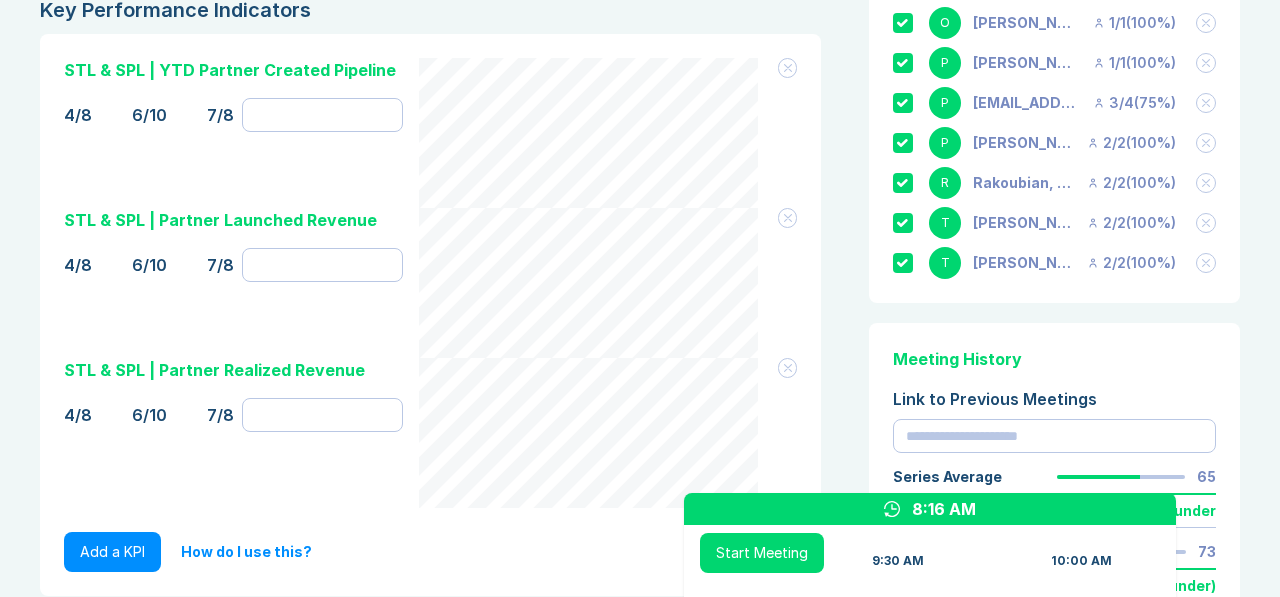 scroll, scrollTop: 1154, scrollLeft: 0, axis: vertical 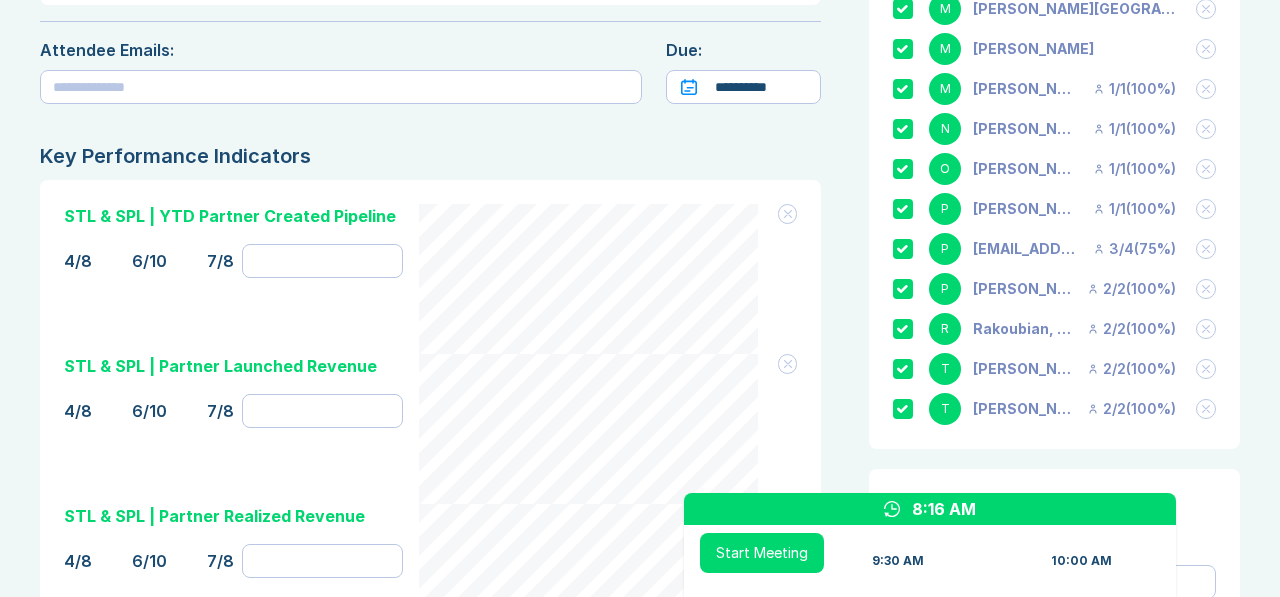click 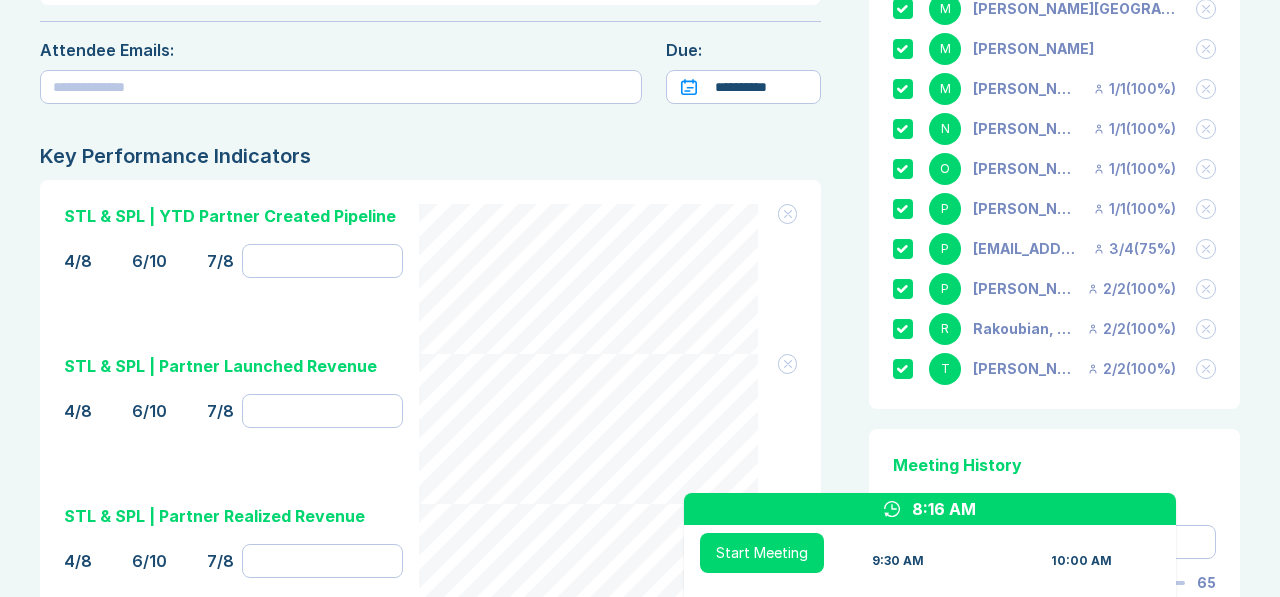 click 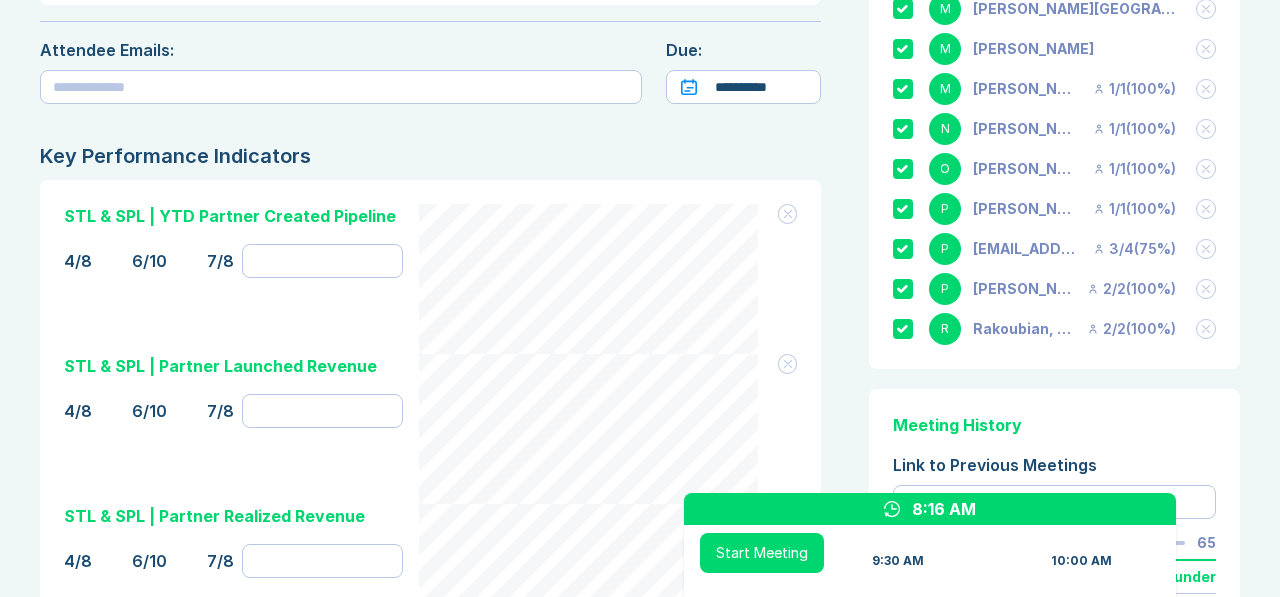 click 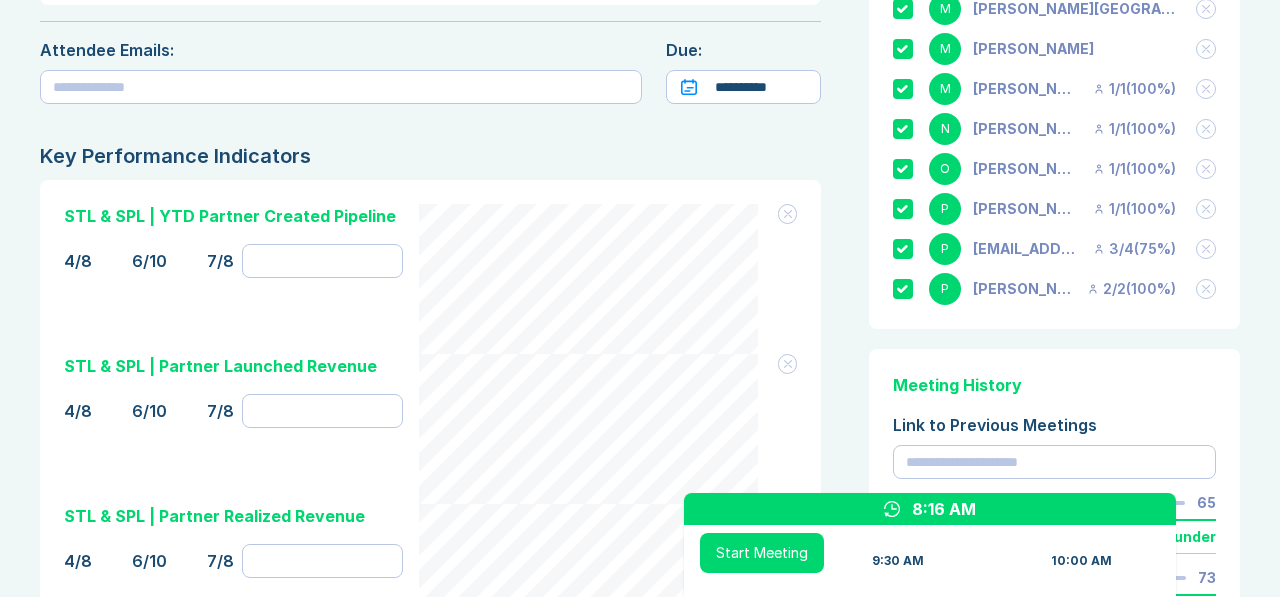 click 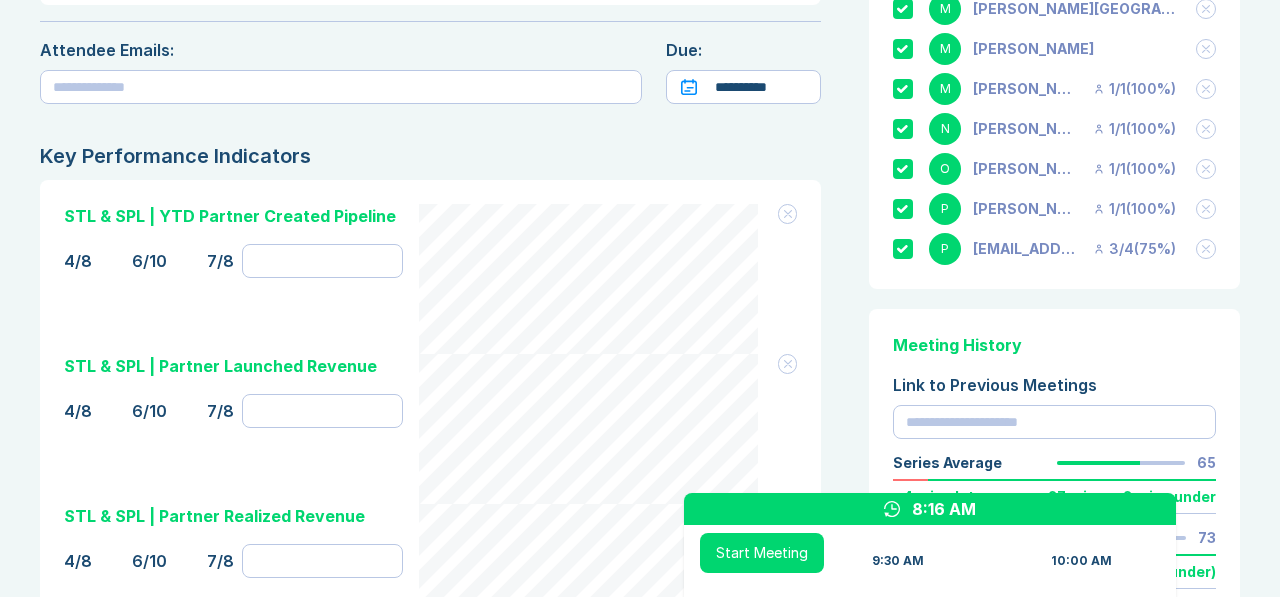 click at bounding box center (1206, 249) 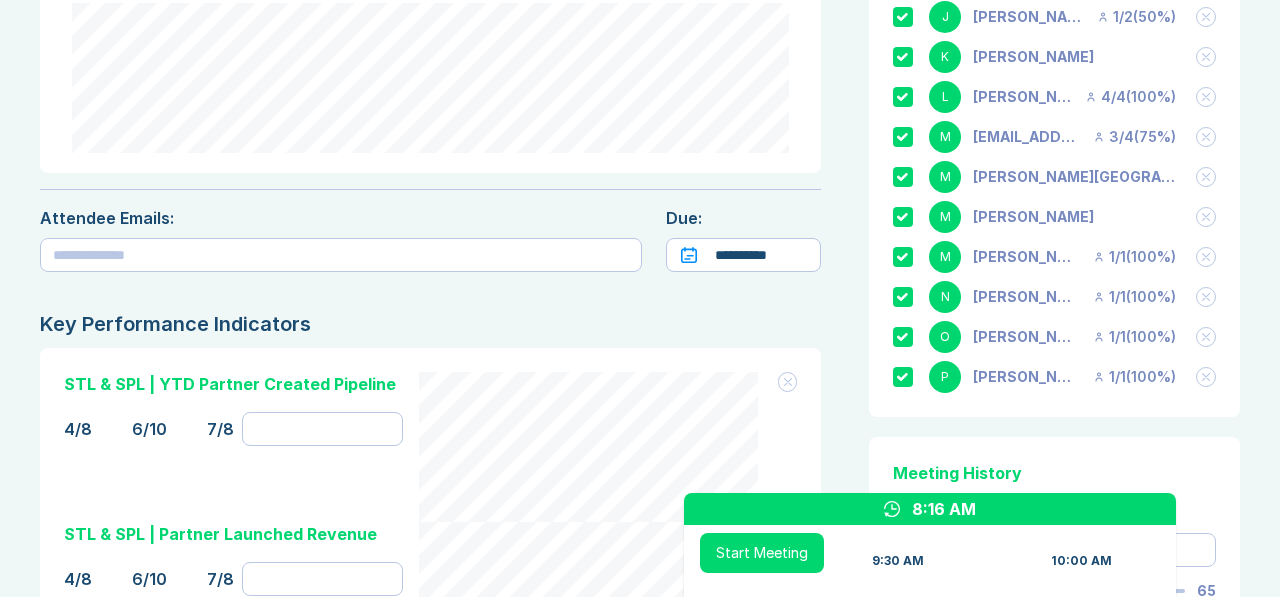 scroll, scrollTop: 972, scrollLeft: 0, axis: vertical 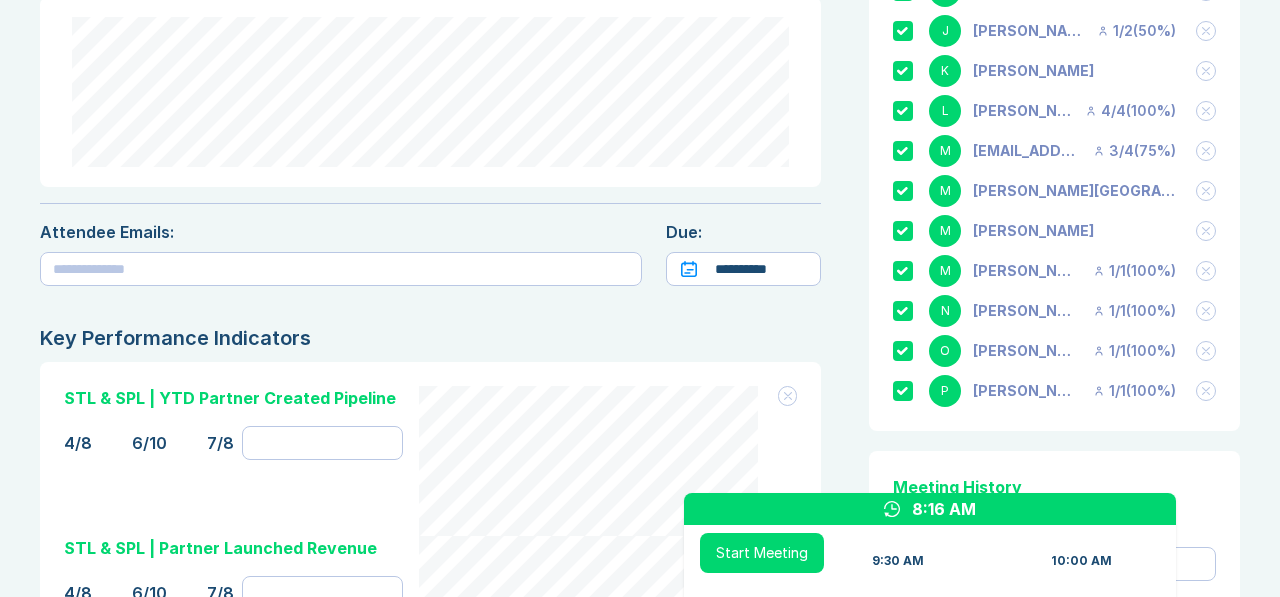 click at bounding box center (1206, 151) 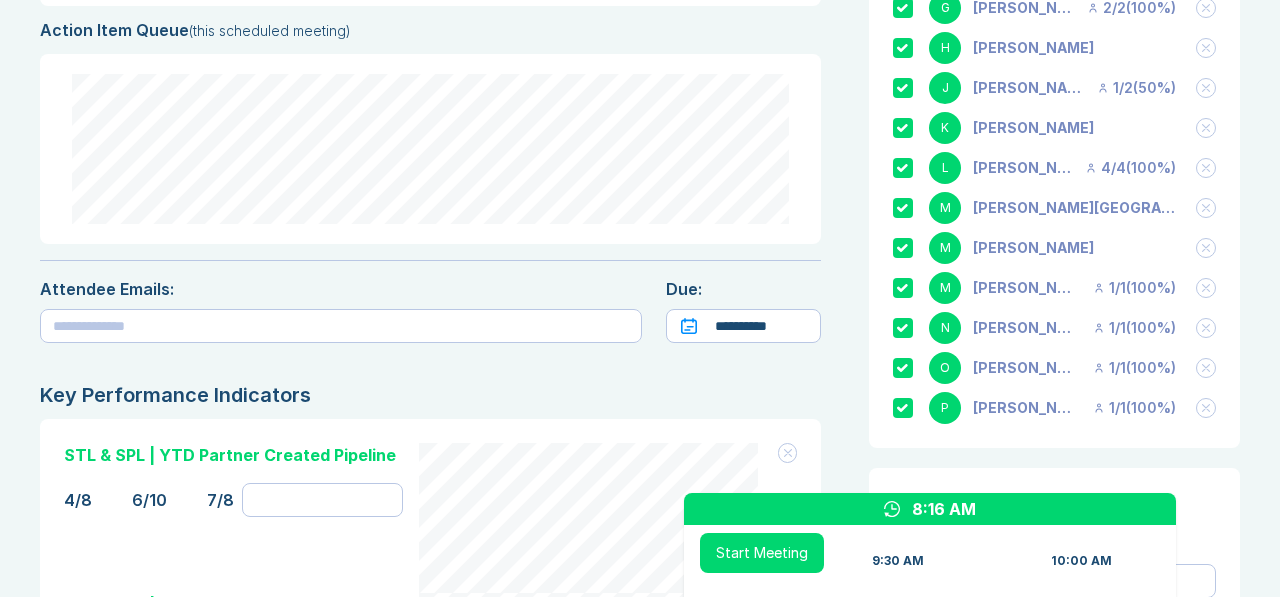 scroll, scrollTop: 911, scrollLeft: 0, axis: vertical 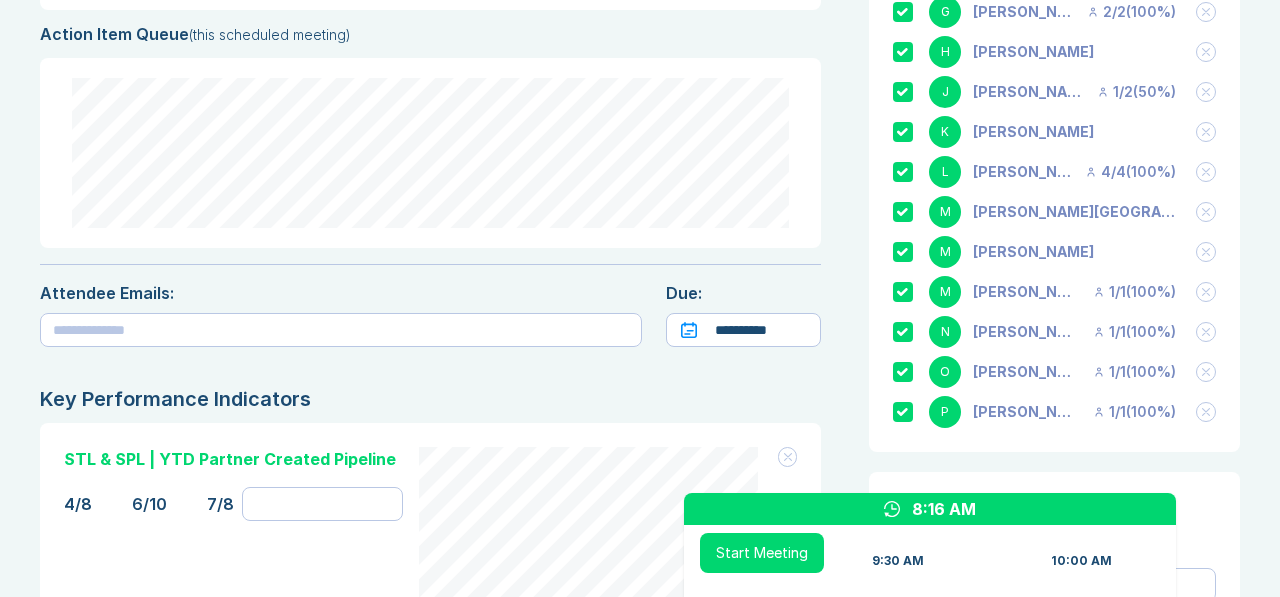 click 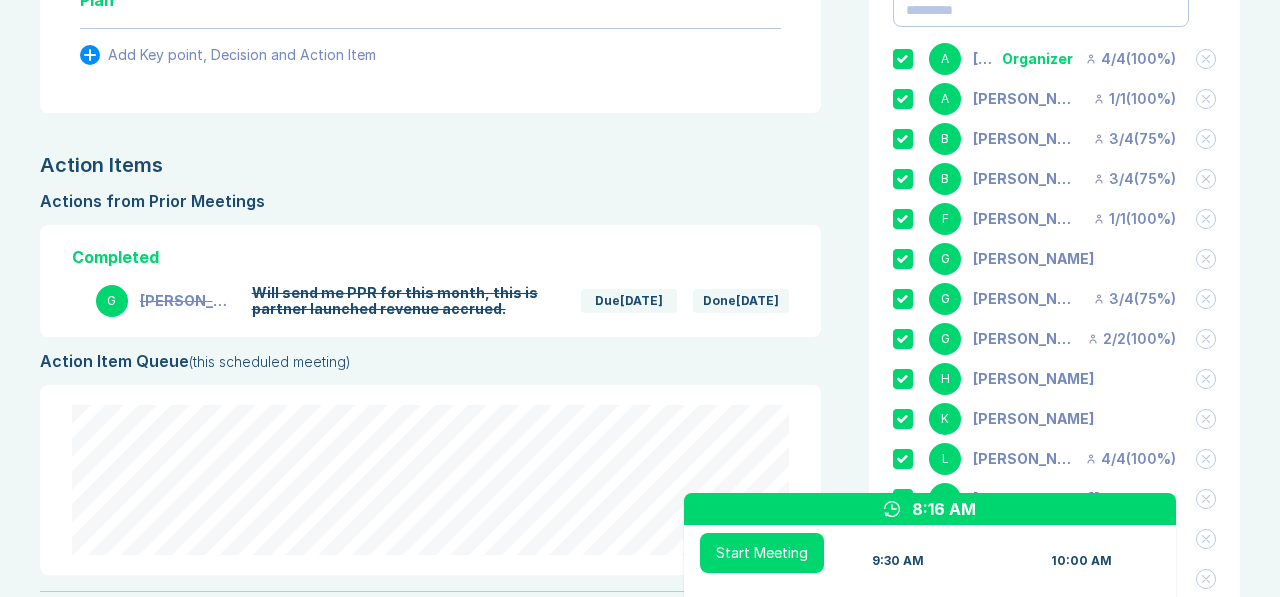 scroll, scrollTop: 583, scrollLeft: 0, axis: vertical 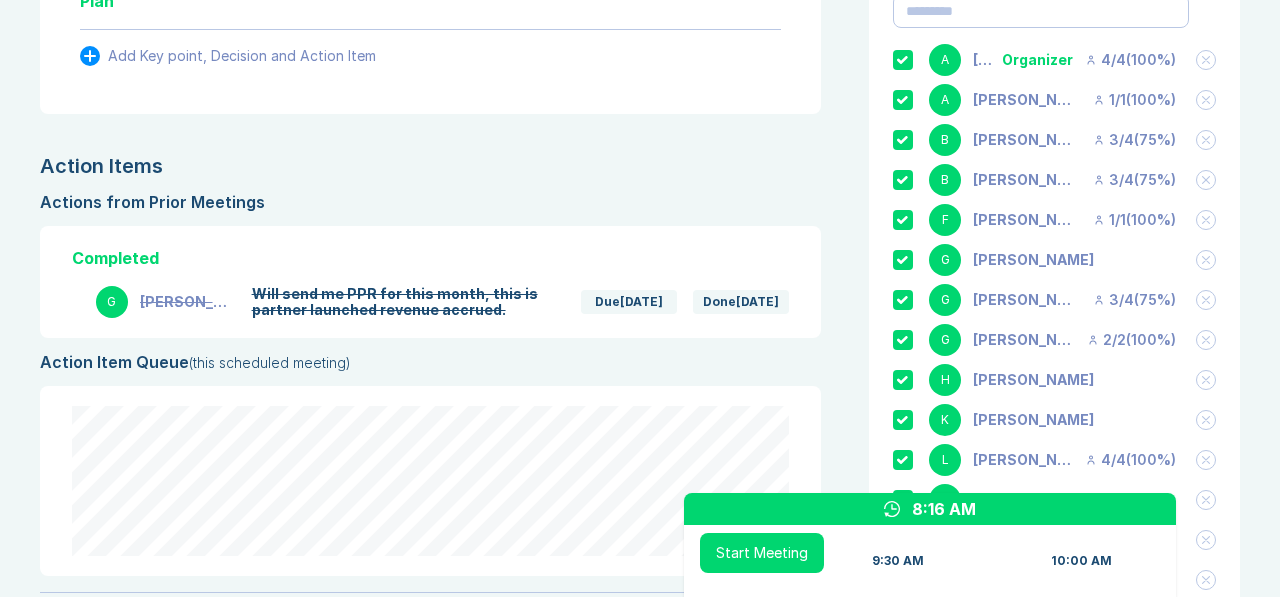 click 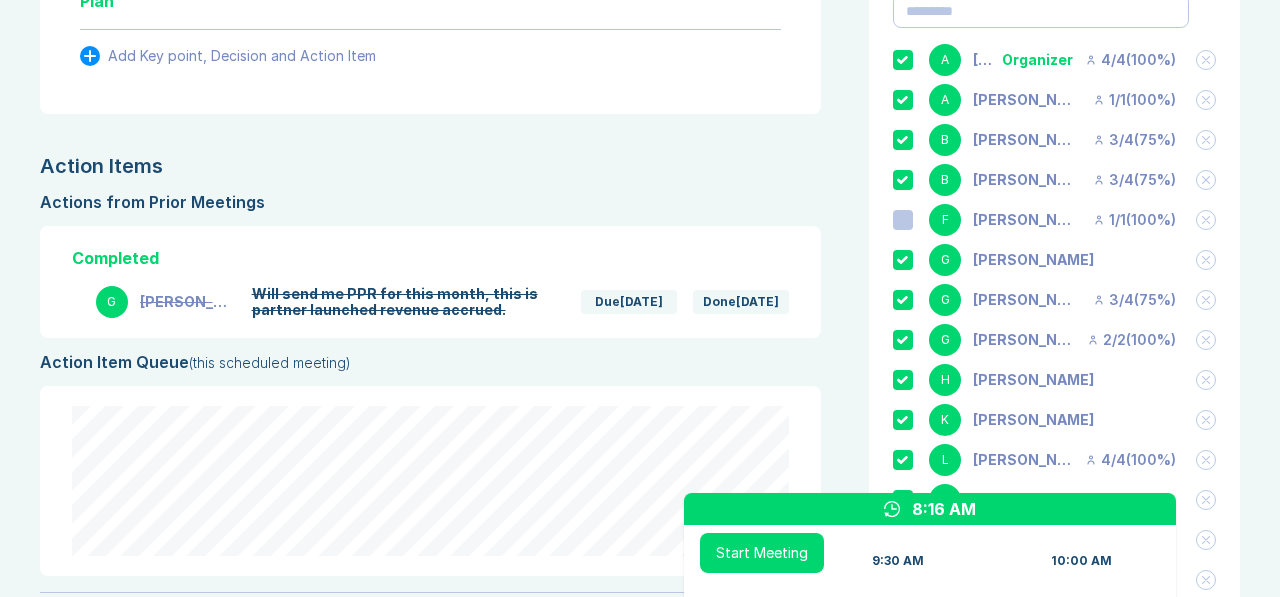 click on "Agenda View Invite Resend Agenda Meeting Goals
To pick up a draggable item, press the space bar.
While dragging, use the arrow keys to move the item.
Press space again to drop the item in its new position, or press escape to cancel.
Attendance Uncheck all Attendee email A Anu Kanneganti Organizer 4 / 4  ( 100 %) A Acharyya, Prabal 1 / 1  ( 100 %) B Bright, James 3 / 4  ( 75 %) B Brockwell, Kurt 3 / 4  ( 75 %) F Fritz, Ryan 1 / 1  ( 100 %) G Gehring, Stefan G Geller, Whitney 3 / 4  ( 75 %) G Grant Garlisch 2 / 2  ( 100 %) H Henderson, Dan K Khoo, Michael L Lamb, Steve 4 / 4  ( 100 %) M Mekala, Yolanda M Mercer, Ben M Myalls, Melissa 1 / 1  ( 100 %) N Namasivayam, Vidya 1 / 1  ( 100 %) O O'Reilly, Alyssa 1 / 1  ( 100 %) P Perez, John 1 / 1  ( 100 %) Meeting History Link to Previous Meetings Series Average 65 ~ 4 mins late 27 mins , ~ 2 mins under Jun 10 73 3 mins late 28 mins ( 2 under ) Apr 8 63 30 mins Mar 11 62 10 mins late 22 mins ( 7 under ) Load  1  older Parking Lot Parking Lot History" at bounding box center (1050, 611) 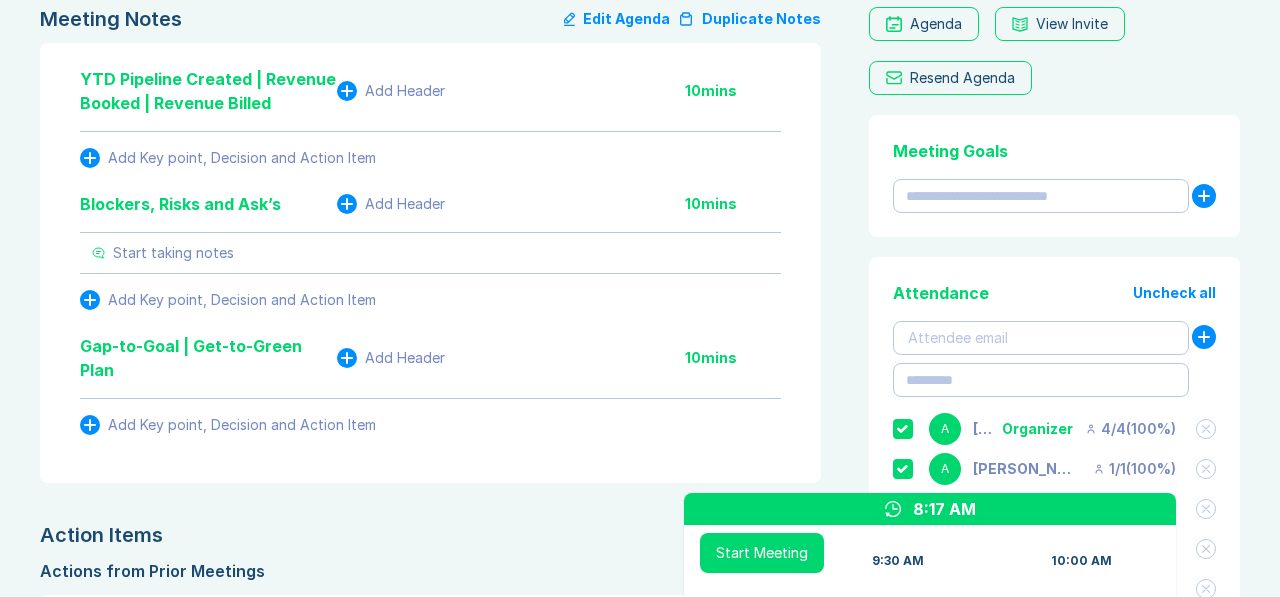 scroll, scrollTop: 113, scrollLeft: 0, axis: vertical 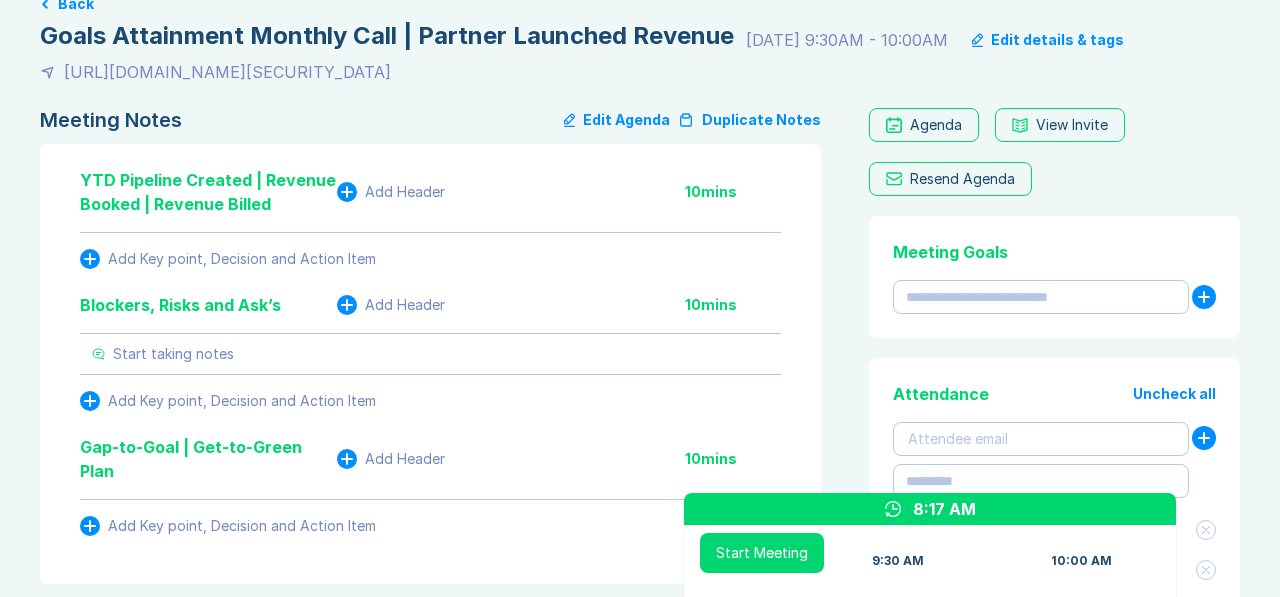 click on "Goals Attainment Monthly Call | Partner Launched Revenue" at bounding box center [387, 36] 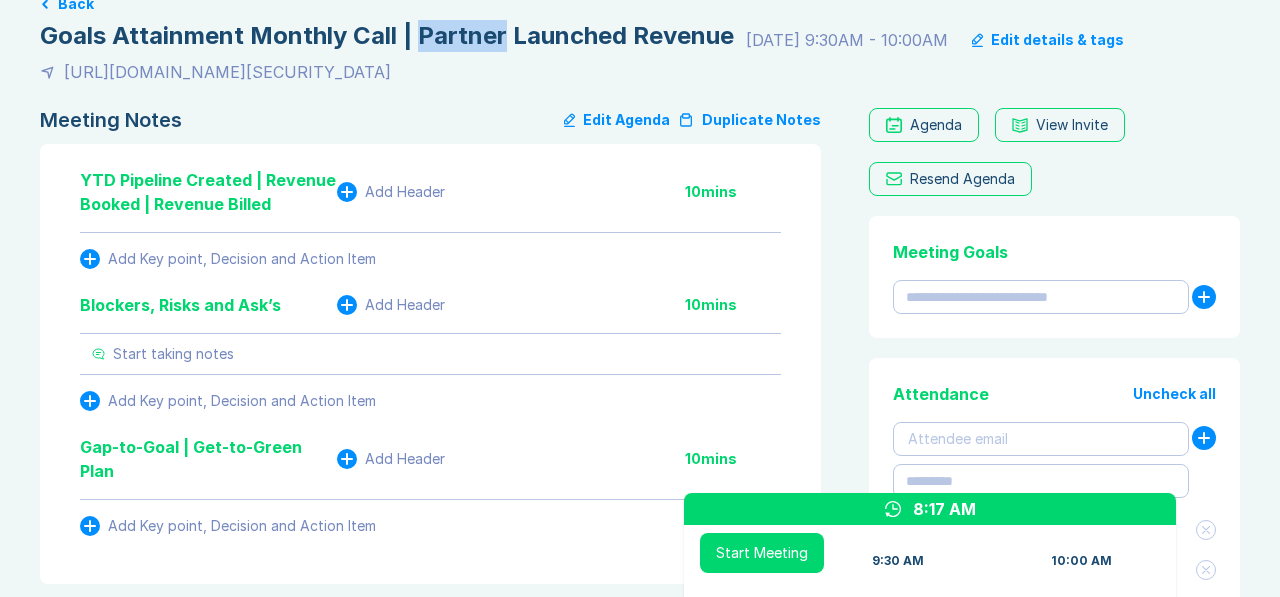 click on "Goals Attainment Monthly Call | Partner Launched Revenue" at bounding box center (387, 36) 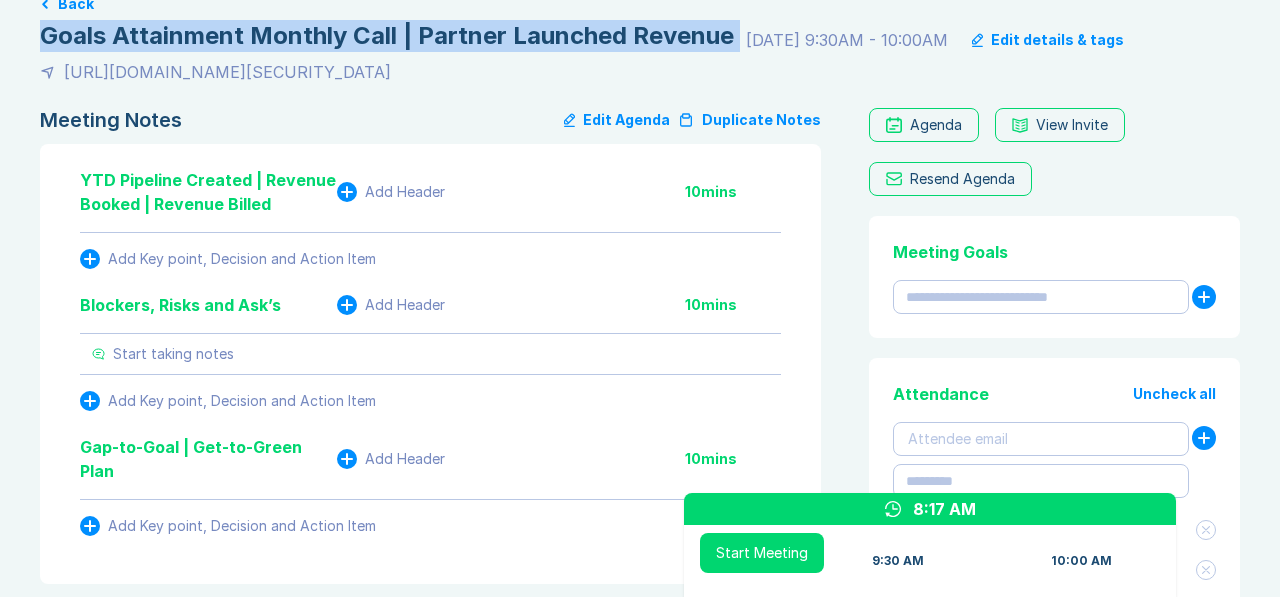click on "Goals Attainment Monthly Call | Partner Launched Revenue" at bounding box center (387, 36) 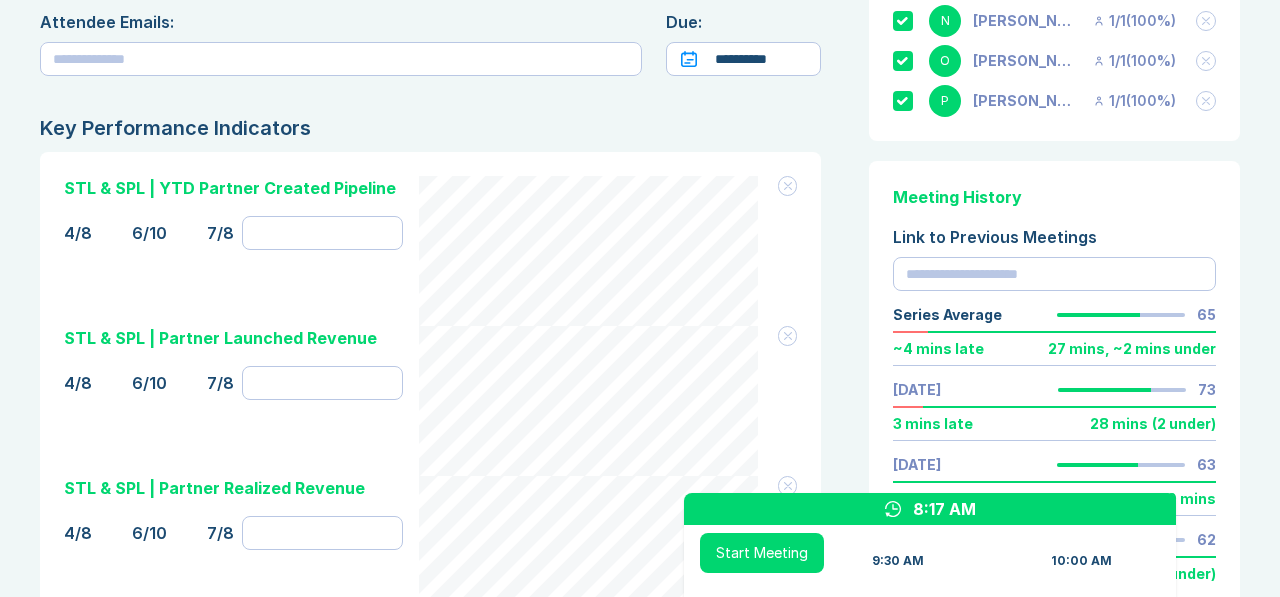 scroll, scrollTop: 1262, scrollLeft: 0, axis: vertical 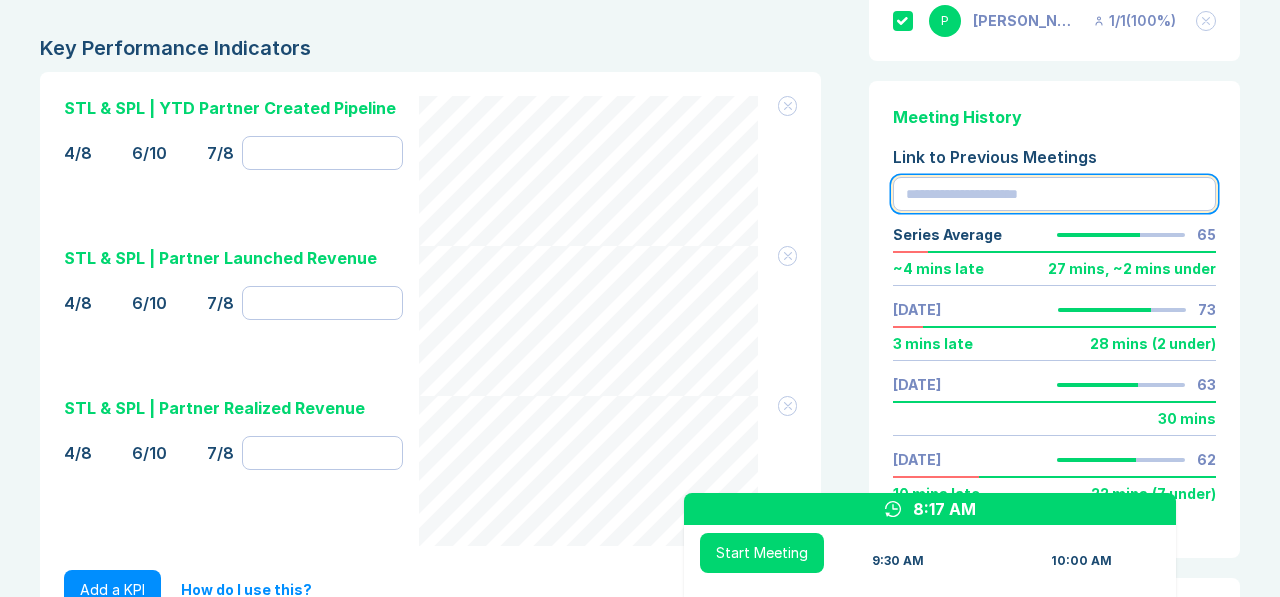 click at bounding box center (1054, 194) 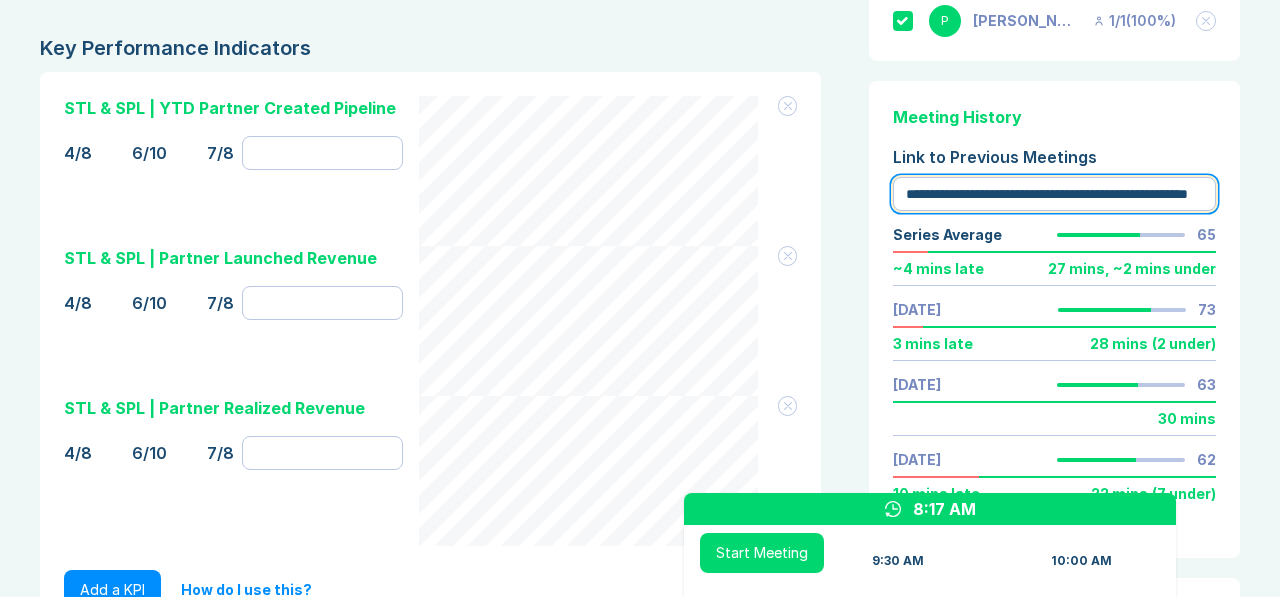 type on "**********" 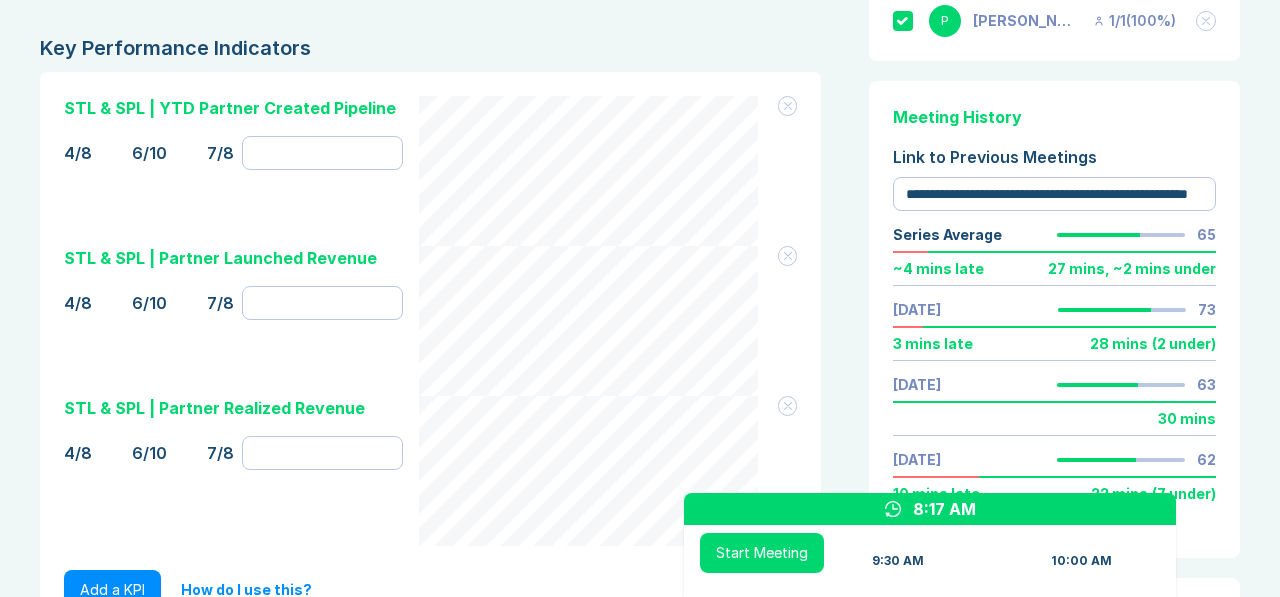 click on "**********" at bounding box center [640, -68] 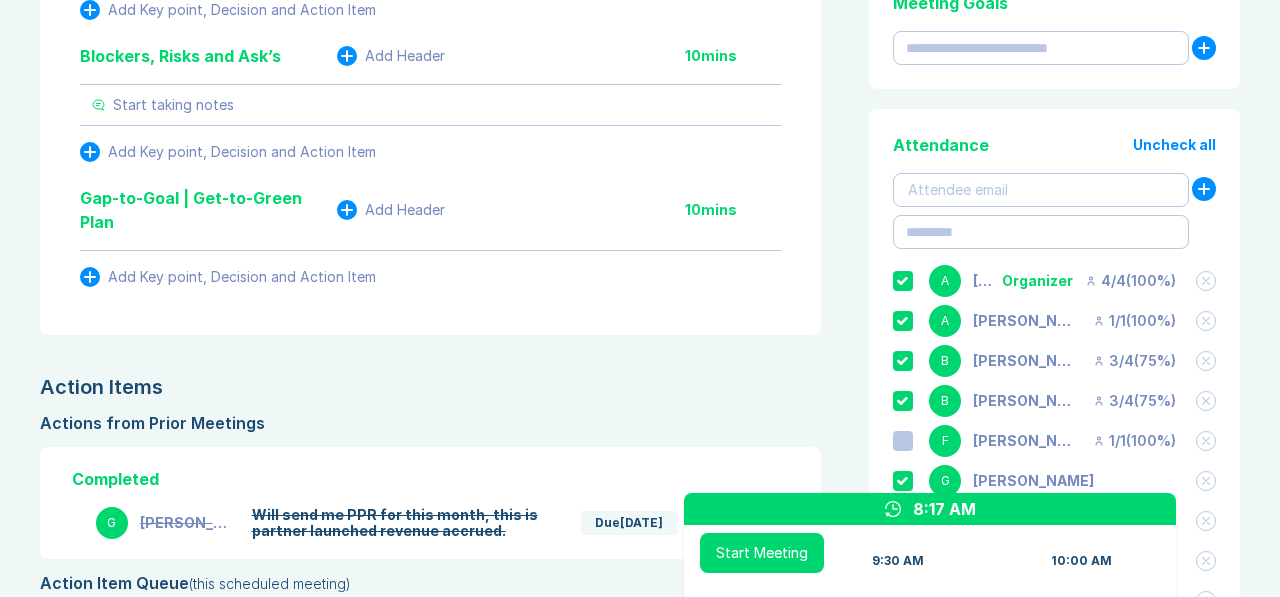 scroll, scrollTop: 357, scrollLeft: 0, axis: vertical 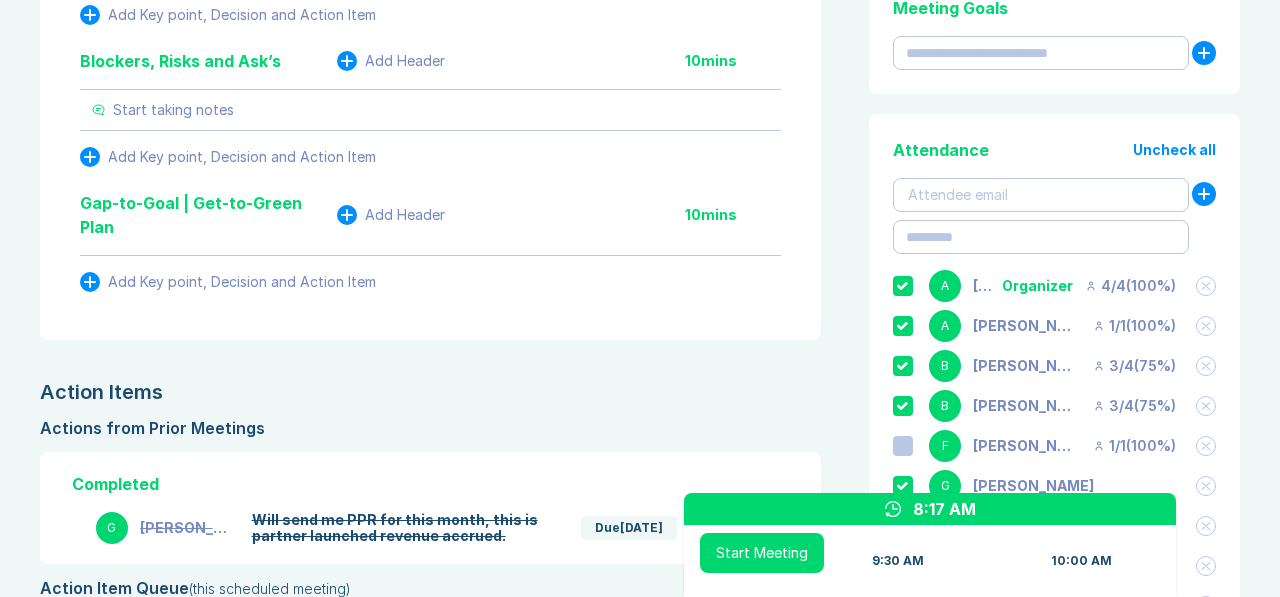 click on "**********" at bounding box center (640, 837) 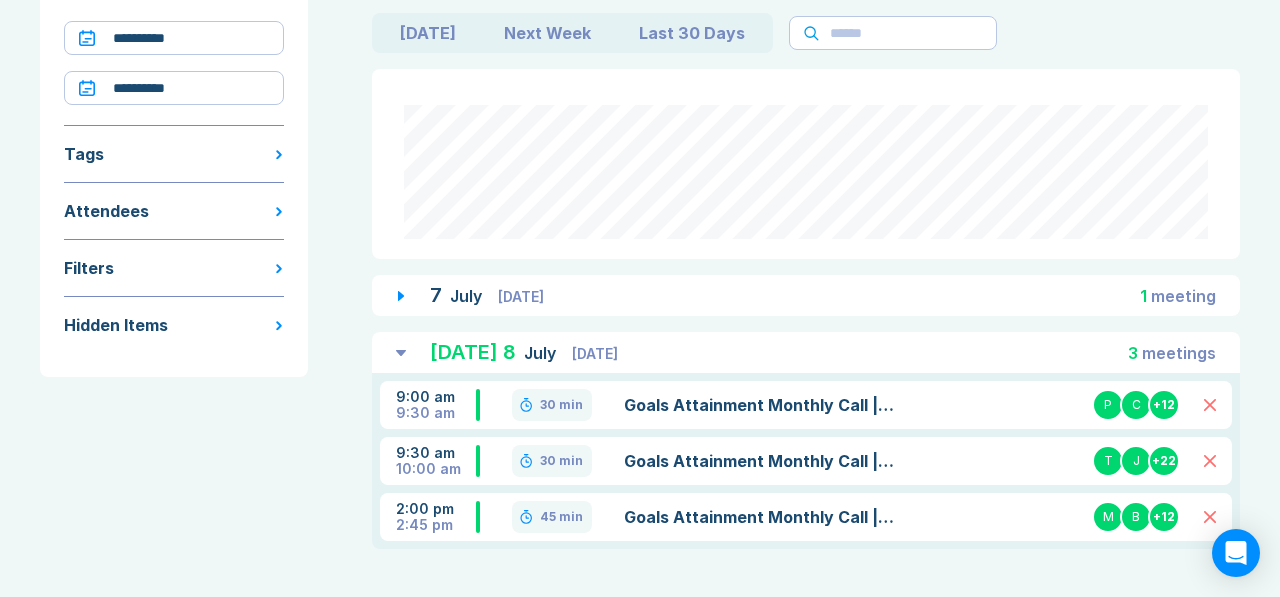 scroll, scrollTop: 152, scrollLeft: 0, axis: vertical 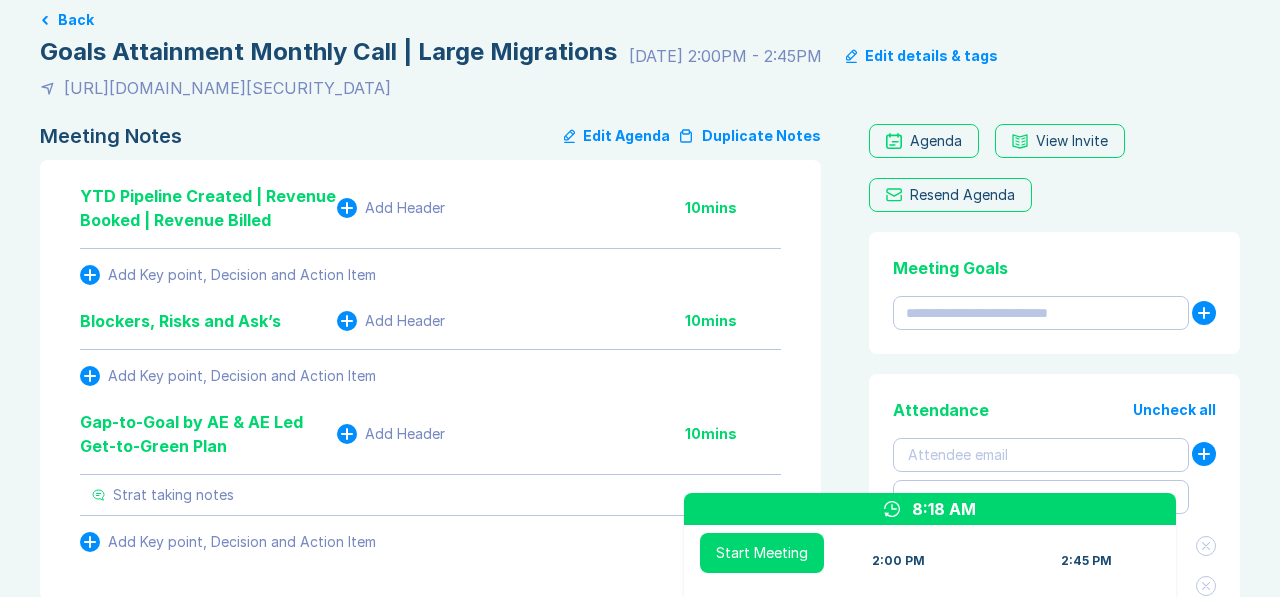 click on "Edit Agenda" at bounding box center (617, 136) 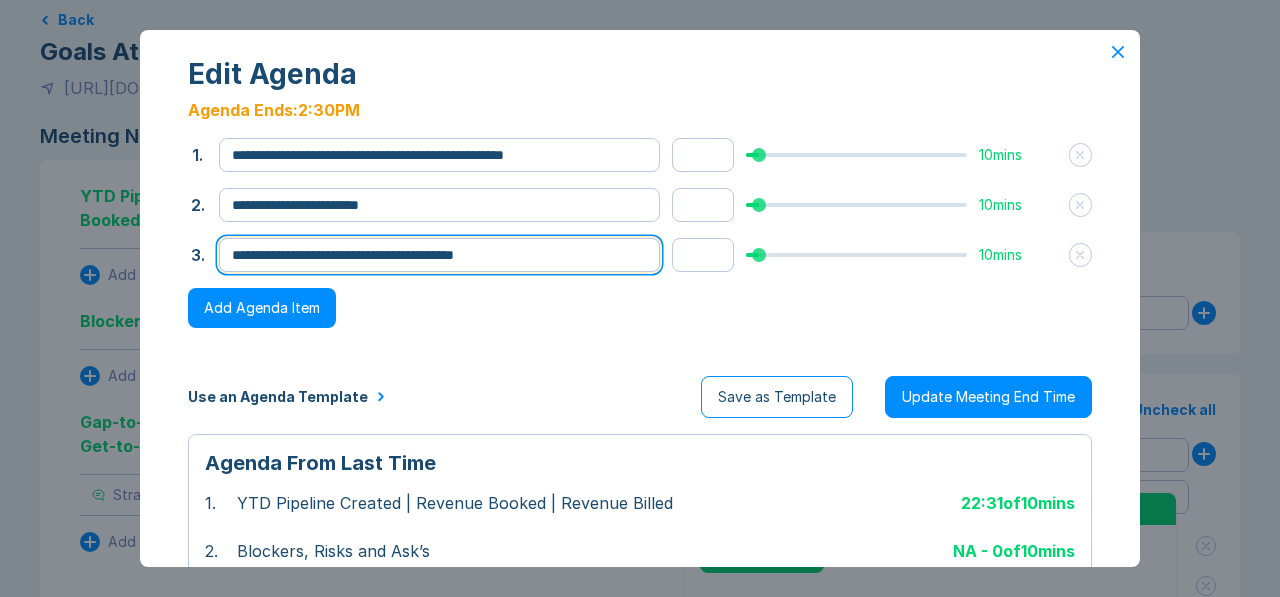drag, startPoint x: 423, startPoint y: 259, endPoint x: 320, endPoint y: 254, distance: 103.121284 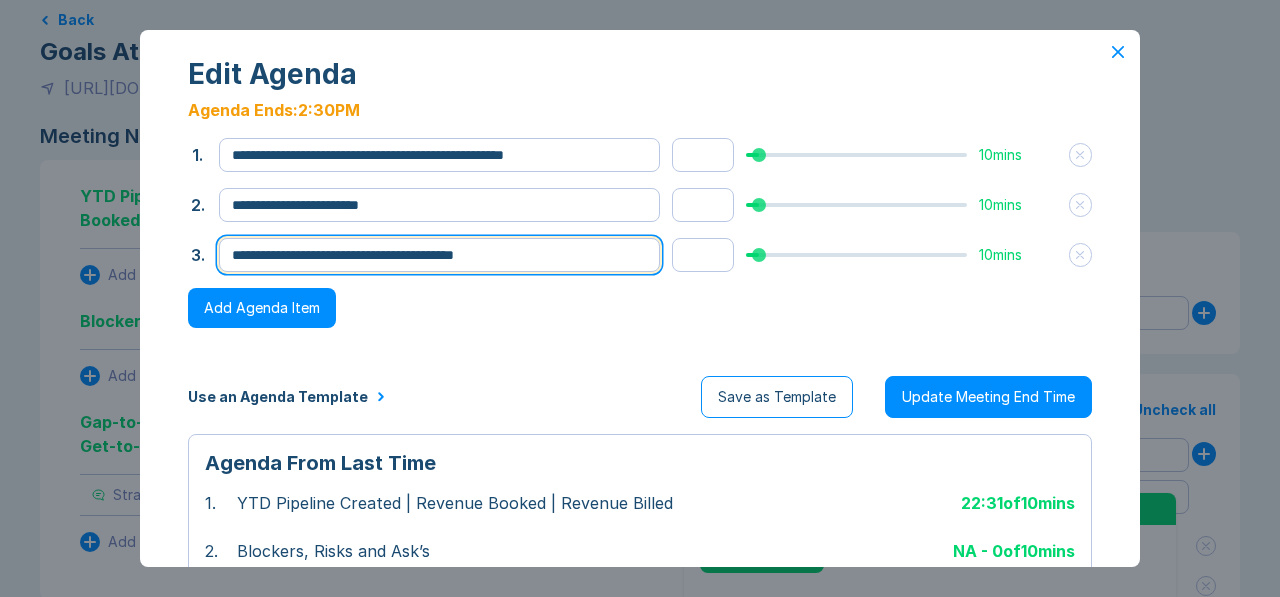 click on "**********" at bounding box center (439, 255) 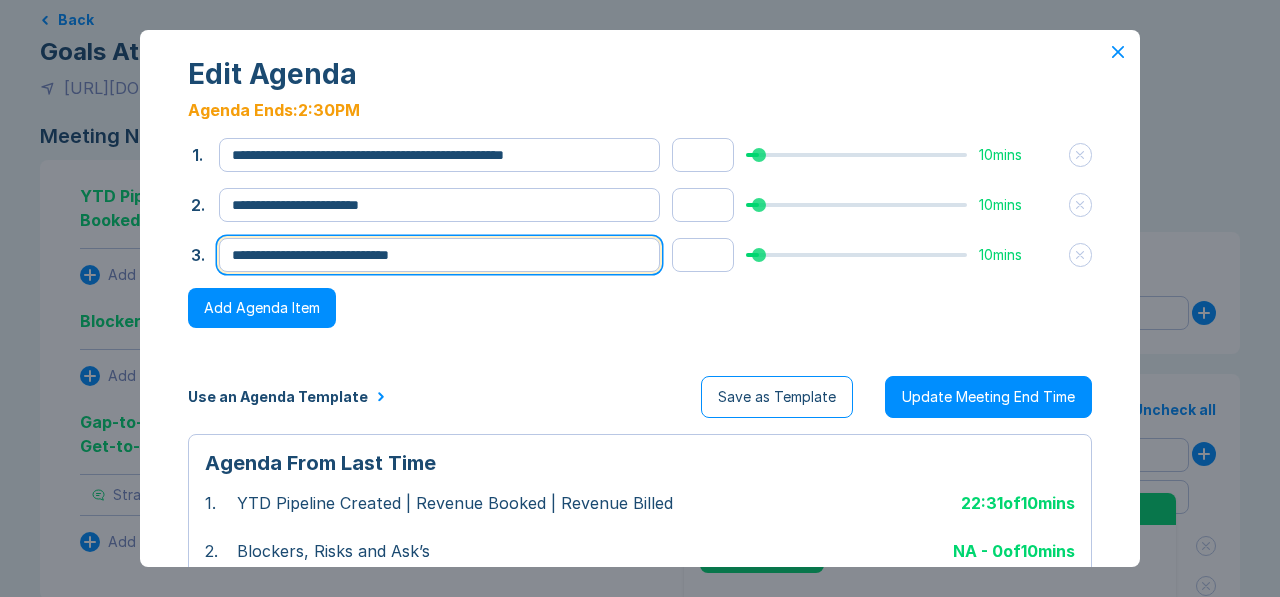 type on "**********" 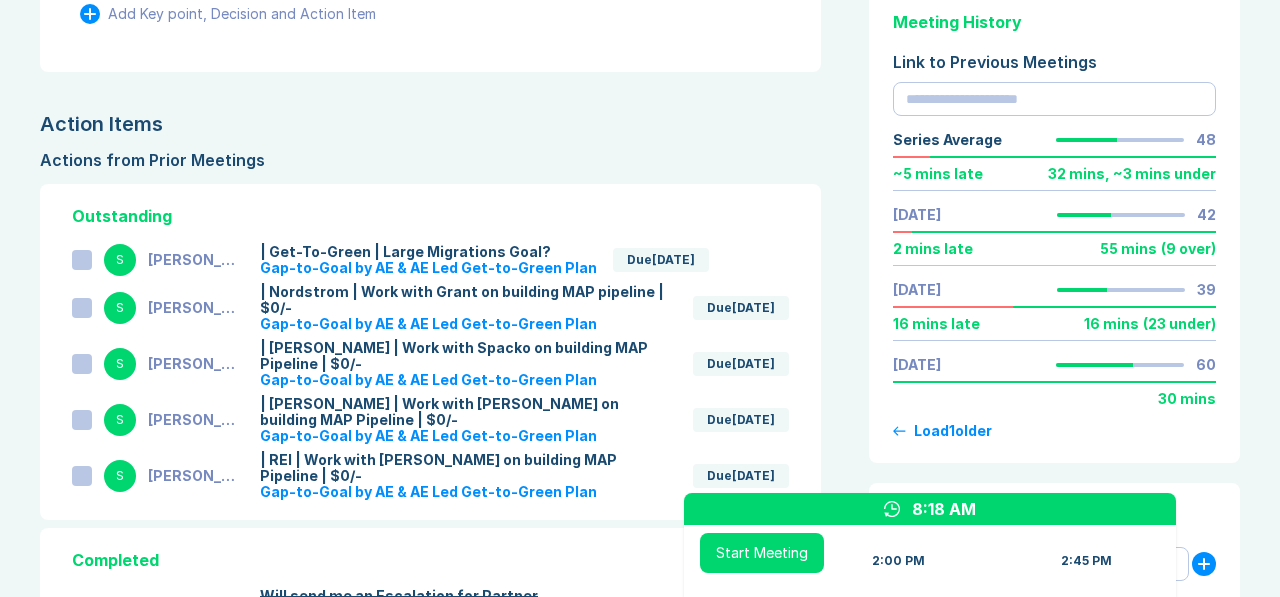 scroll, scrollTop: 1260, scrollLeft: 0, axis: vertical 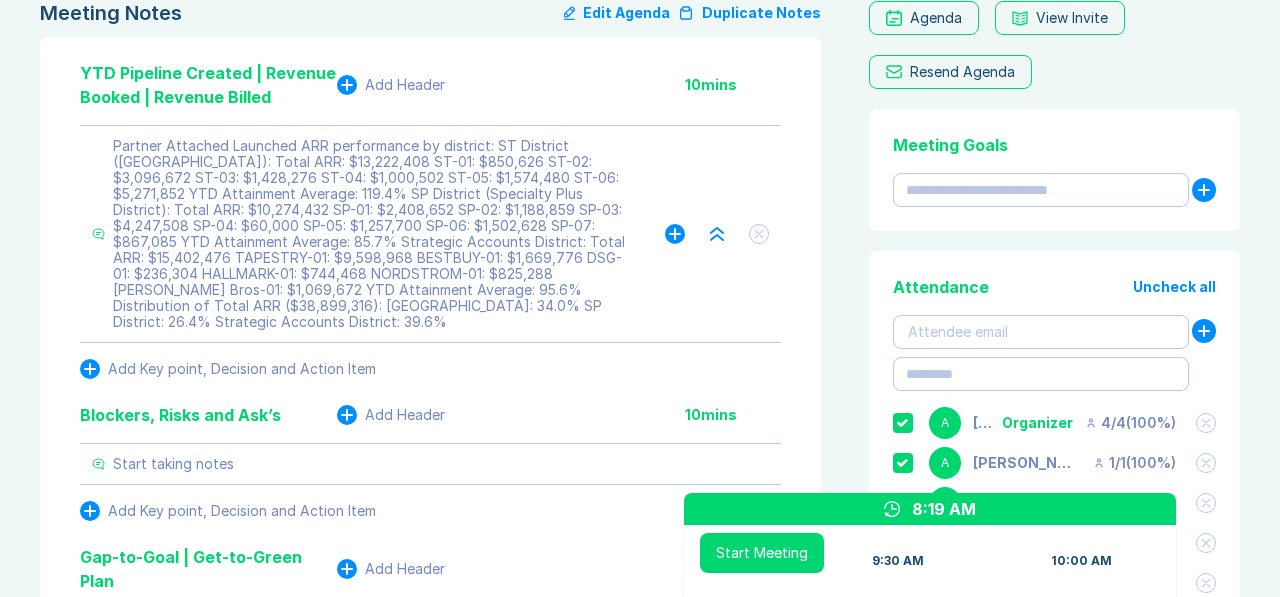 click on "Partner Attached Launched ARR performance by district:
ST District (Specialty District): Total ARR: $13,222,408
ST-01: $850,626
ST-02: $3,096,672
ST-03: $1,428,276
ST-04: $1,000,502
ST-05: $1,574,480
ST-06: $5,271,852 YTD Attainment Average: 119.4%
SP District (Specialty Plus District): Total ARR: $10,274,432
SP-01: $2,408,652
SP-02: $1,188,859
SP-03: $4,247,508
SP-04: $60,000
SP-05: $1,257,700
SP-06: $1,502,628
SP-07: $867,085 YTD Attainment Average: 85.7%
Strategic Accounts District: Total ARR: $15,402,476
TAPESTRY-01: $9,598,968
BESTBUY-01: $1,669,776
DSG-01: $236,304
HALLMARK-01: $744,468
NORDSTROM-01: $825,288
Ritchie Bros-01: $1,069,672 YTD Attainment Average: 95.6%
Distribution of Total ARR ($38,899,316):
ST District: 34.0%
SP District: 26.4%
Strategic Accounts District: 39.6%" at bounding box center (369, 234) 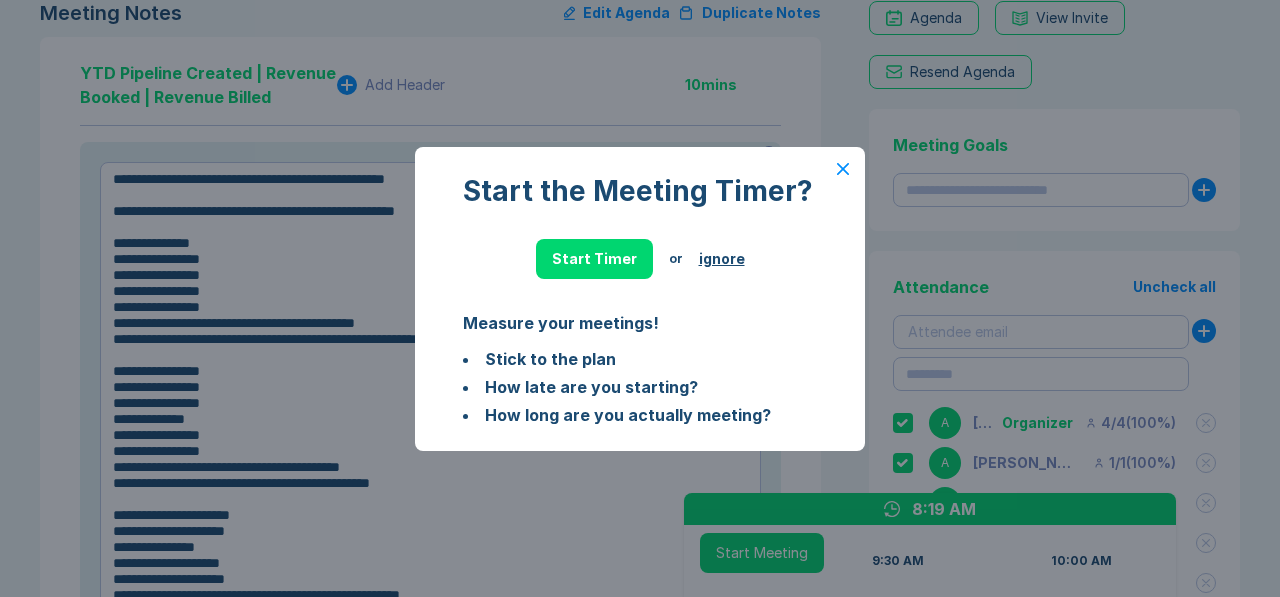 click 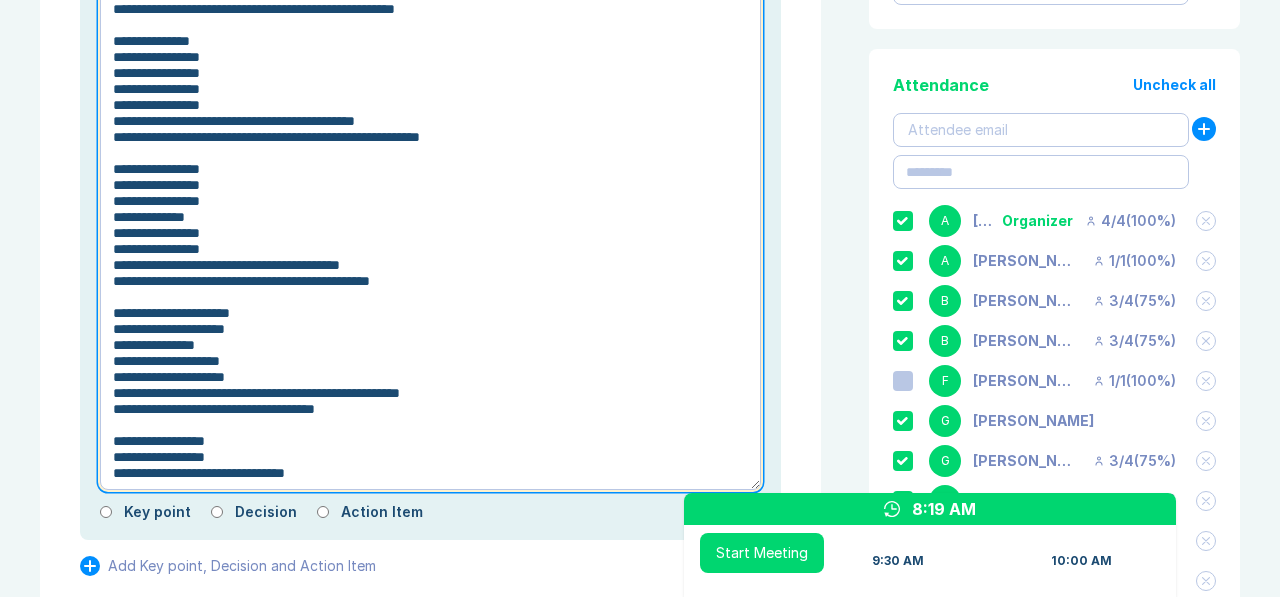 scroll, scrollTop: 423, scrollLeft: 0, axis: vertical 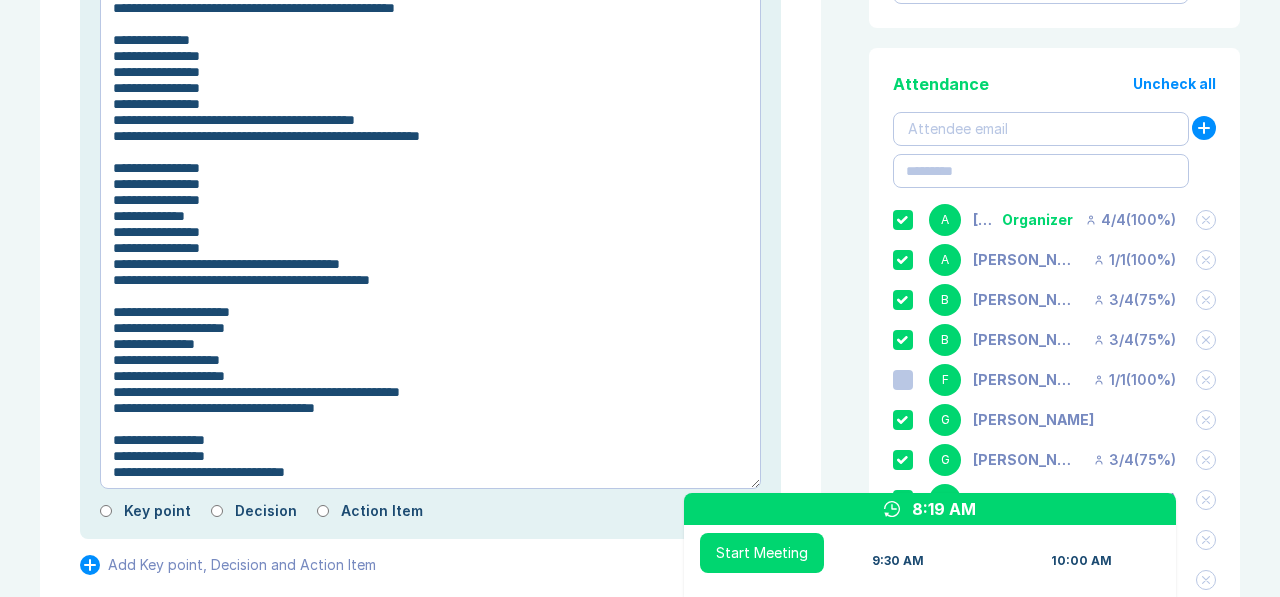 click on "**********" at bounding box center [430, 424] 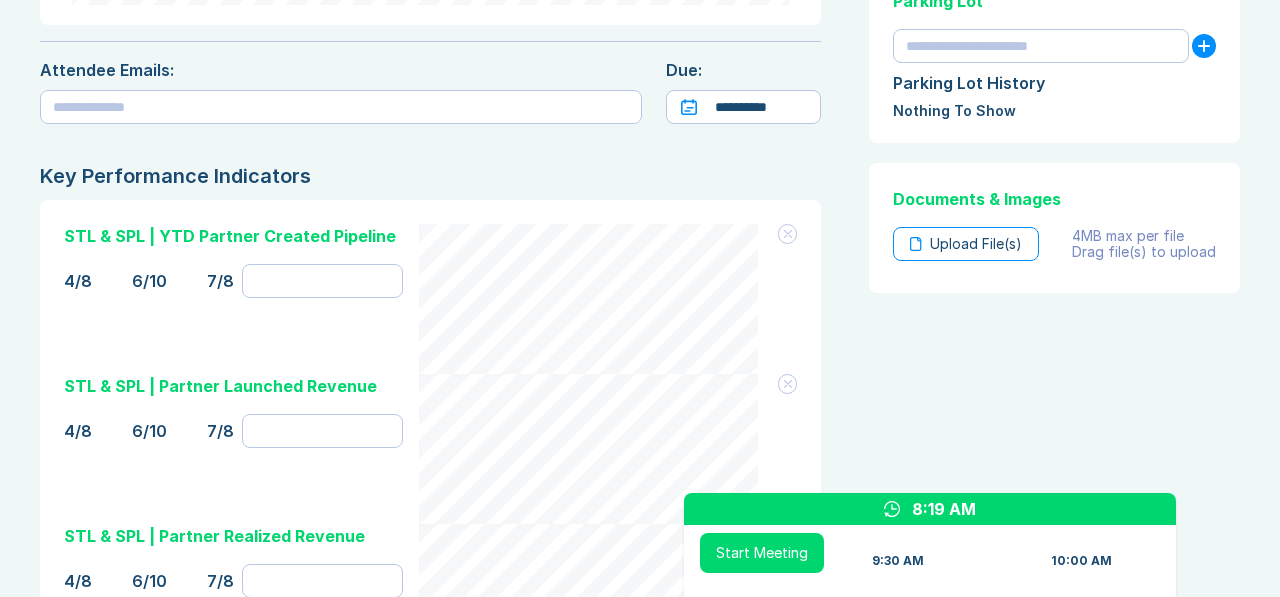 scroll, scrollTop: 1889, scrollLeft: 0, axis: vertical 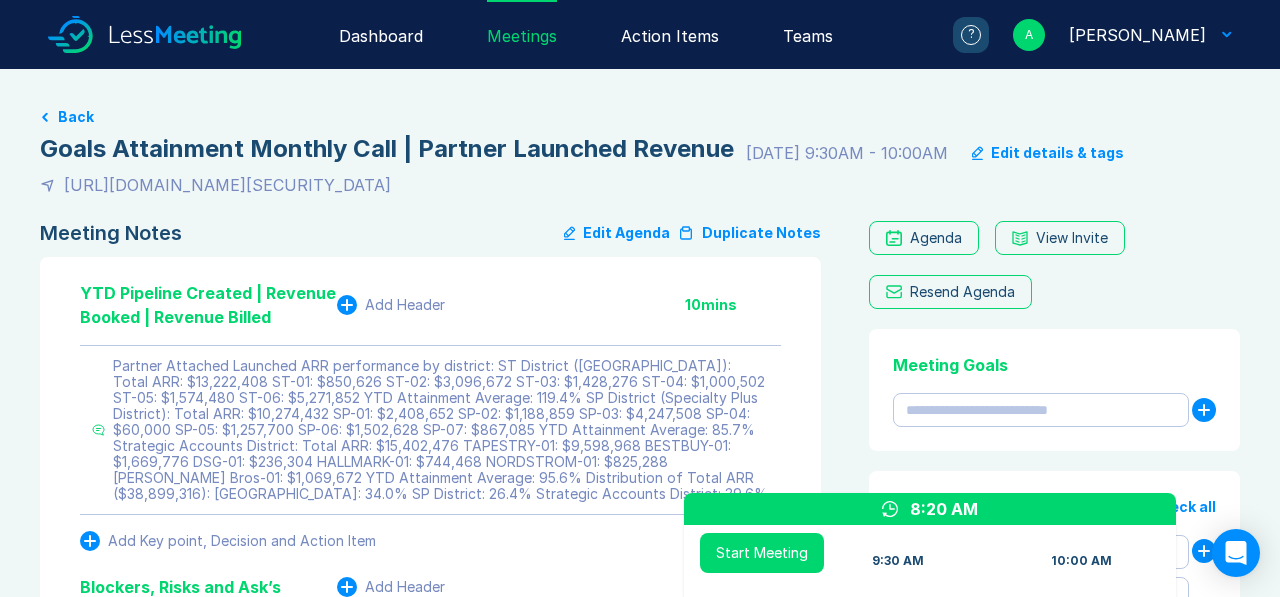 click on "Meetings" at bounding box center (522, 34) 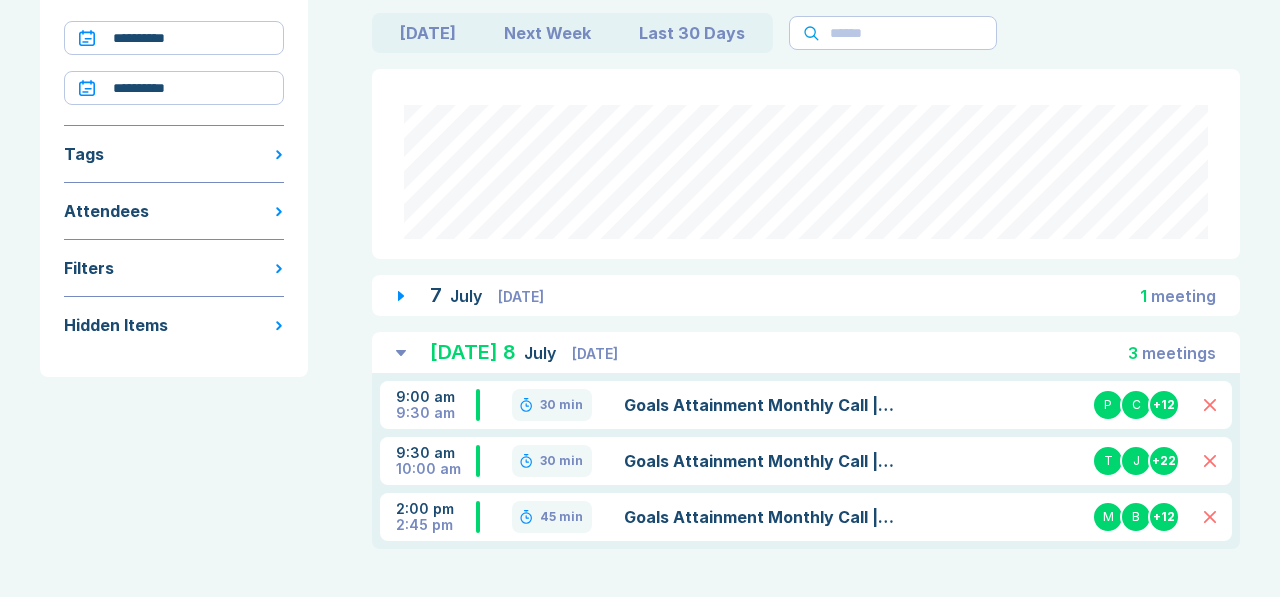 scroll, scrollTop: 152, scrollLeft: 0, axis: vertical 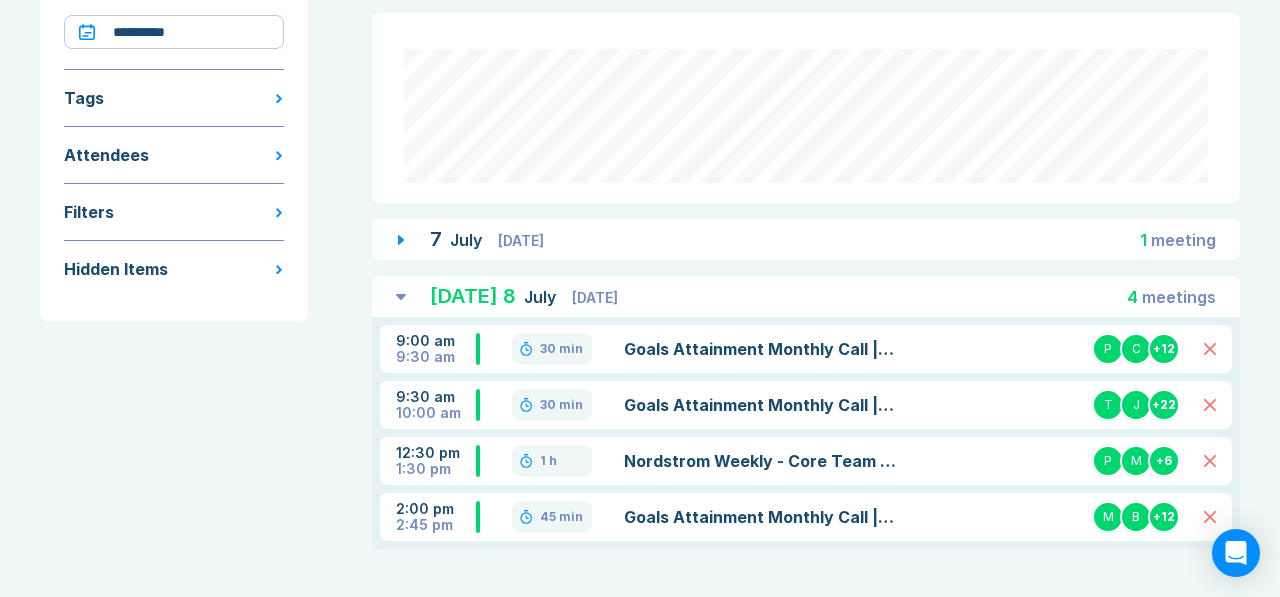 click on "Nordstrom Weekly - Core Team meeting|[AWS Internal]" at bounding box center [760, 461] 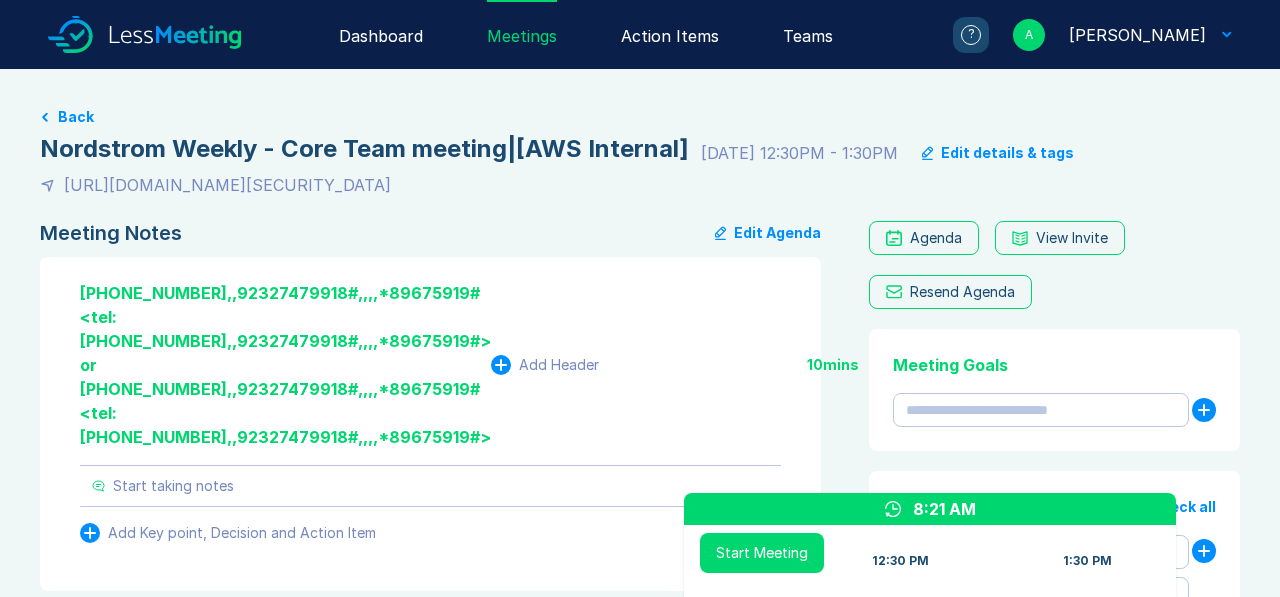 scroll, scrollTop: 0, scrollLeft: 0, axis: both 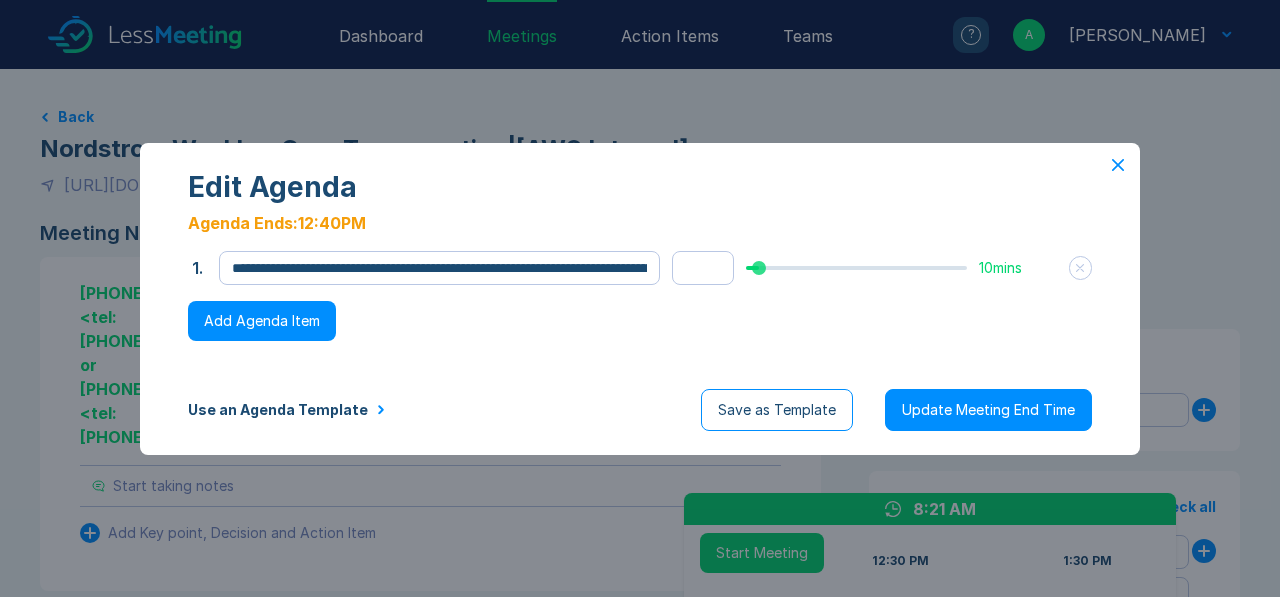 click at bounding box center (1080, 268) 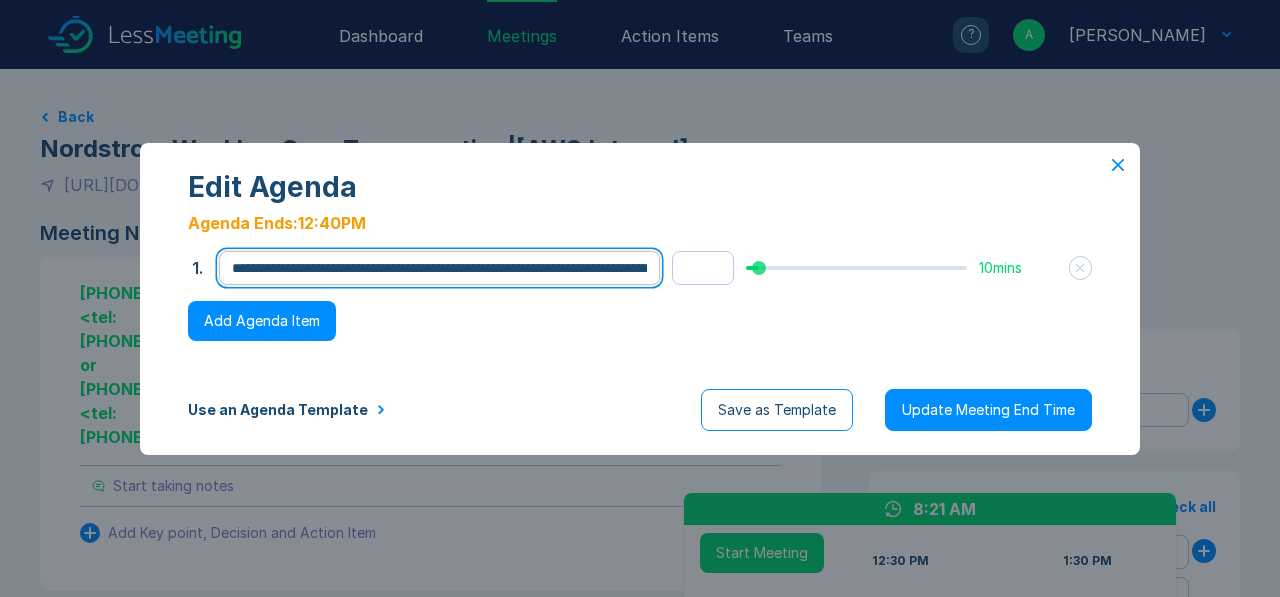 click on "**********" at bounding box center [439, 268] 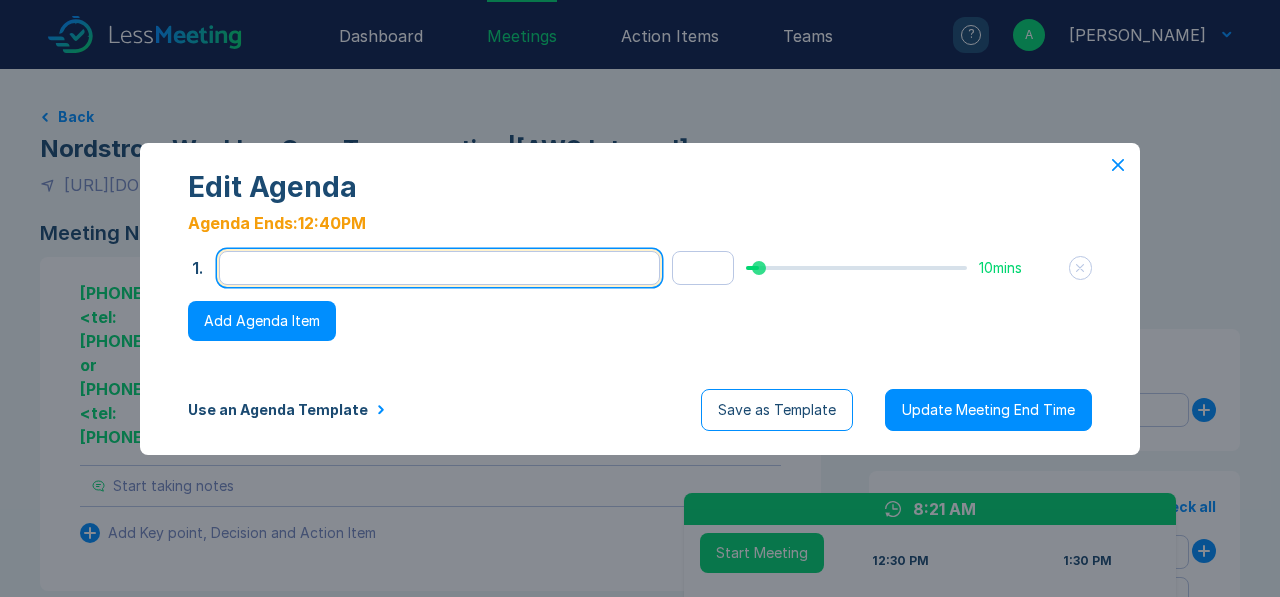 click at bounding box center (439, 268) 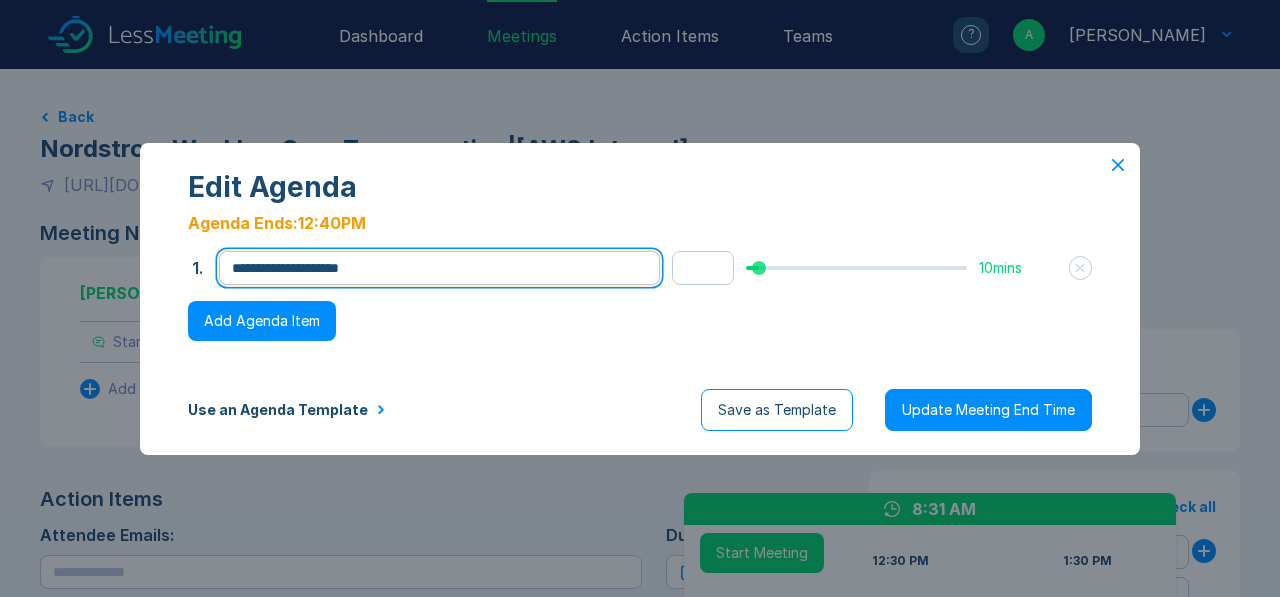 click on "**********" at bounding box center (439, 268) 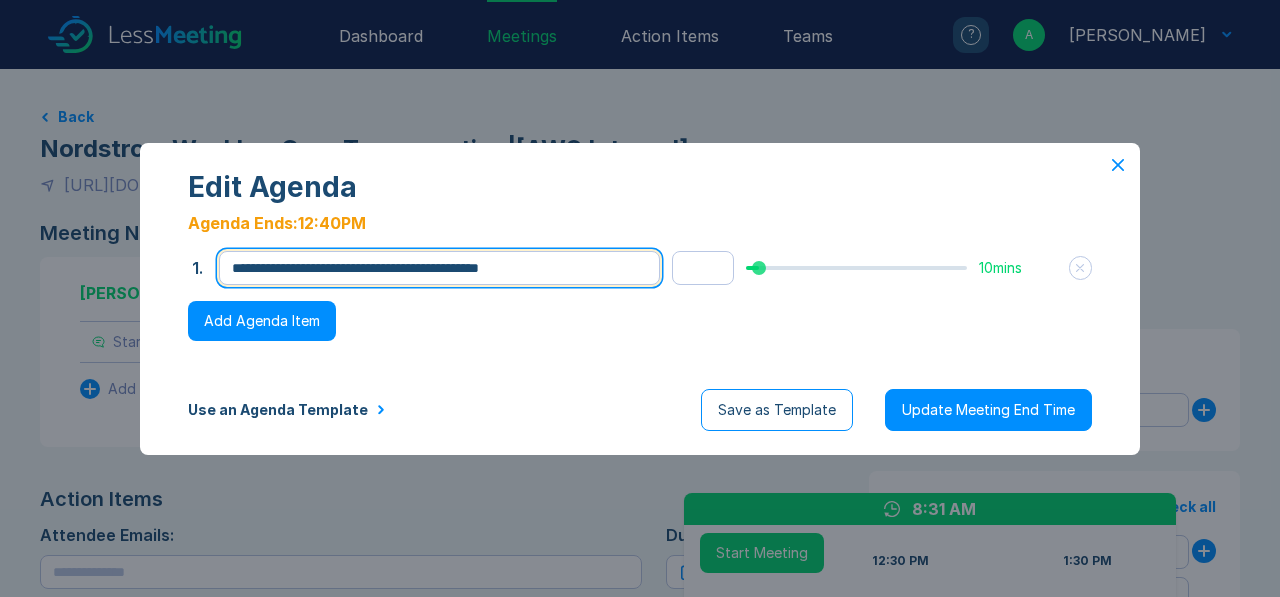 click on "**********" at bounding box center [439, 268] 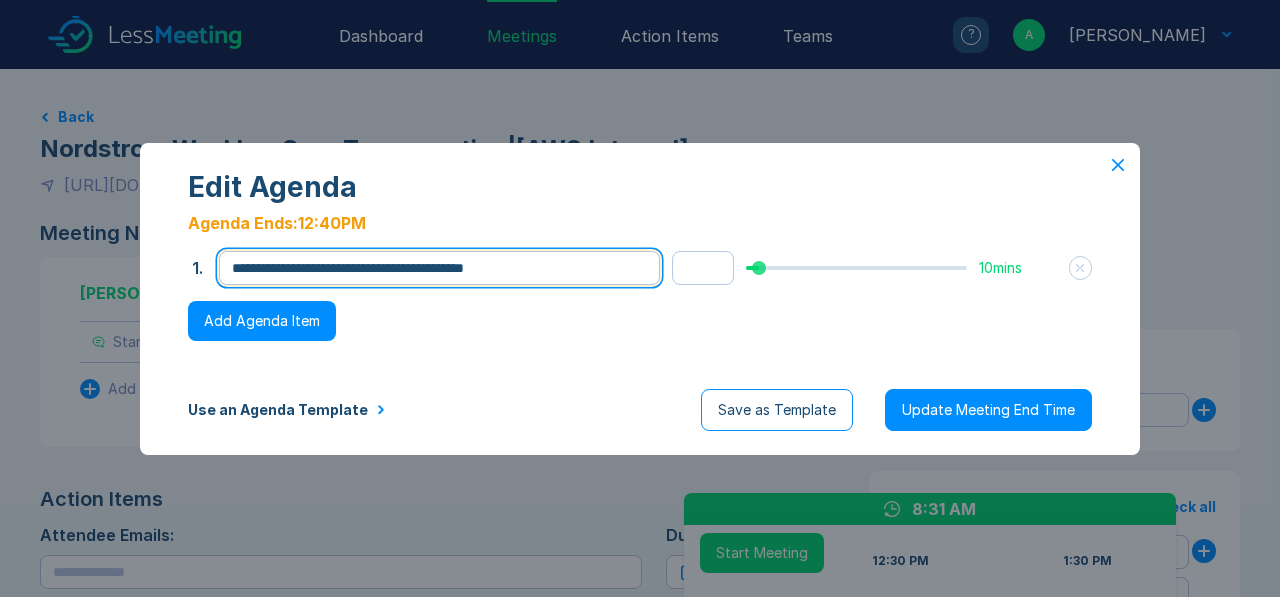 type on "**********" 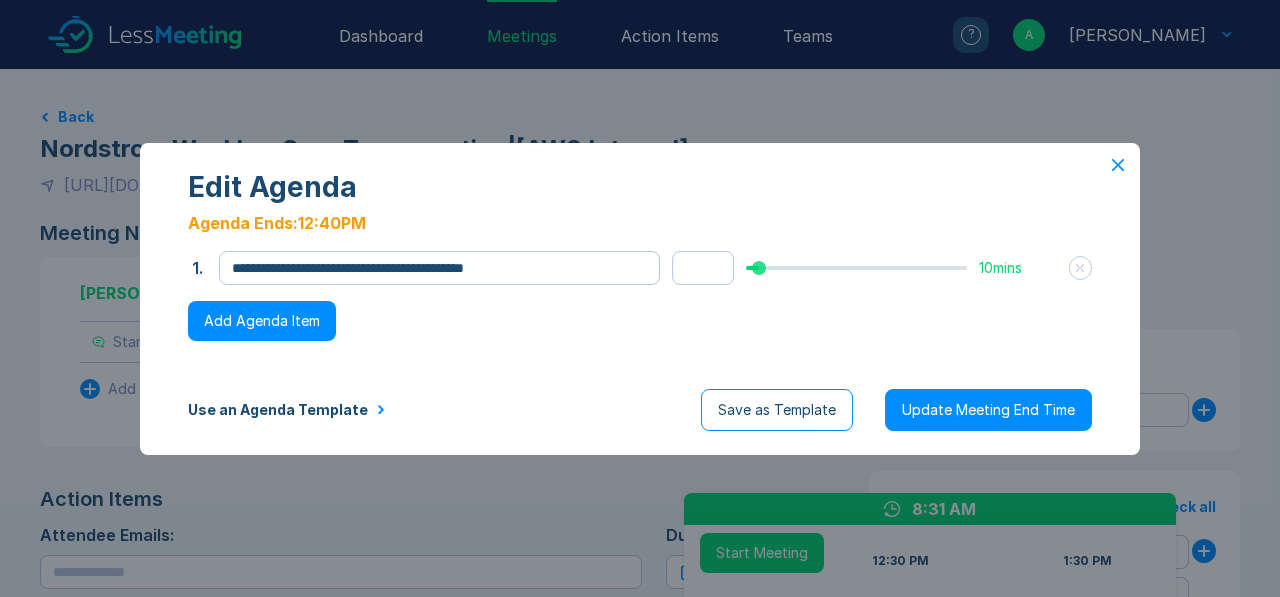 click on "**********" at bounding box center (640, 305) 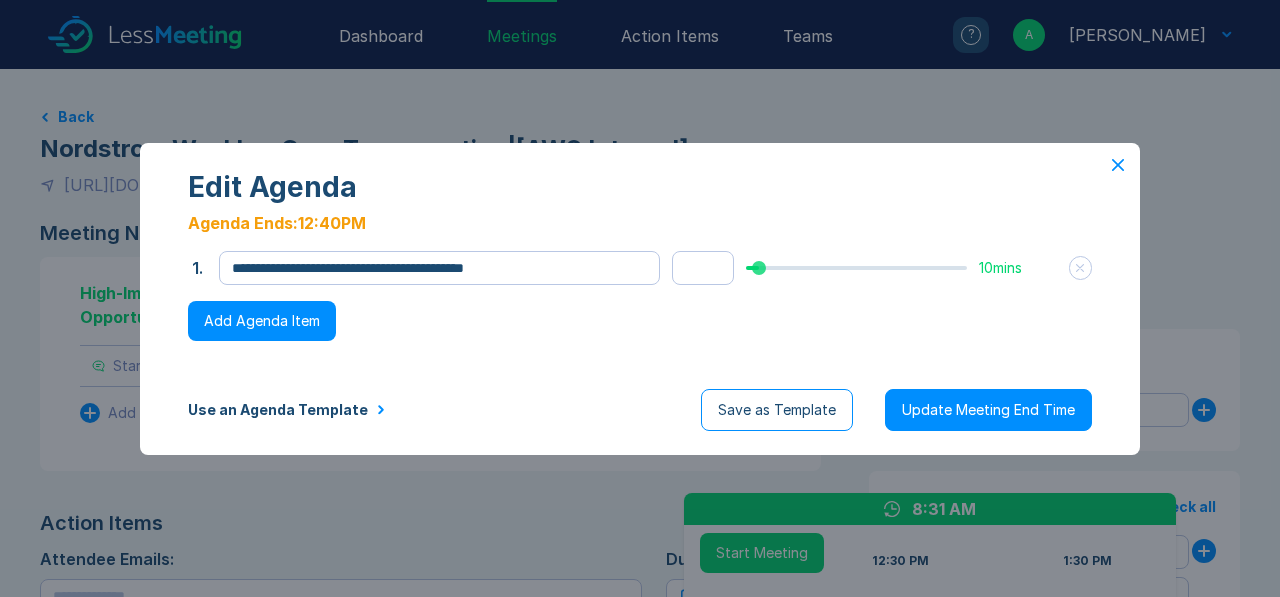 click on "Add Agenda Item" at bounding box center (262, 321) 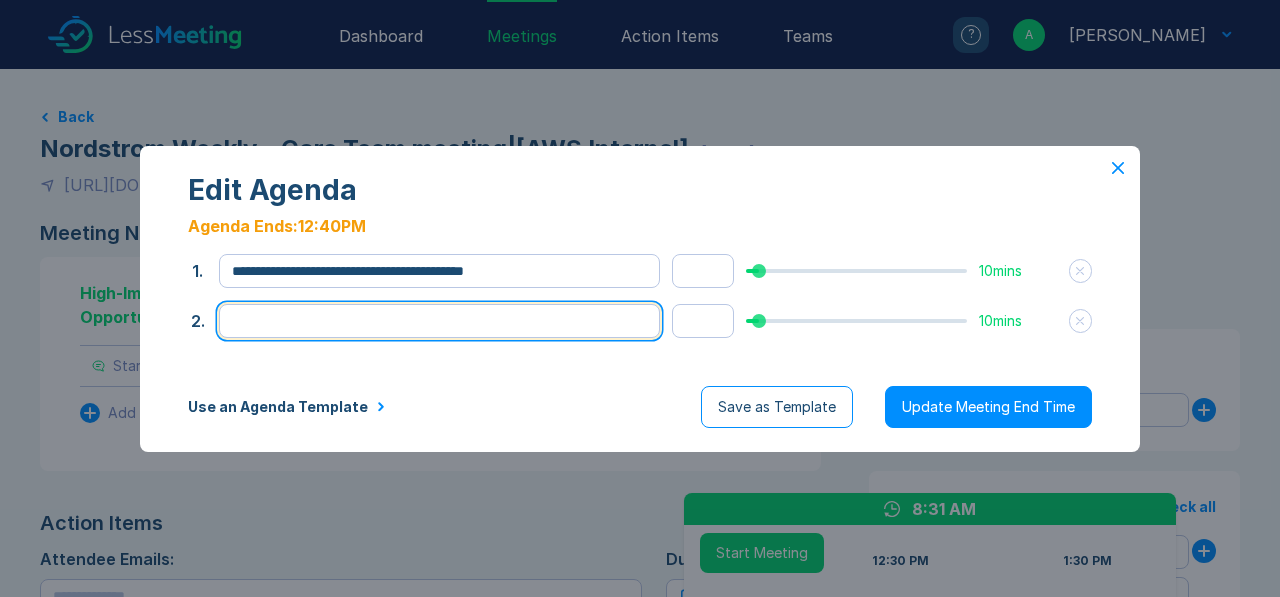 click at bounding box center [439, 321] 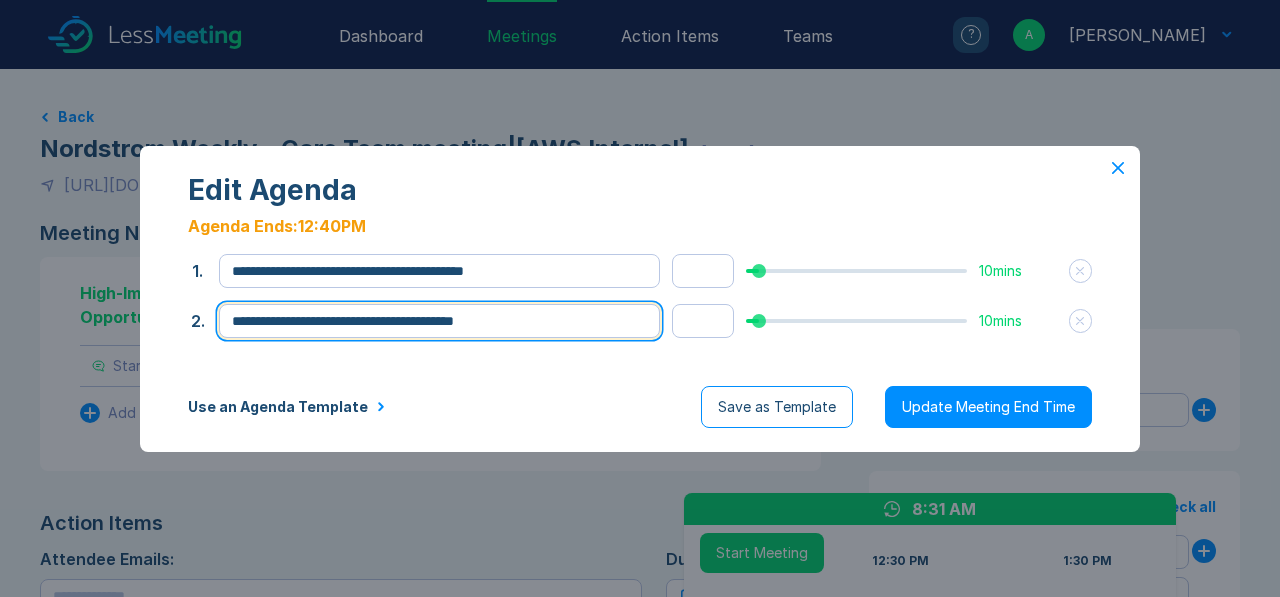 click on "**********" at bounding box center (439, 321) 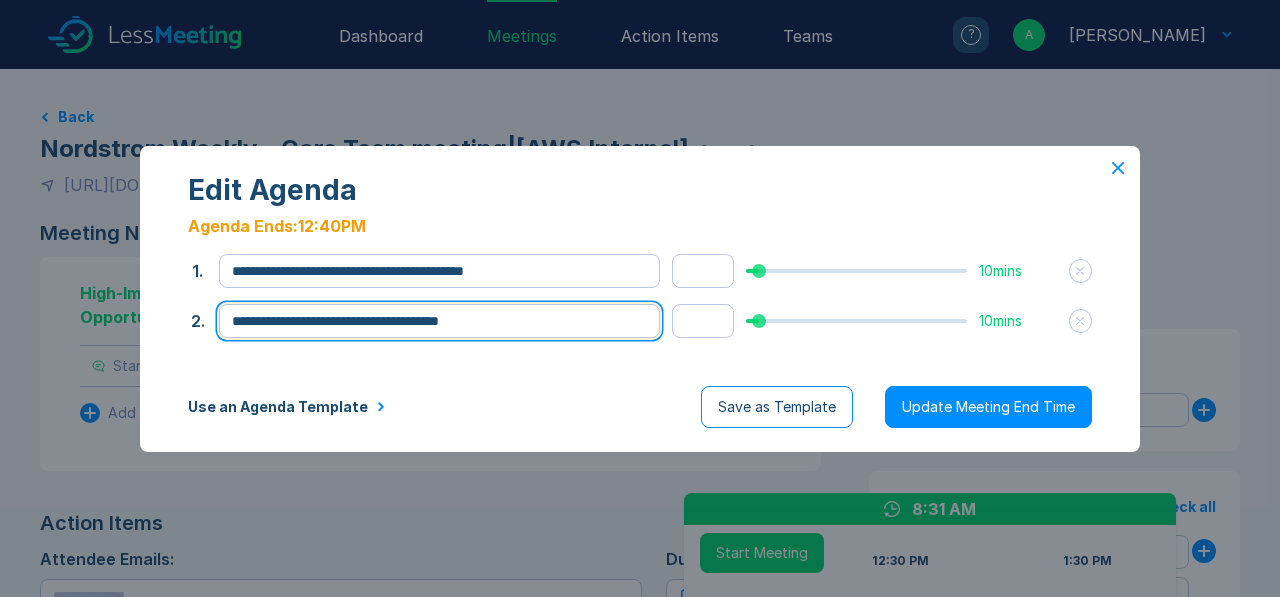 type on "**********" 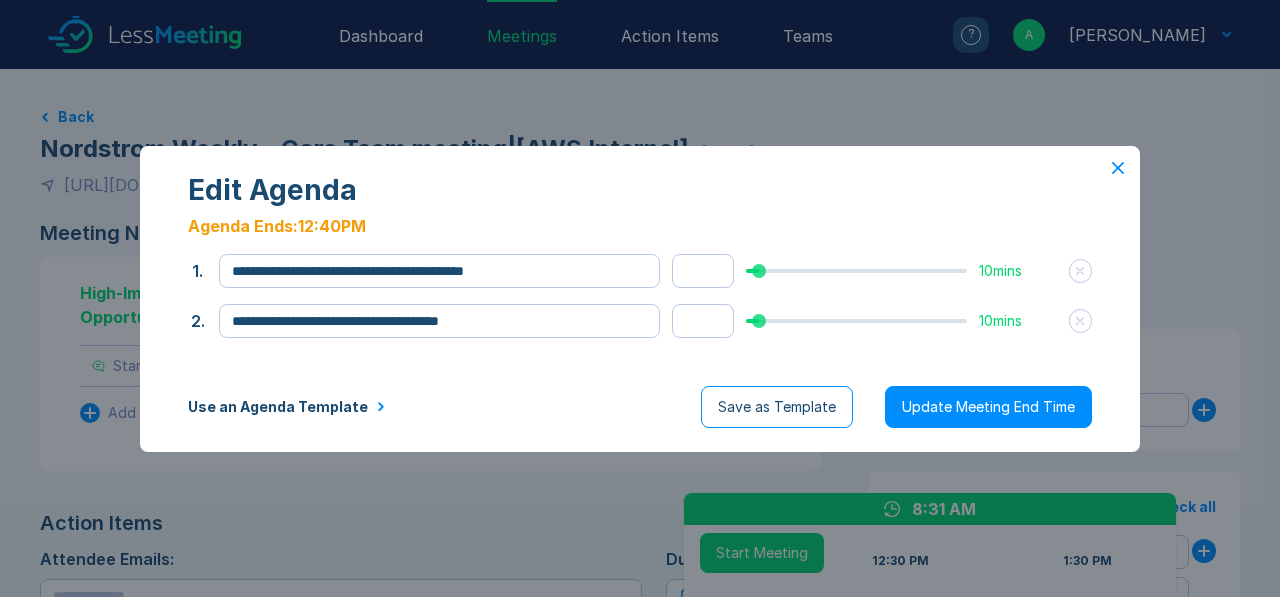click on "Use an Agenda Template" at bounding box center (287, 407) 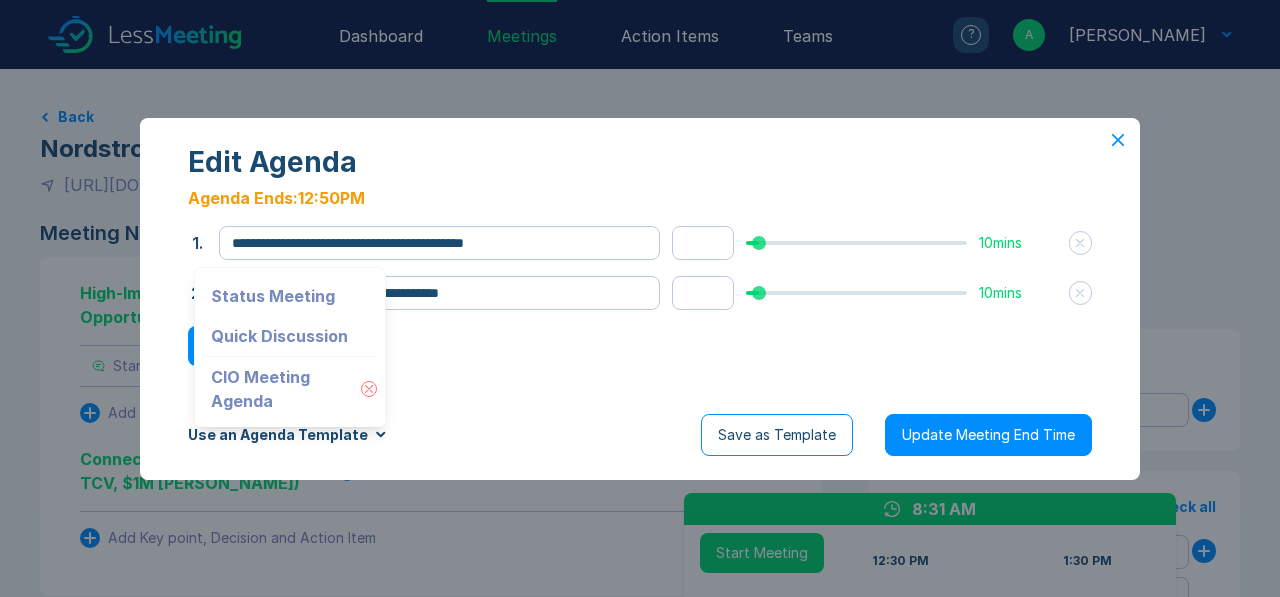 click on "**********" at bounding box center (640, 305) 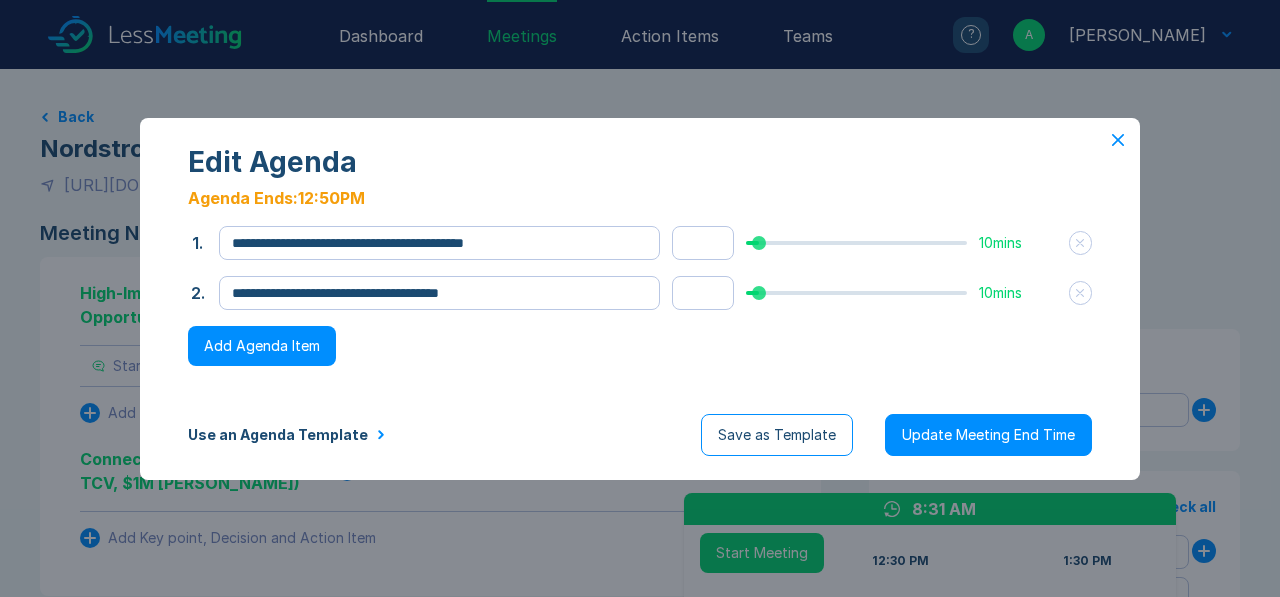 click on "Add Agenda Item" at bounding box center (262, 346) 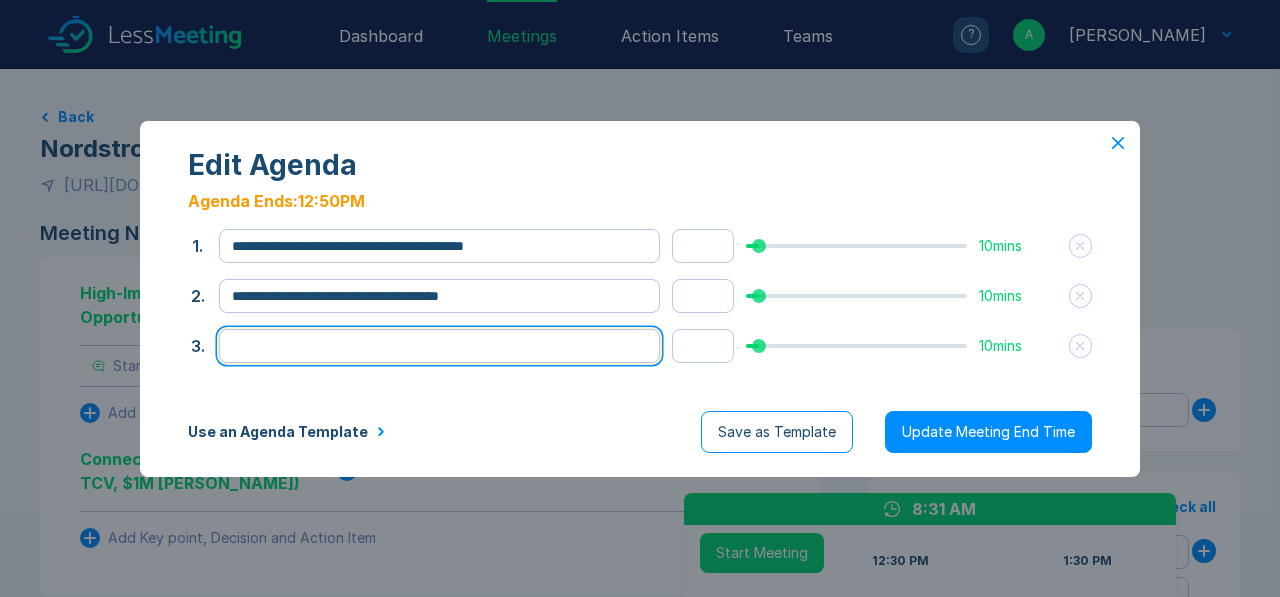 click at bounding box center [439, 346] 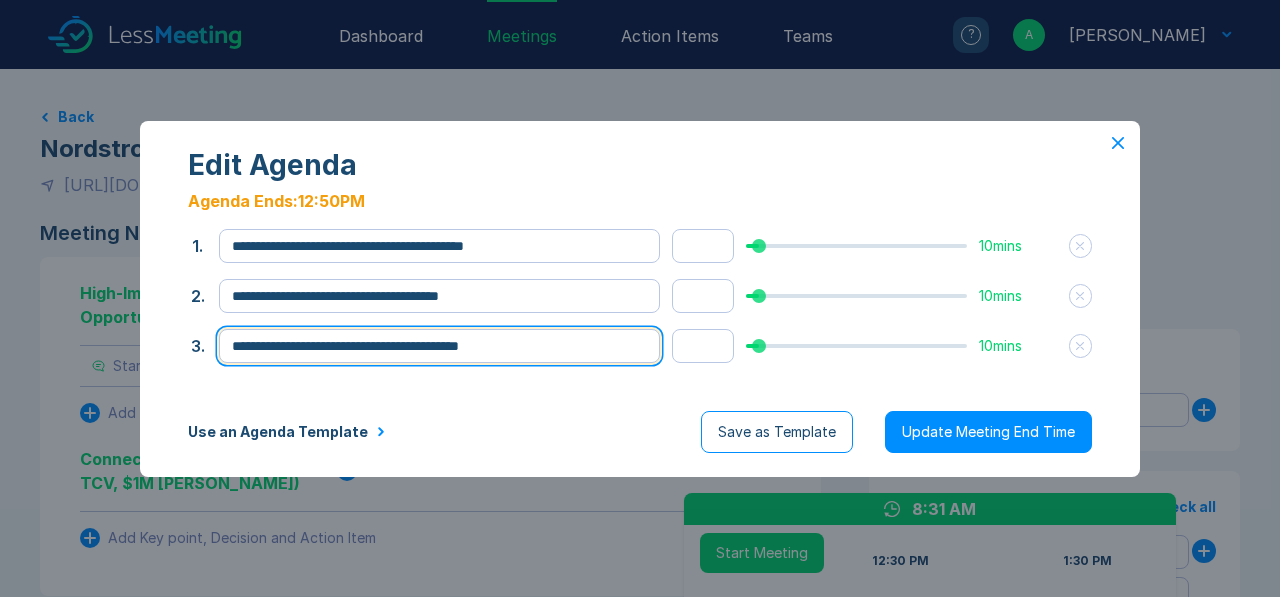 type on "**********" 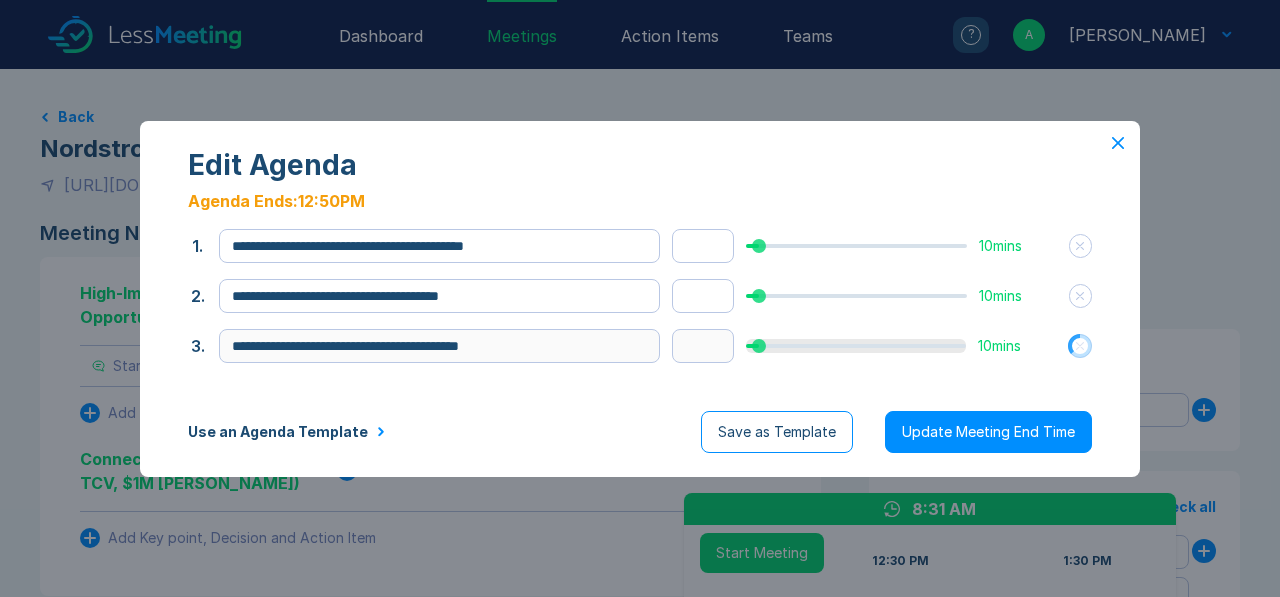 click on "Use an Agenda Template" at bounding box center [287, 432] 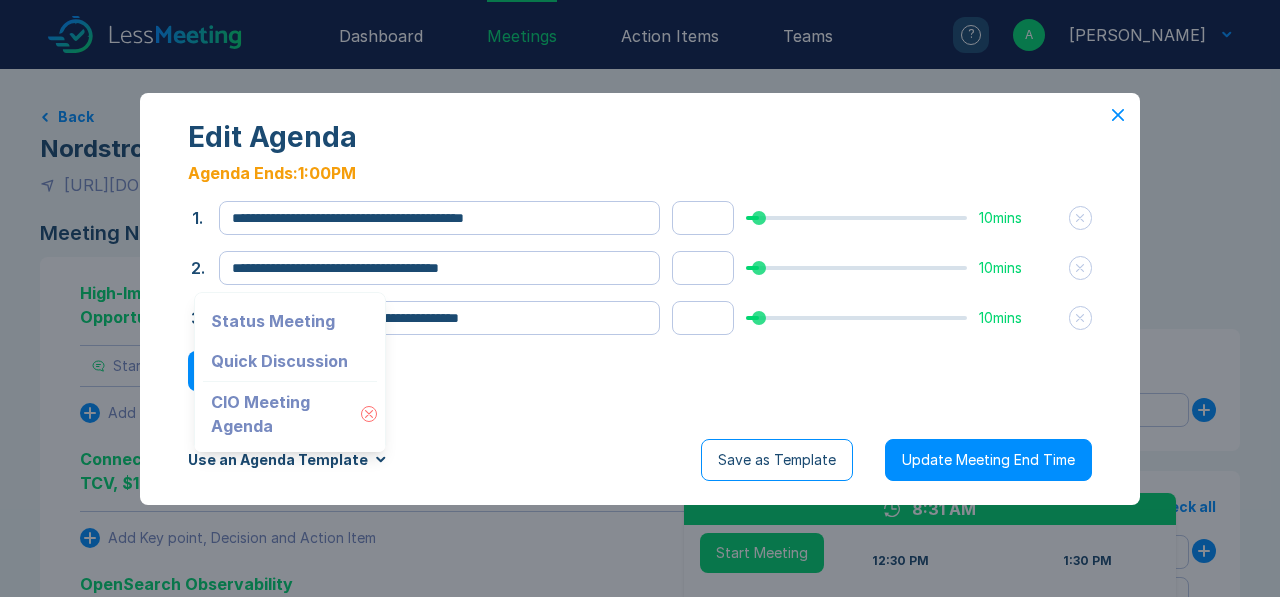 click on "**********" at bounding box center [640, 305] 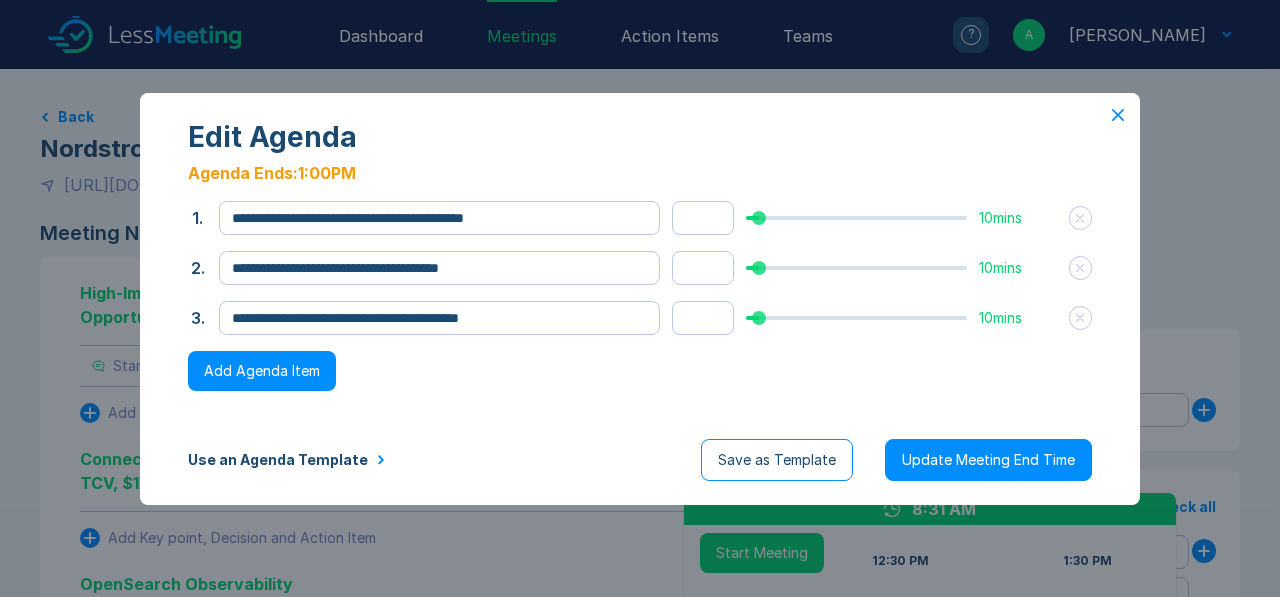 click on "Add Agenda Item" at bounding box center [262, 371] 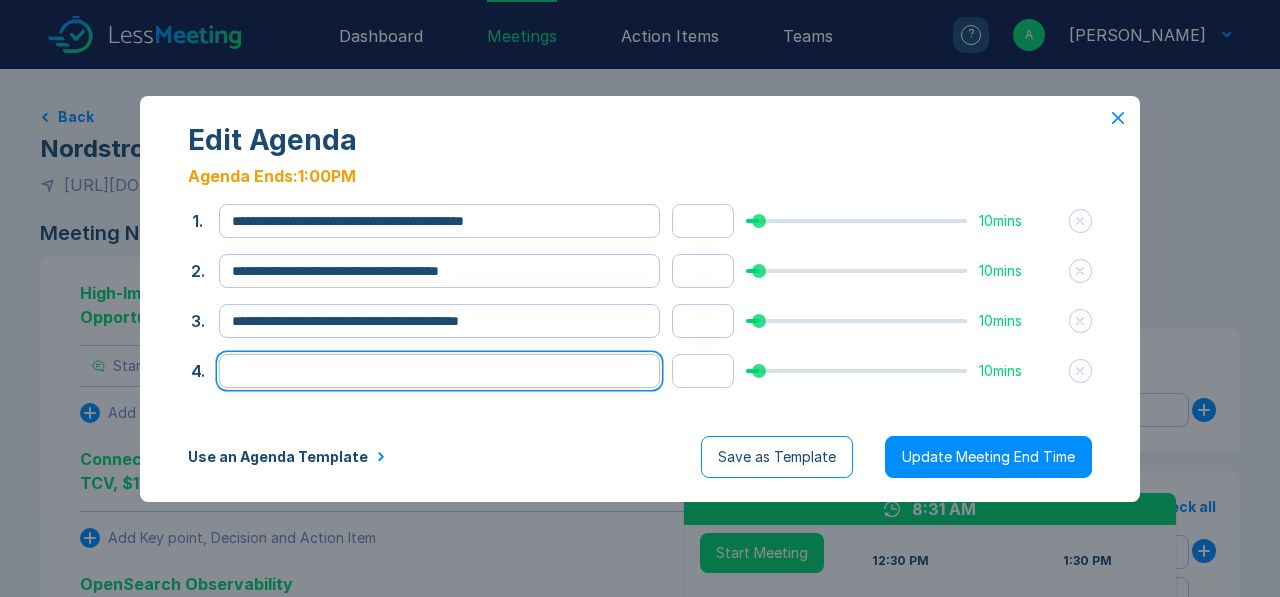 click at bounding box center [439, 371] 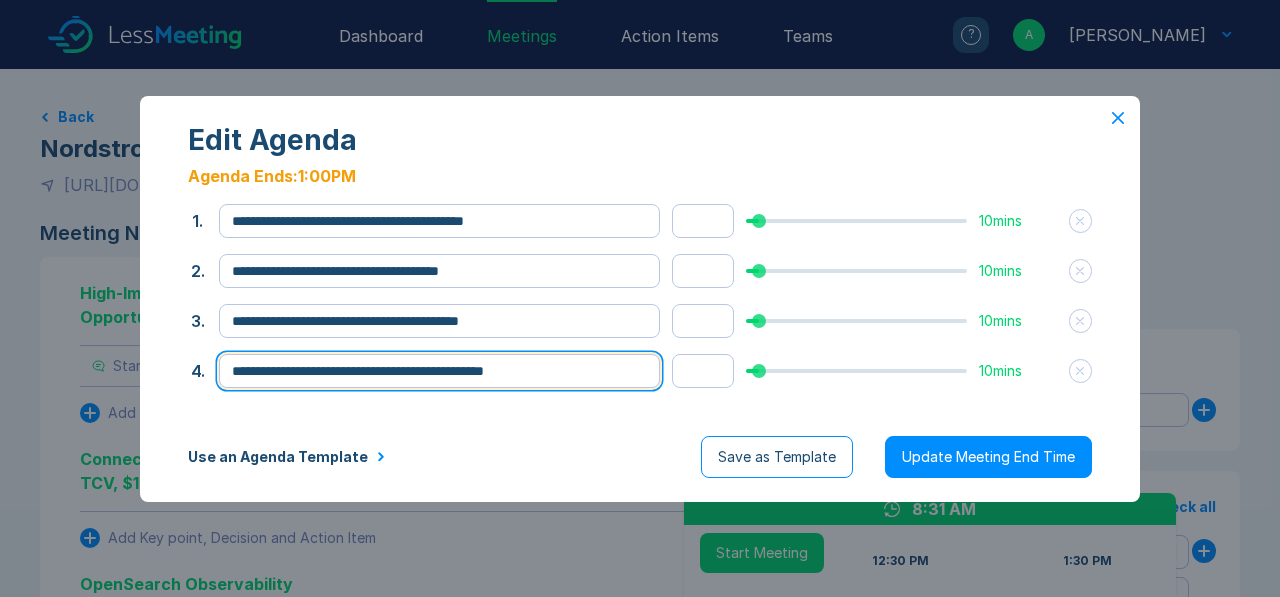 type on "**********" 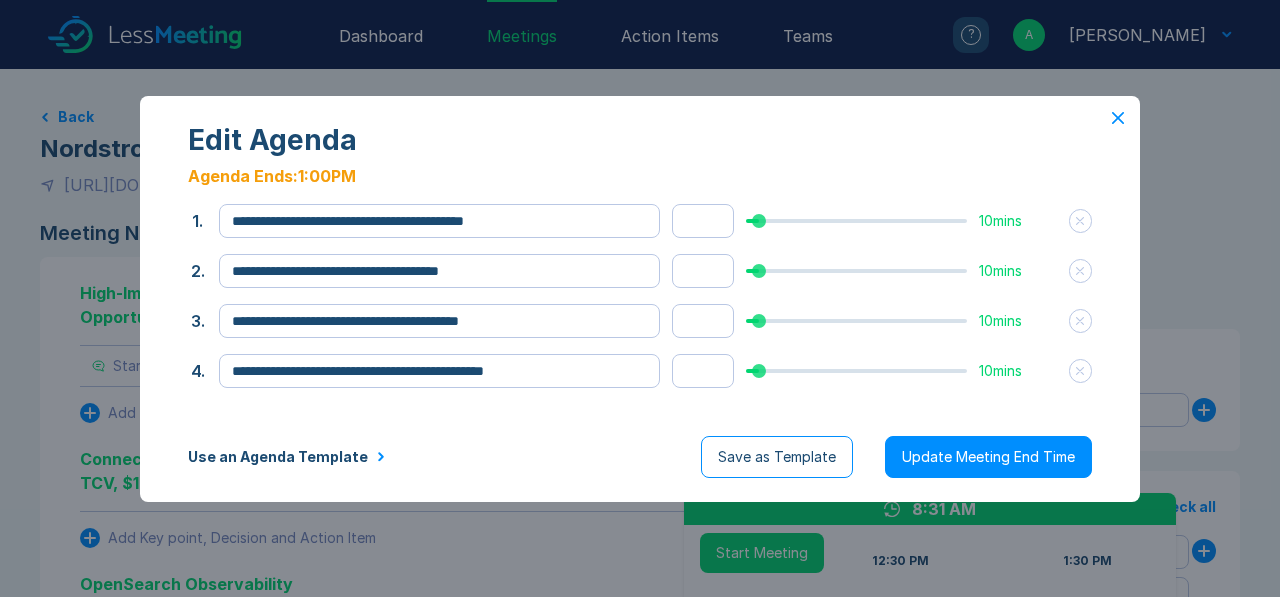click on "**********" at bounding box center (640, 305) 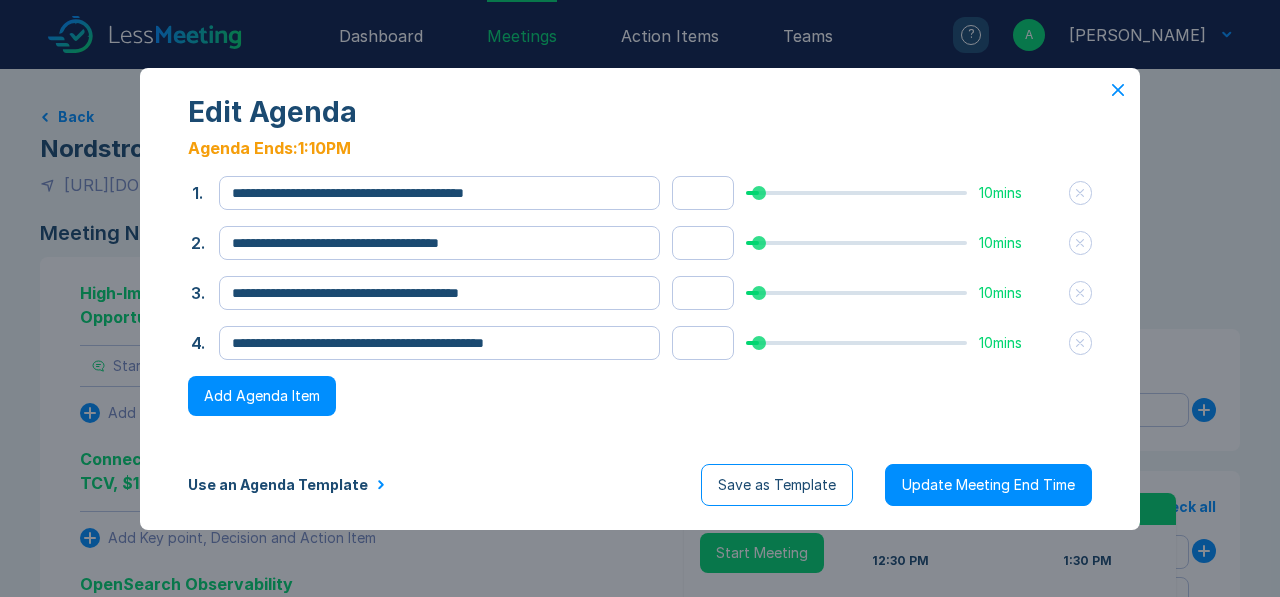 click on "Add Agenda Item" at bounding box center (262, 396) 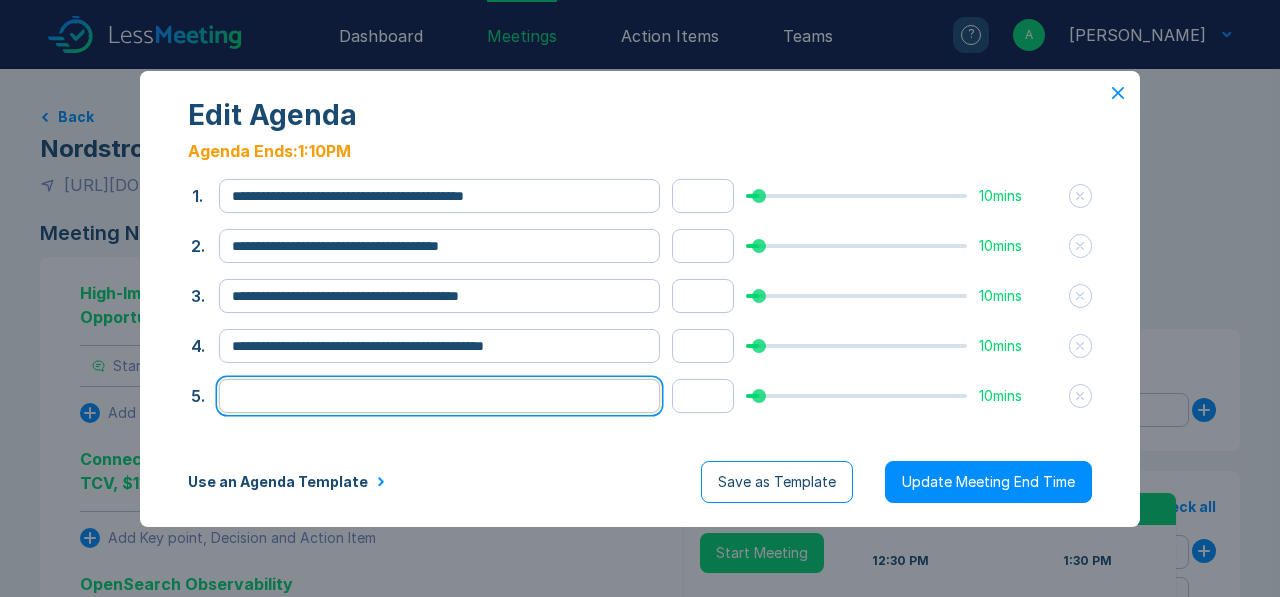 click at bounding box center (439, 396) 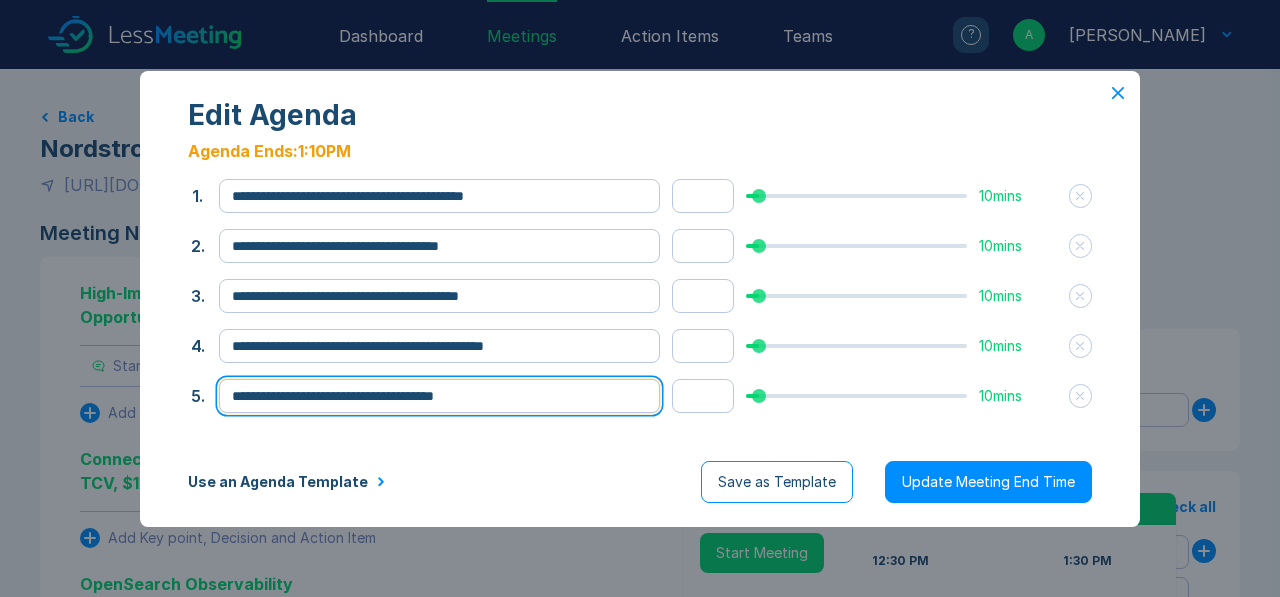 type on "**********" 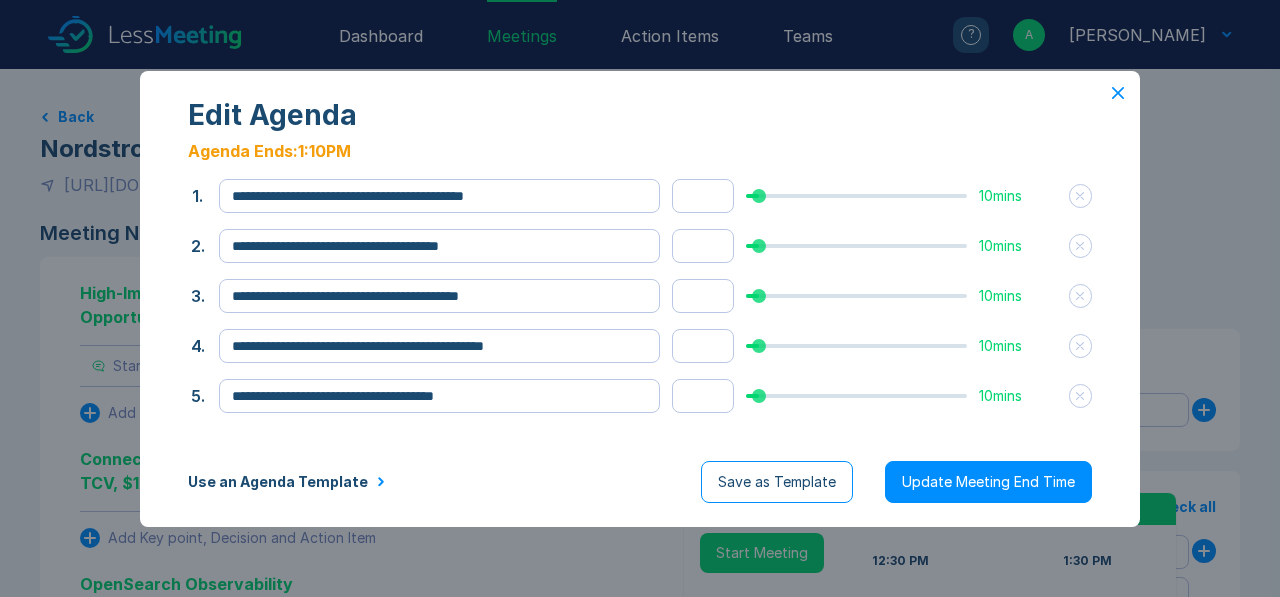 click on "**********" at bounding box center (640, 305) 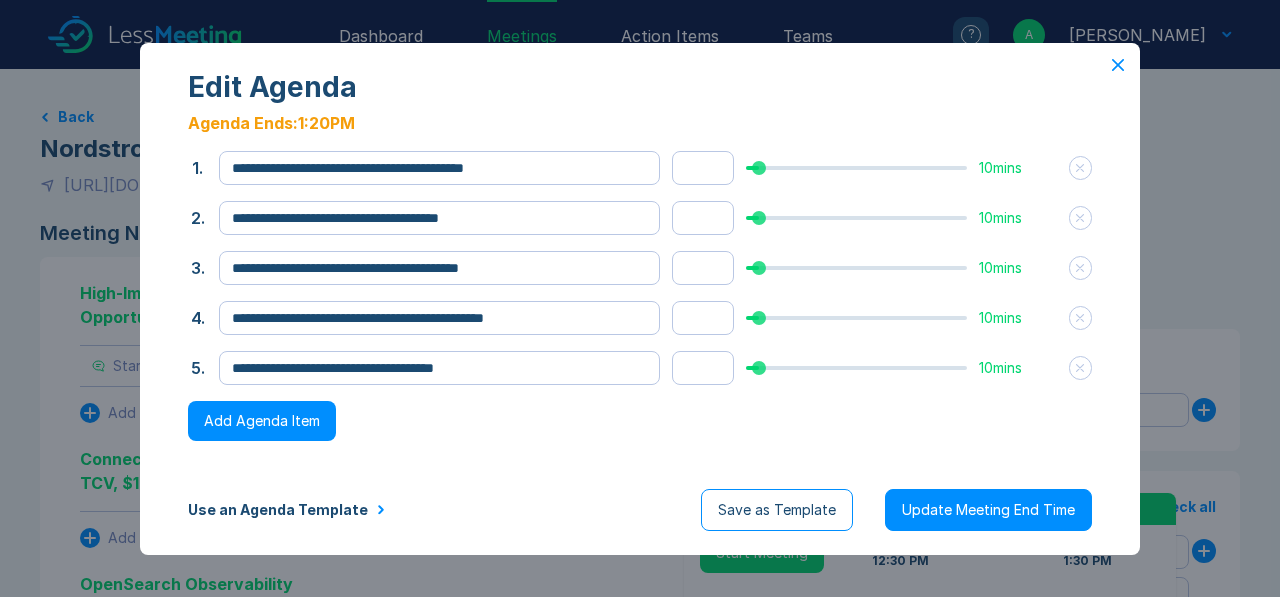 click 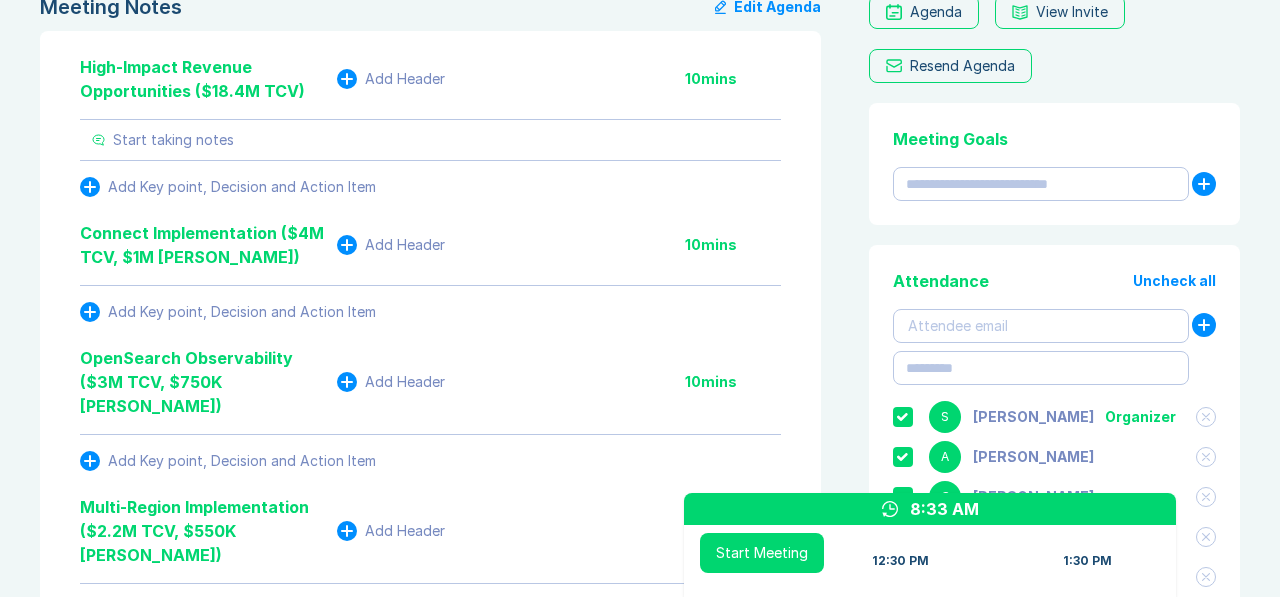 scroll, scrollTop: 240, scrollLeft: 0, axis: vertical 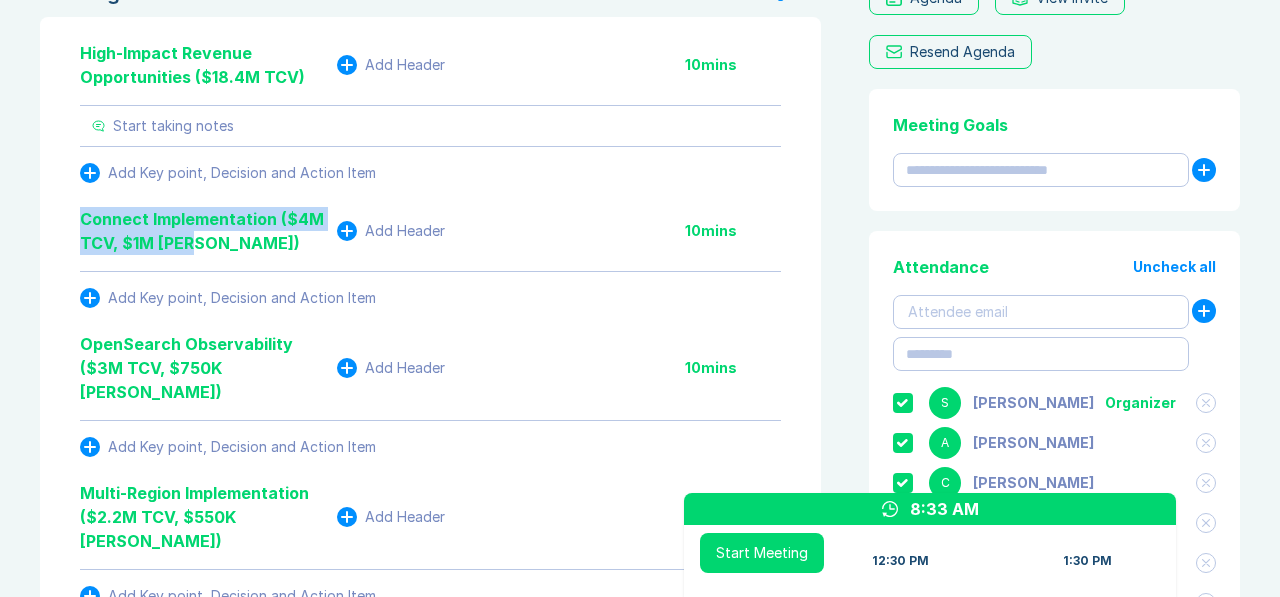 drag, startPoint x: 204, startPoint y: 246, endPoint x: 74, endPoint y: 219, distance: 132.77425 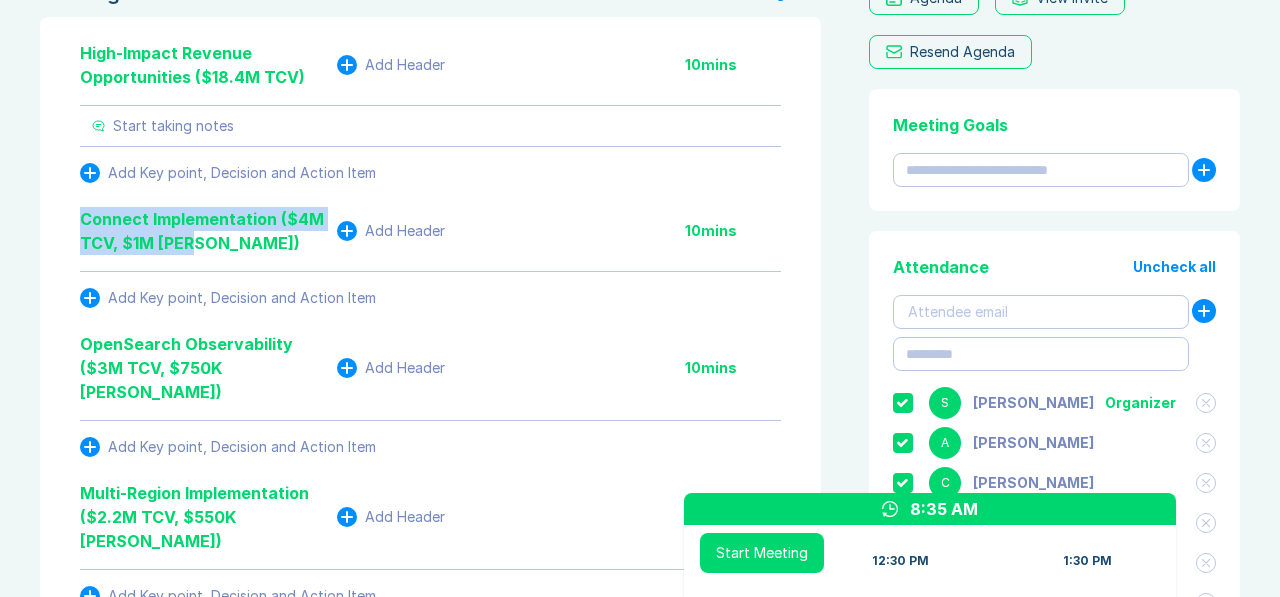 click on "High-Impact Revenue Opportunities ($18.4M TCV) Add Header 10  mins Start taking notes Add Key point, Decision and Action Item Connect Implementation ($4M TCV, $1M ROY) Add Header 10  mins Add Key point, Decision and Action Item OpenSearch Observability ($3M TCV, $750K ROY) Add Header 10  mins Add Key point, Decision and Action Item Multi-Region Implementation ($2.2M TCV, $550K ROY) Add Header 10  mins Add Key point, Decision and Action Item Anthropic/Bedrock ($1.2M TCV, $300K ROY) Add Header 10  mins Add Key point, Decision and Action Item" at bounding box center (430, 398) 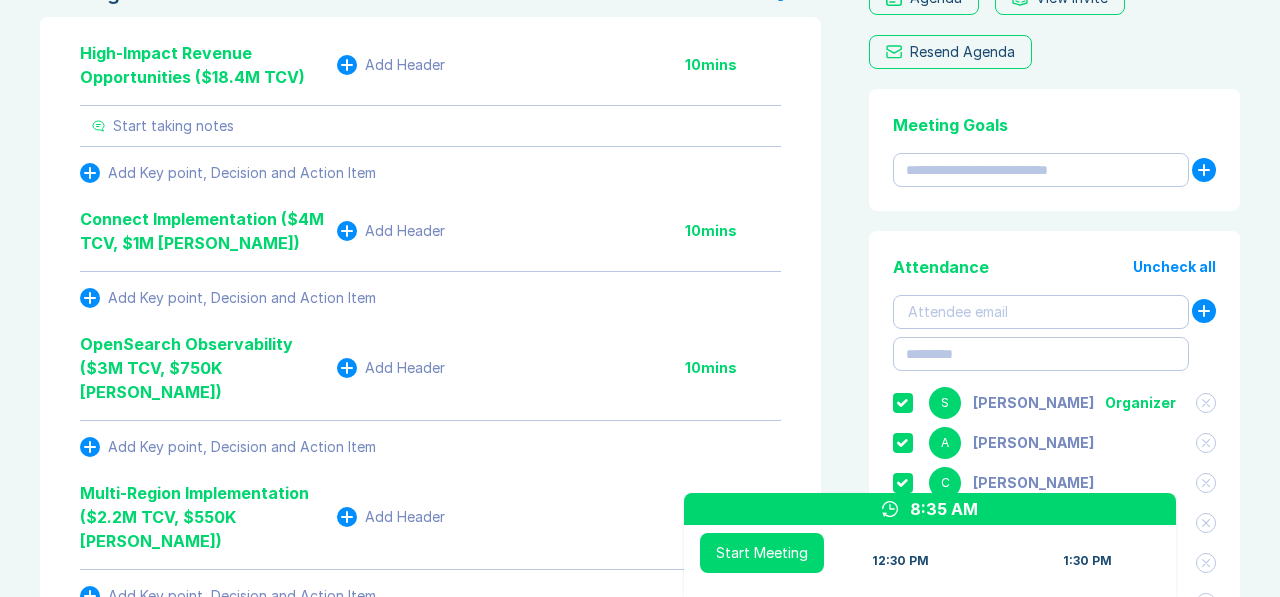 click 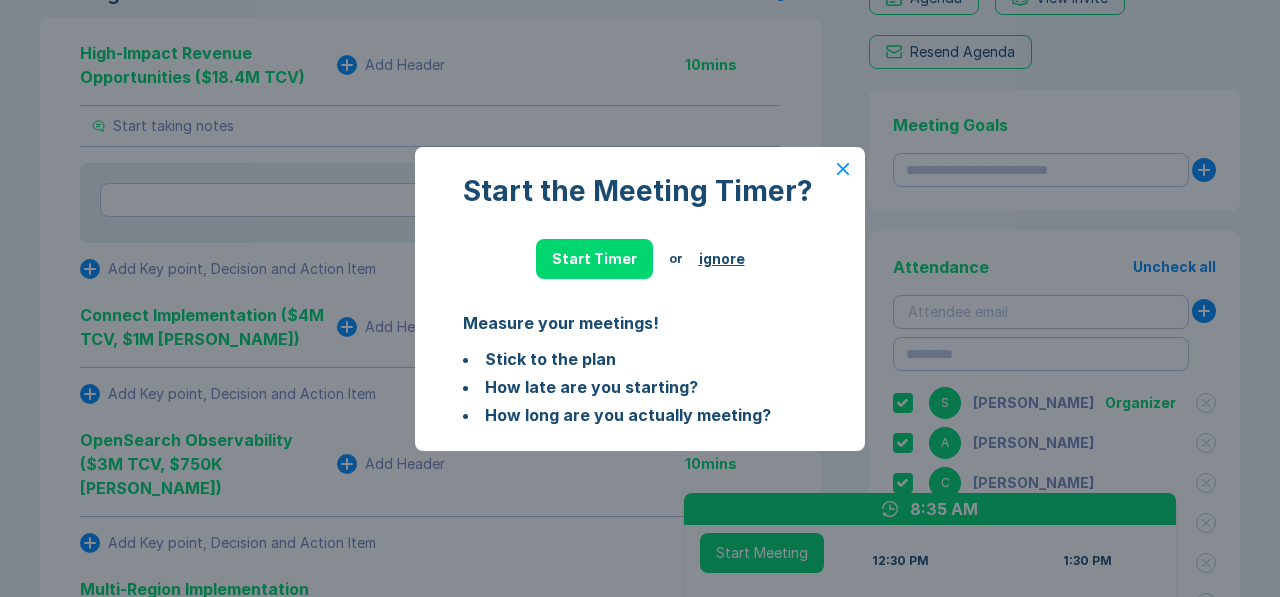 click on "ignore" at bounding box center (722, 259) 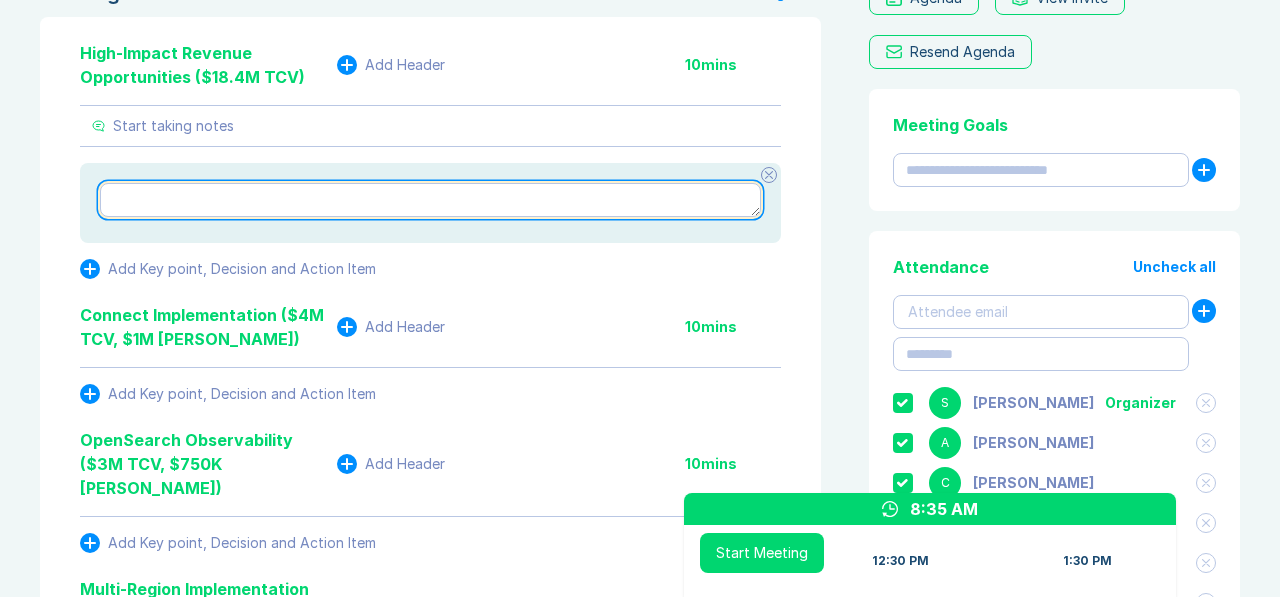 click at bounding box center [430, 200] 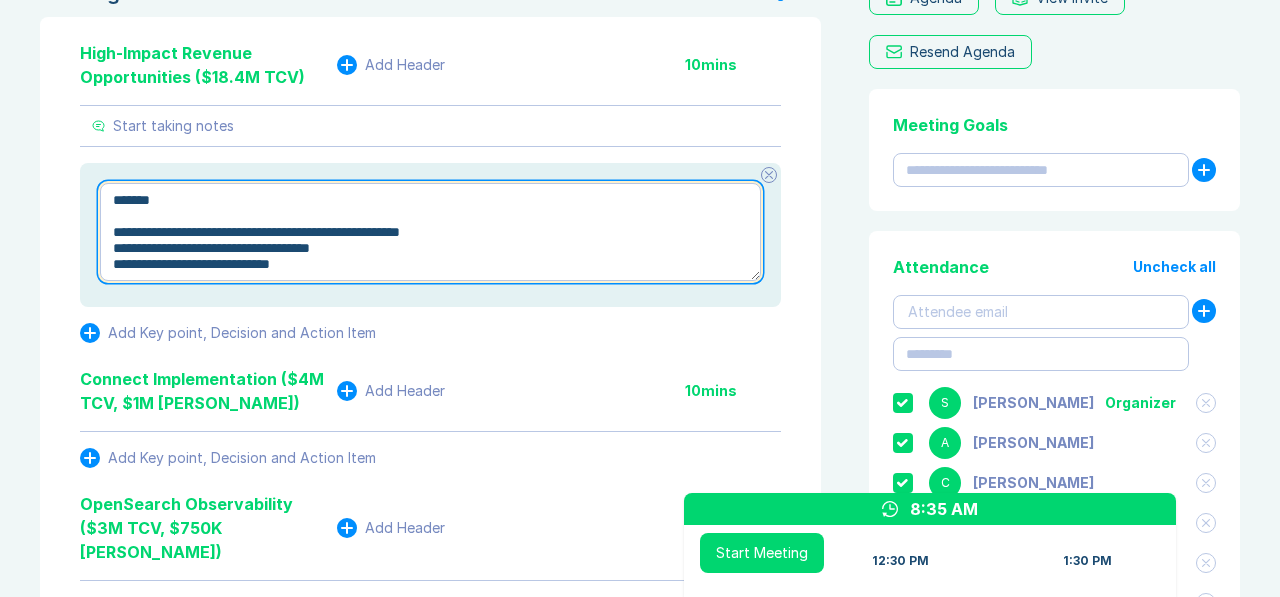 type on "*" 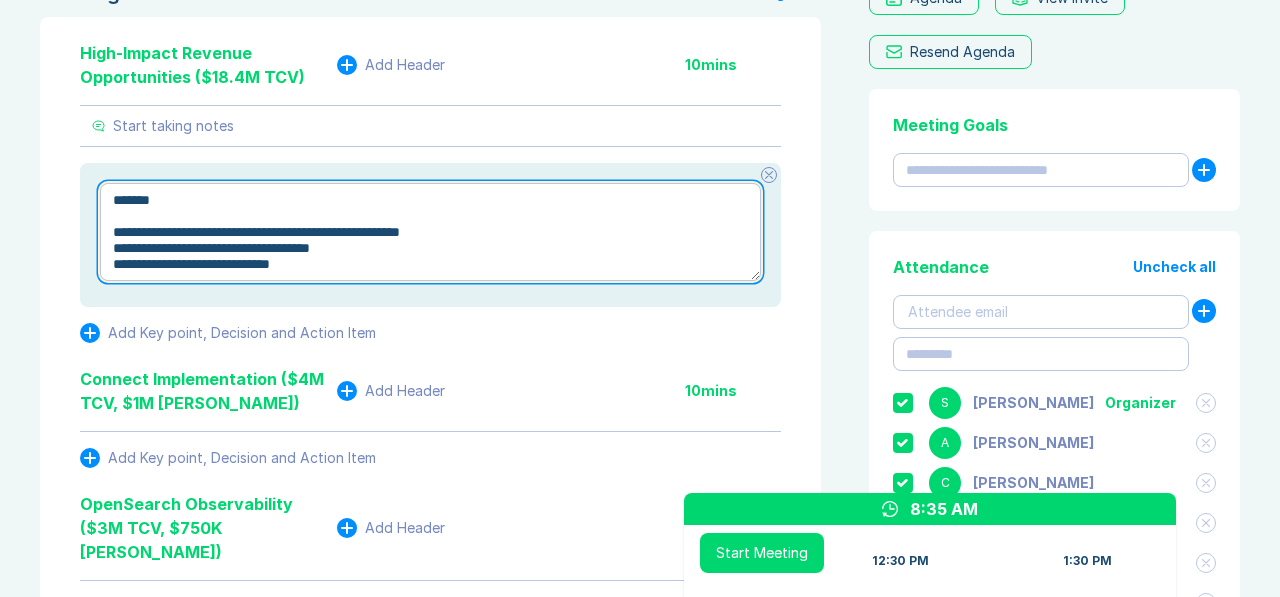 type on "**********" 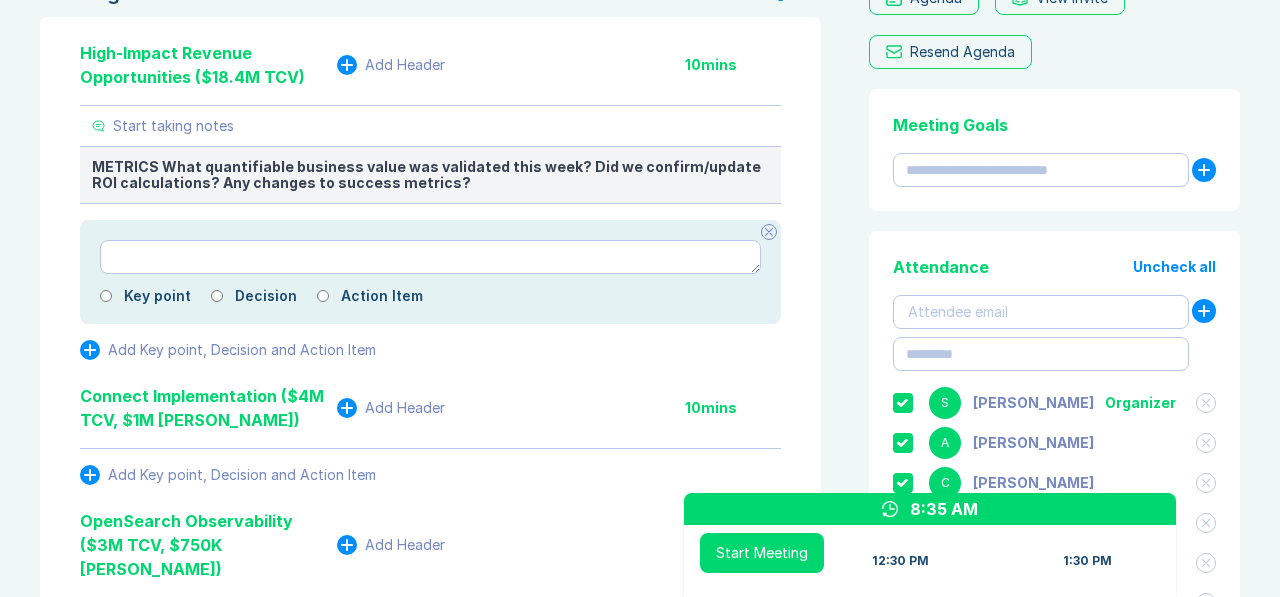 click on "Add Header" at bounding box center (405, 65) 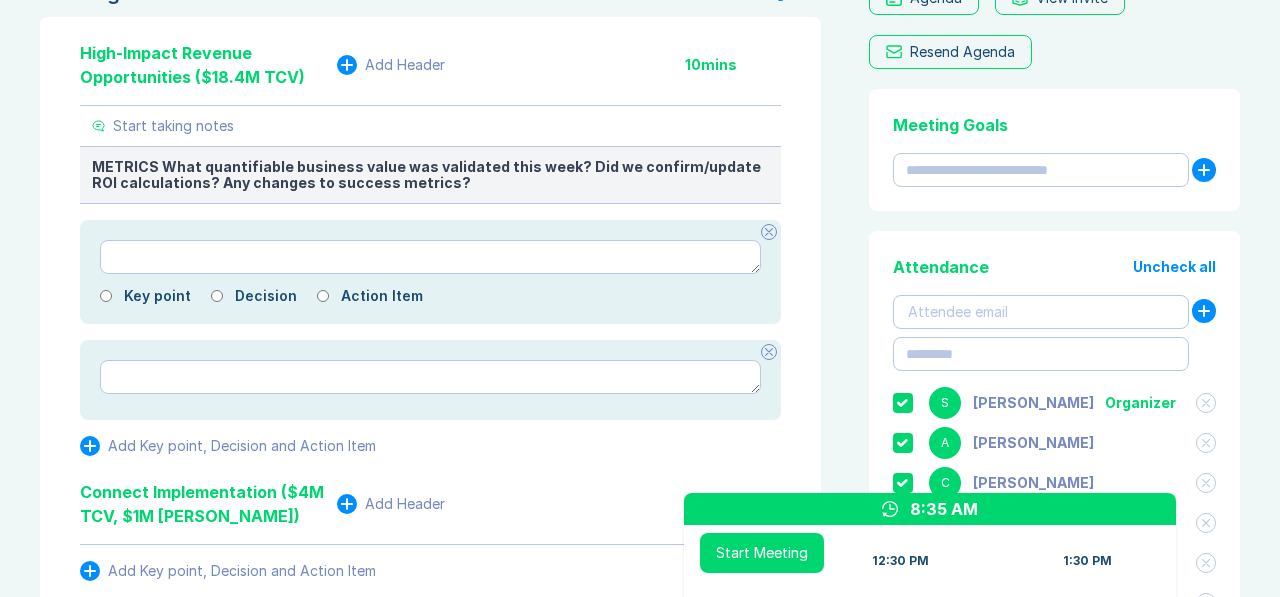 type on "*" 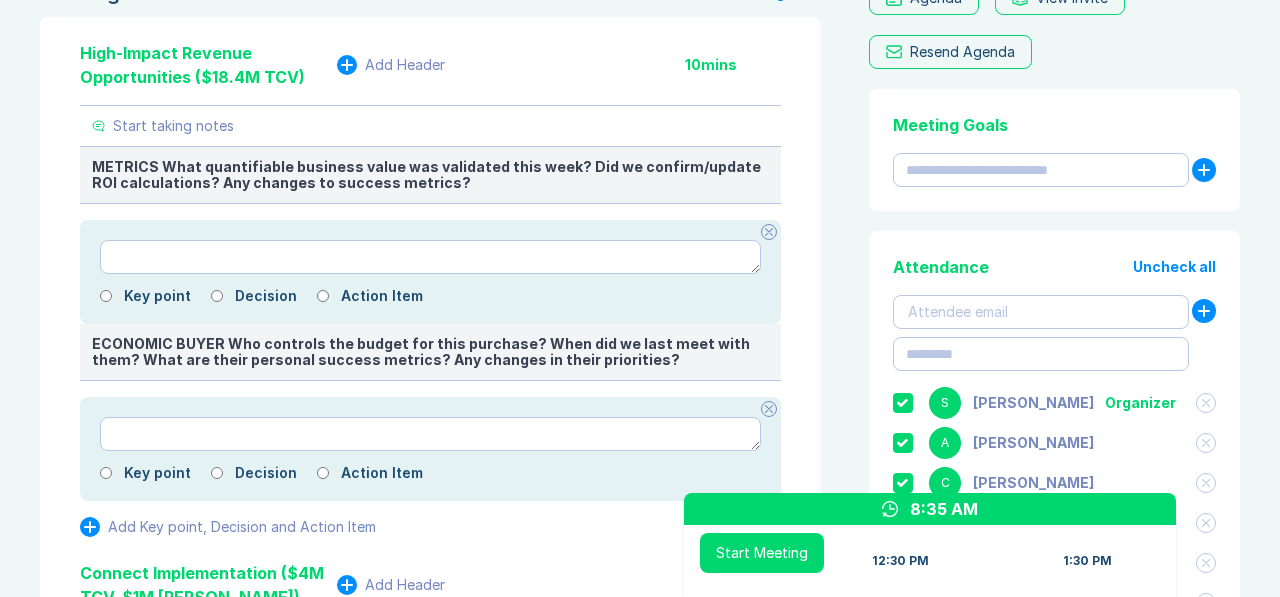 click on "Add Header" at bounding box center (405, 65) 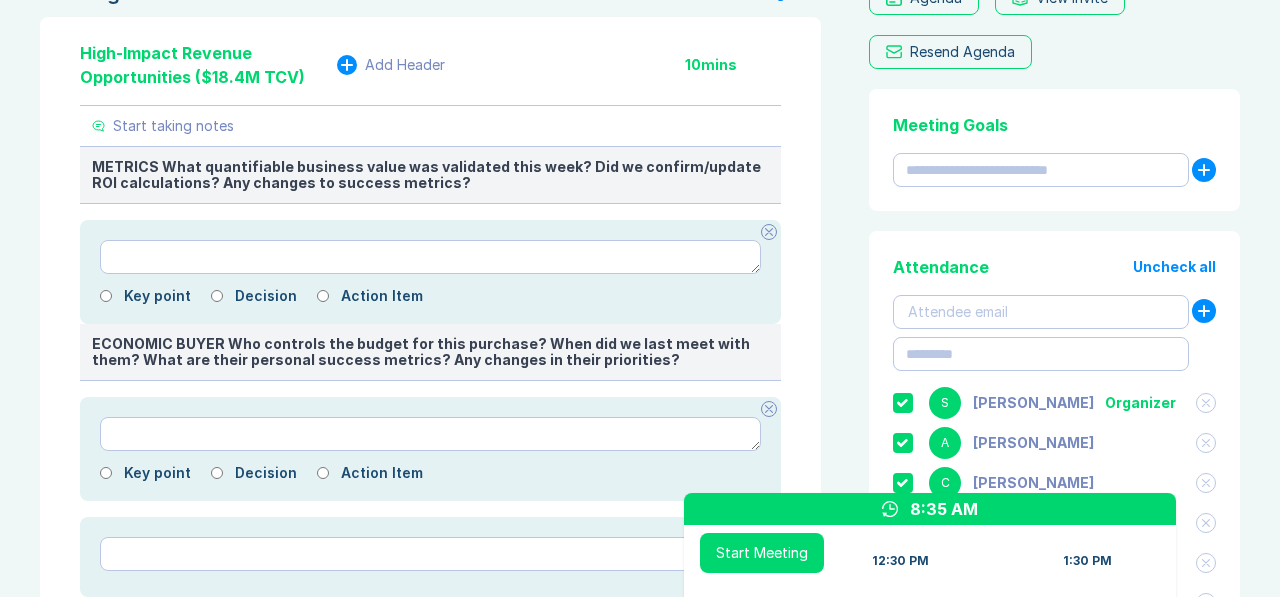 type on "*" 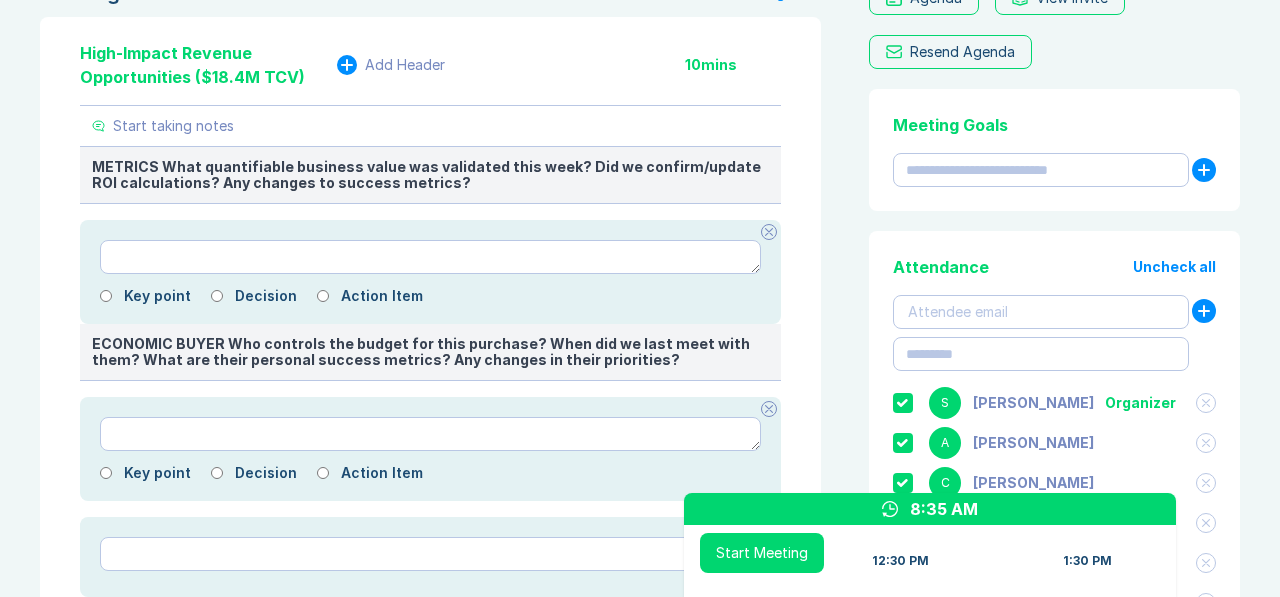 type on "**********" 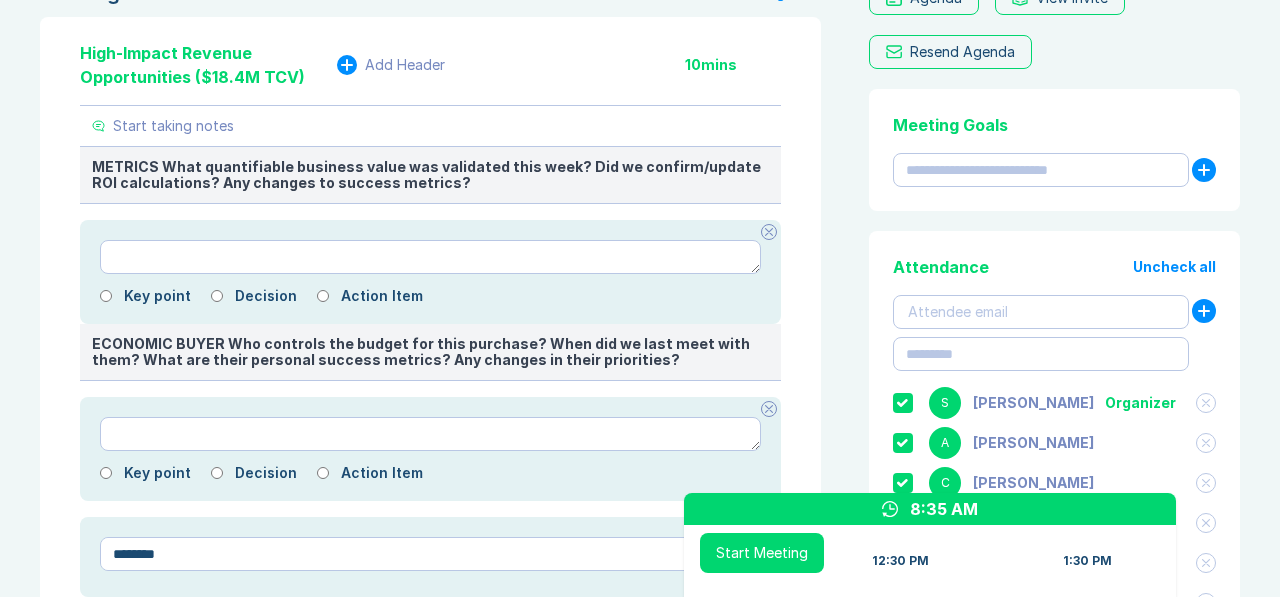 scroll, scrollTop: 576, scrollLeft: 0, axis: vertical 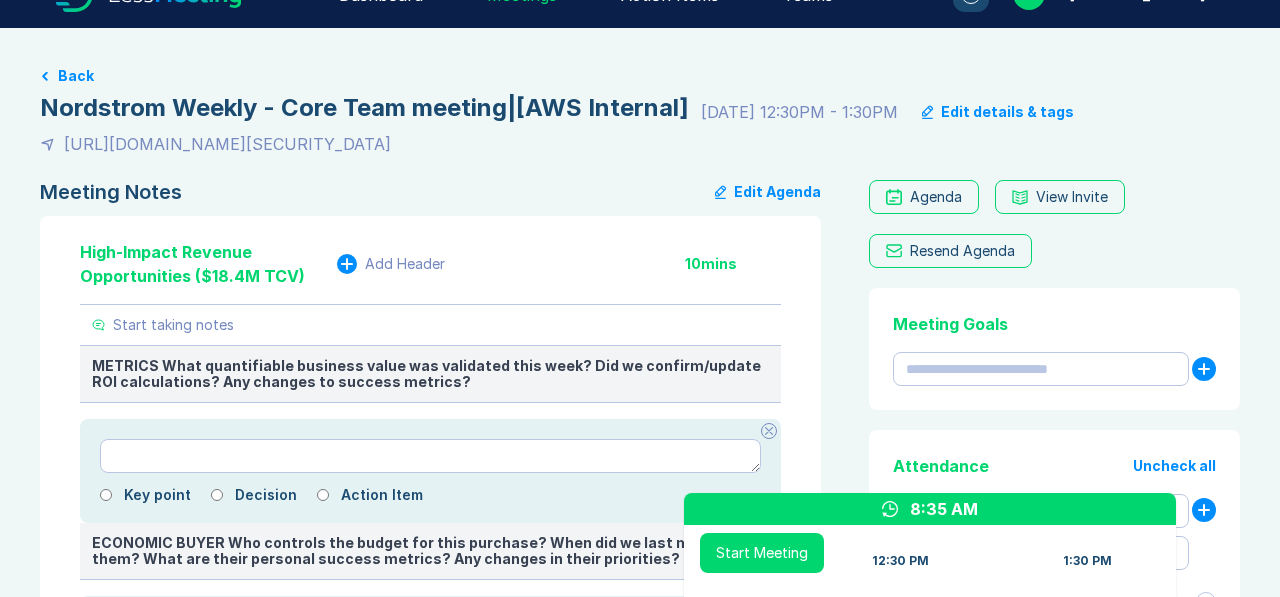 click on "Add Header" at bounding box center (405, 264) 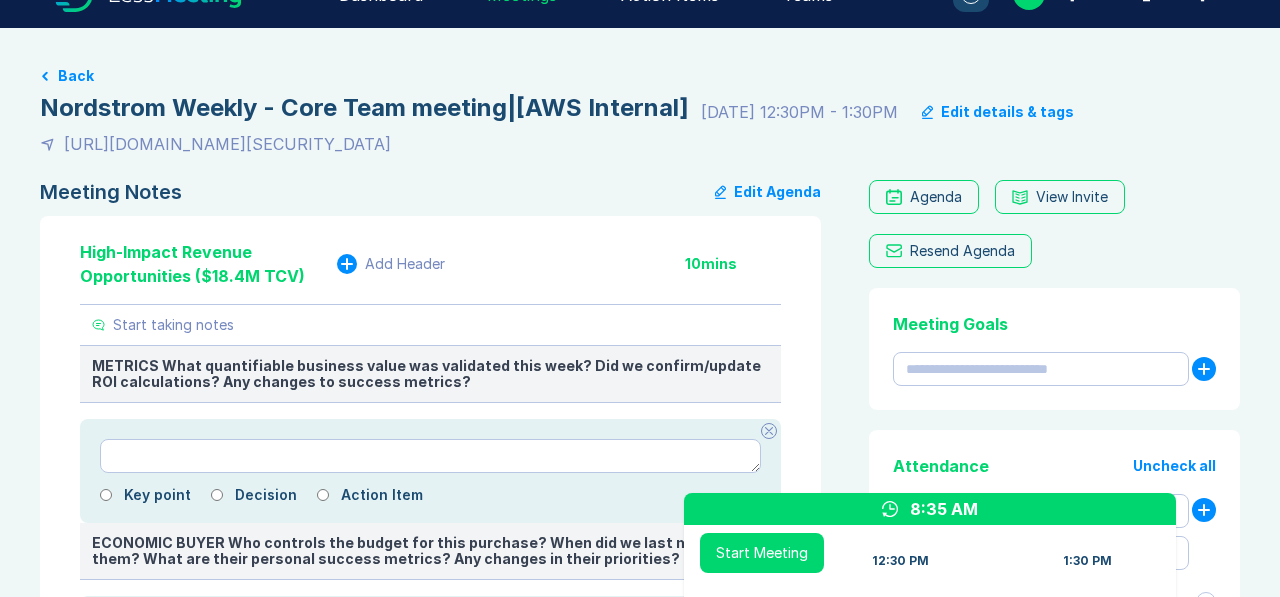 scroll, scrollTop: 673, scrollLeft: 0, axis: vertical 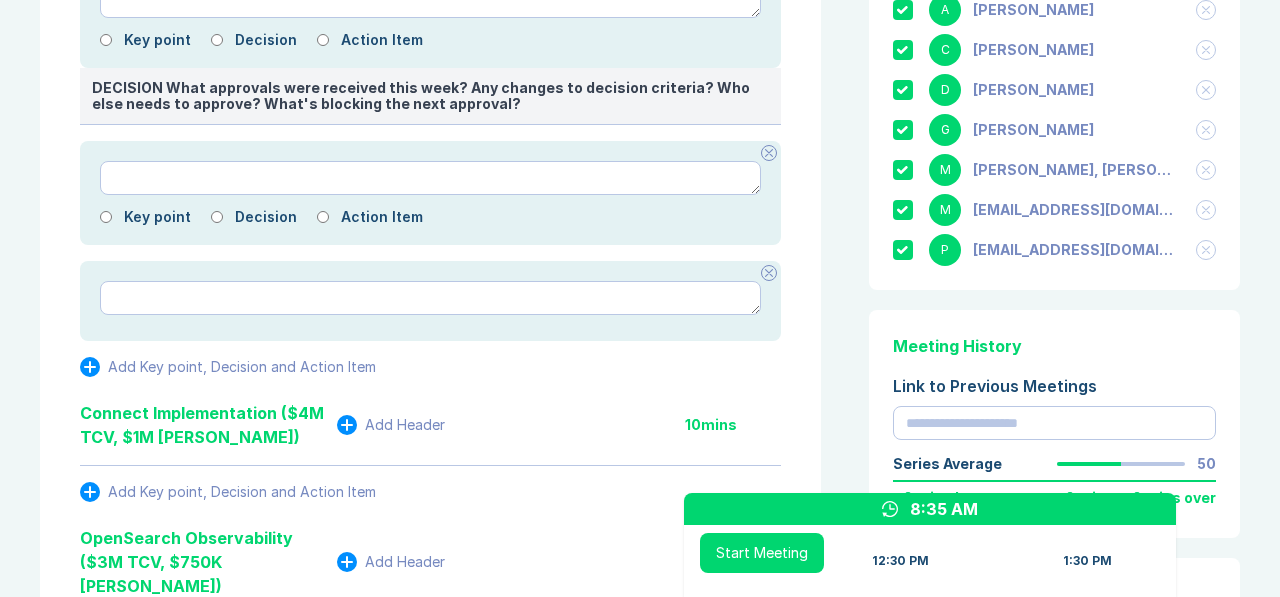 type on "*" 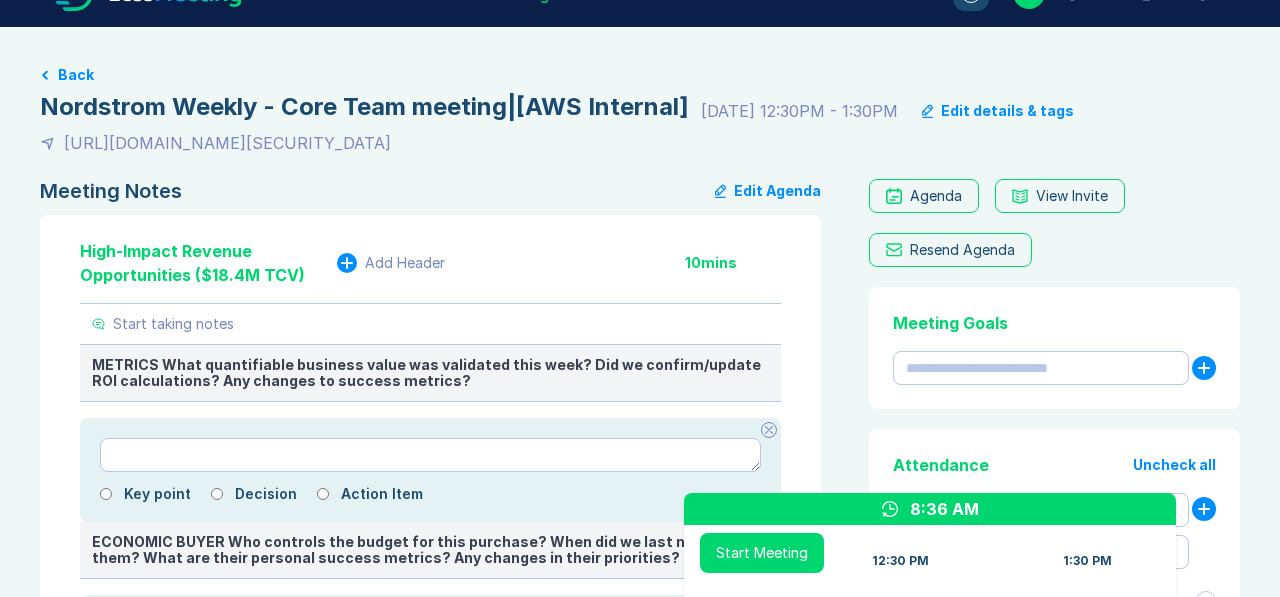 click on "Add Header" at bounding box center [405, 263] 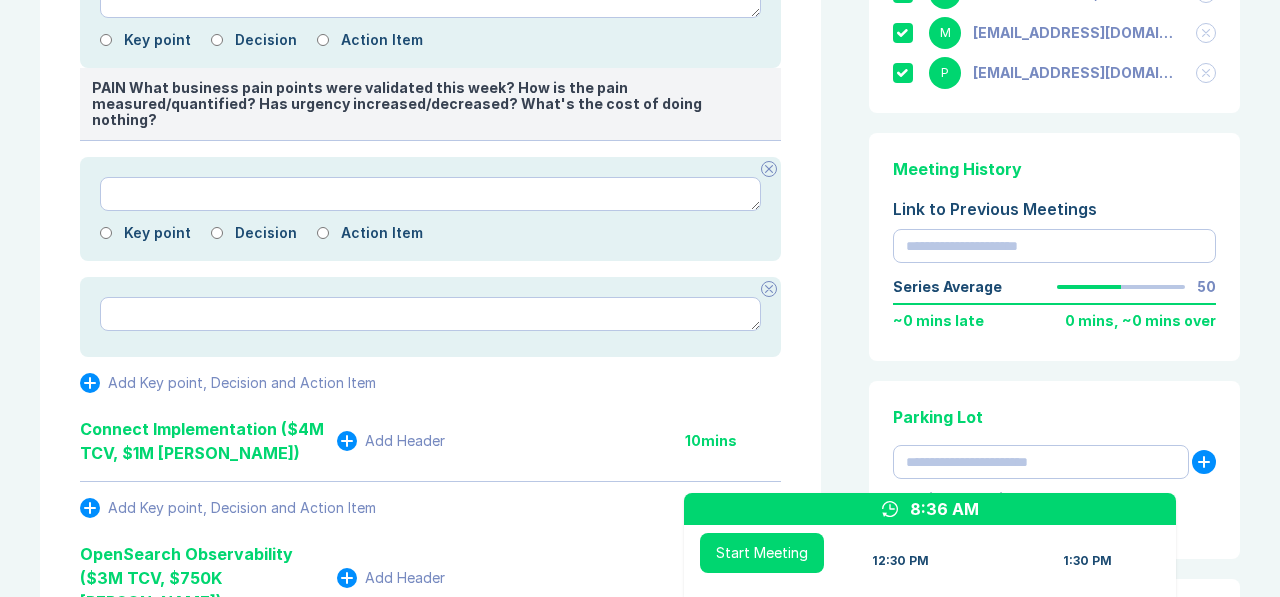 type on "*" 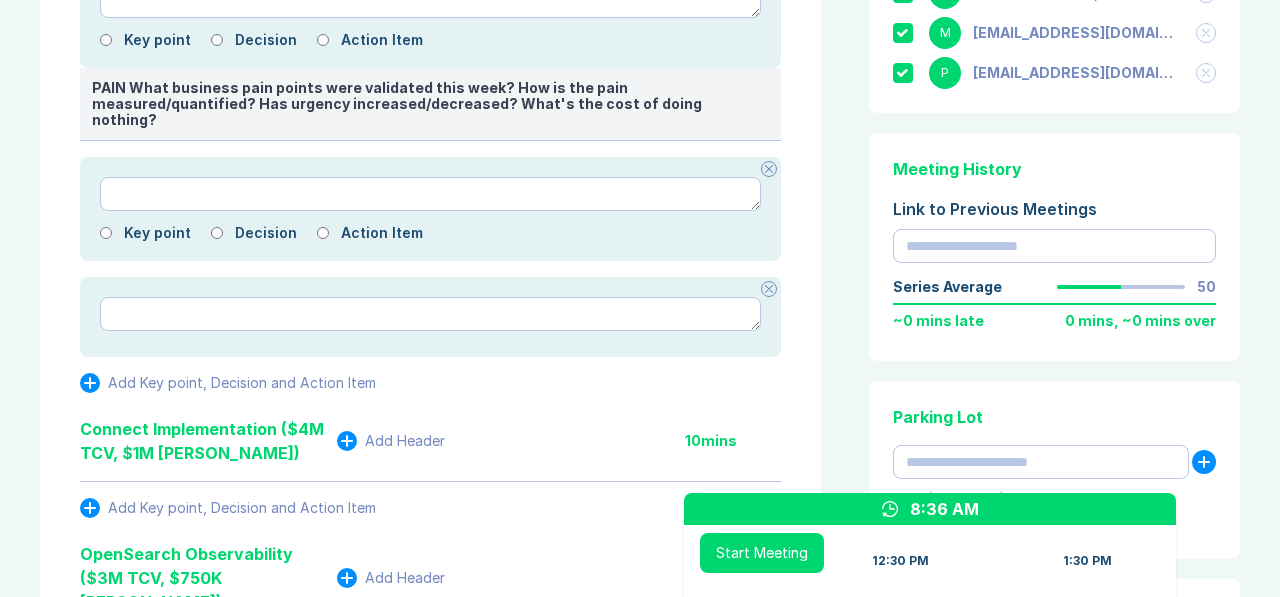type on "**********" 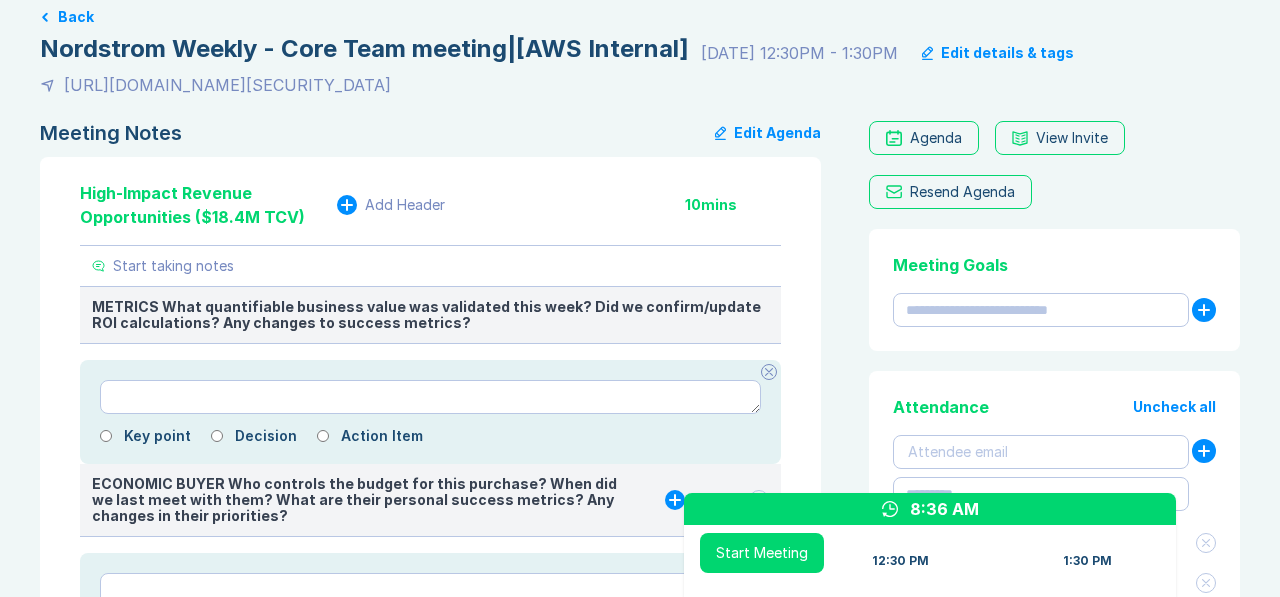 scroll, scrollTop: 19, scrollLeft: 0, axis: vertical 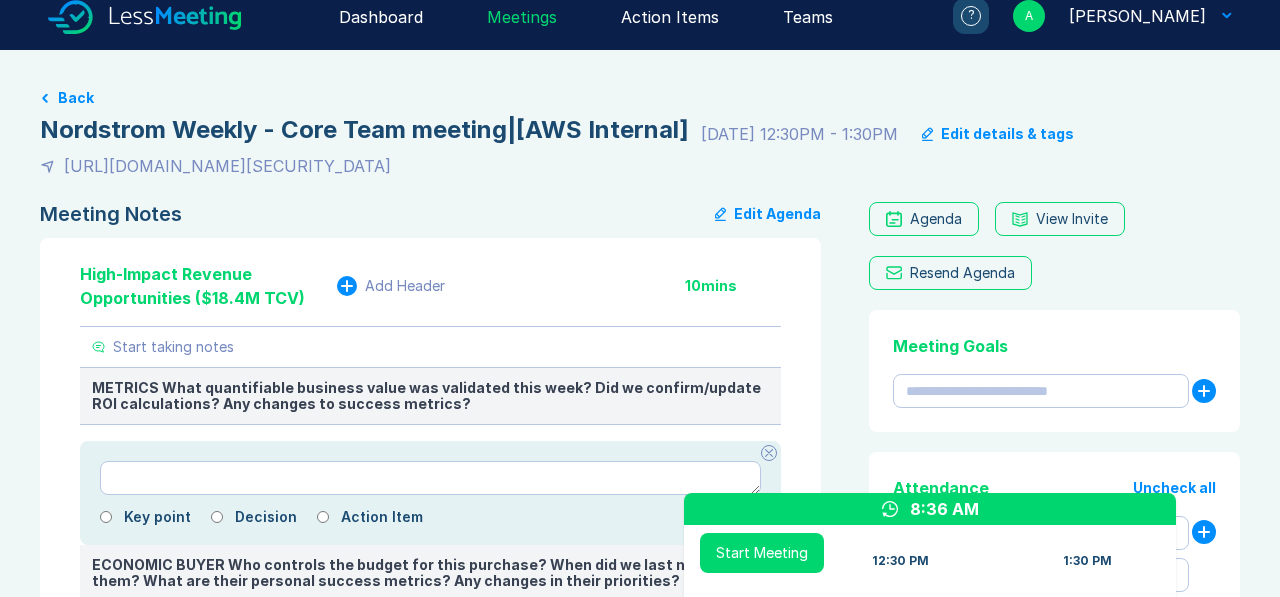 click on "Add Header" at bounding box center [405, 286] 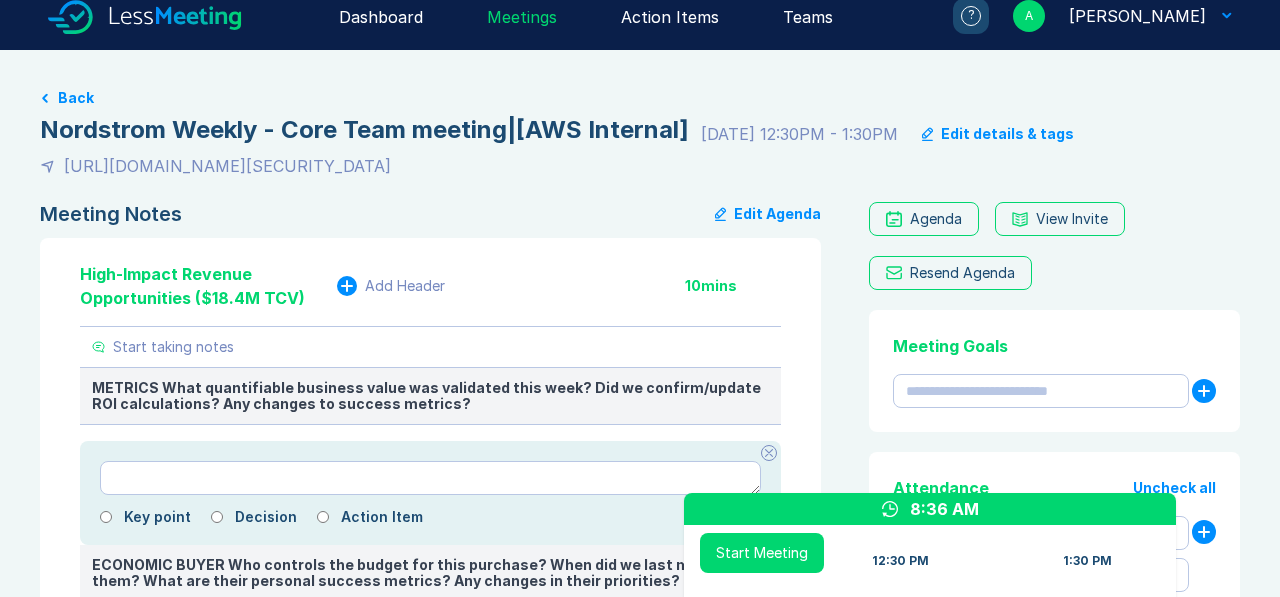 scroll, scrollTop: 1027, scrollLeft: 0, axis: vertical 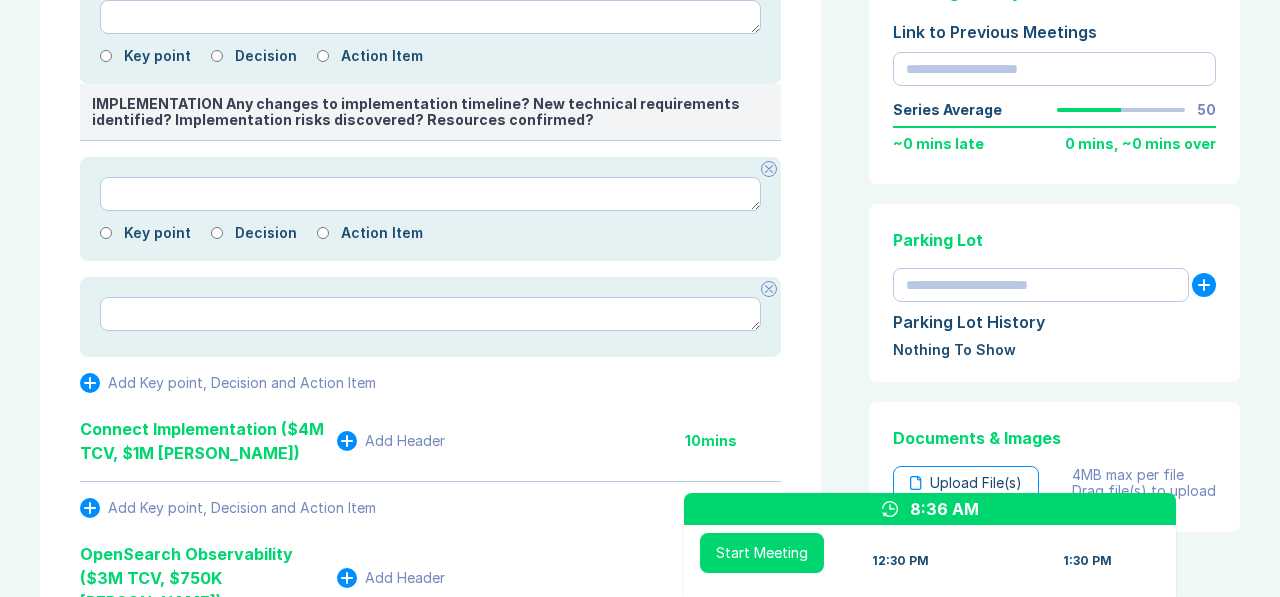 type on "*" 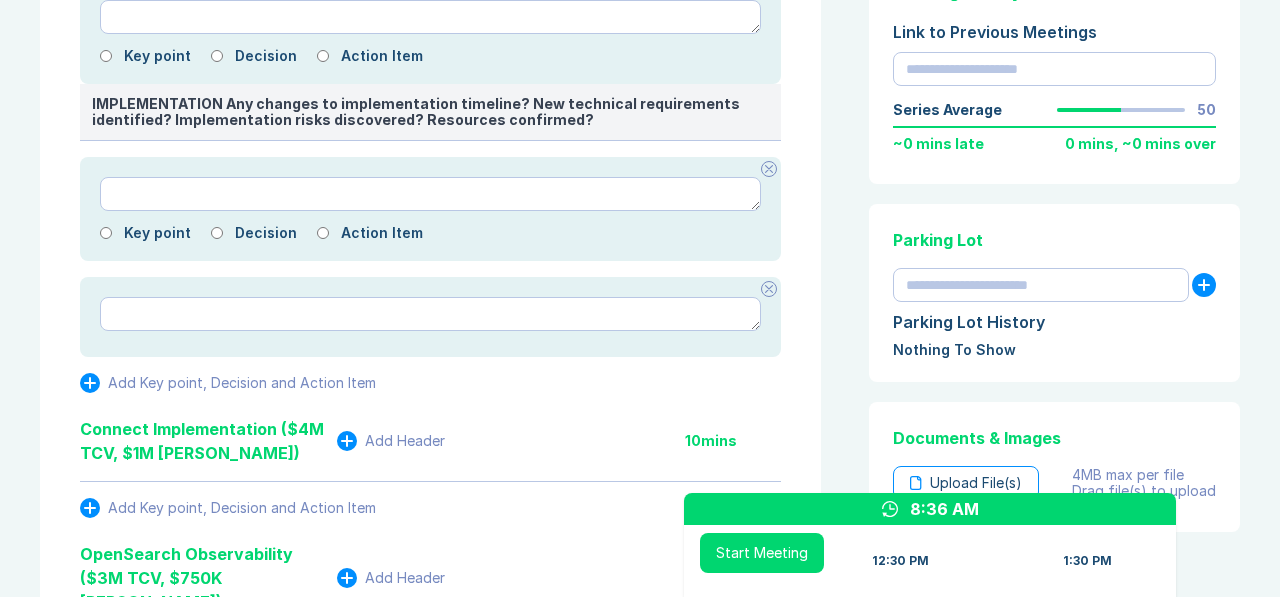 type on "**********" 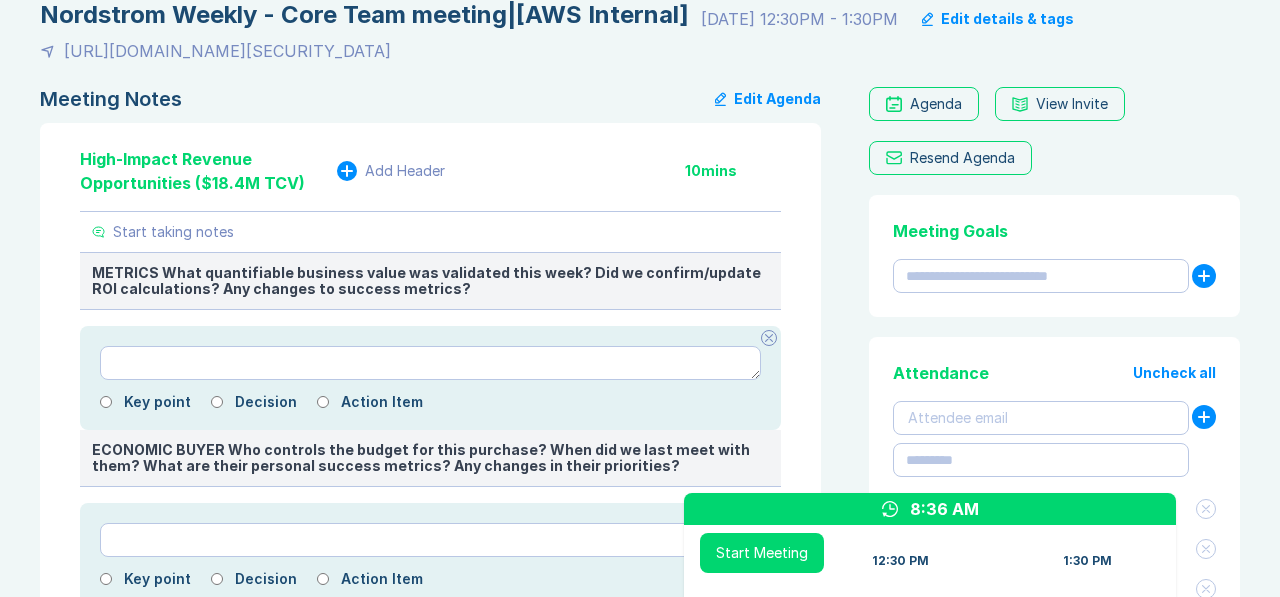 click on "Add Header" at bounding box center [405, 171] 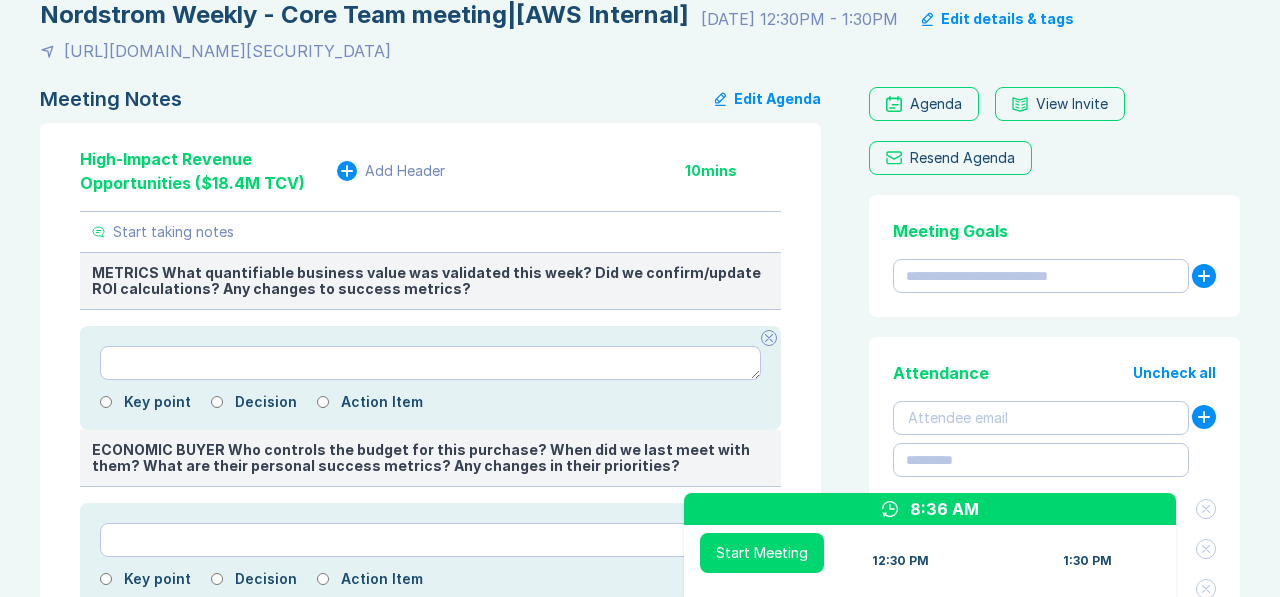 scroll, scrollTop: 1204, scrollLeft: 0, axis: vertical 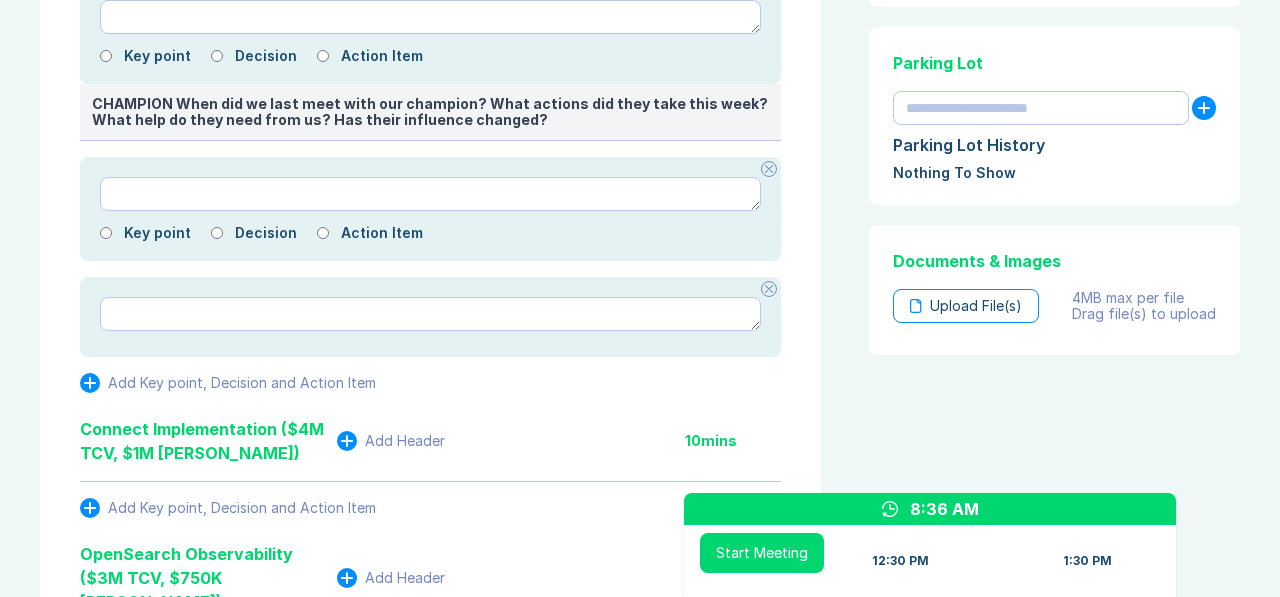 type on "*" 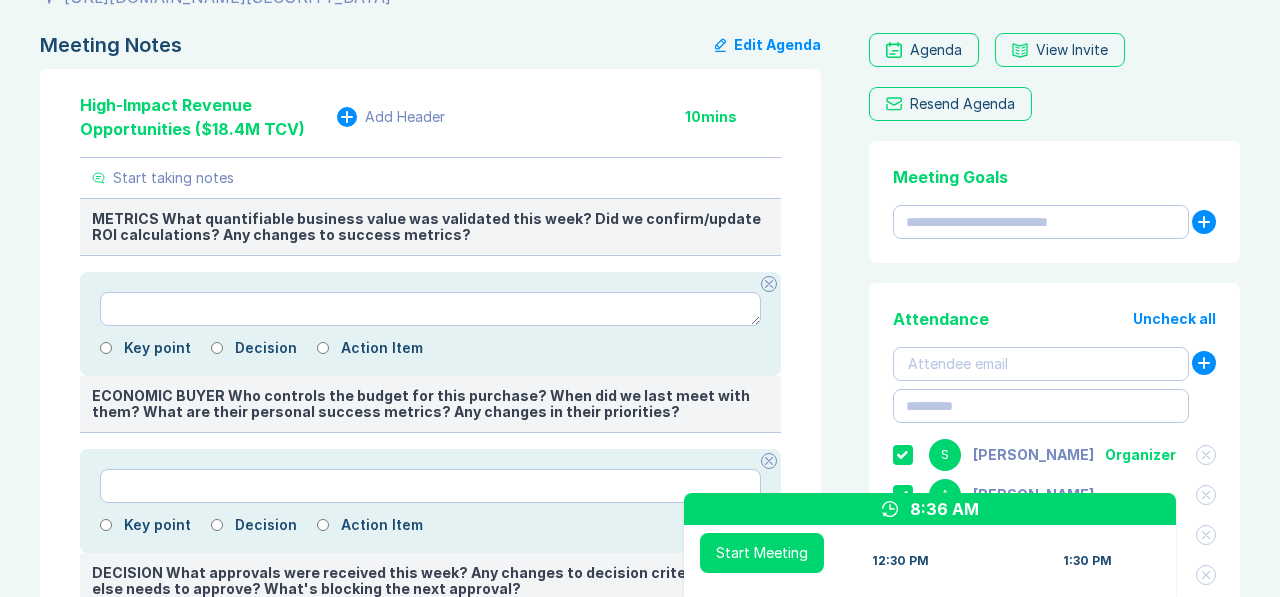 click on "Add Header" at bounding box center (405, 117) 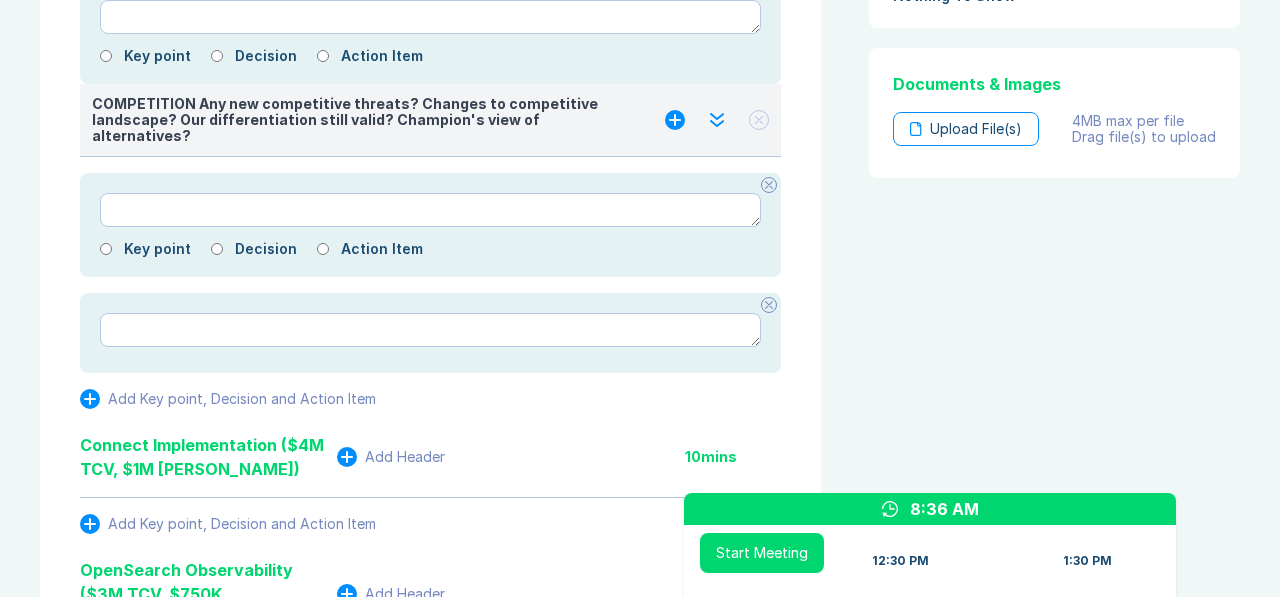 type on "*" 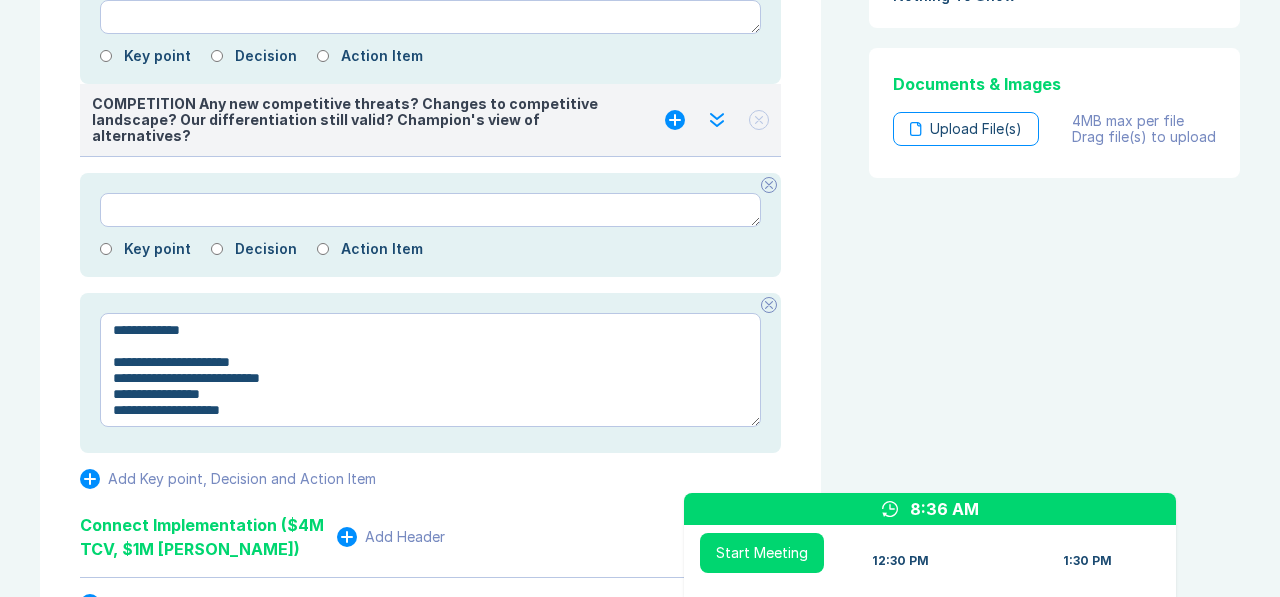 type on "*" 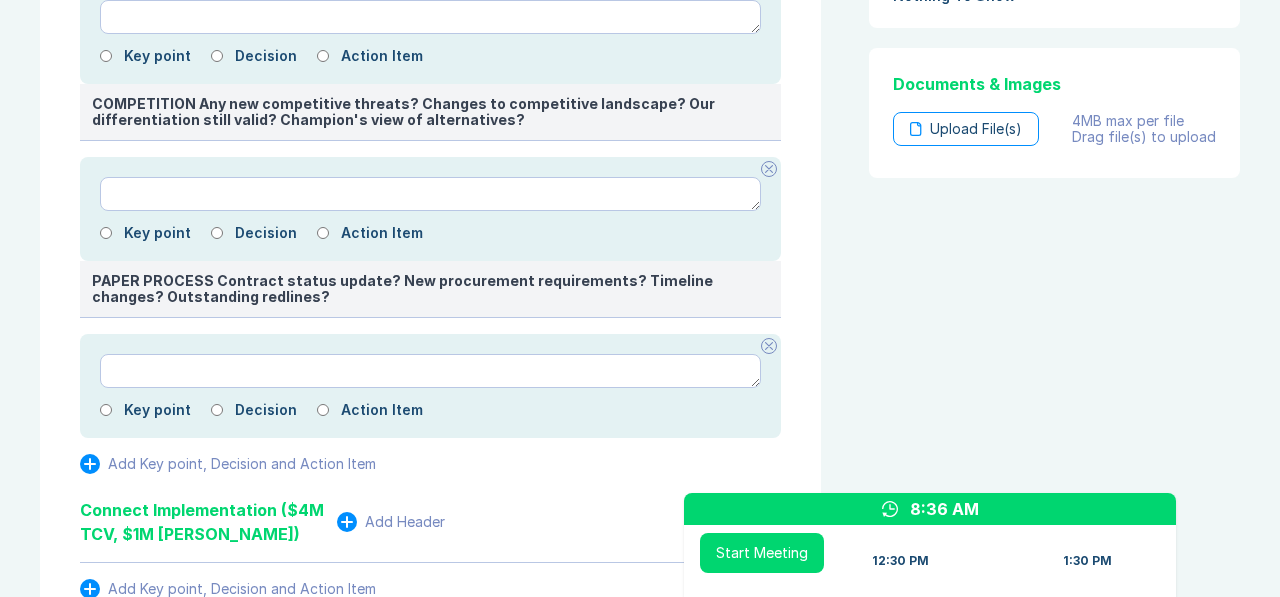 click on "Agenda View Invite Resend Agenda Meeting Goals
To pick up a draggable item, press the space bar.
While dragging, use the arrow keys to move the item.
Press space again to drop the item in its new position, or press escape to cancel.
Attendance Uncheck all Attendee email S Singh, Nishant Organizer A Anu Kanneganti C Carter, Todd D Dryden, Damon G Grant Garlisch M Mandhadi, Harish Goud M meet@chime.aws P pin+6724183099@chime.aws Meeting History Link to Previous Meetings Series Average 50 ~ 0 mins late 0 mins , ~ 0 mins over Parking Lot Parking Lot History Nothing To Show Documents & Images  Upload File(s) 4MB max per file Drag file(s) to upload" at bounding box center (1050, 195) 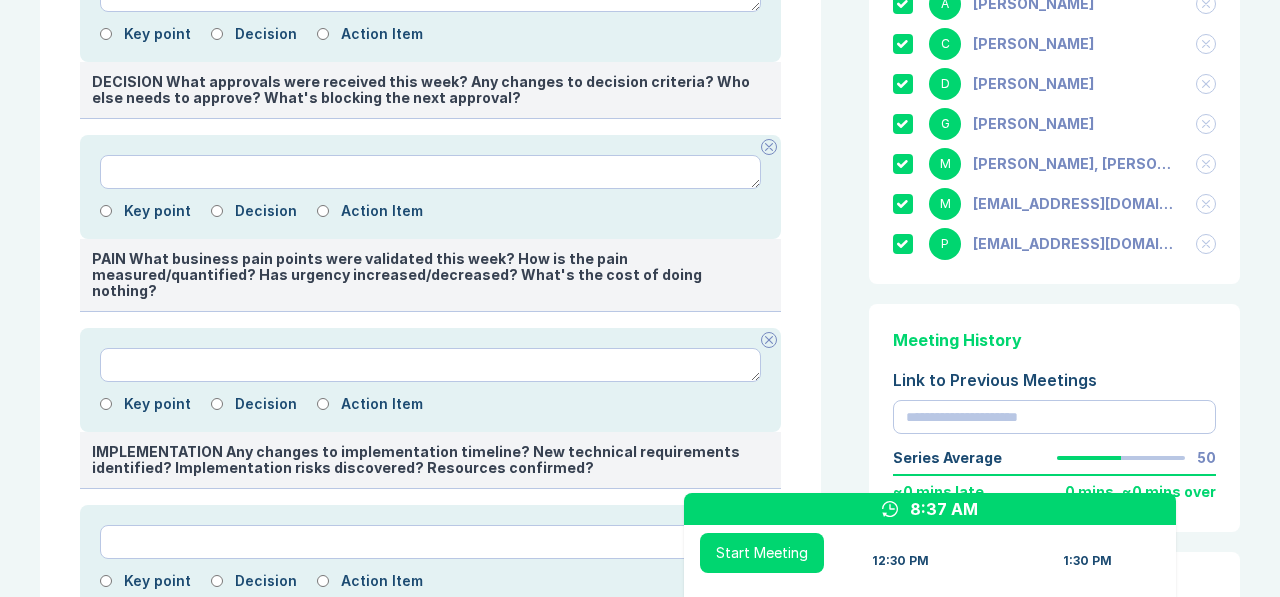 scroll, scrollTop: 673, scrollLeft: 0, axis: vertical 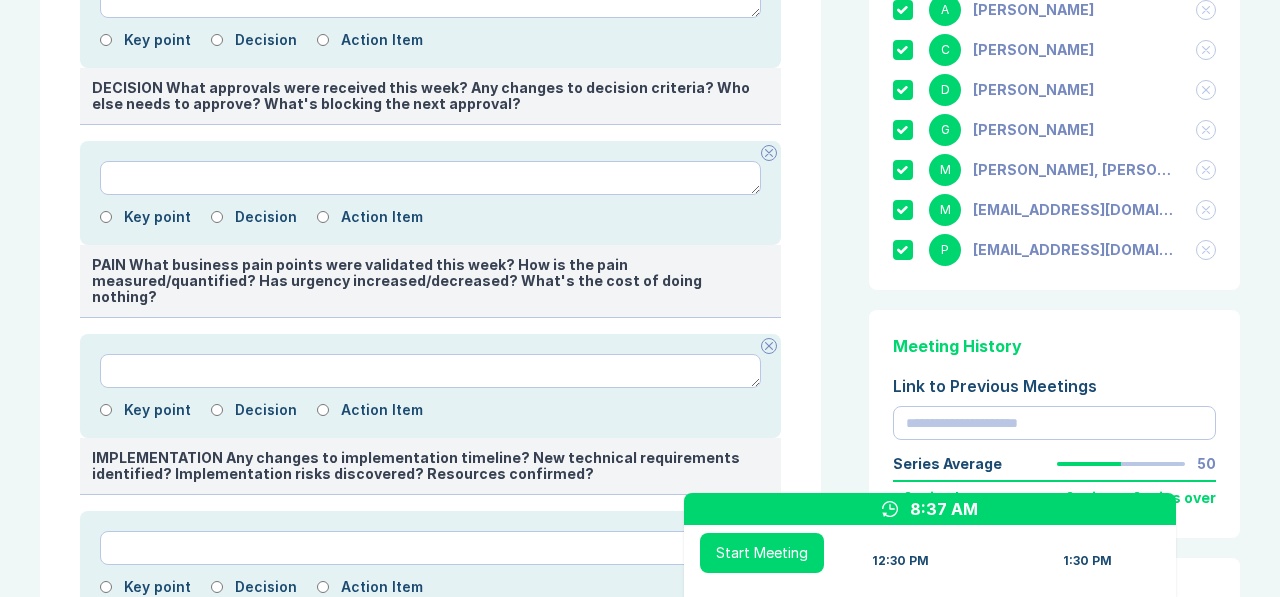 click 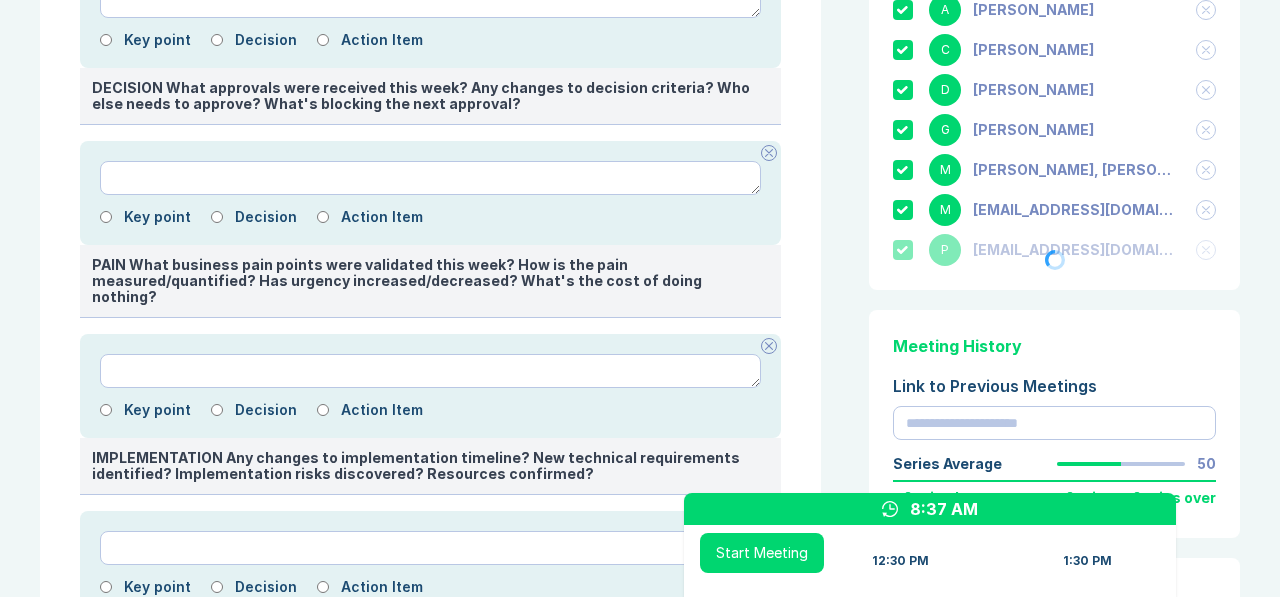 click 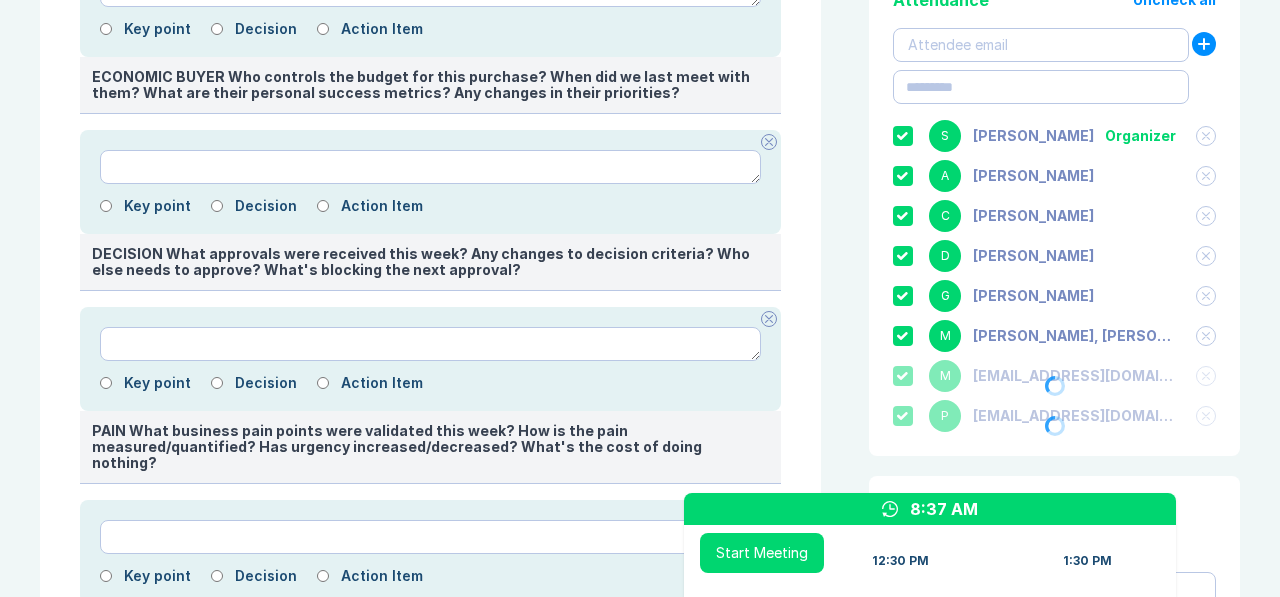 scroll, scrollTop: 403, scrollLeft: 0, axis: vertical 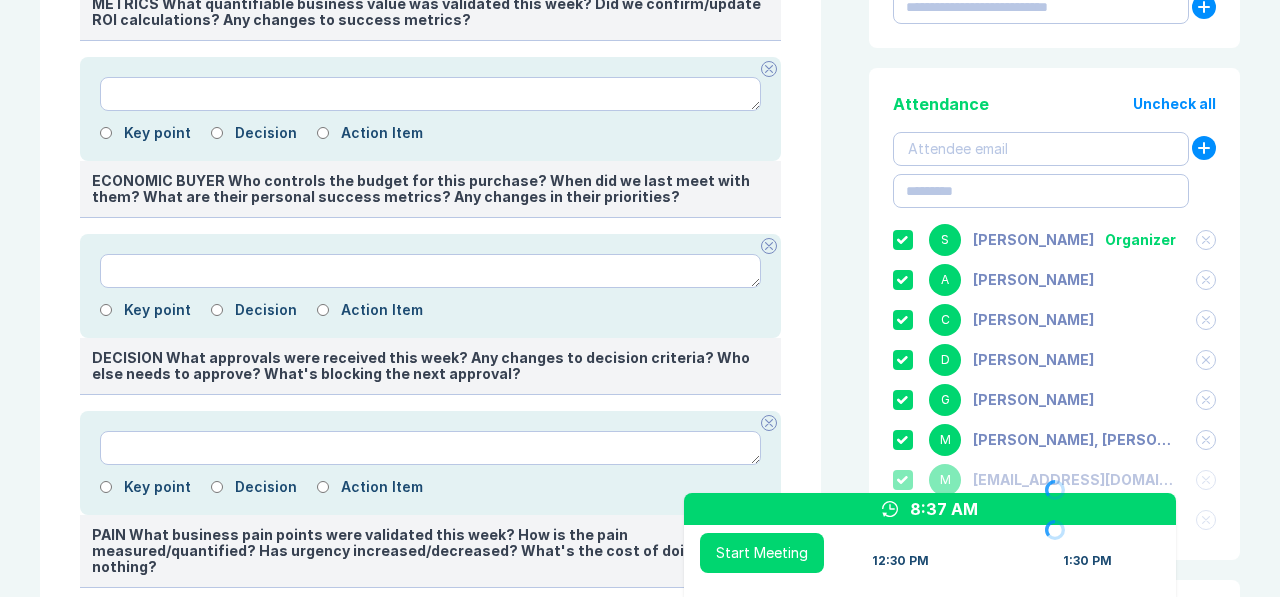 click on "Meeting Notes Edit Agenda High-Impact Revenue Opportunities ($18.4M TCV) Add Header 10  mins Start taking notes METRICS
What quantifiable business value was validated this week?
Did we confirm/update ROI calculations?
Any changes to success metrics? Key point Decision Action Item ECONOMIC BUYER
Who controls the budget for this purchase?
When did we last meet with them?
What are their personal success metrics?
Any changes in their priorities? Key point Decision Action Item DECISION
What approvals were received this week?
Any changes to decision criteria?
Who else needs to approve?
What's blocking the next approval? Key point Decision Action Item PAIN
What business pain points were validated this week?
How is the pain measured/quantified?
Has urgency increased/decreased?
What's the cost of doing nothing? Key point Decision Action Item IMPLEMENTATION
Any changes to implementation timeline?
New technical requirements identified?
Implementation risks discovered?
Resources confirmed? Key point Decision 10 10" at bounding box center [640, 1173] 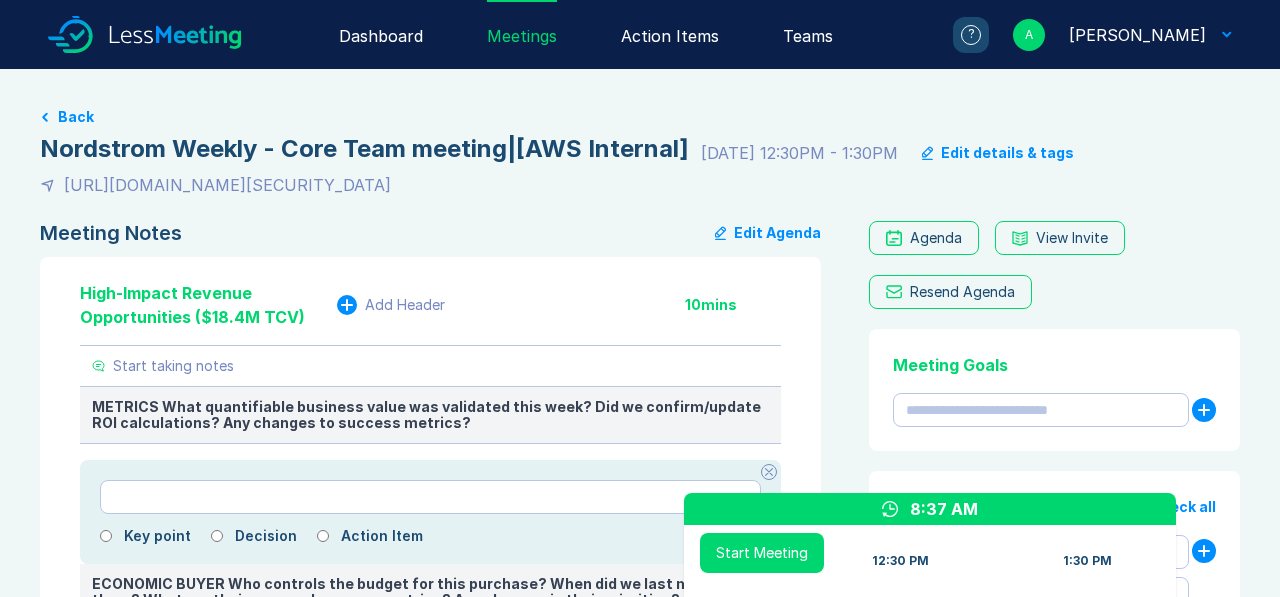 scroll, scrollTop: 0, scrollLeft: 0, axis: both 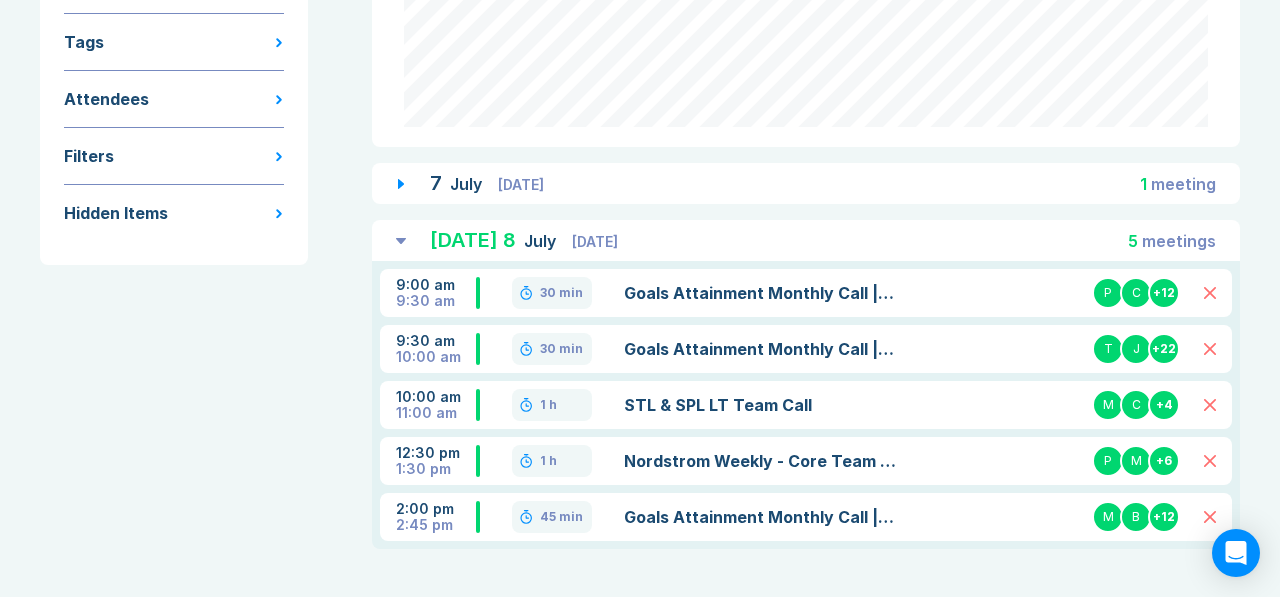 click on "STL & SPL LT Team Call" at bounding box center (760, 405) 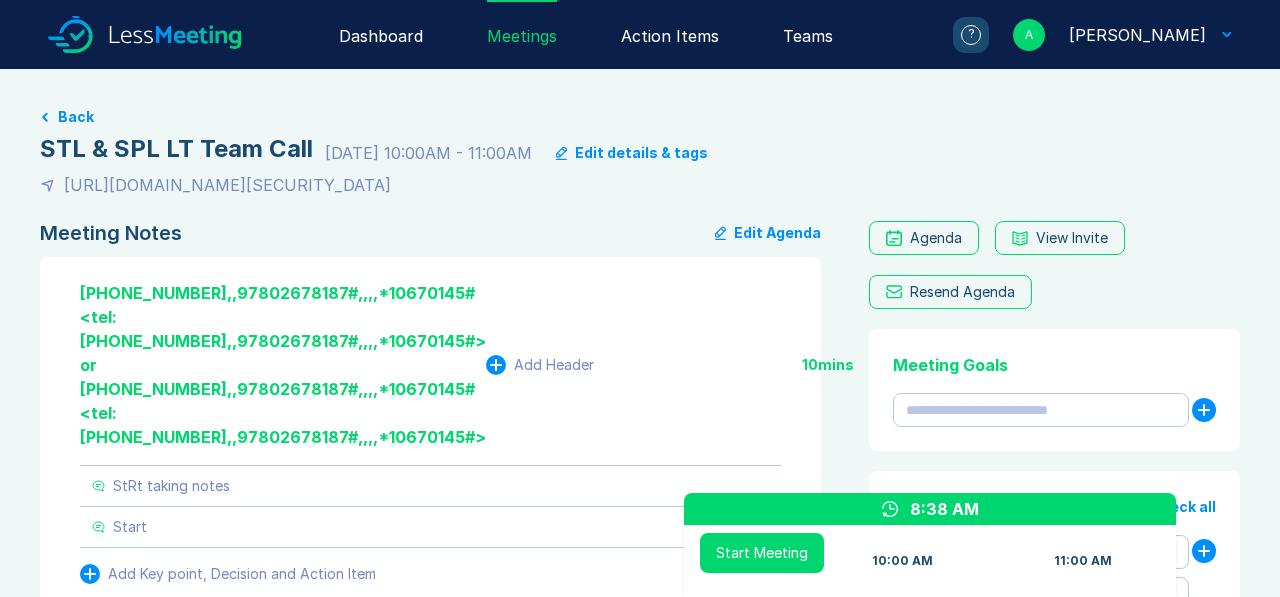scroll, scrollTop: 0, scrollLeft: 0, axis: both 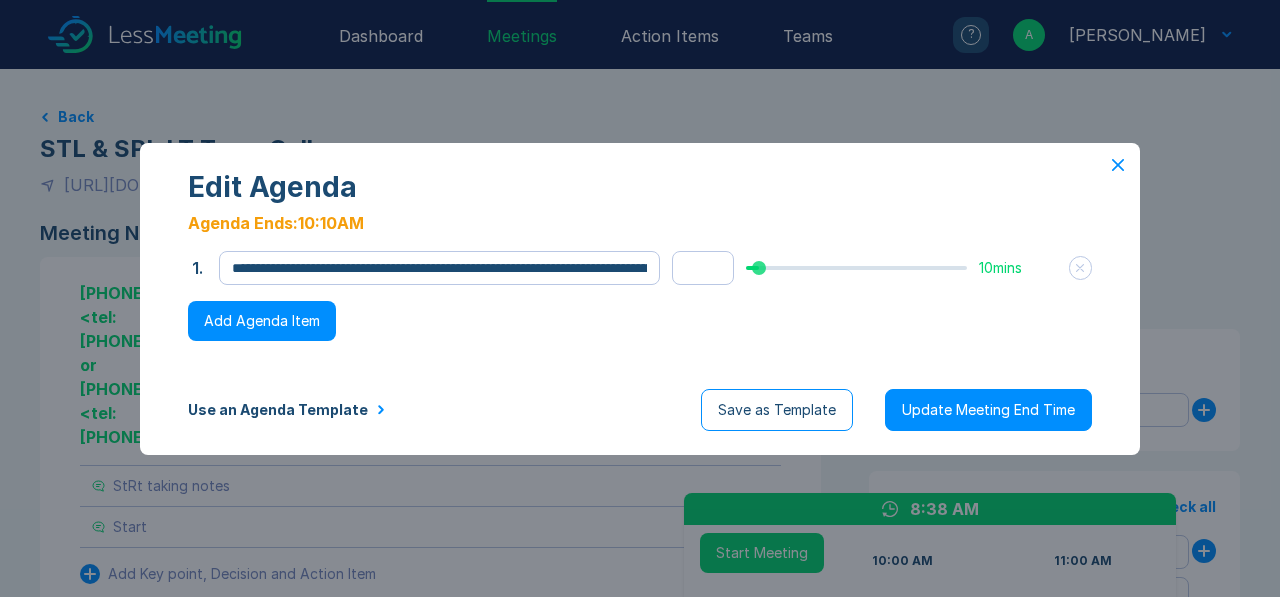 click 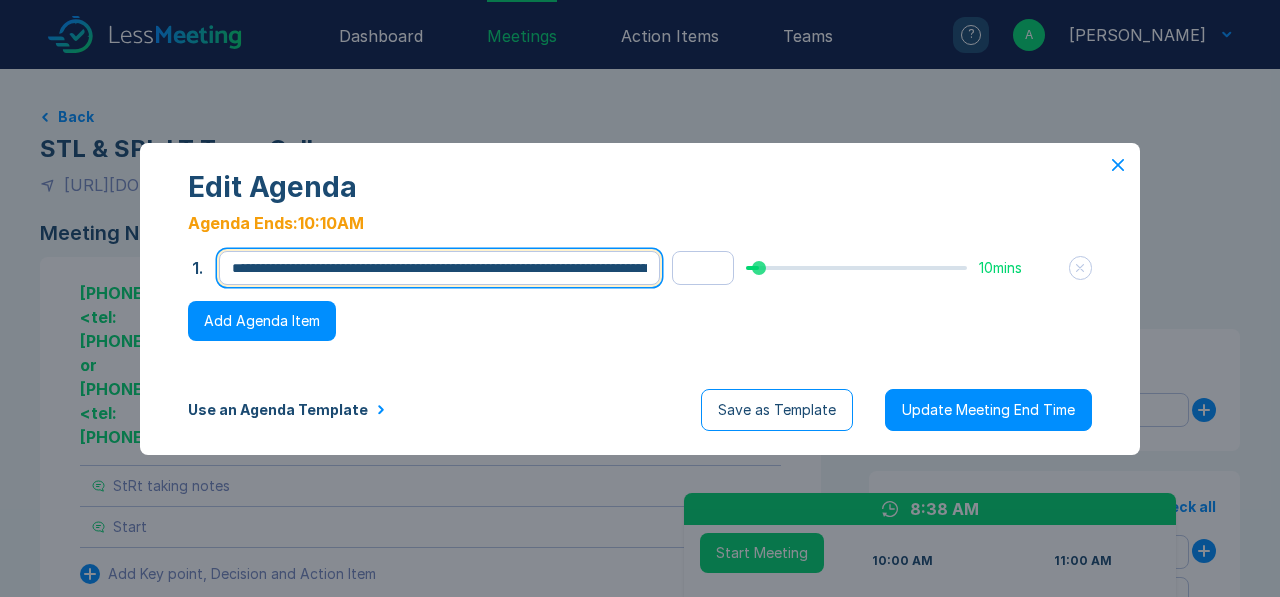 click on "**********" at bounding box center (439, 268) 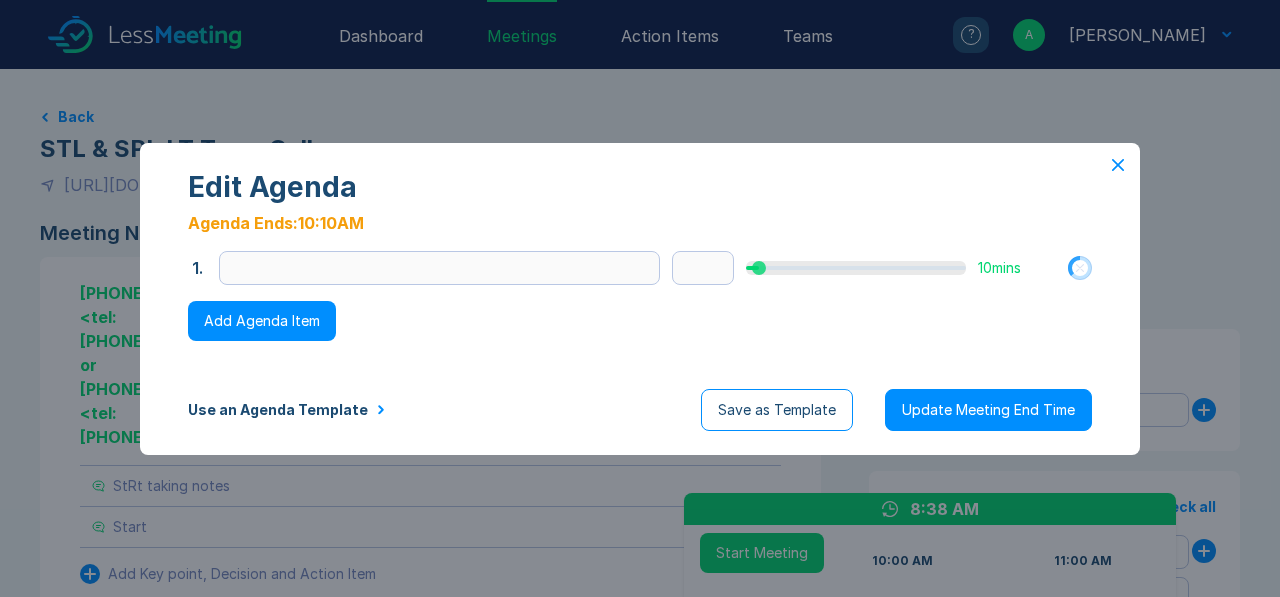 click on "Edit Agenda Agenda Ends:  10:10AM 1 . ** 10  mins
To pick up a draggable item, press the space bar.
While dragging, use the arrow keys to move the item.
Press space again to drop the item in its new position, or press escape to cancel.
Add Agenda Item Use an Agenda Template Save as Template Update Meeting End Time" at bounding box center (640, 305) 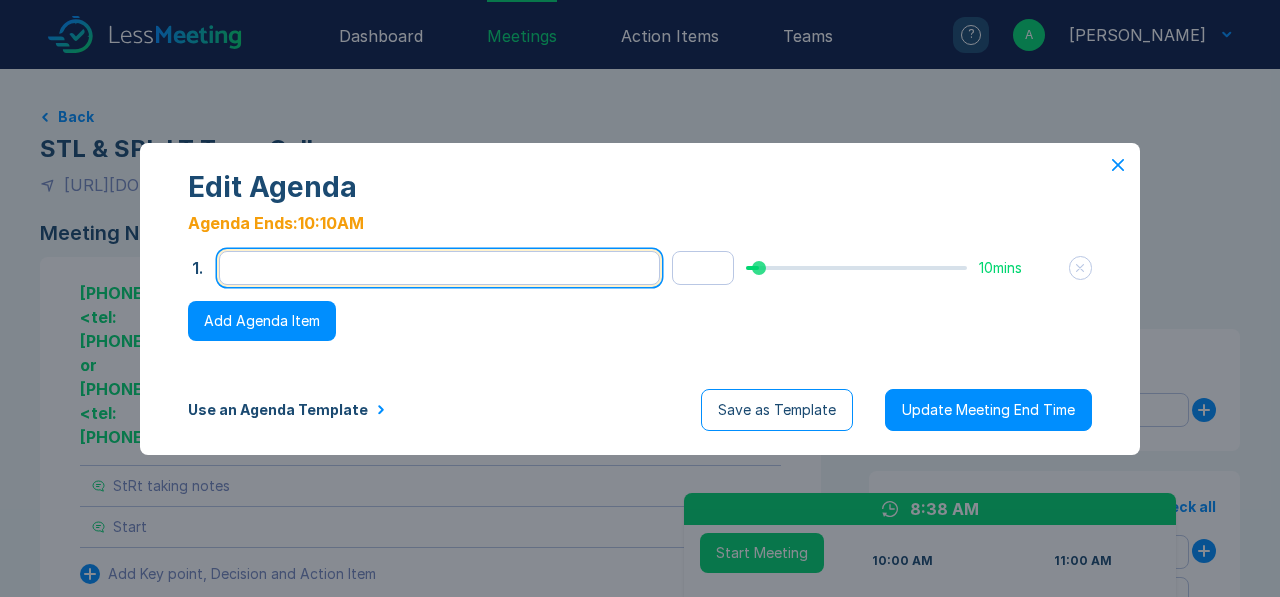 click at bounding box center [439, 268] 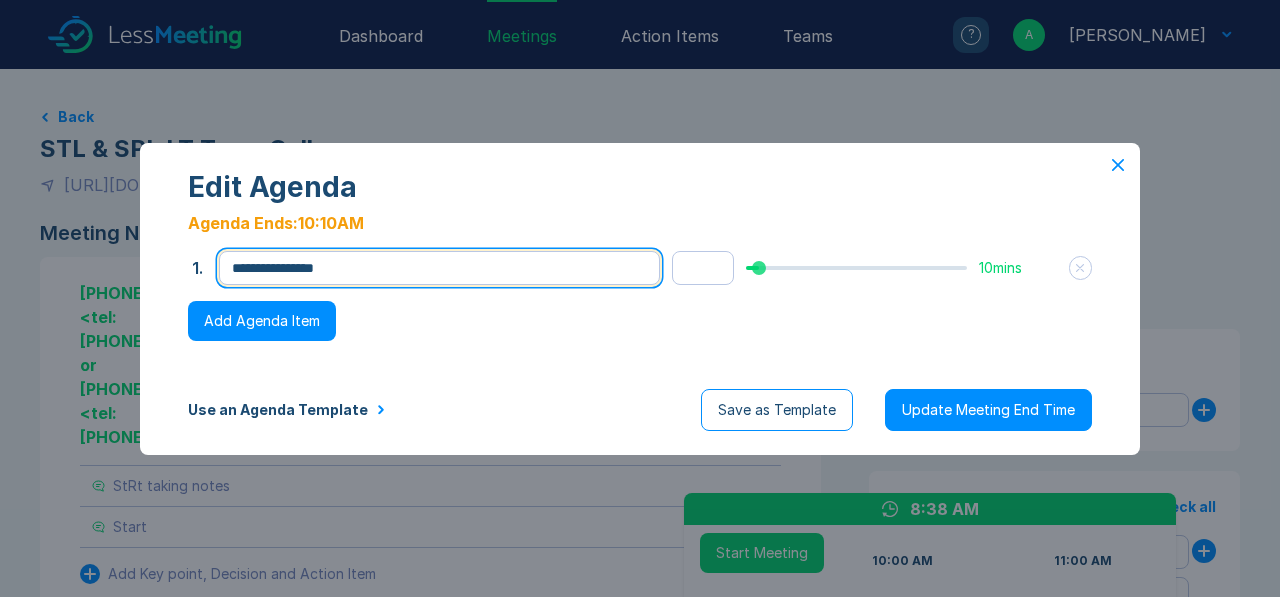click on "**********" at bounding box center (439, 268) 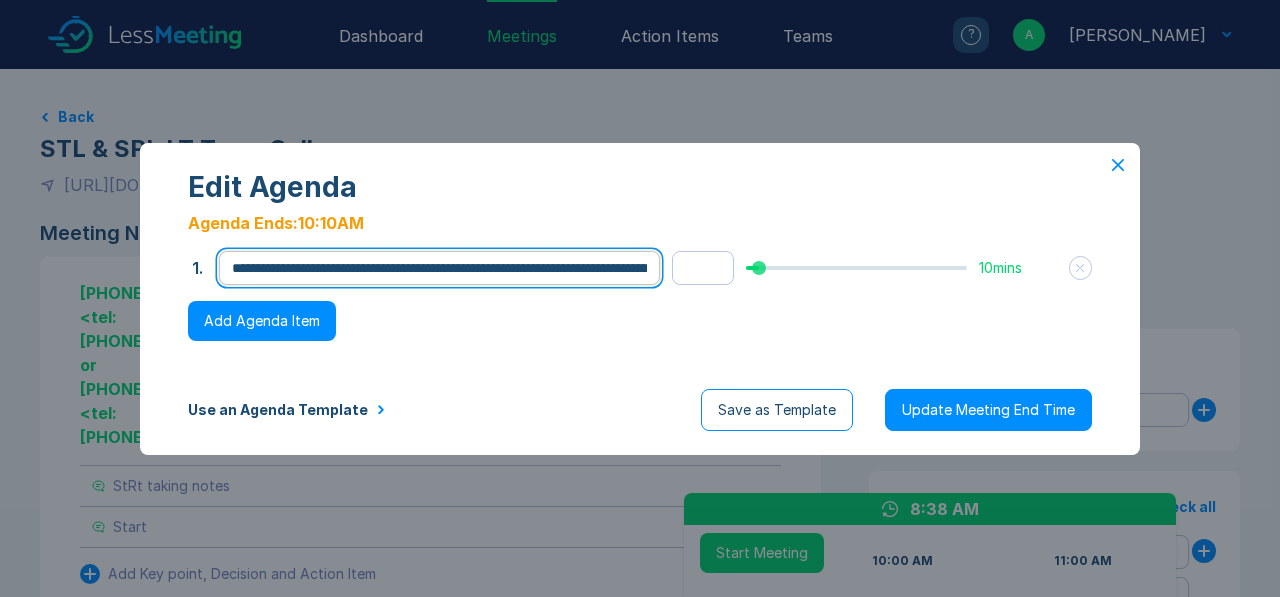 drag, startPoint x: 432, startPoint y: 265, endPoint x: 667, endPoint y: 261, distance: 235.03404 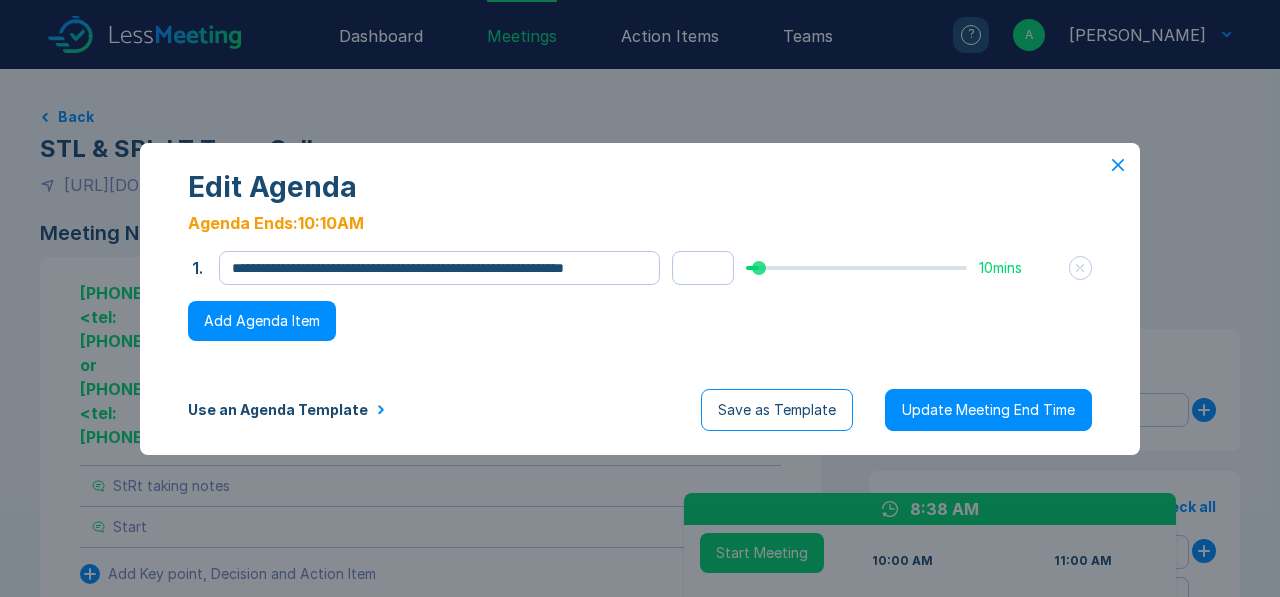 click on "Add Agenda Item" at bounding box center [262, 321] 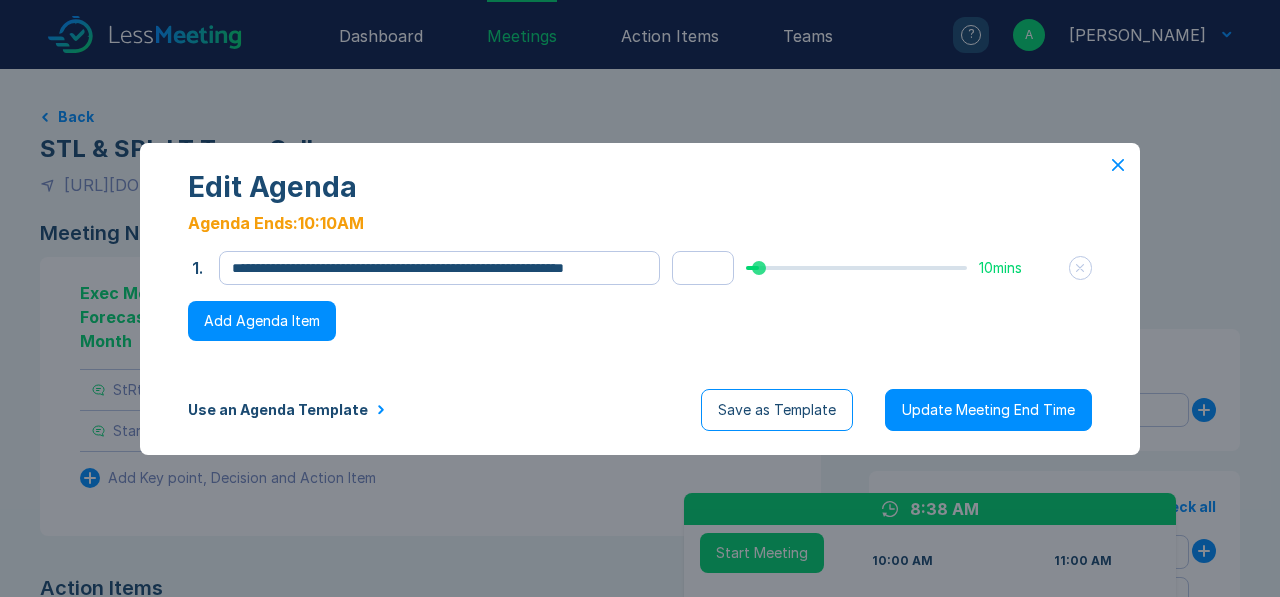 type on "**********" 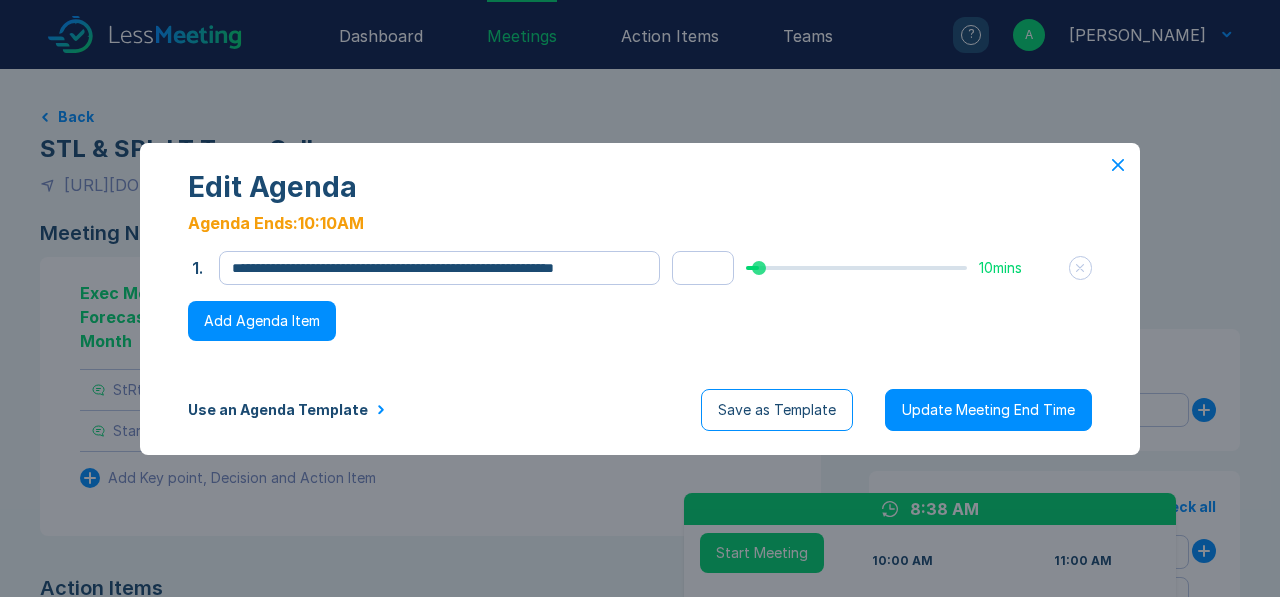 click on "Add Agenda Item" at bounding box center (262, 321) 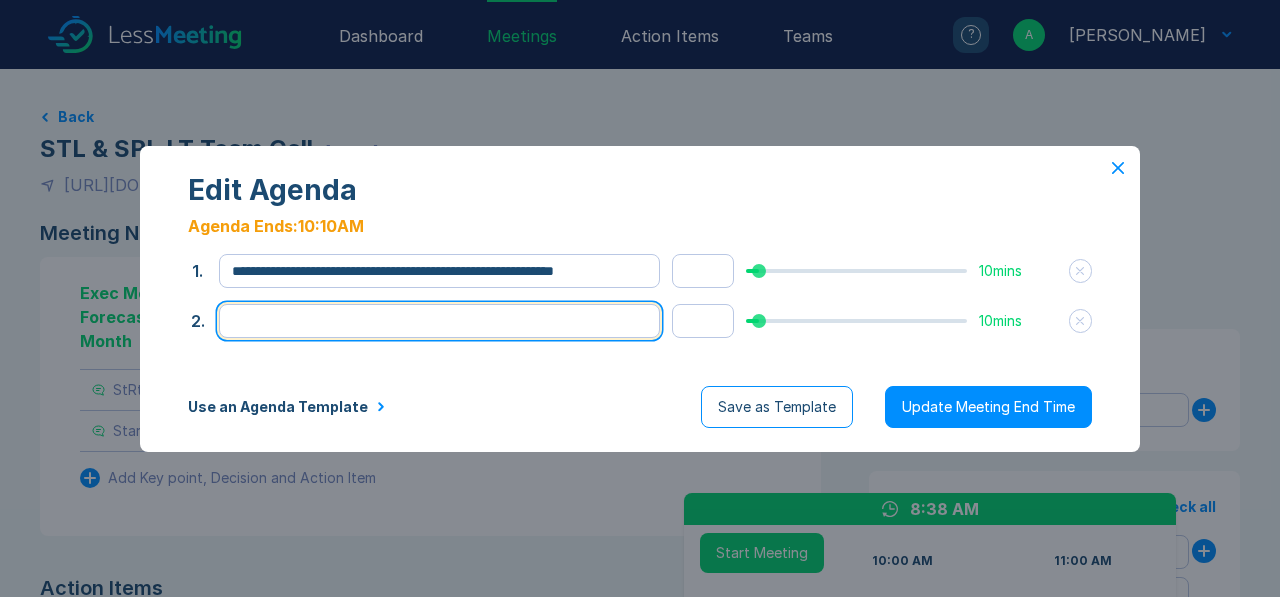 click at bounding box center (439, 321) 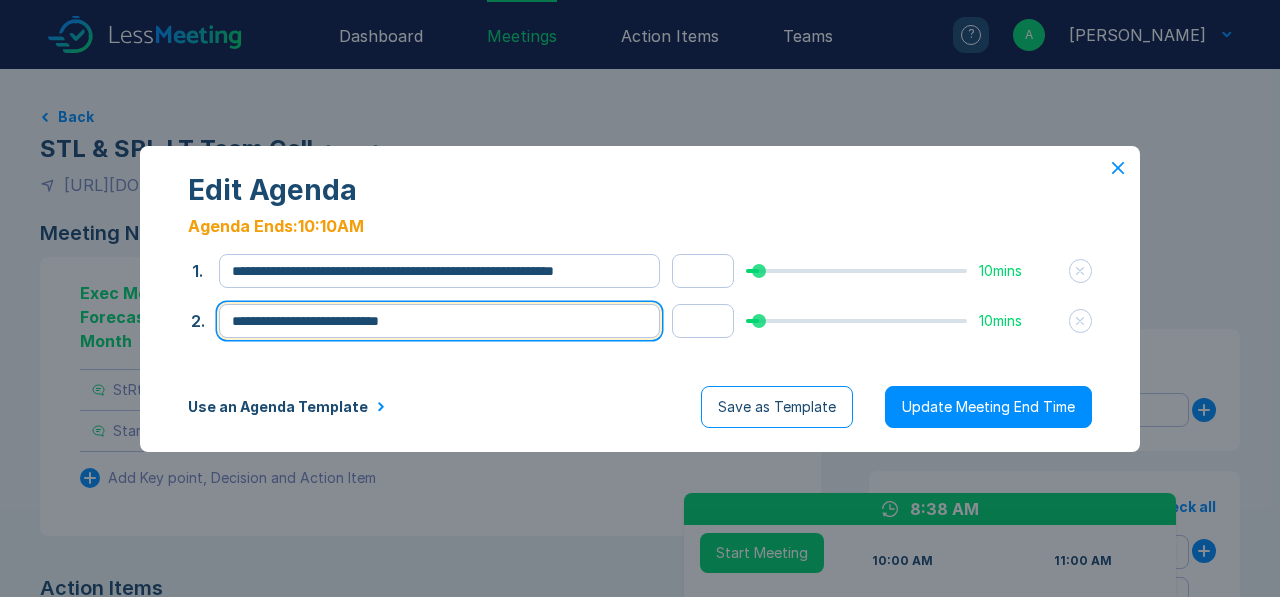 type on "**********" 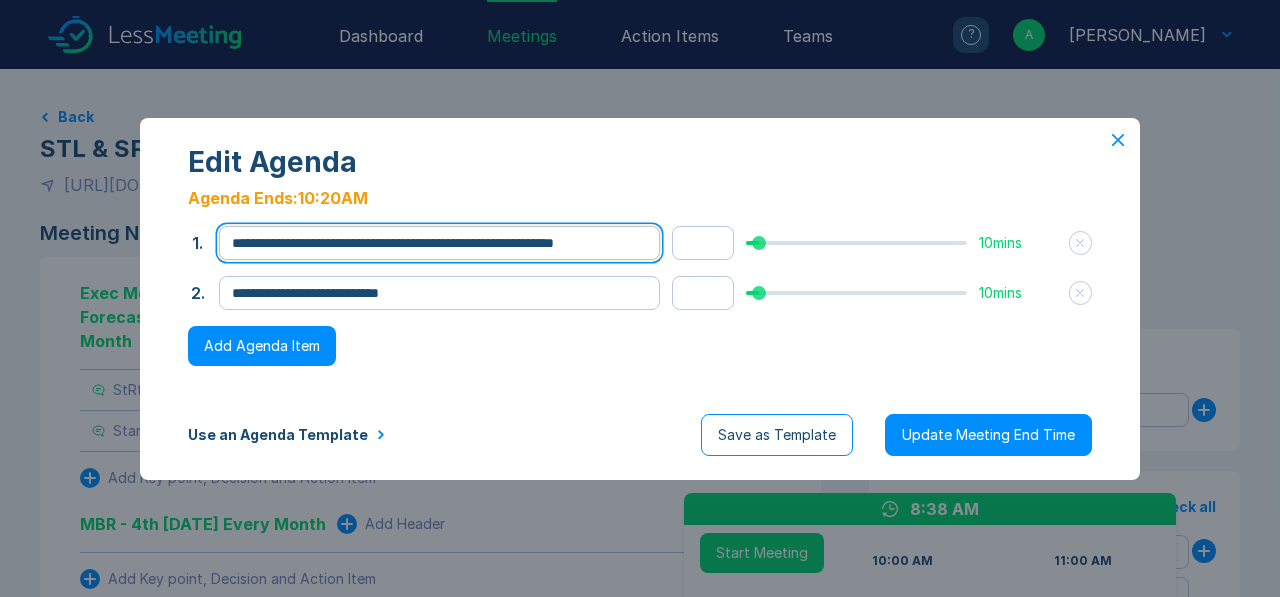 drag, startPoint x: 438, startPoint y: 273, endPoint x: 595, endPoint y: 253, distance: 158.26875 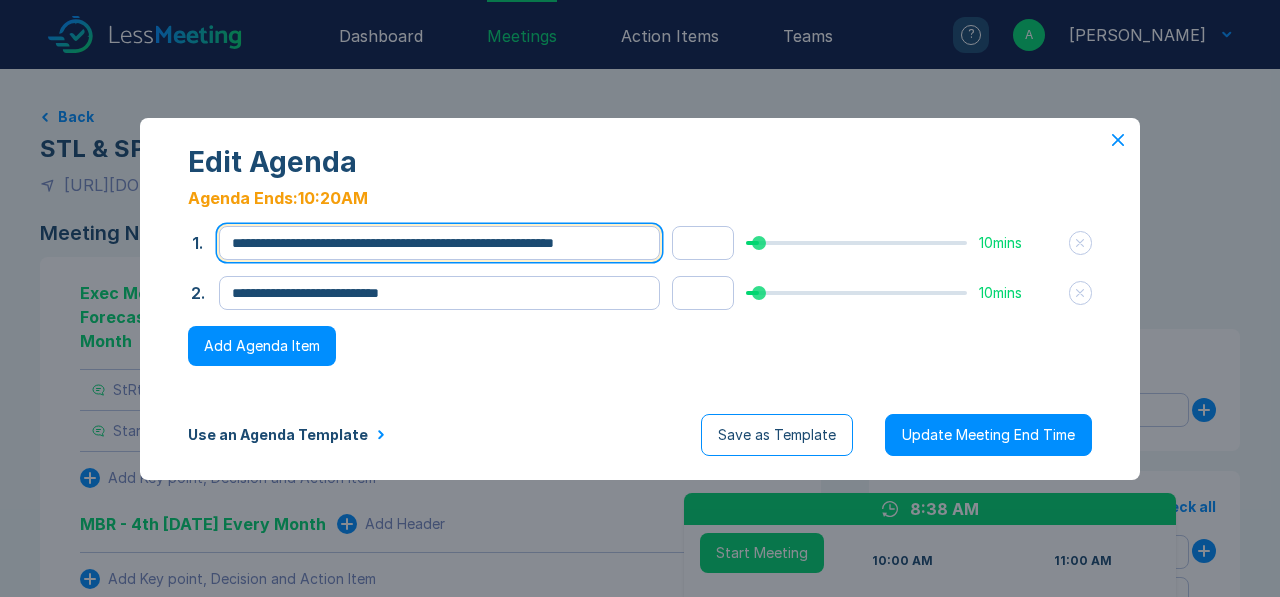 click on "**********" at bounding box center [439, 243] 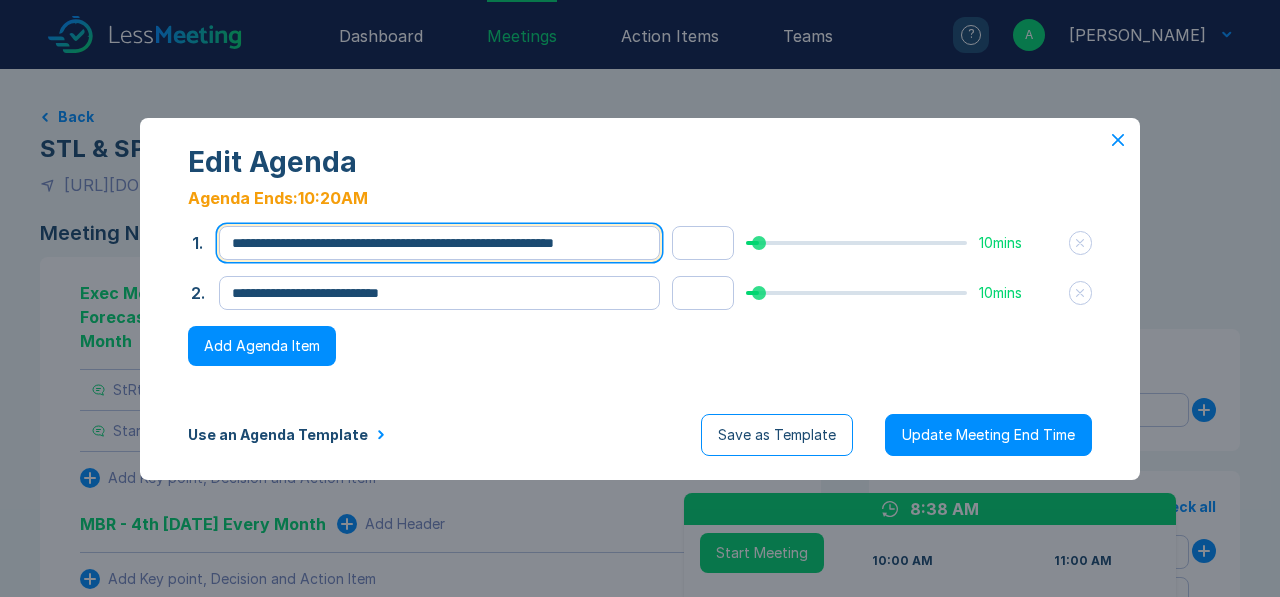 drag, startPoint x: 440, startPoint y: 241, endPoint x: 683, endPoint y: 246, distance: 243.05144 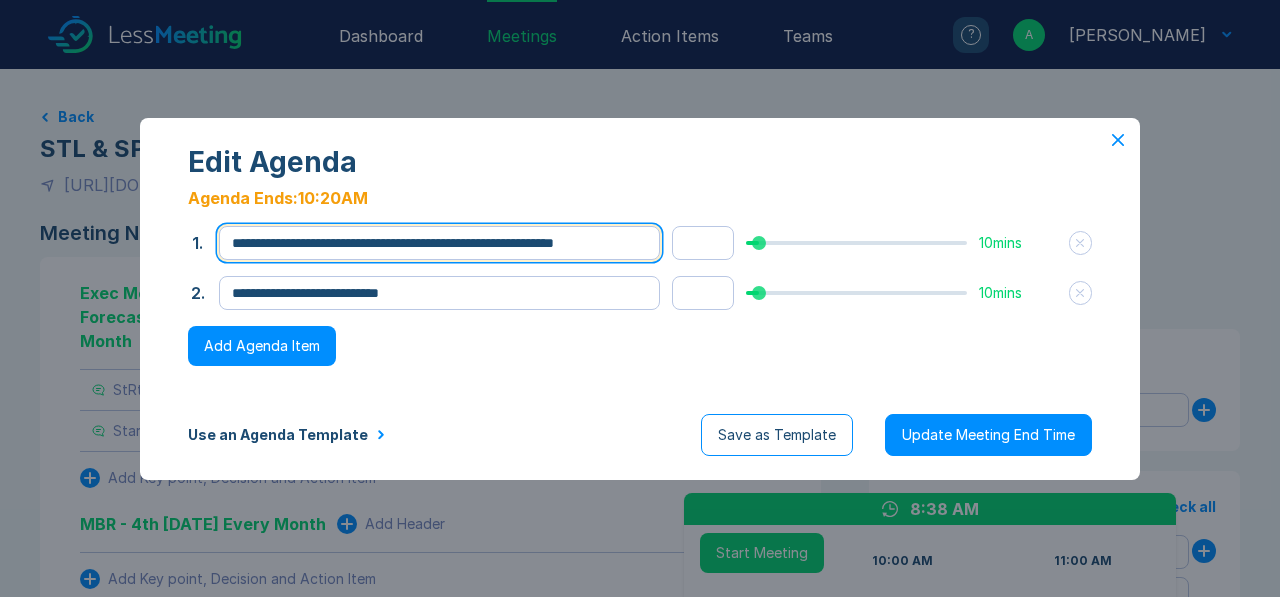 click on "**********" at bounding box center (640, 243) 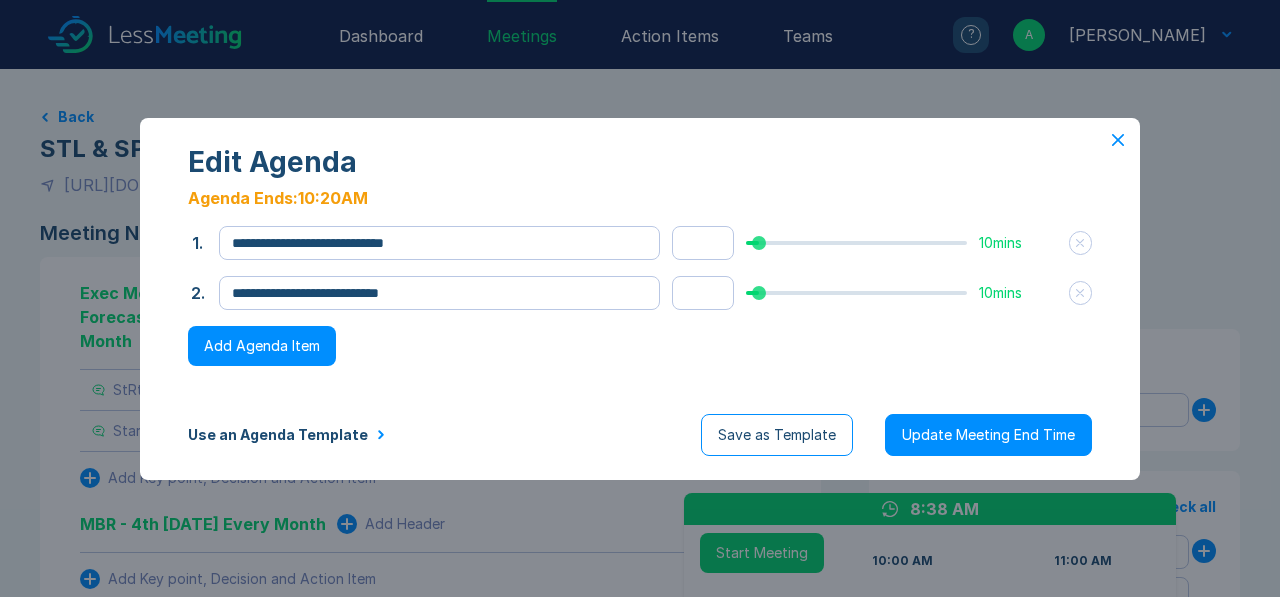 click on "Add Agenda Item" at bounding box center (262, 346) 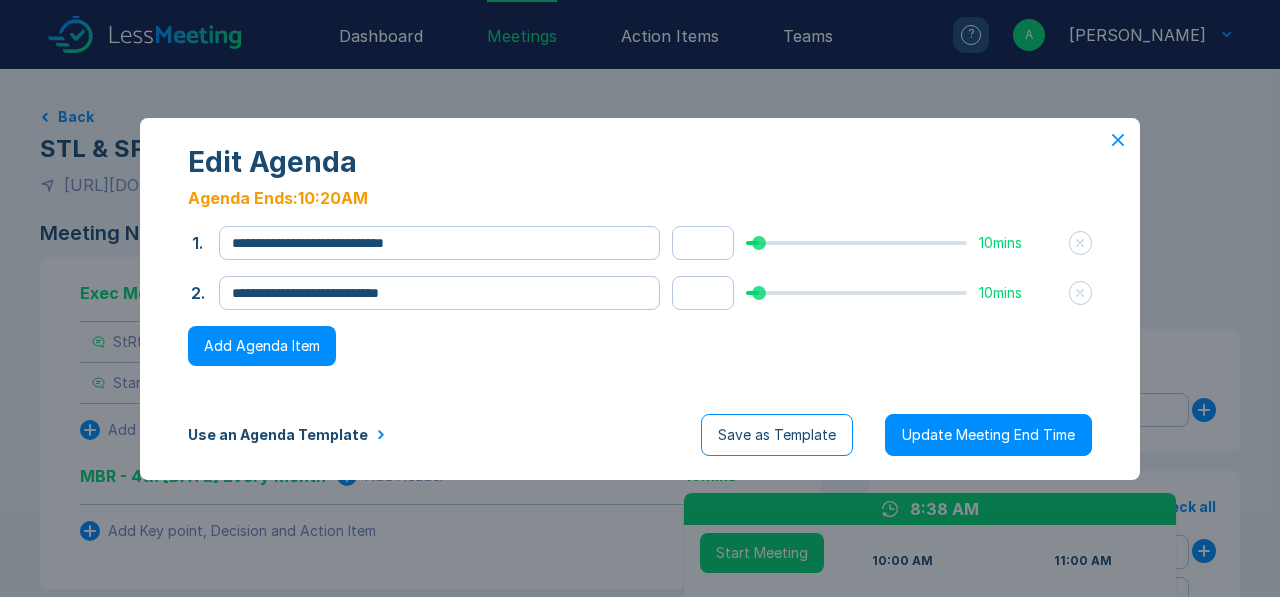 type on "**********" 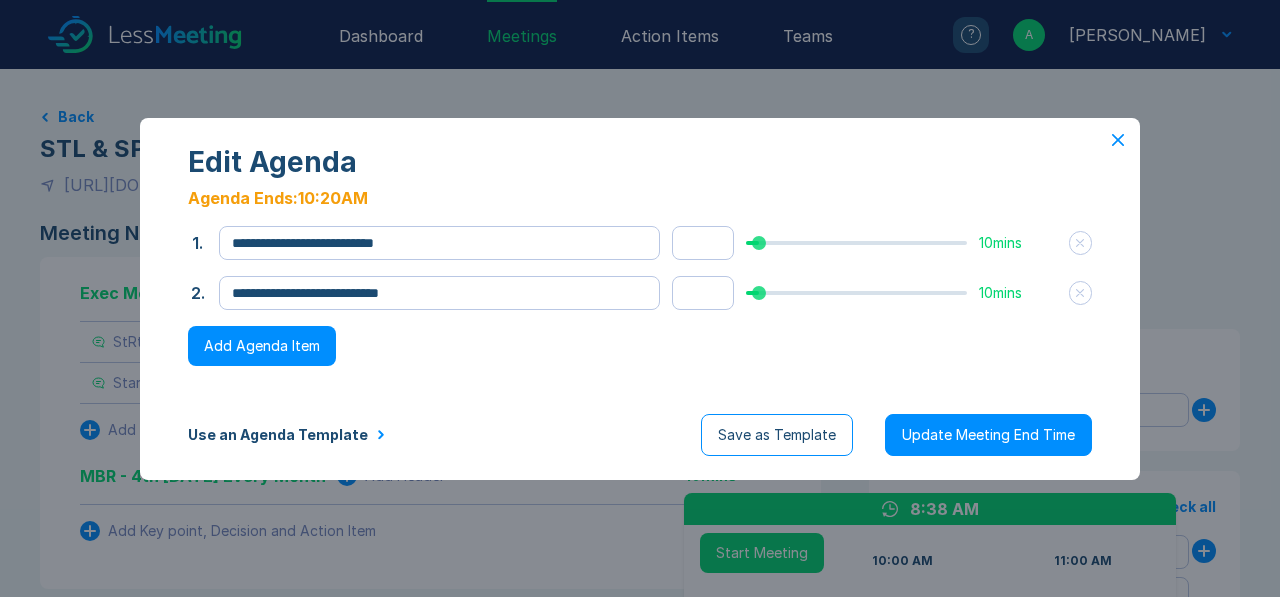 click on "Add Agenda Item" at bounding box center (262, 346) 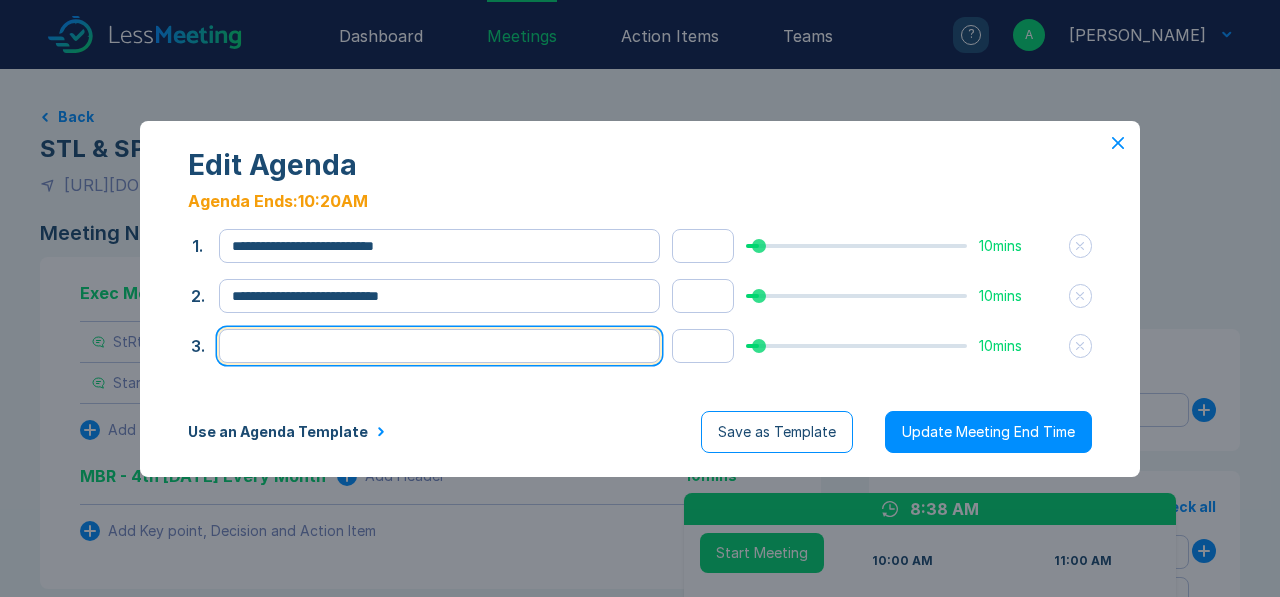 click at bounding box center [439, 346] 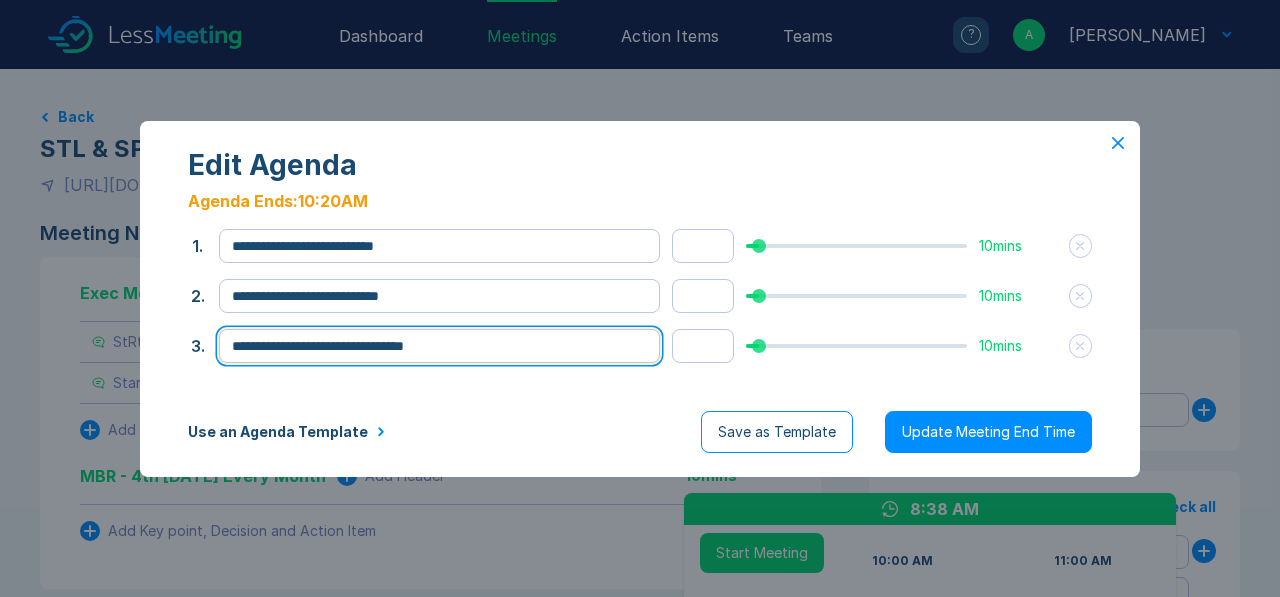 type on "**********" 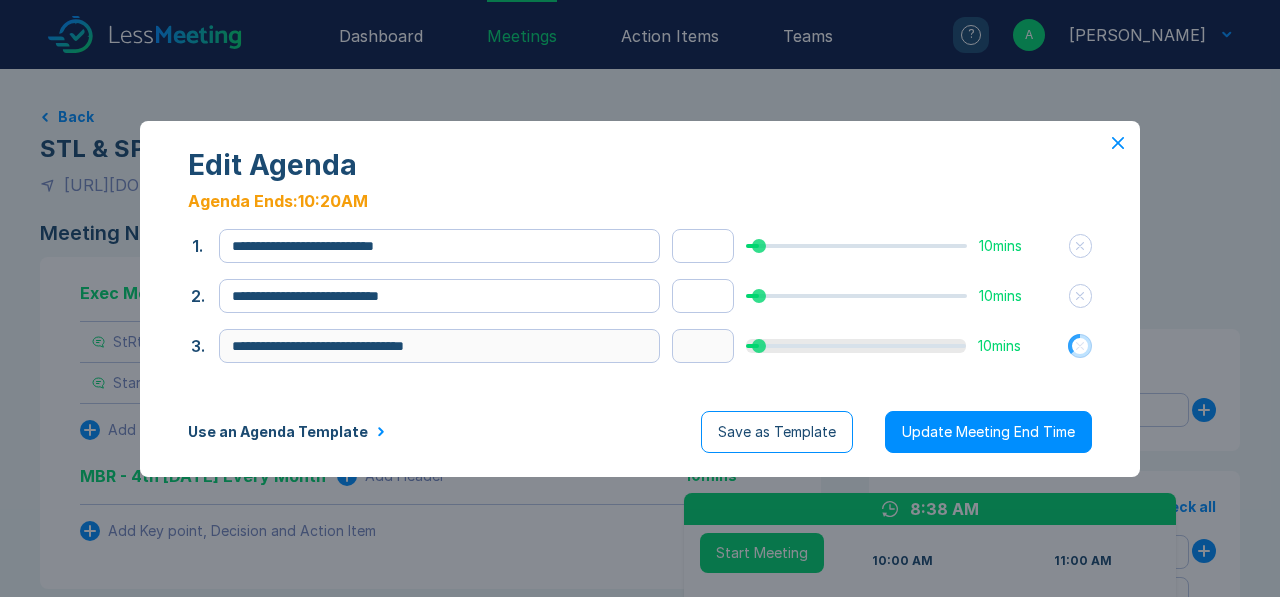 click on "**********" at bounding box center (640, 305) 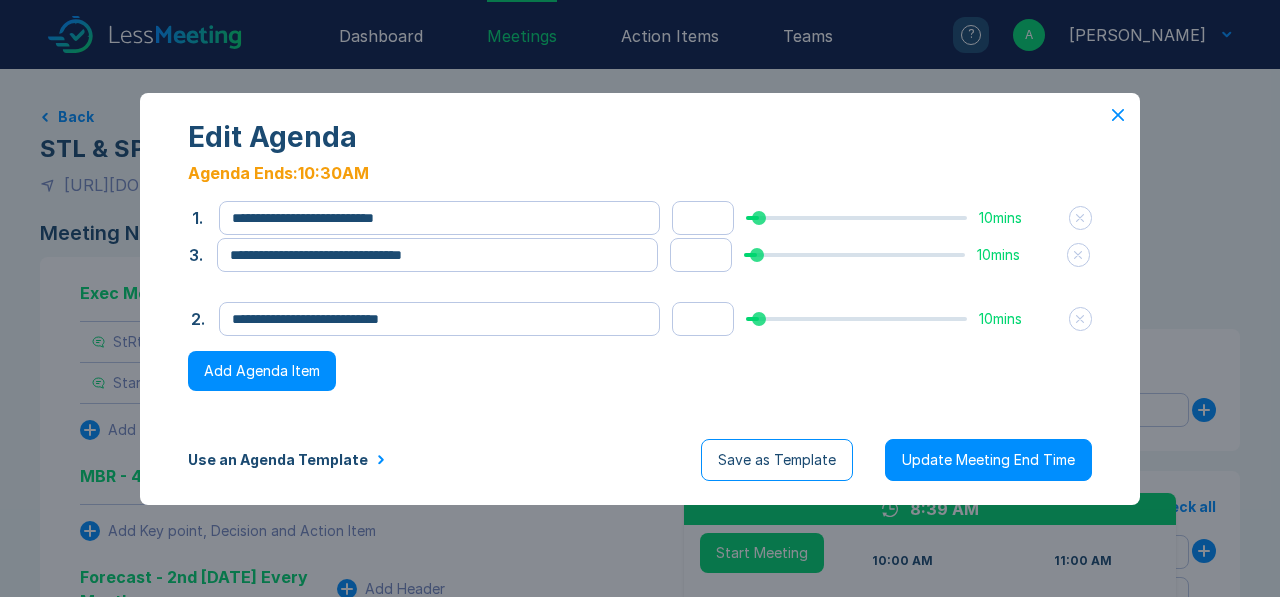 drag, startPoint x: 196, startPoint y: 322, endPoint x: 194, endPoint y: 259, distance: 63.03174 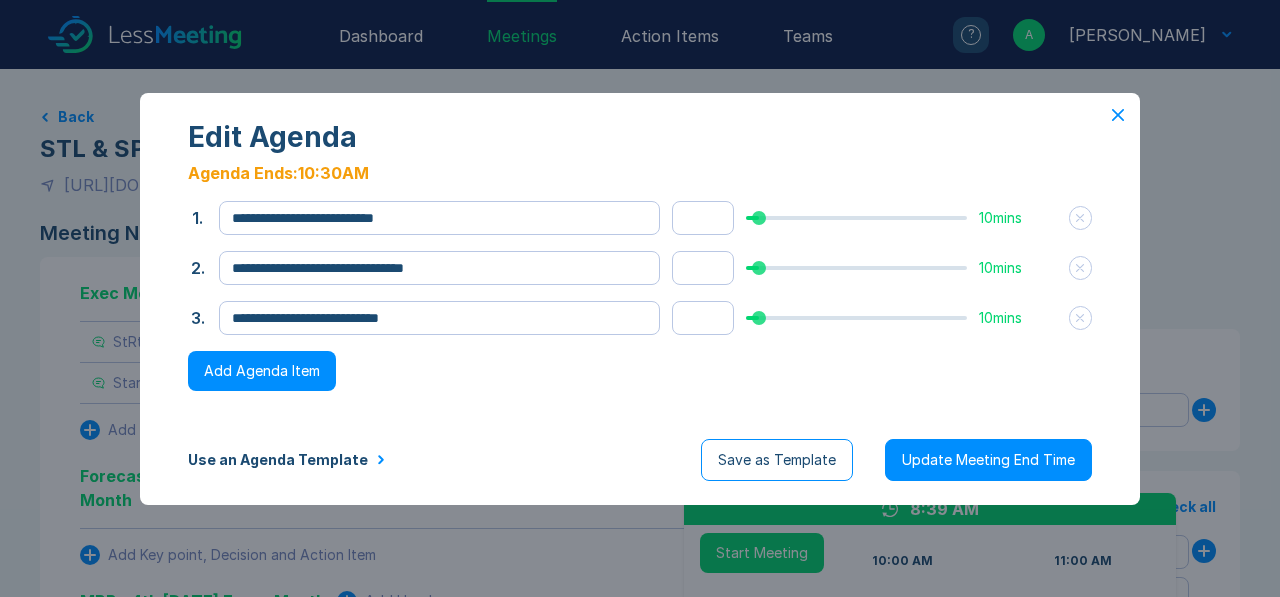 click on "**********" at bounding box center [640, 305] 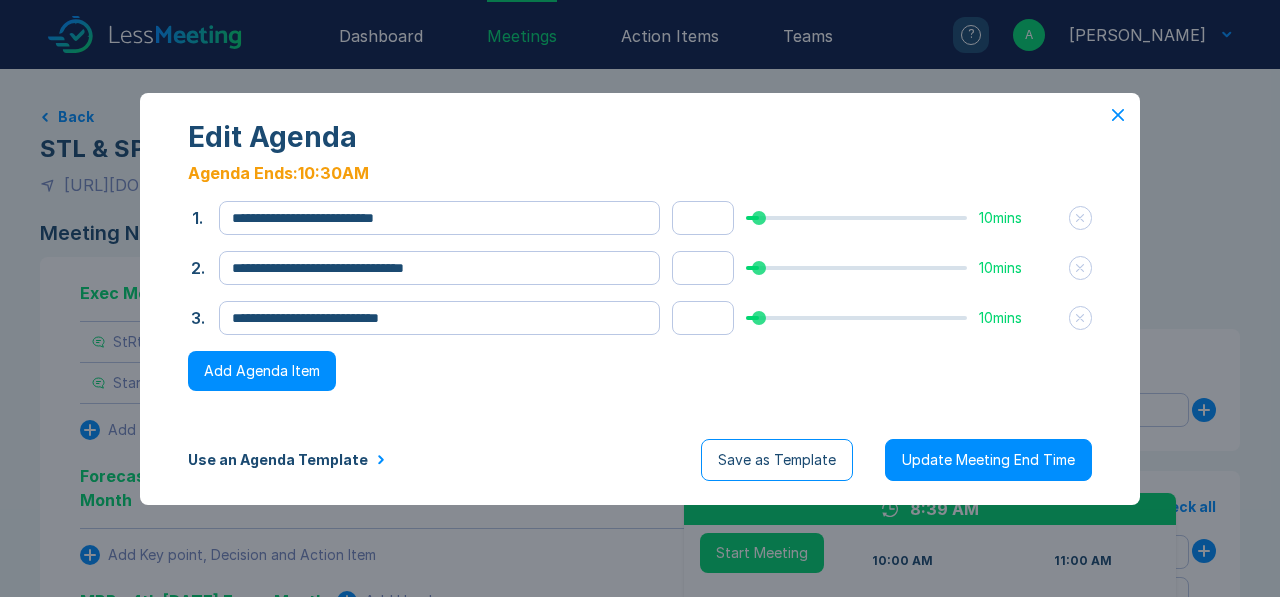 click 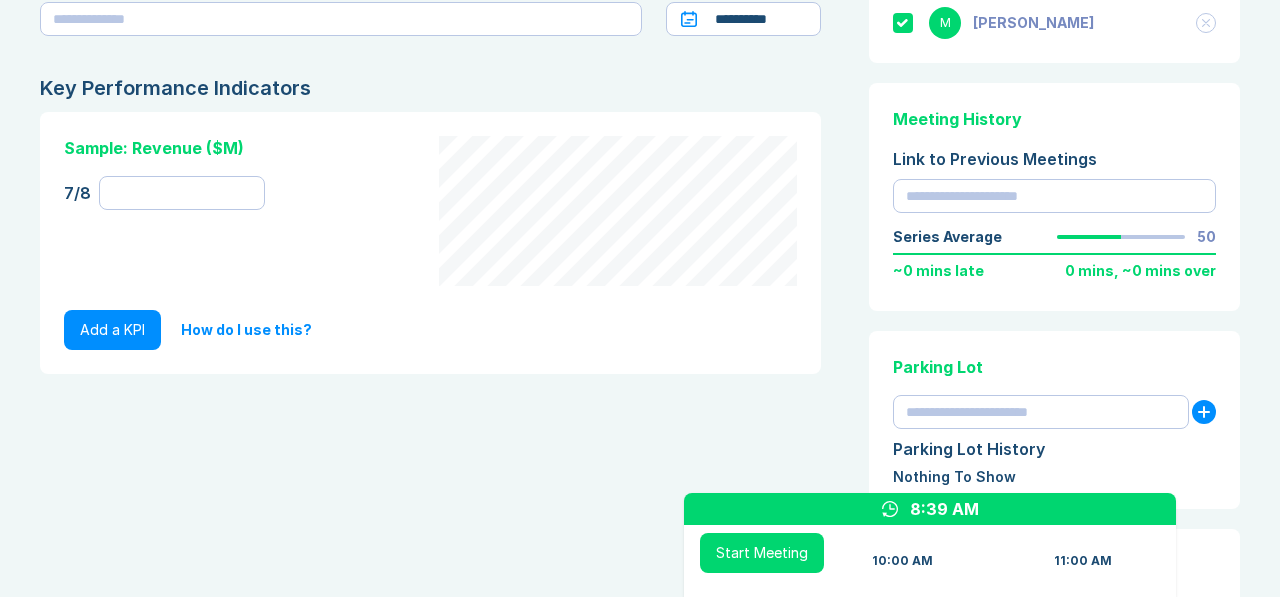 scroll, scrollTop: 835, scrollLeft: 0, axis: vertical 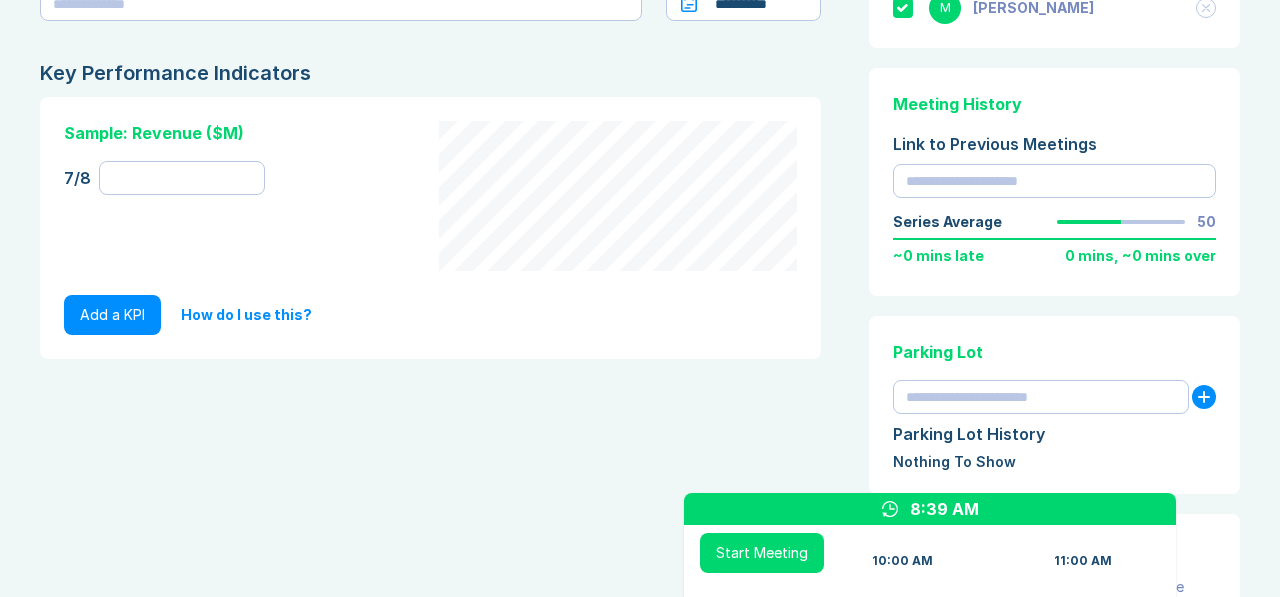 click on "Add a KPI" at bounding box center [112, 315] 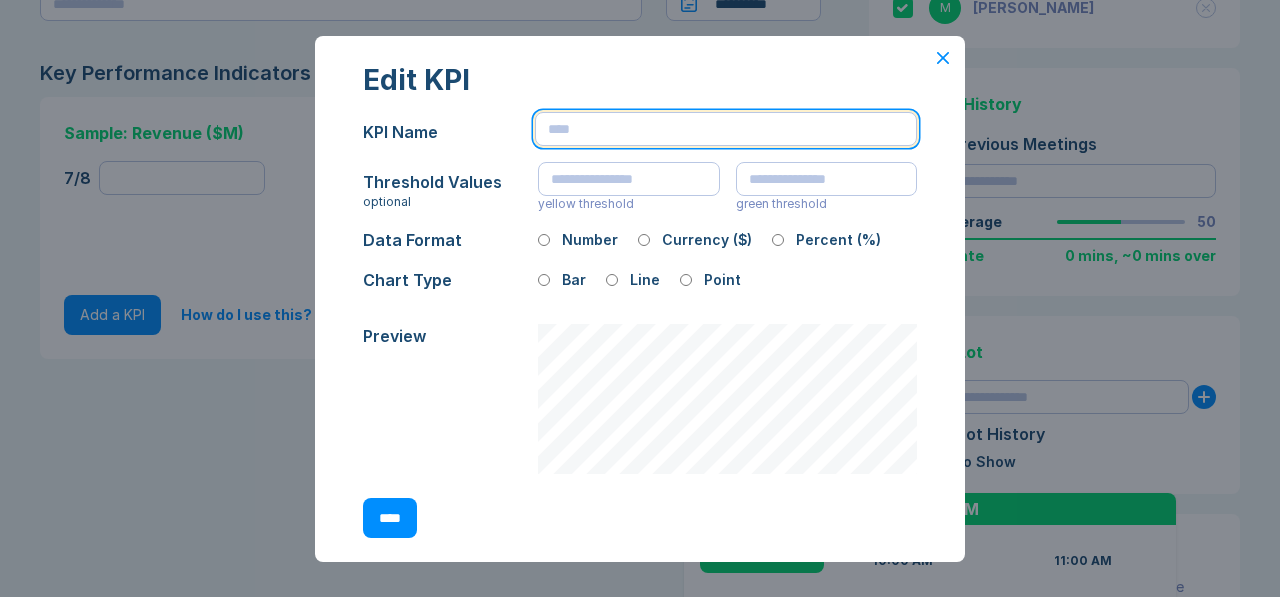 click at bounding box center (726, 129) 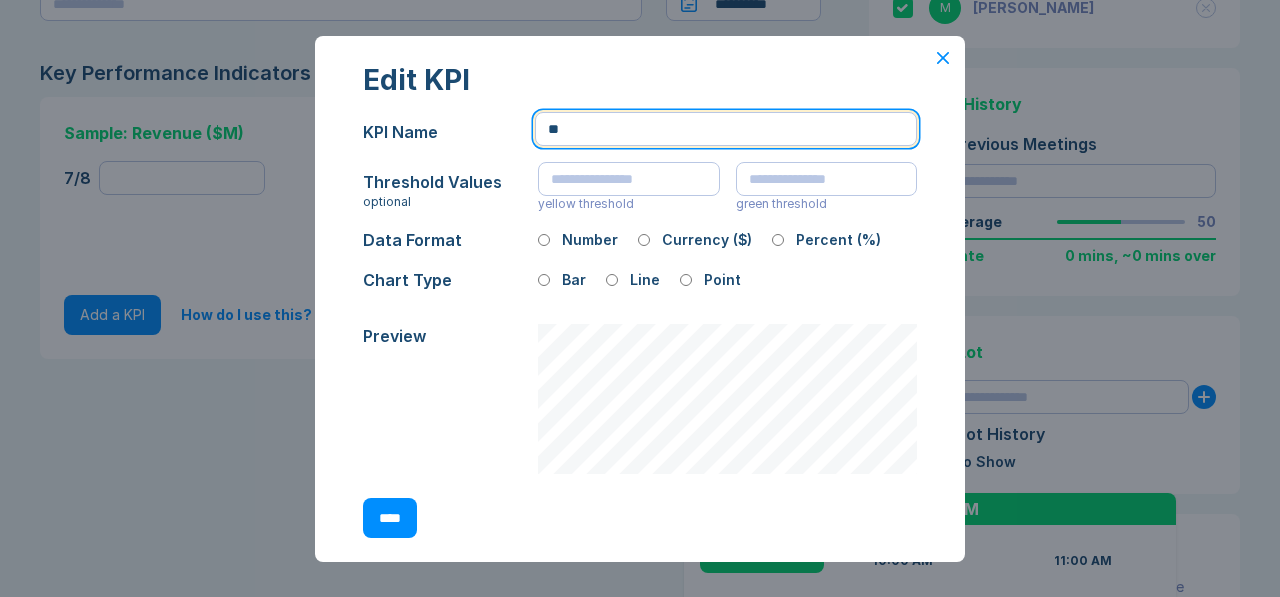 type on "*" 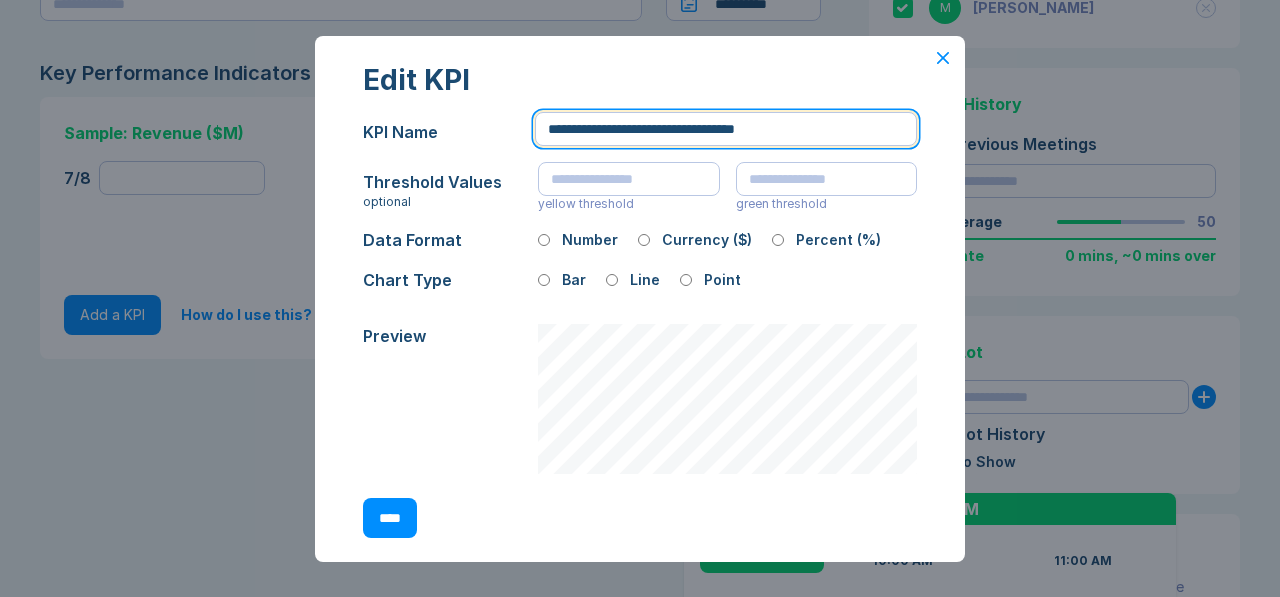 type on "**********" 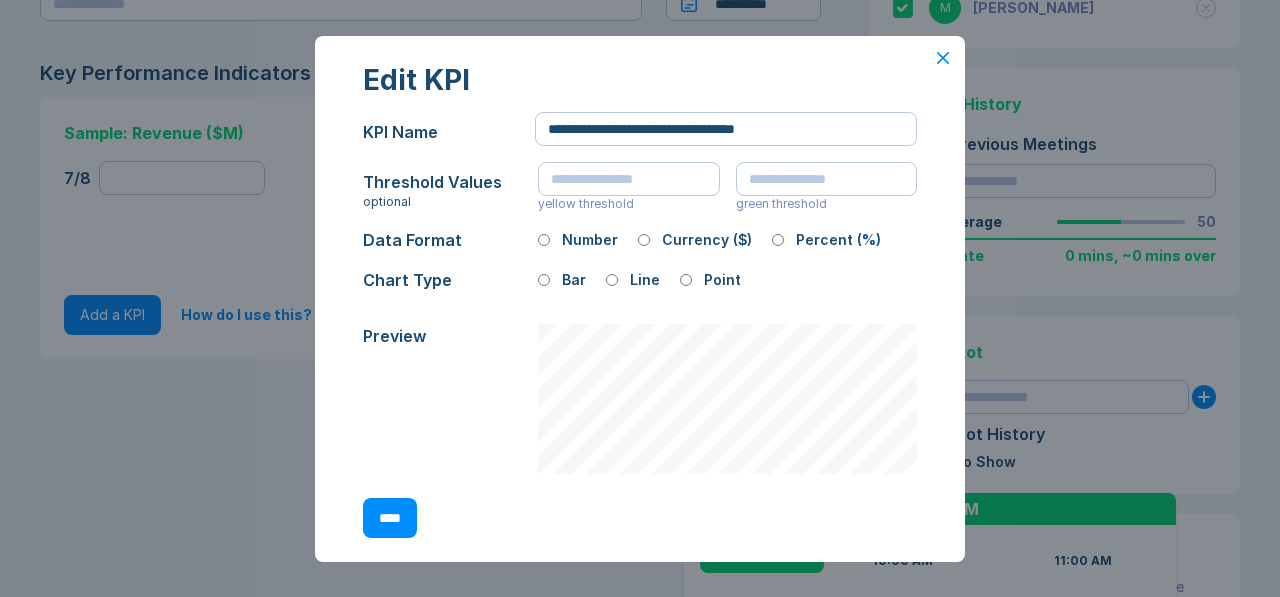 click on "****" at bounding box center (390, 518) 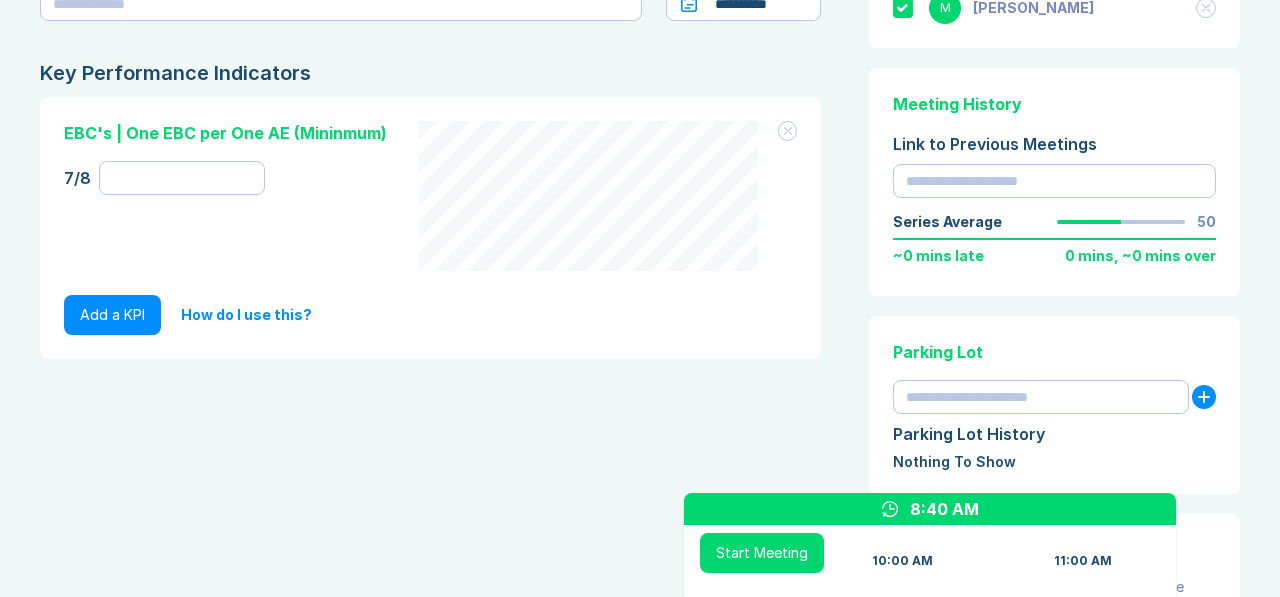 click on "Add a KPI" at bounding box center [112, 315] 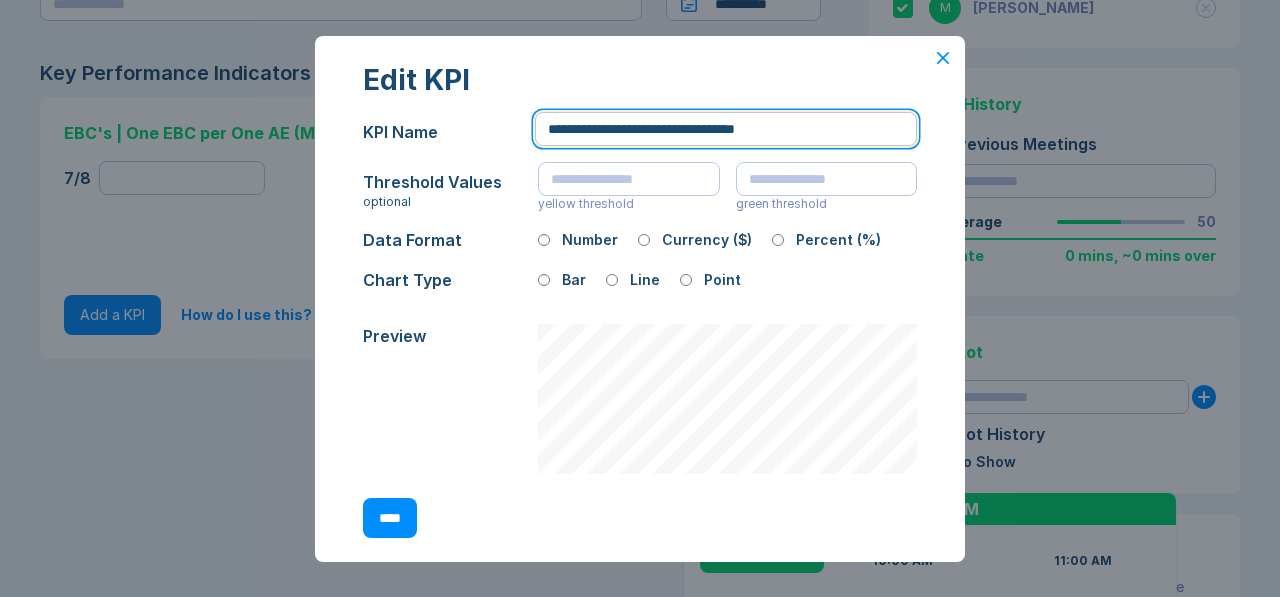click on "**********" at bounding box center [726, 129] 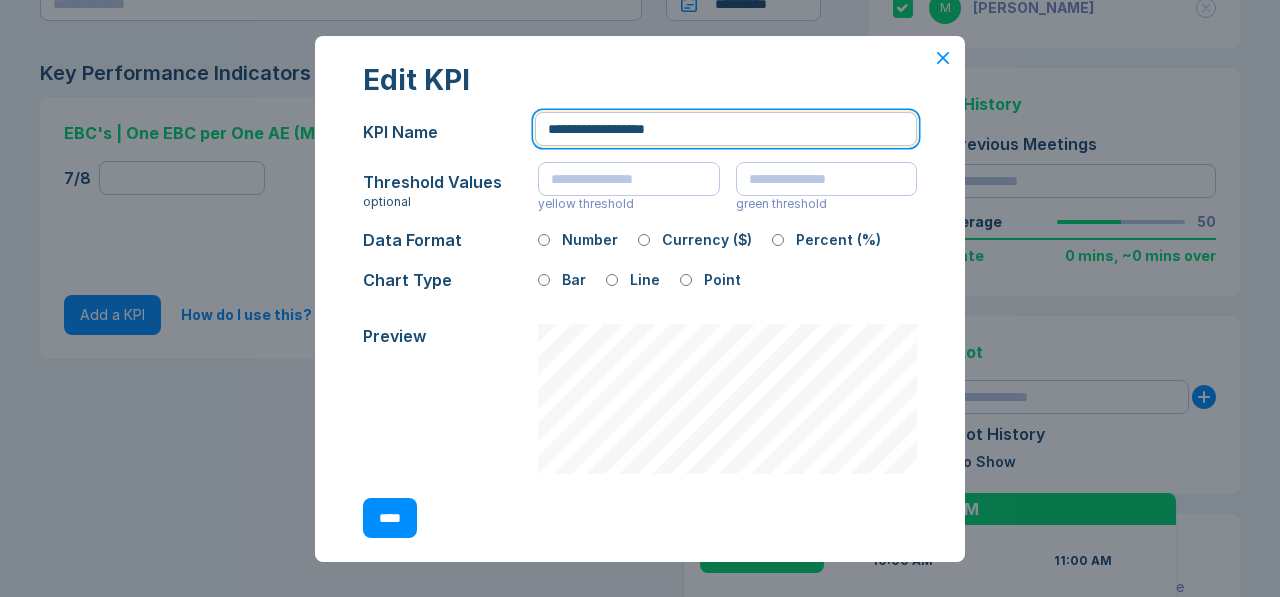 type on "**********" 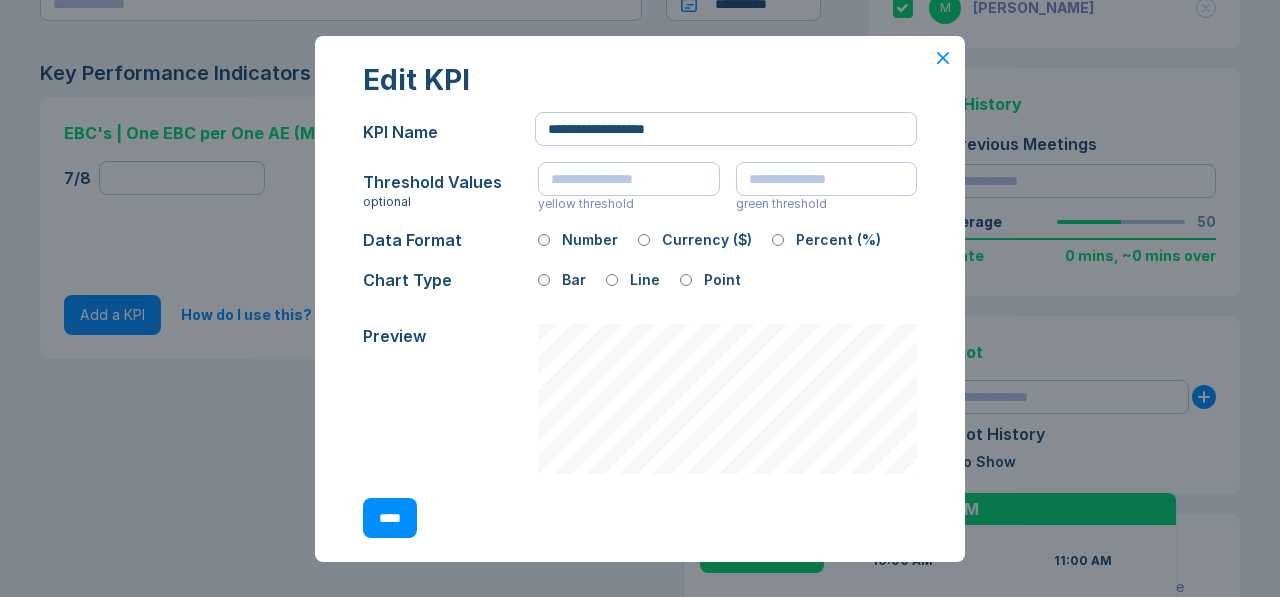 click on "Currency ($)" at bounding box center [707, 240] 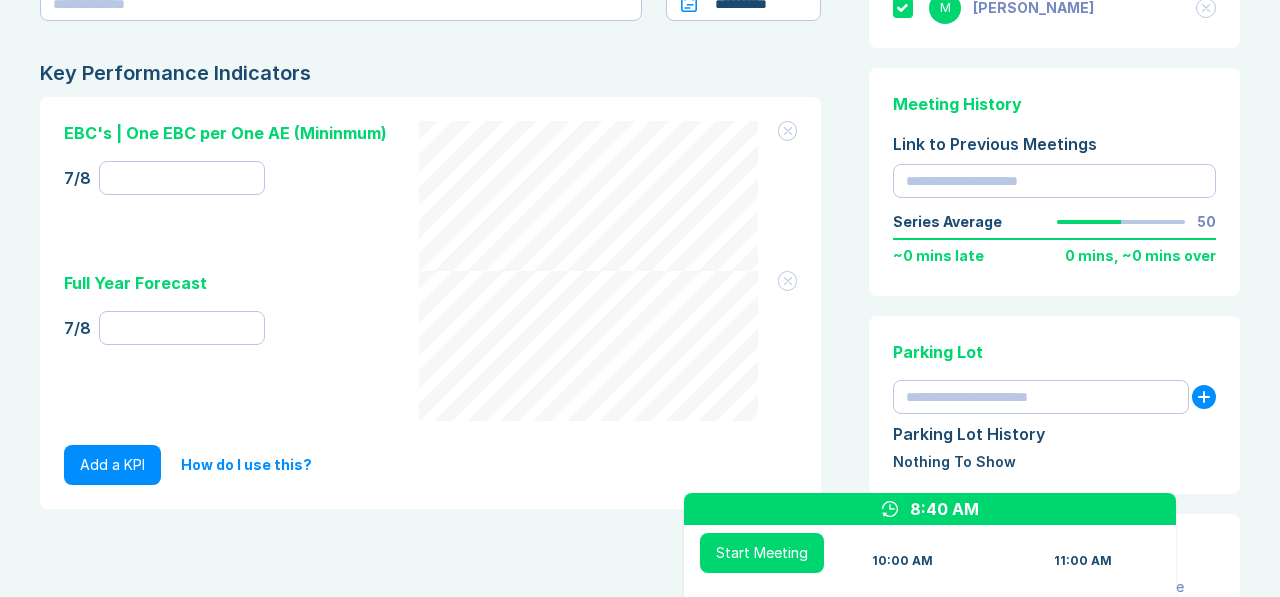 click on "Full Year Forecast" at bounding box center (135, 283) 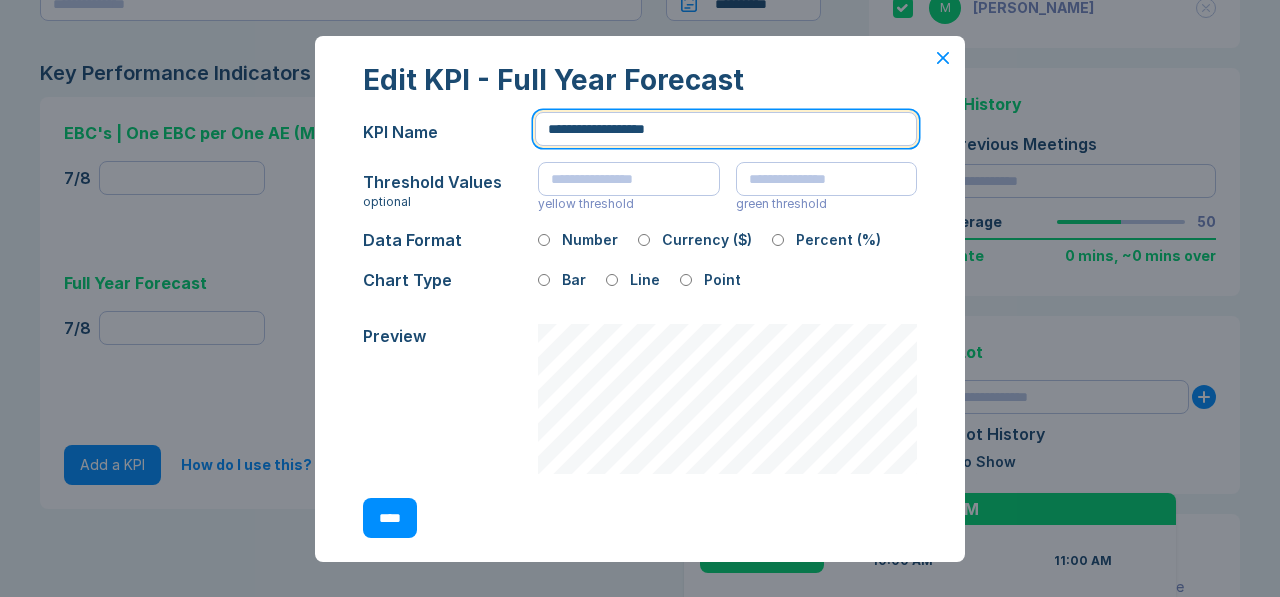 click on "**********" at bounding box center [726, 129] 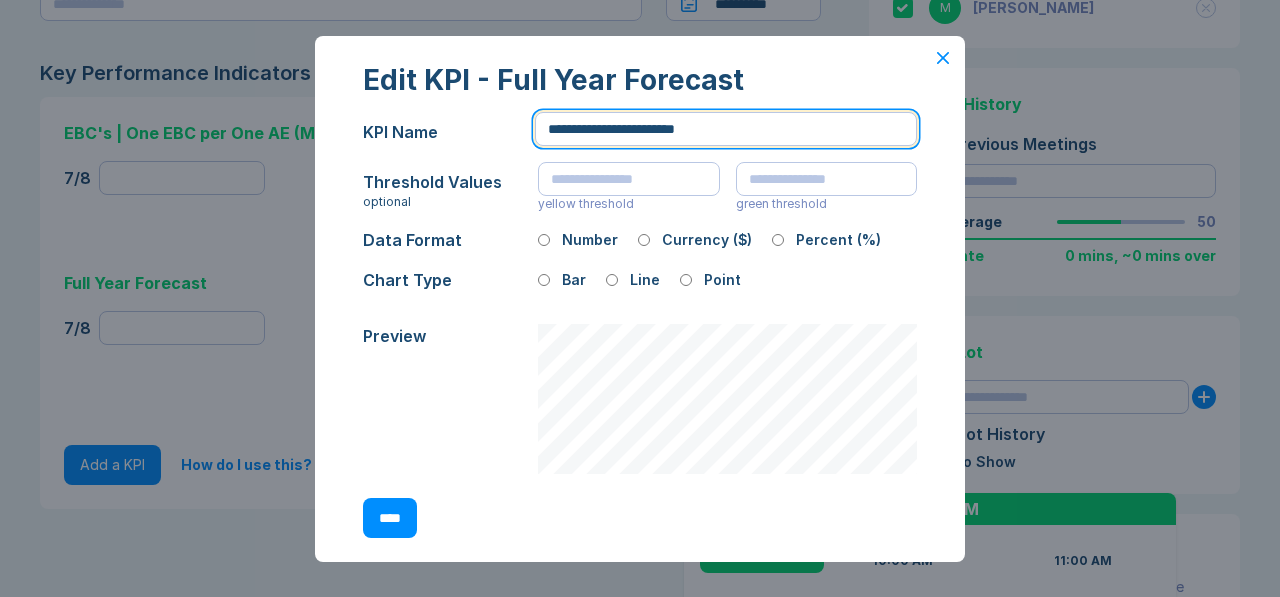 drag, startPoint x: 647, startPoint y: 121, endPoint x: 588, endPoint y: 124, distance: 59.07622 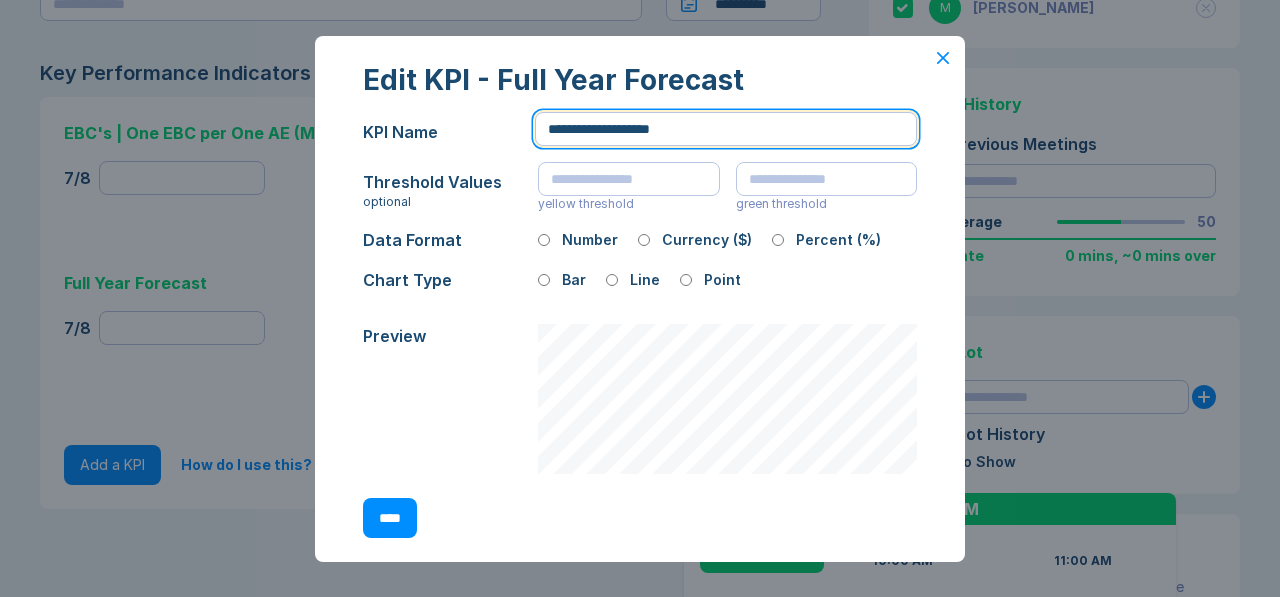 type on "**********" 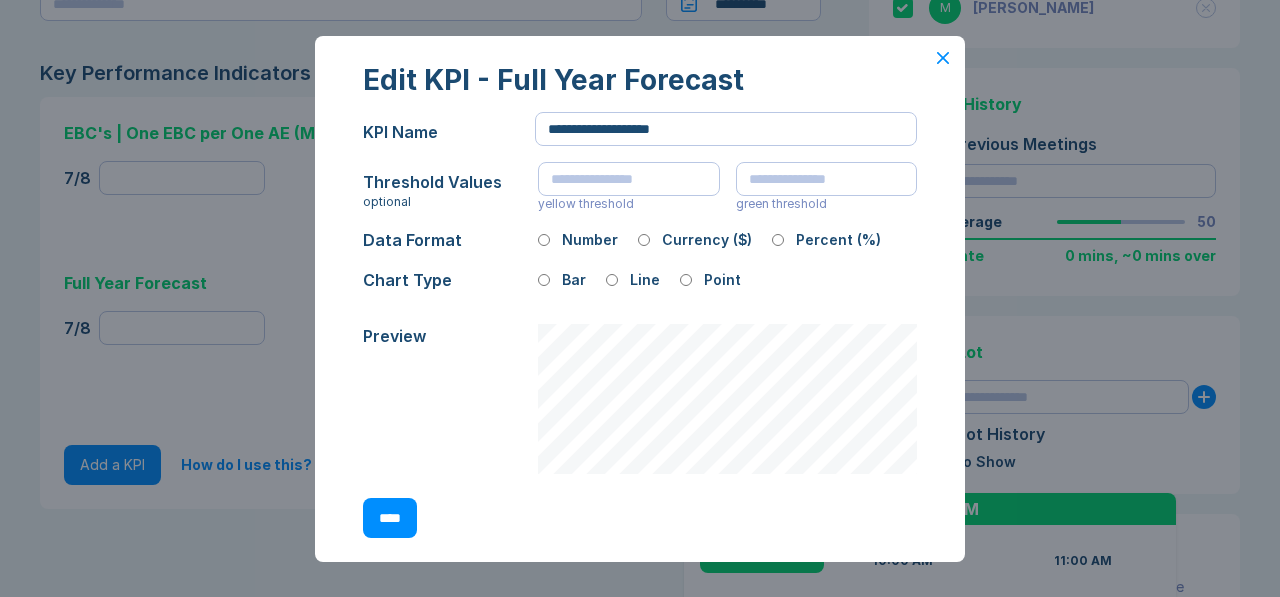 click on "****" at bounding box center (390, 518) 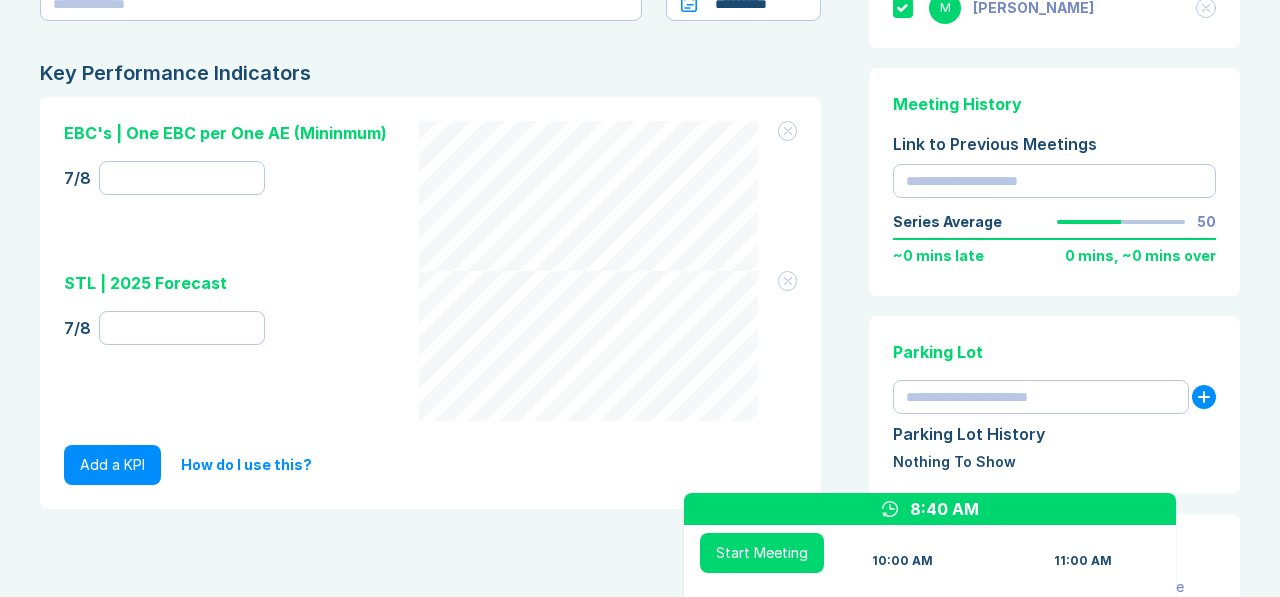 click on "Add a KPI" at bounding box center [112, 465] 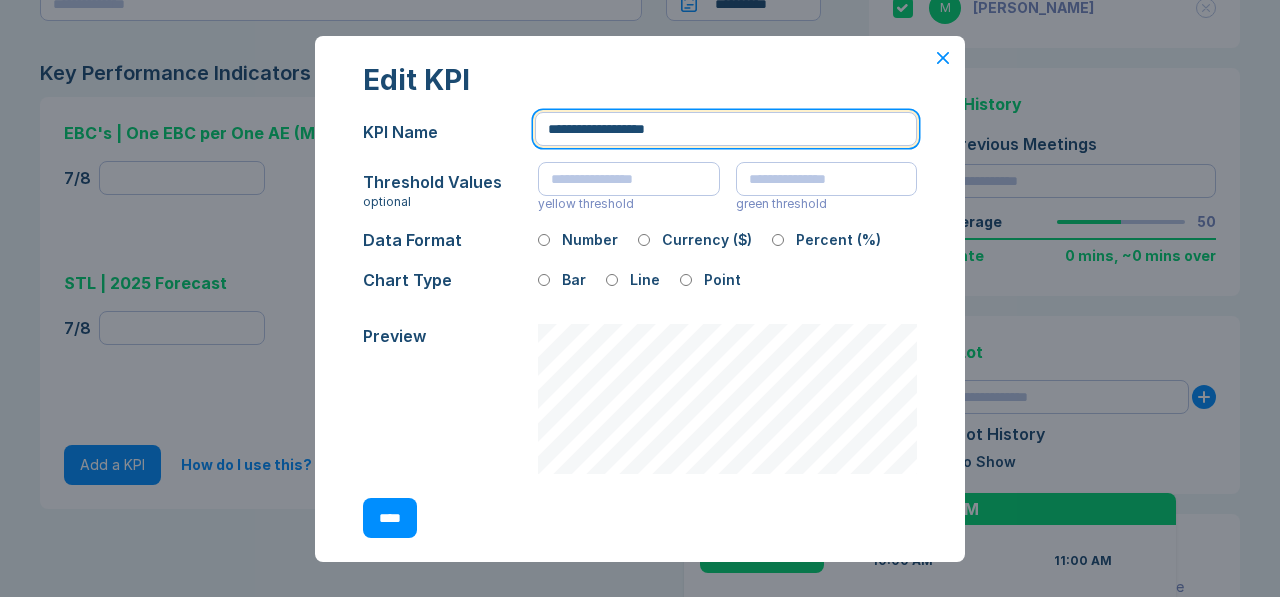 click on "**********" at bounding box center [726, 129] 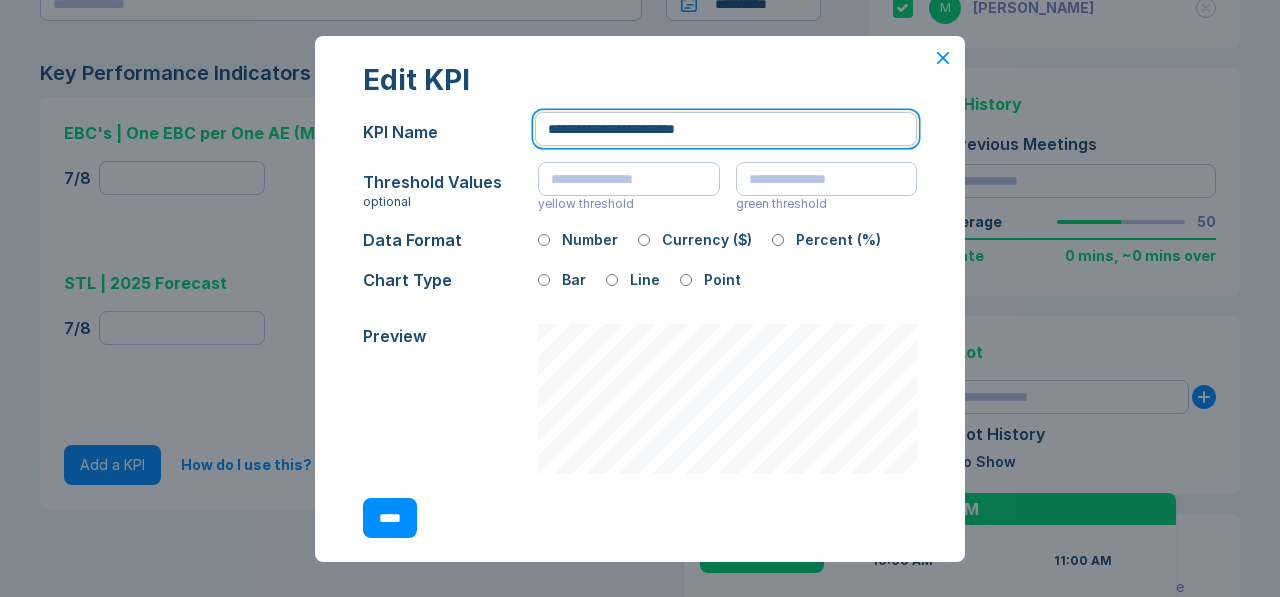 drag, startPoint x: 647, startPoint y: 126, endPoint x: 587, endPoint y: 128, distance: 60.033325 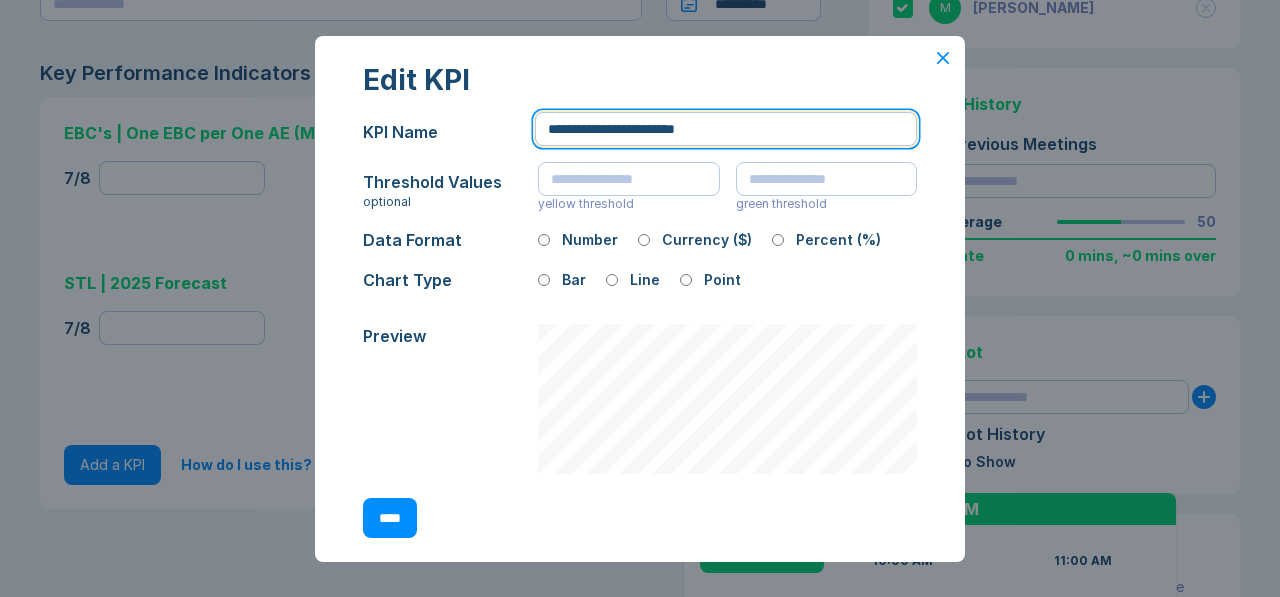 click on "**********" at bounding box center [726, 129] 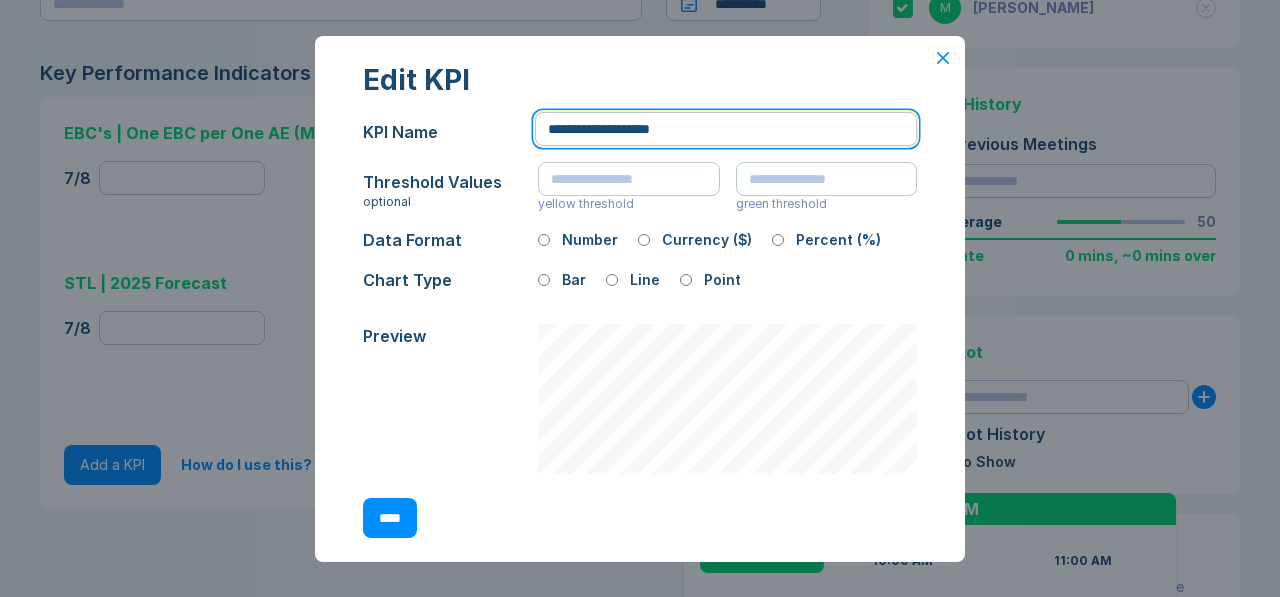 type on "**********" 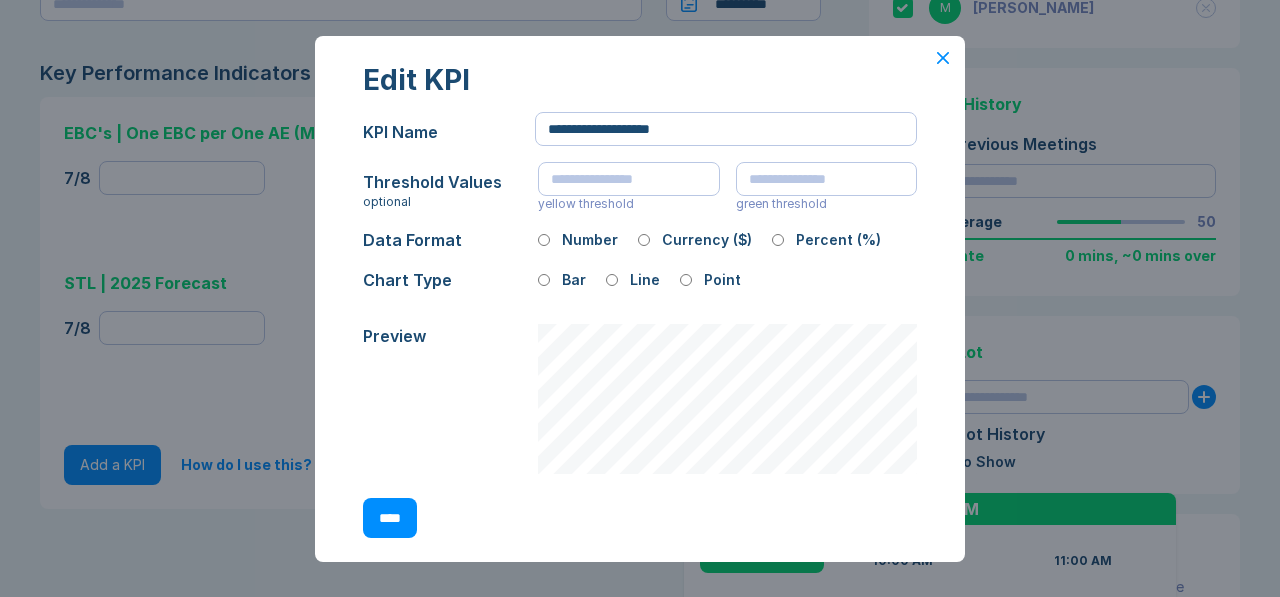 click on "****" at bounding box center [390, 518] 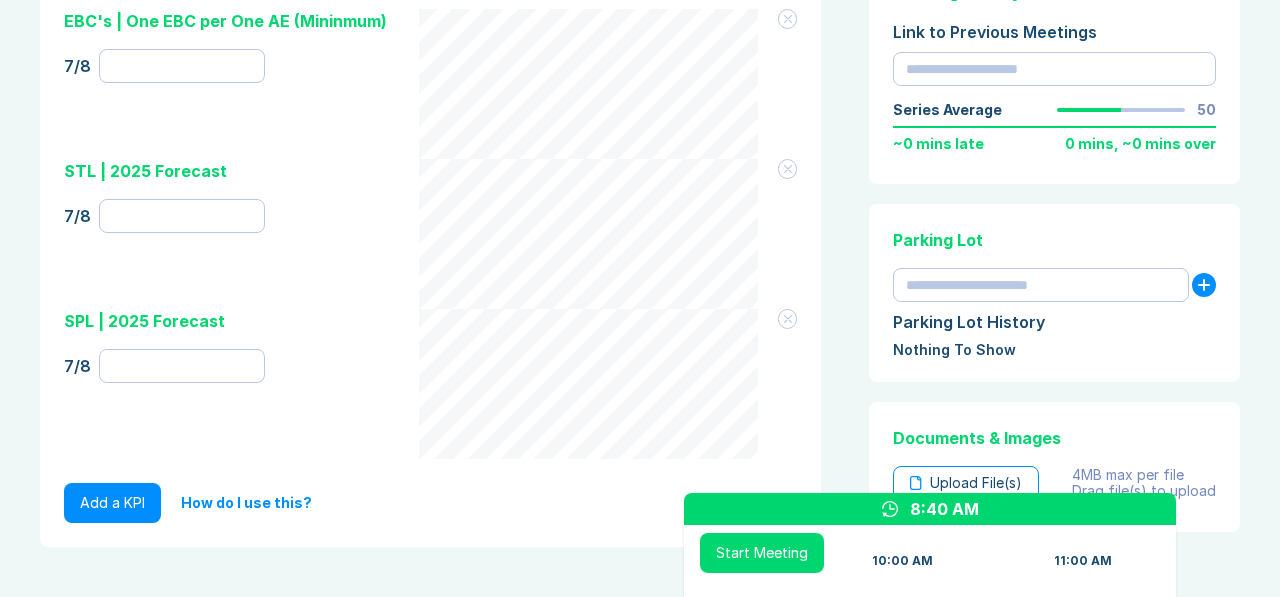 scroll, scrollTop: 990, scrollLeft: 0, axis: vertical 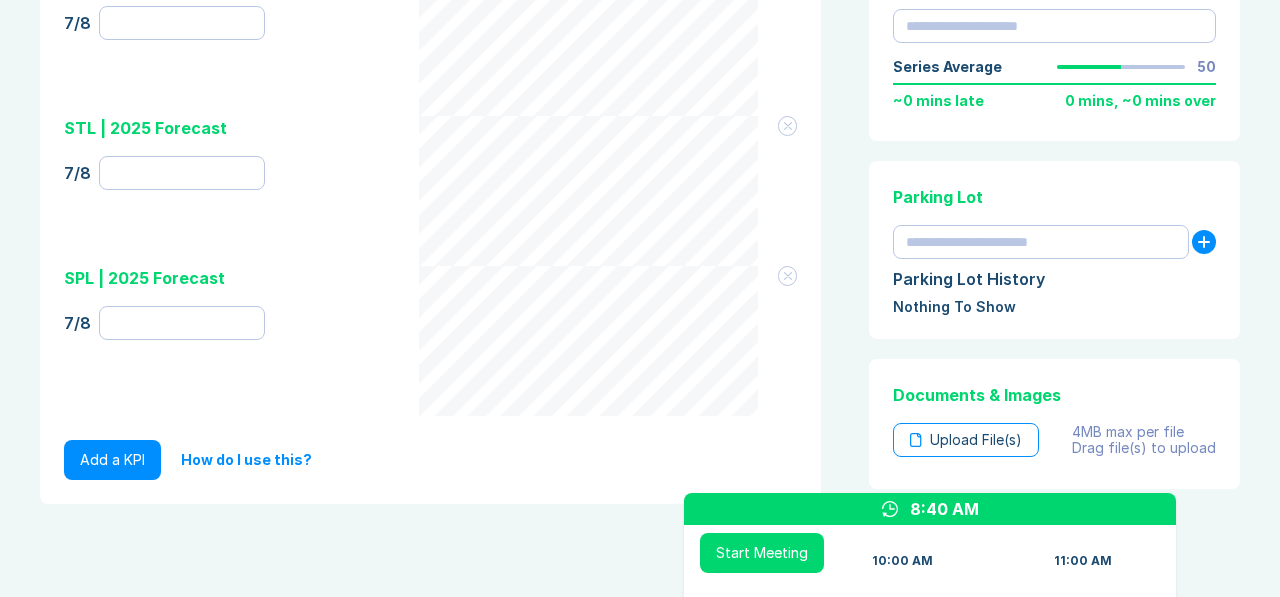 click on "Add a KPI" at bounding box center [112, 460] 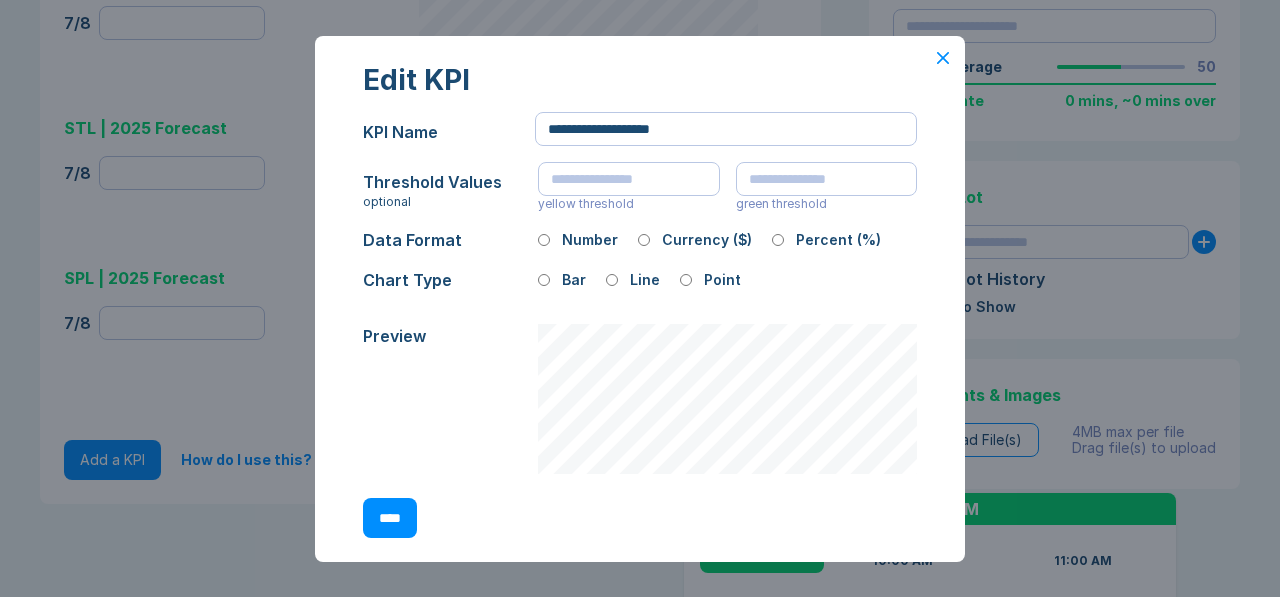 click 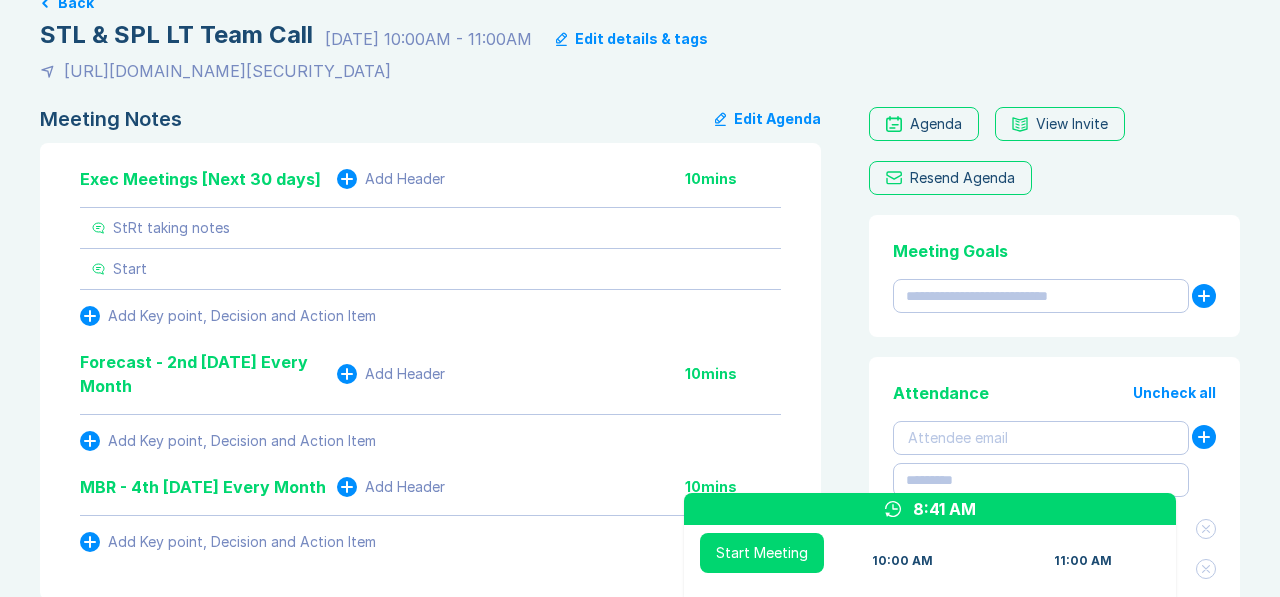 scroll, scrollTop: 113, scrollLeft: 0, axis: vertical 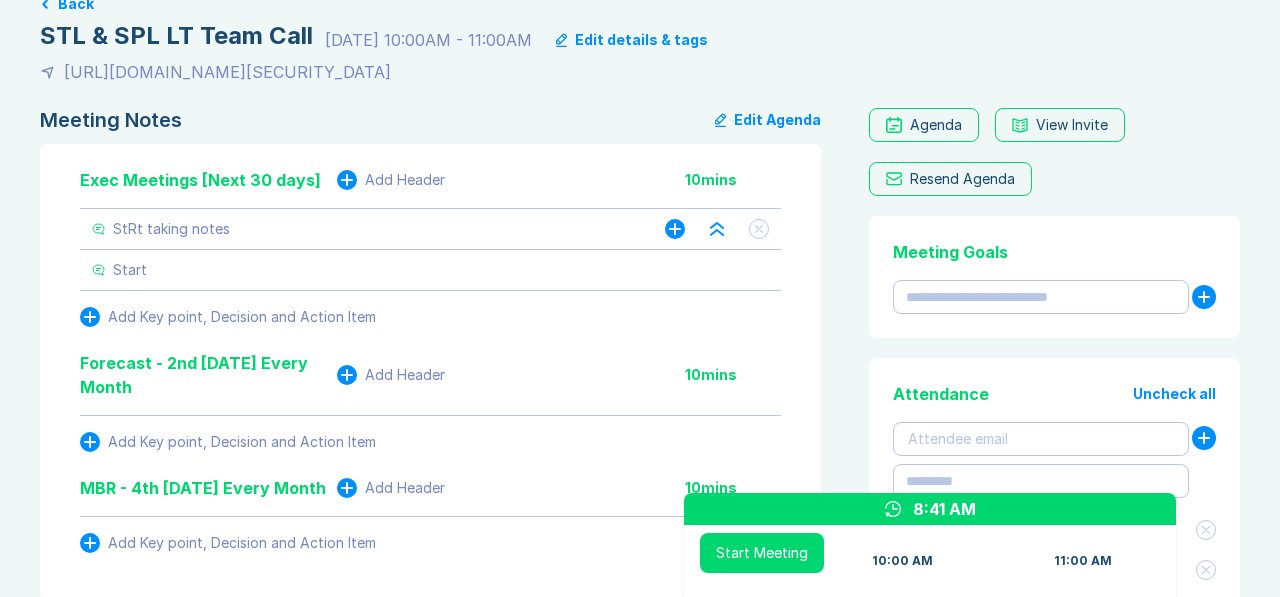 click at bounding box center [759, 229] 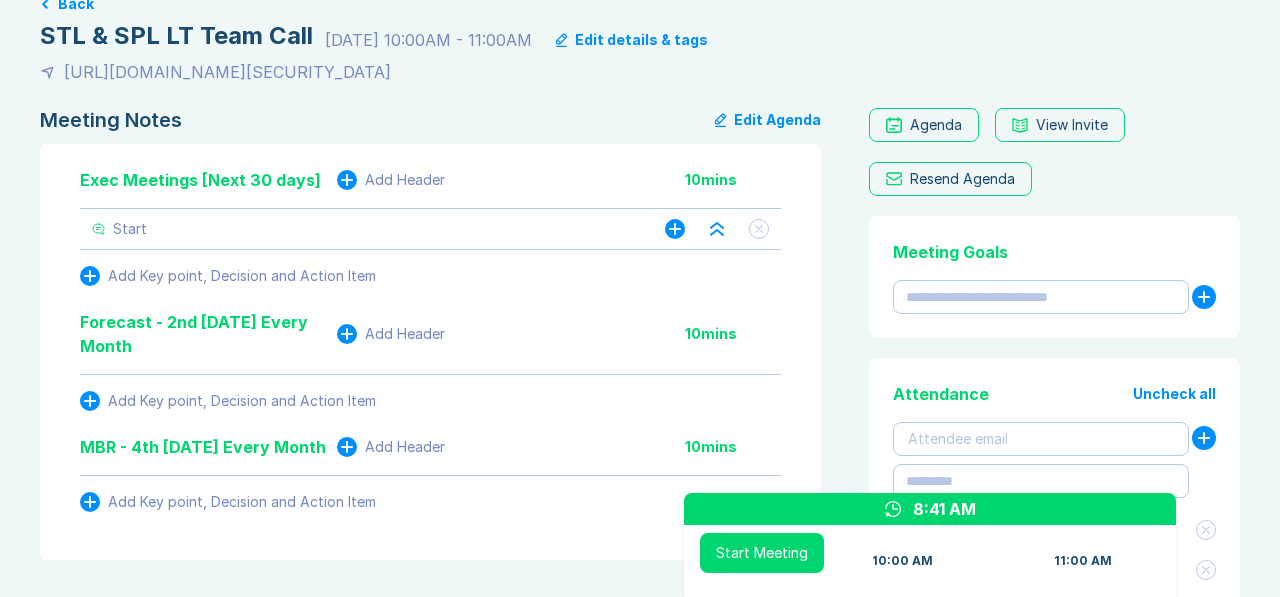 click at bounding box center (759, 229) 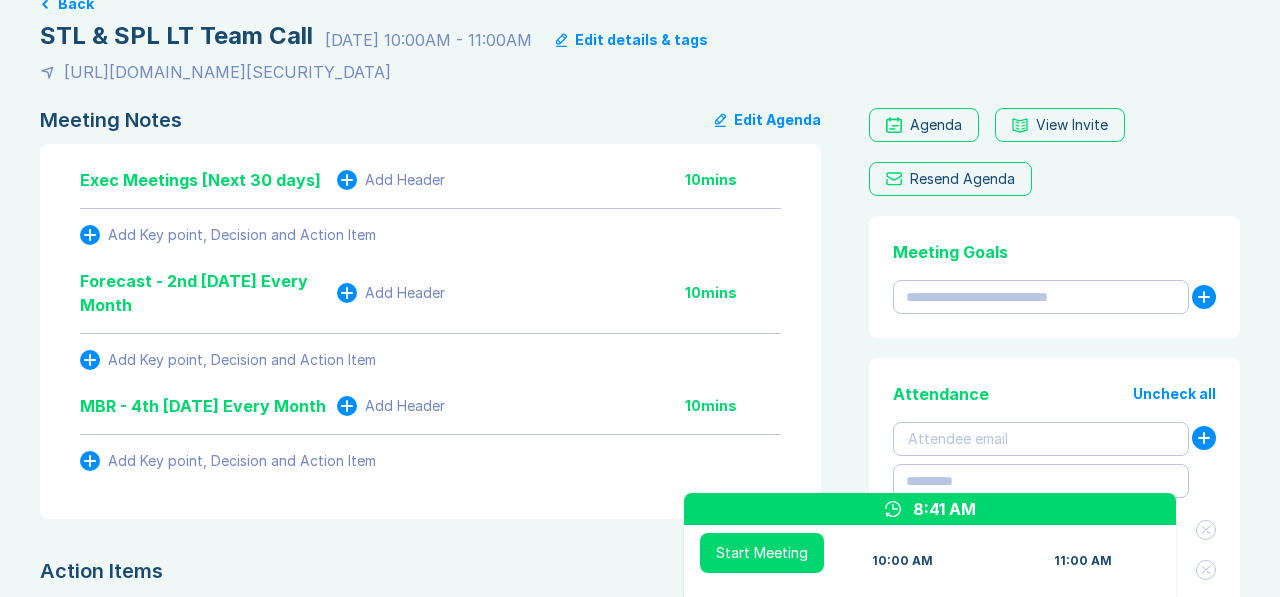 click 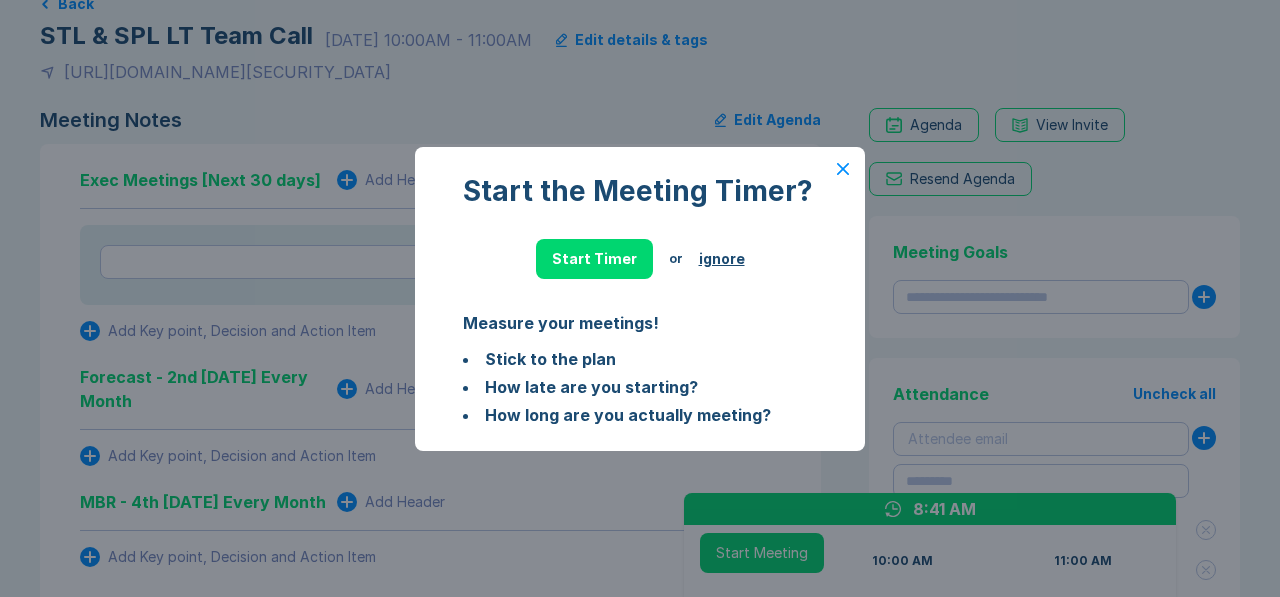 click on "ignore" at bounding box center [722, 259] 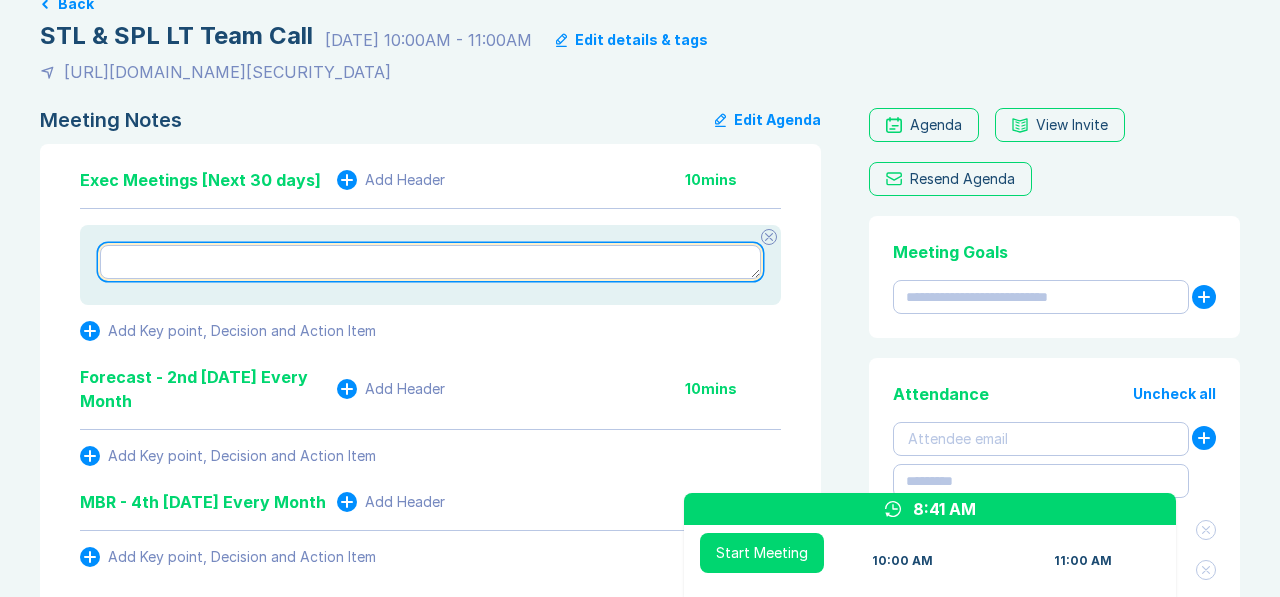 click at bounding box center [430, 262] 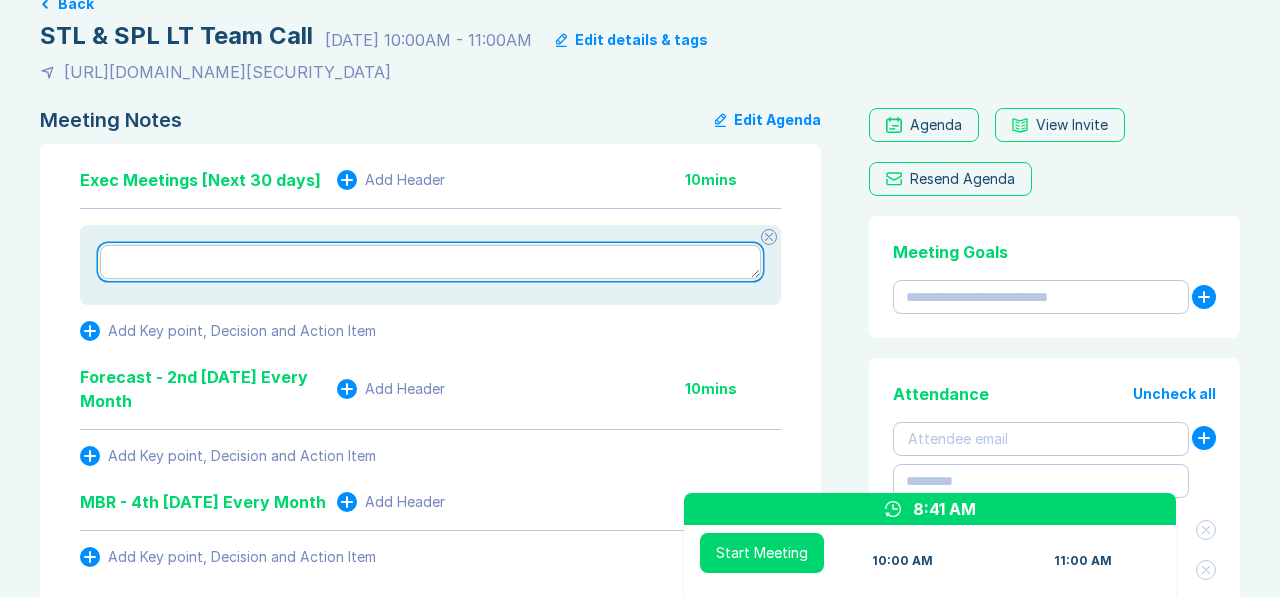 type on "*" 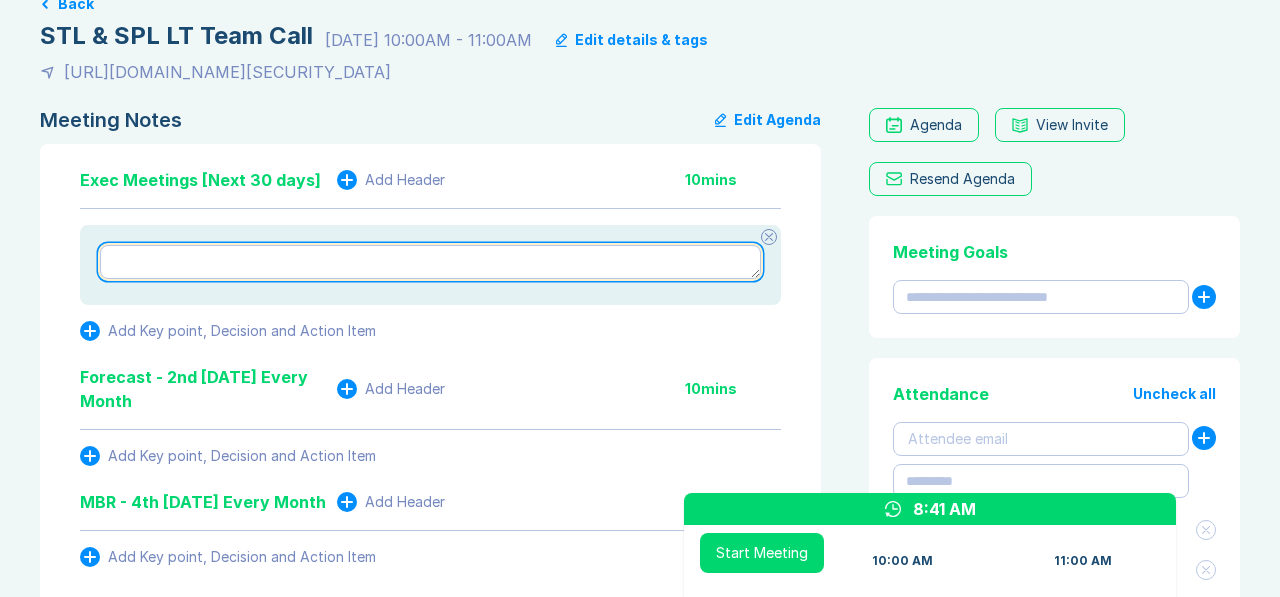 type on "*" 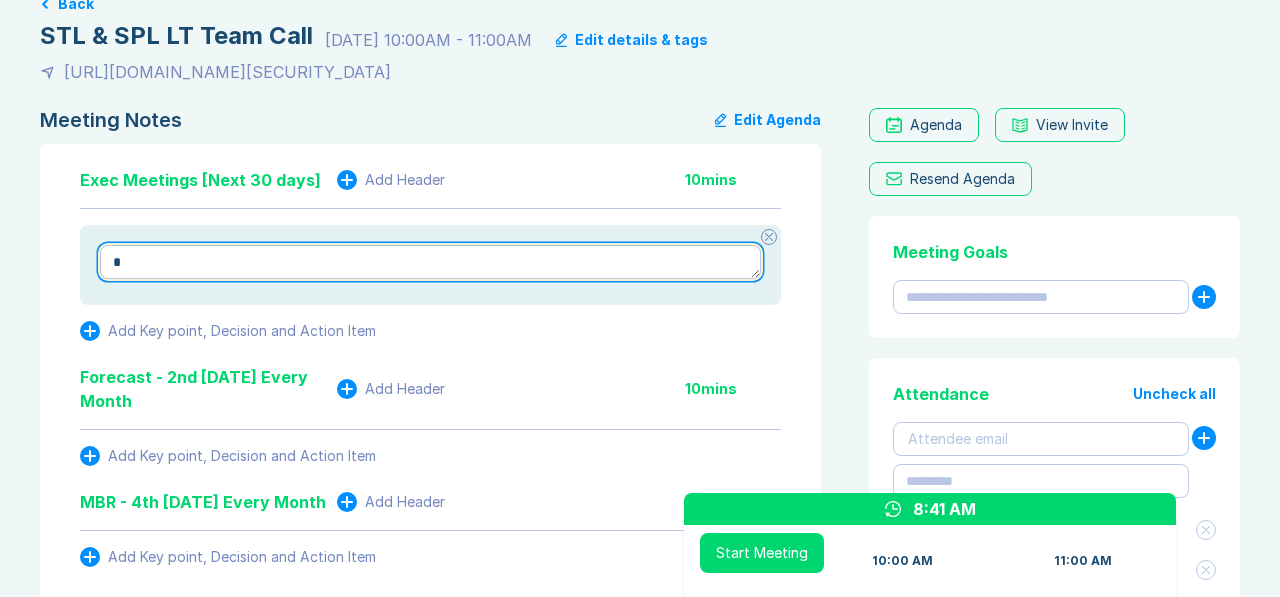 type on "*" 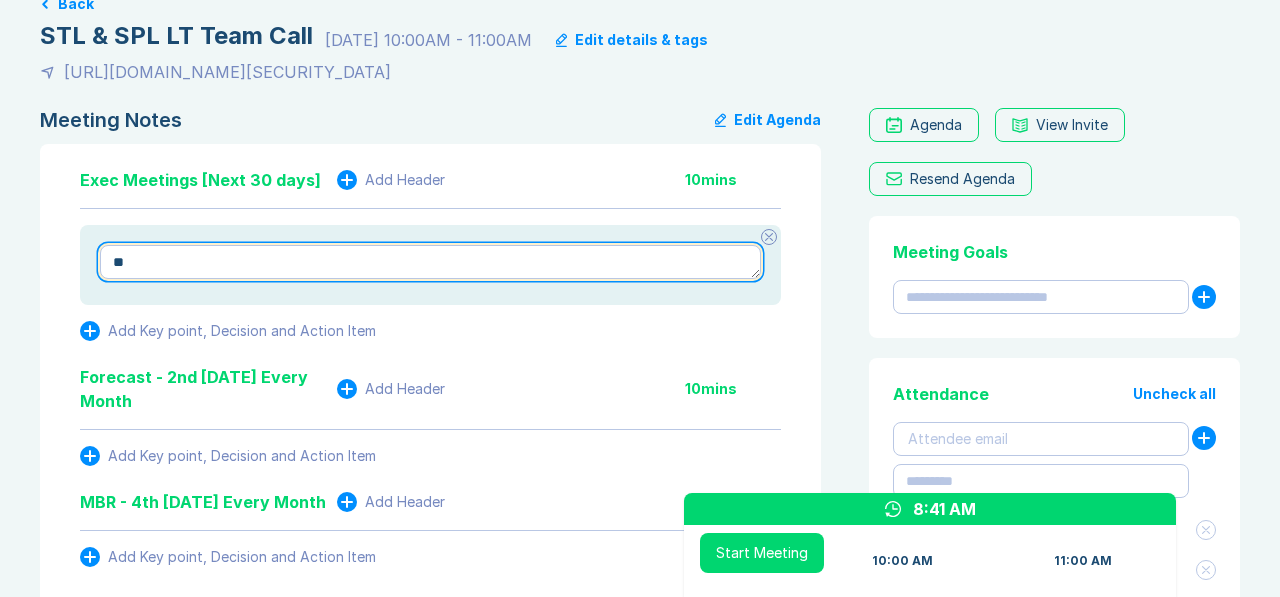 type on "*" 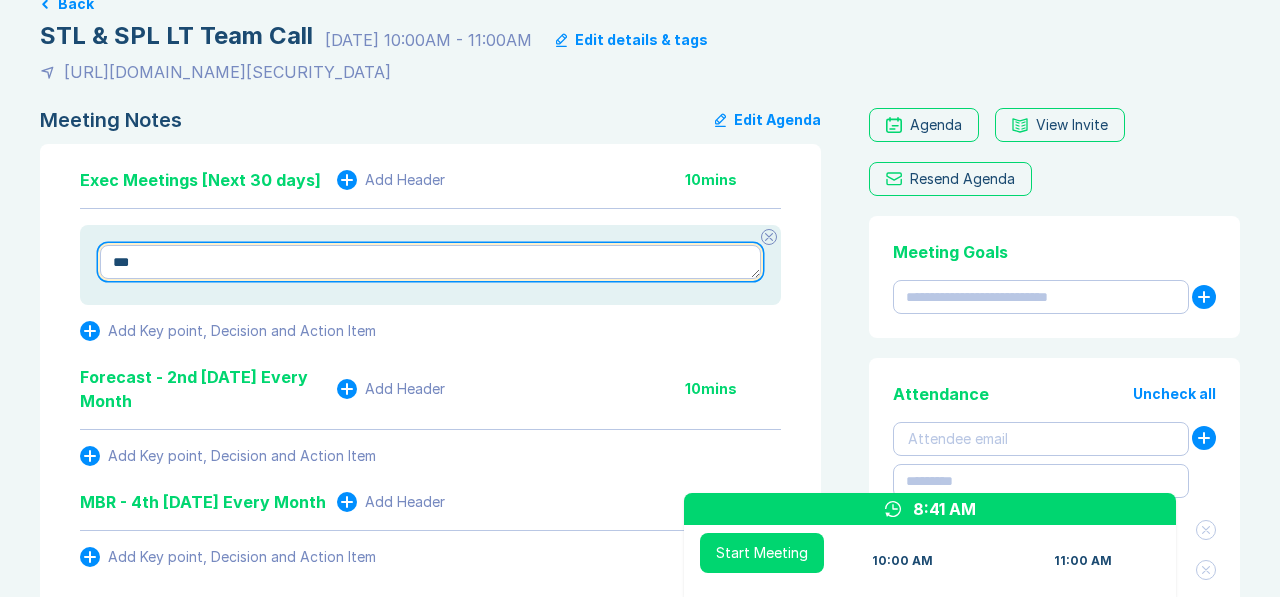 type on "*" 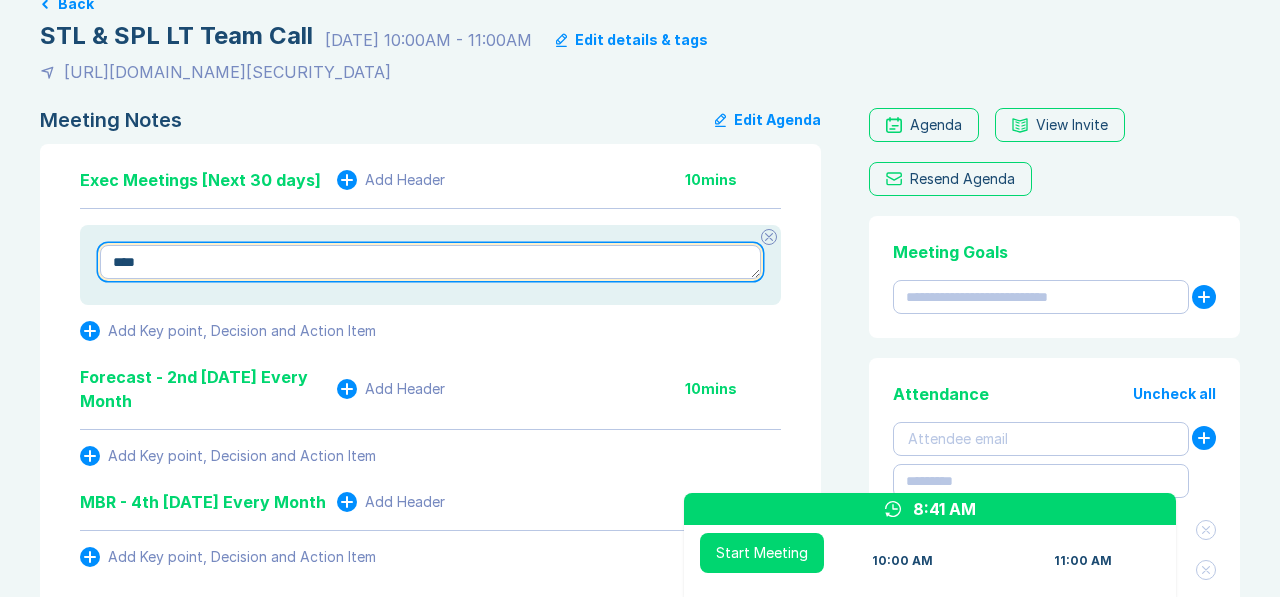 type on "*" 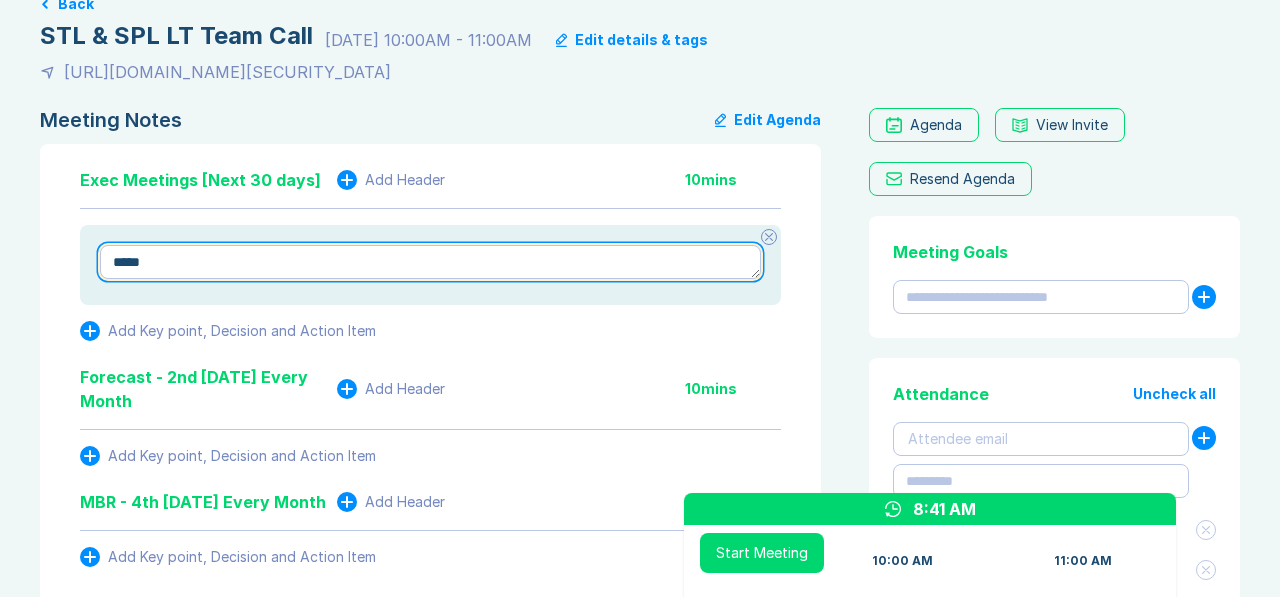 type on "*" 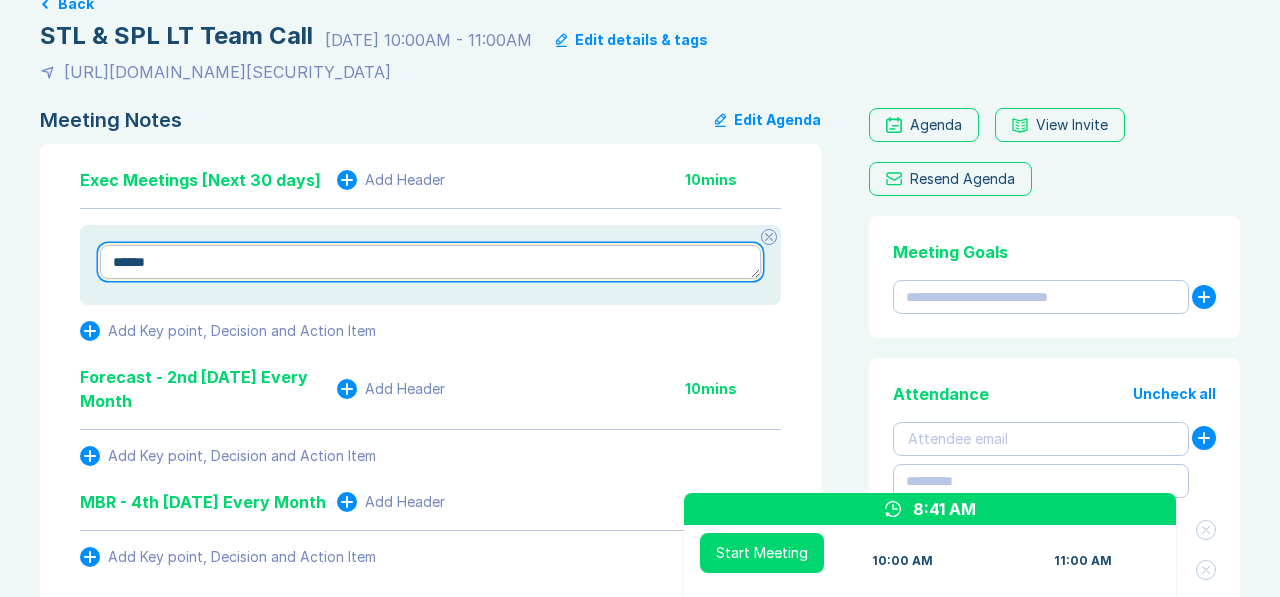 type on "*" 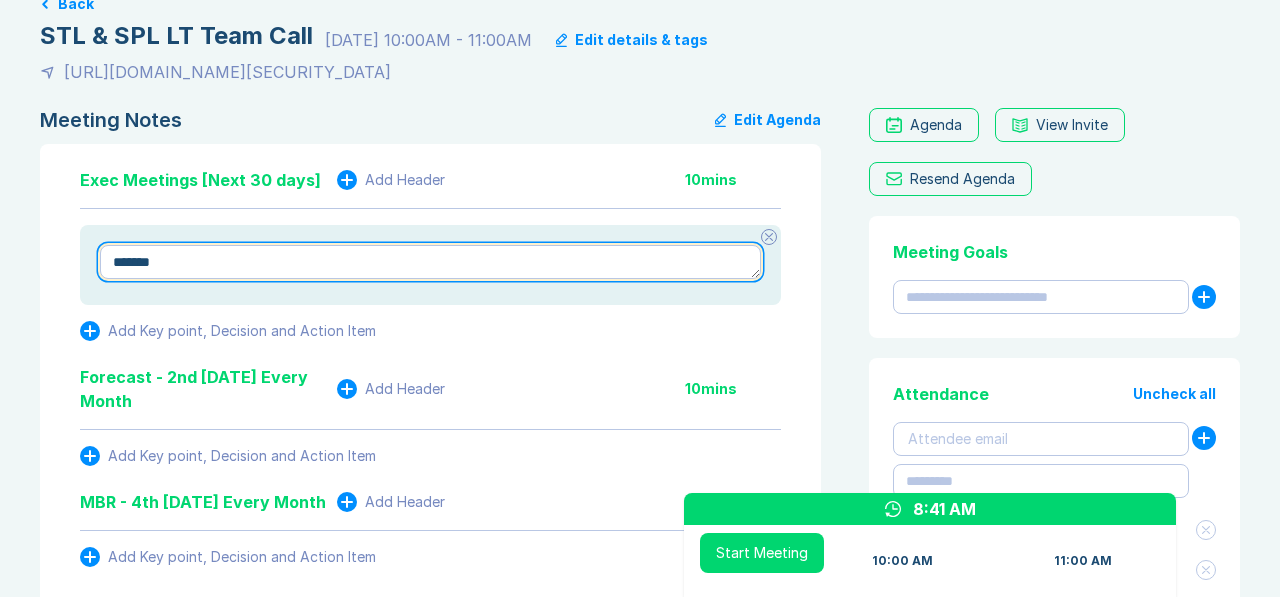 type on "*" 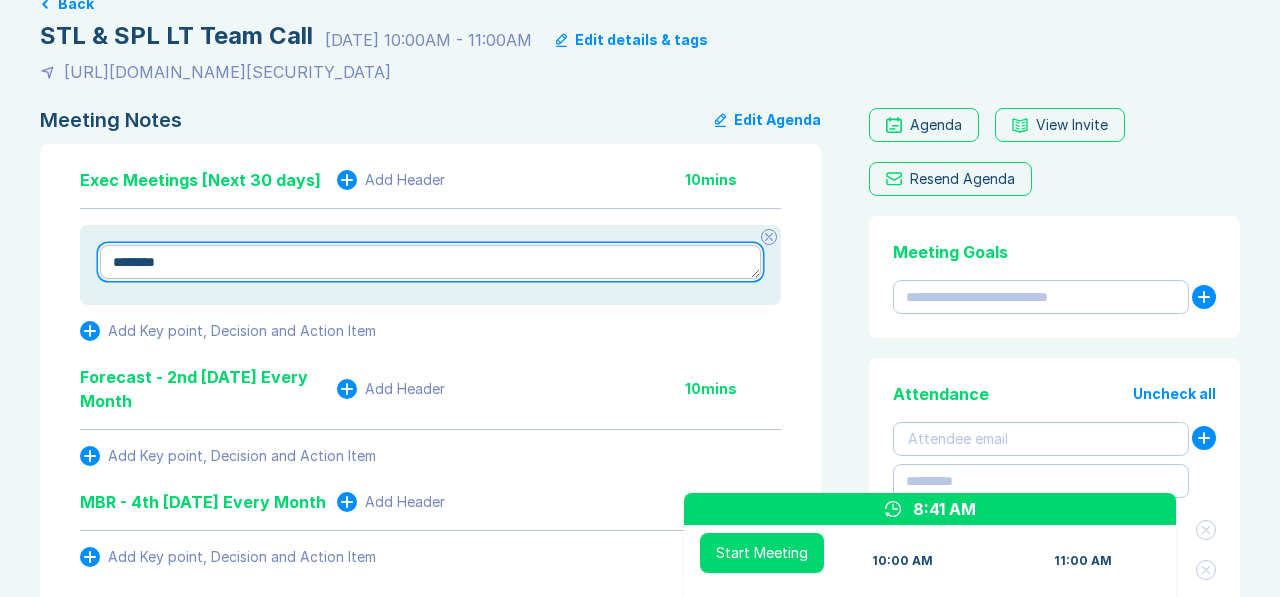 type on "*" 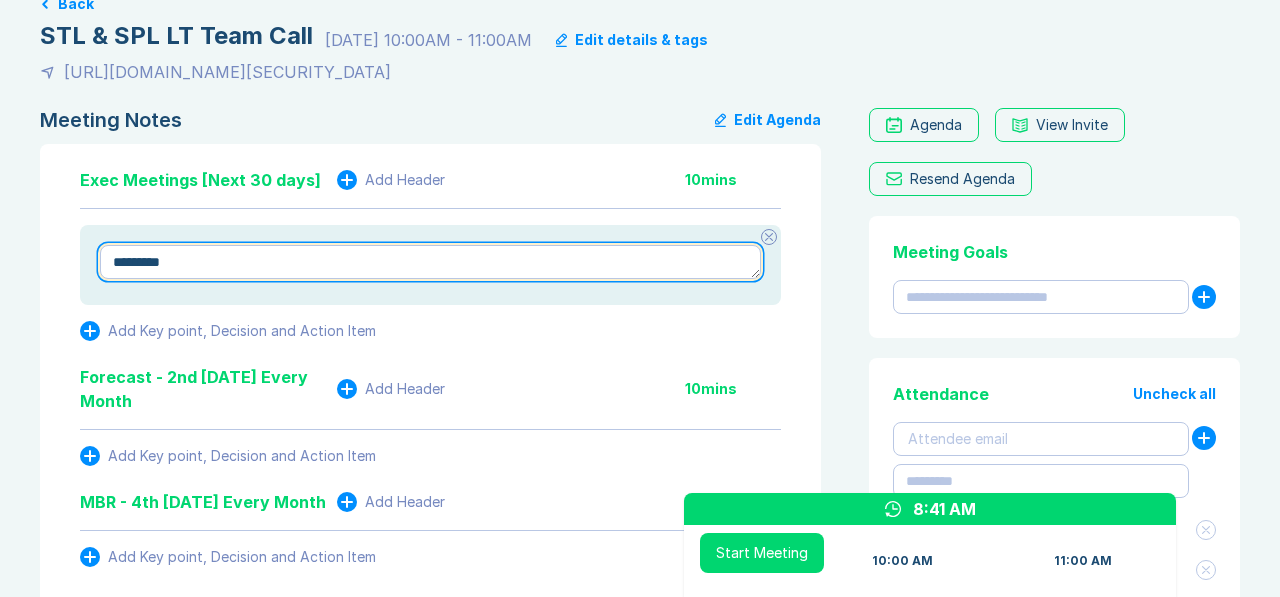 type on "*" 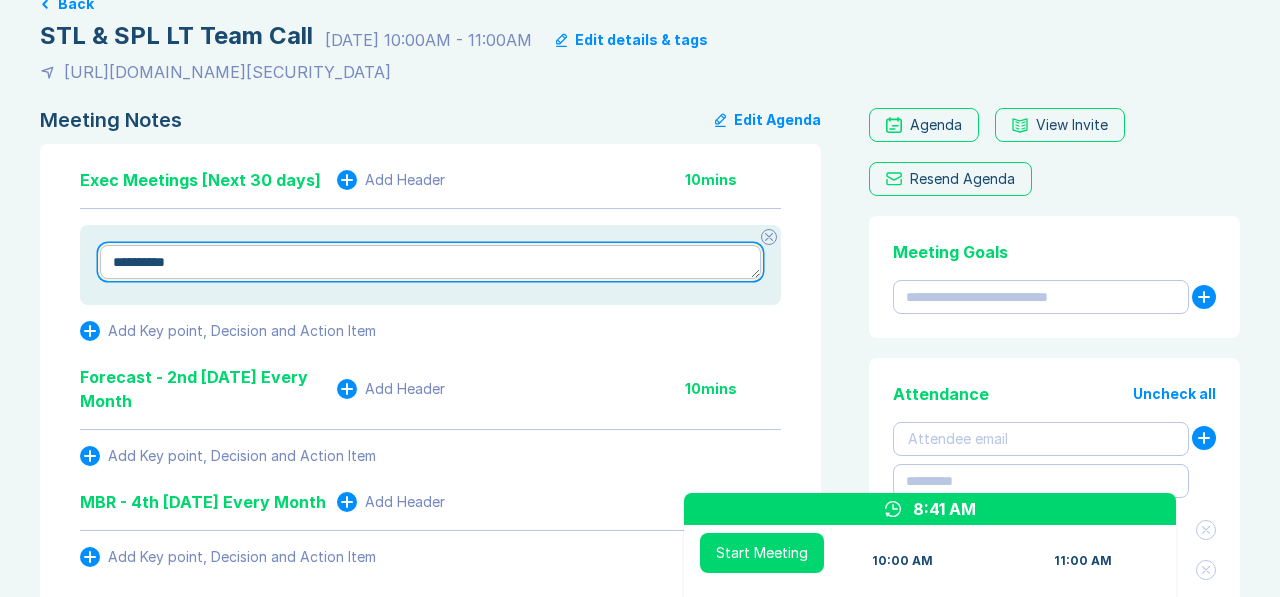 type on "*" 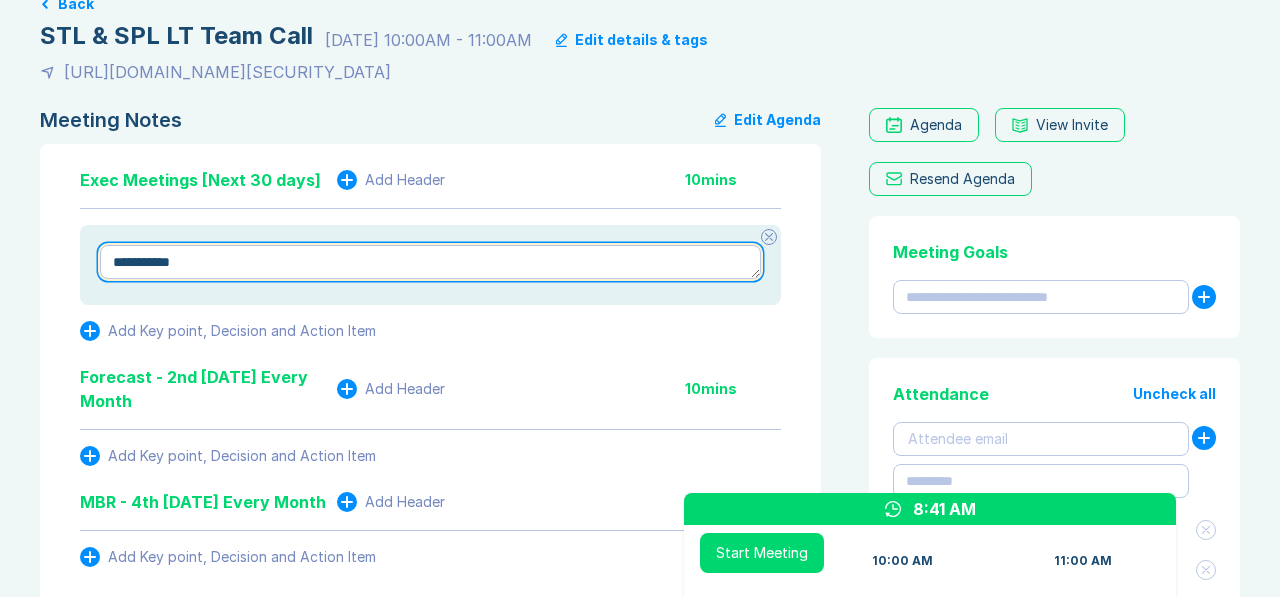 type on "*" 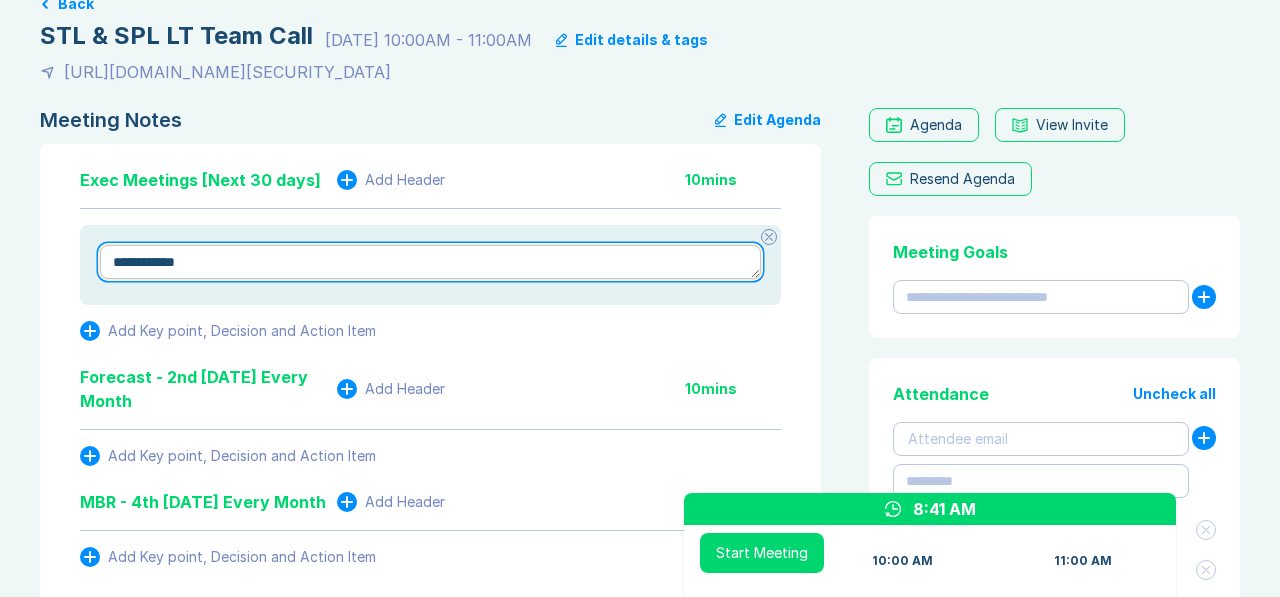 type on "*" 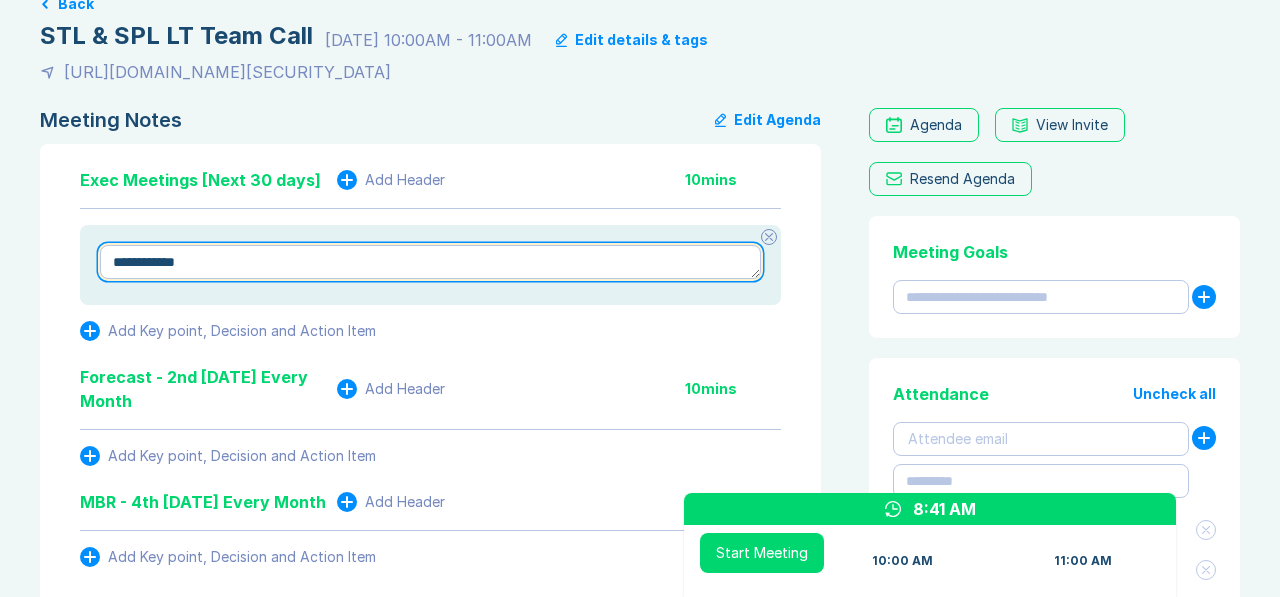 type on "**********" 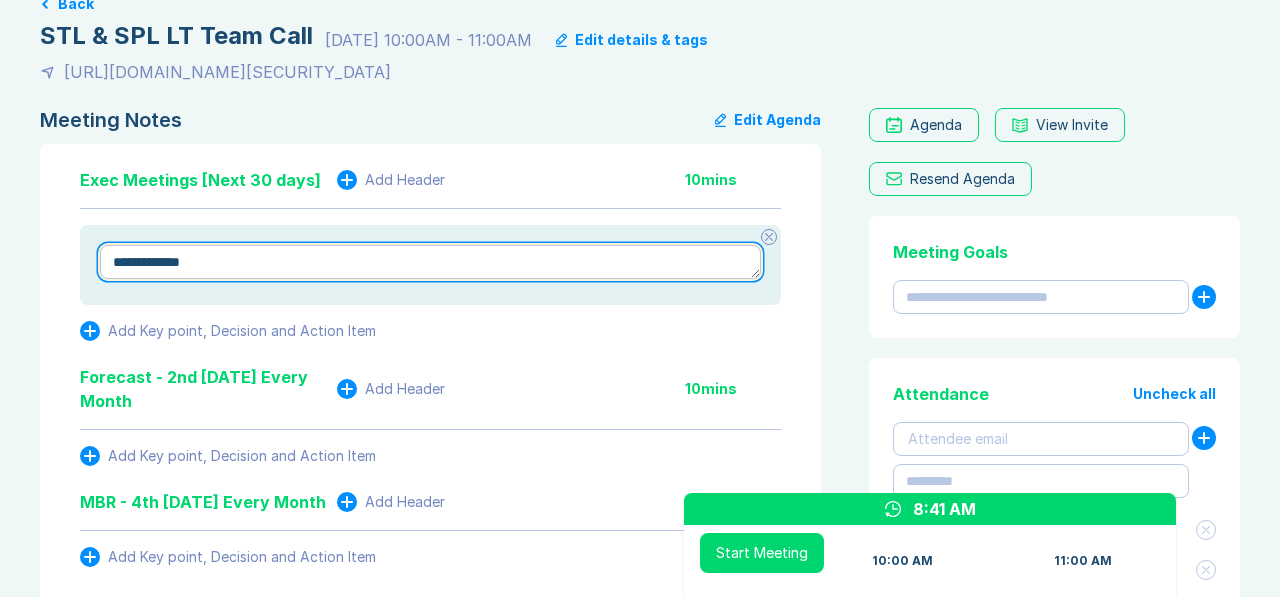type on "*" 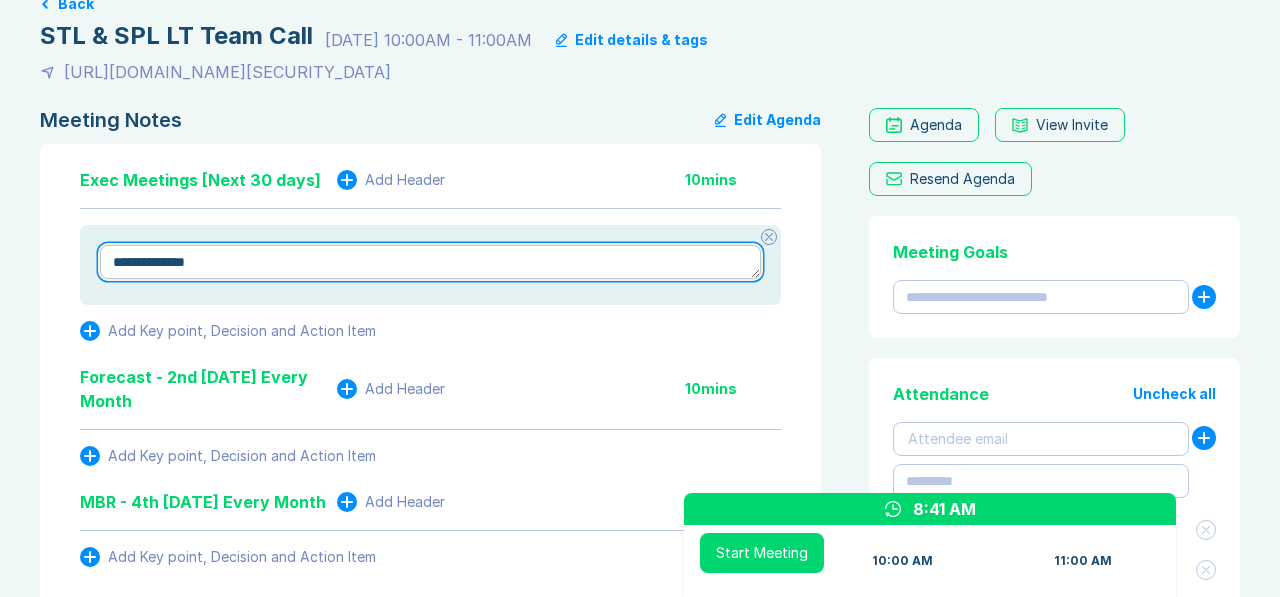 type on "*" 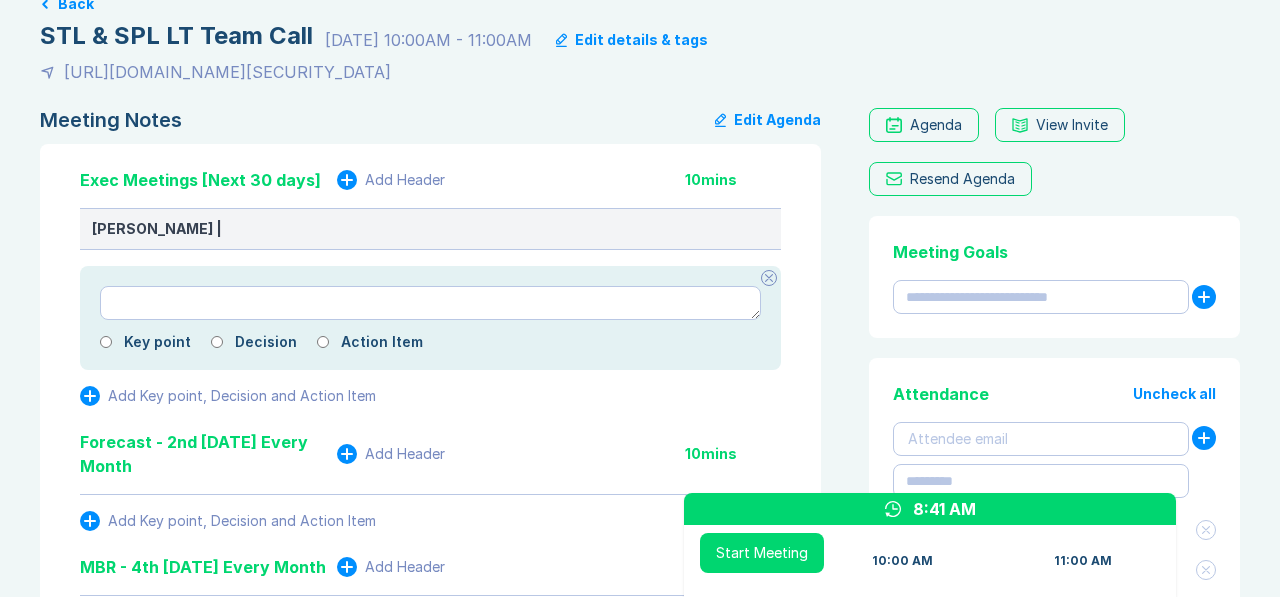 type on "*" 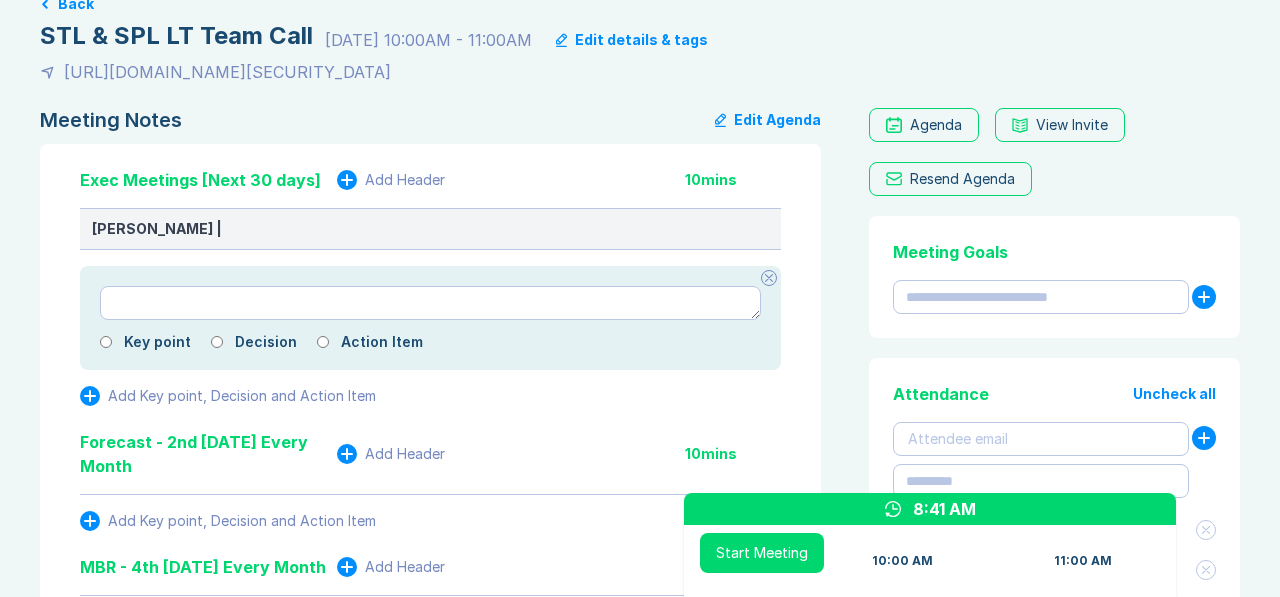 type on "*" 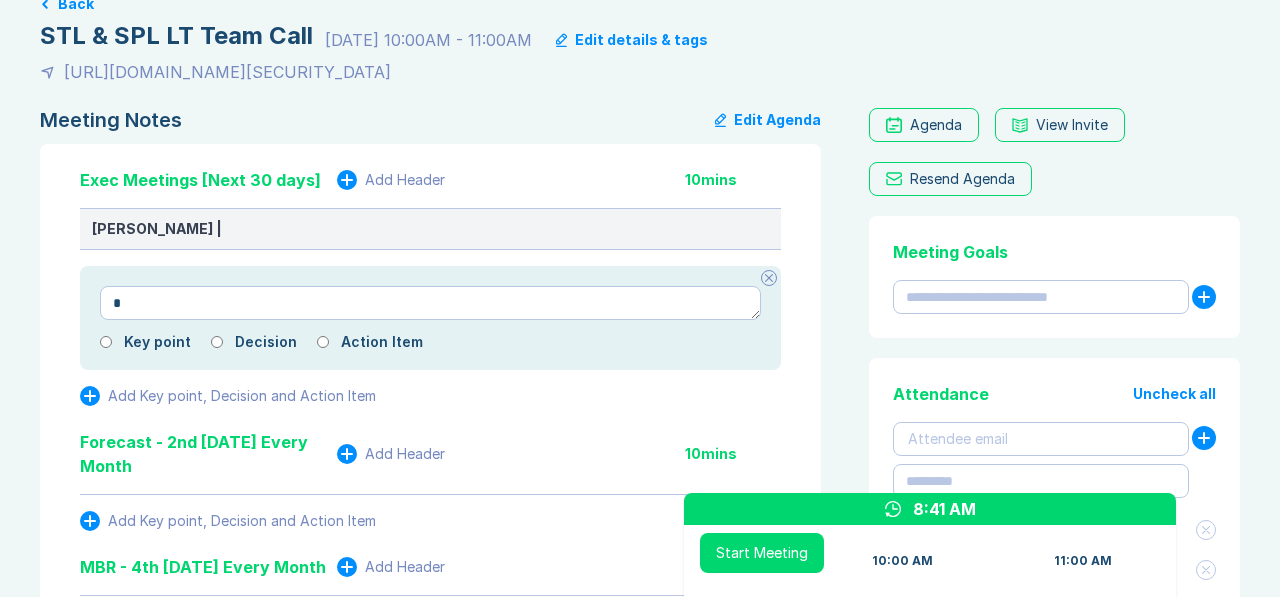 type on "*" 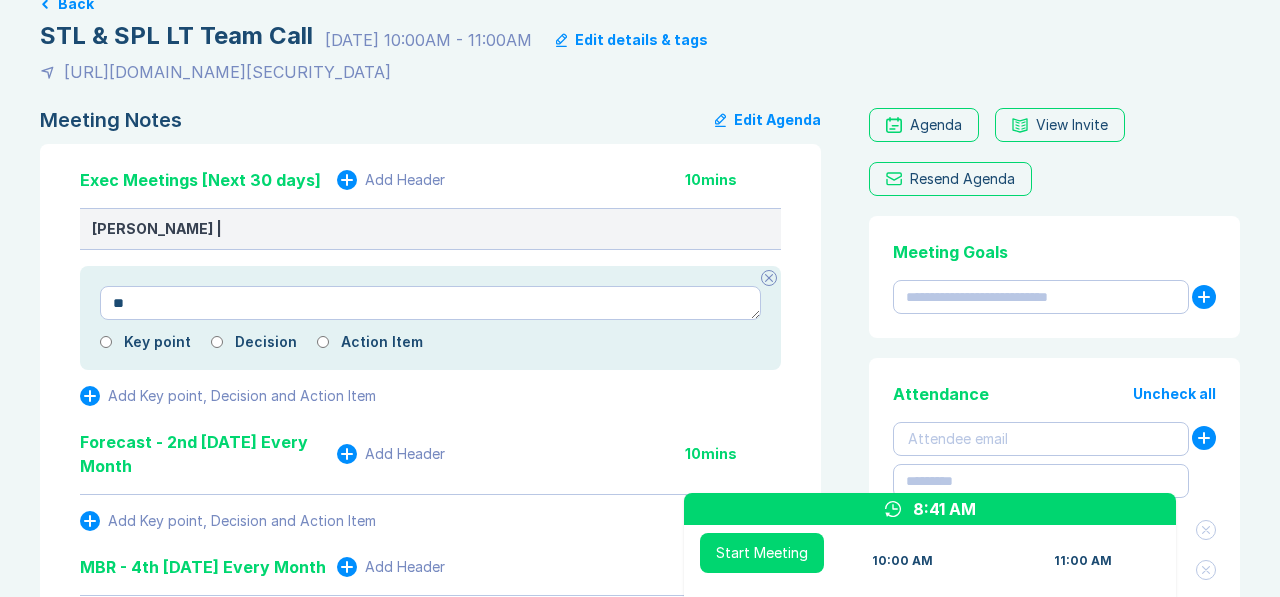 type on "*" 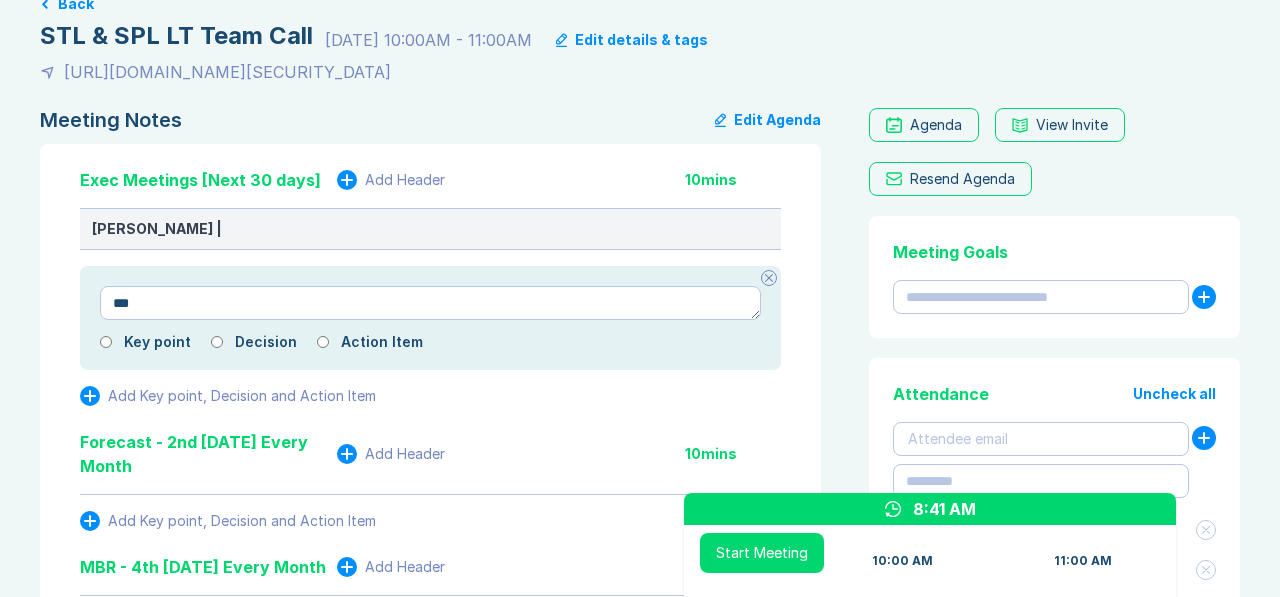 type on "*" 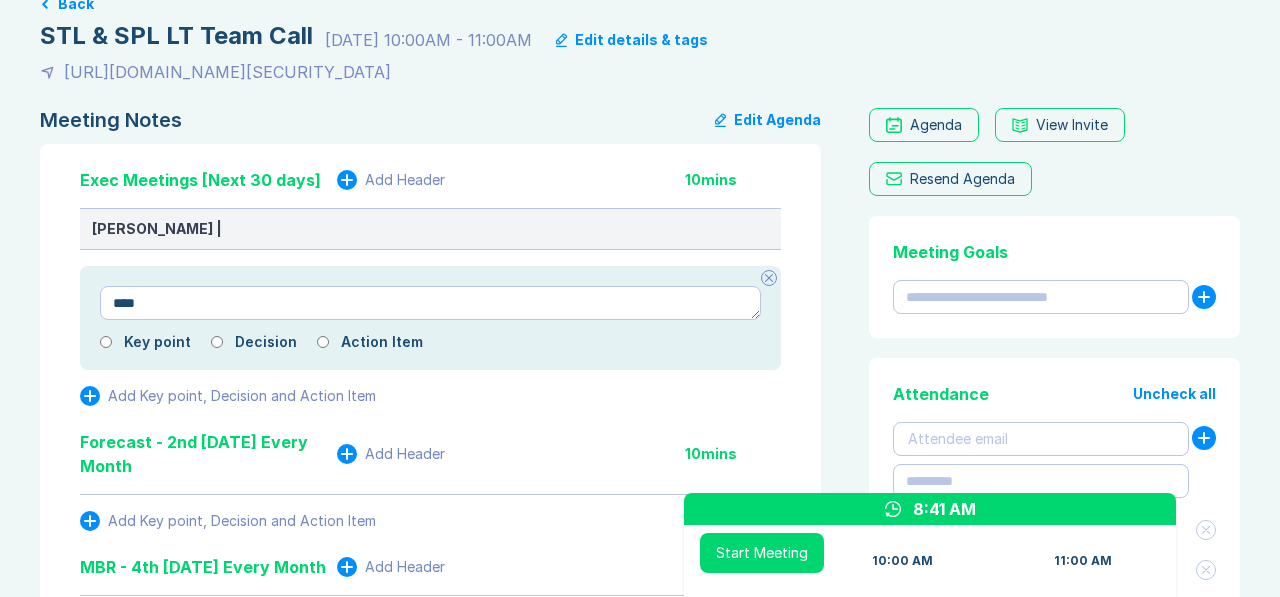 type on "*" 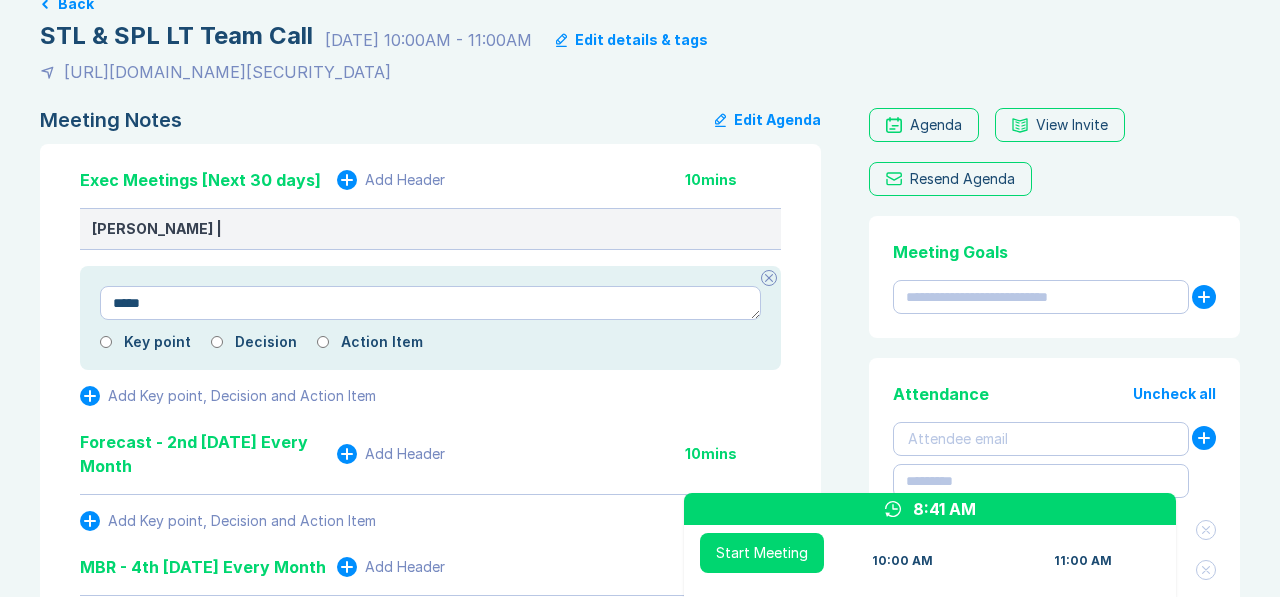 type on "*" 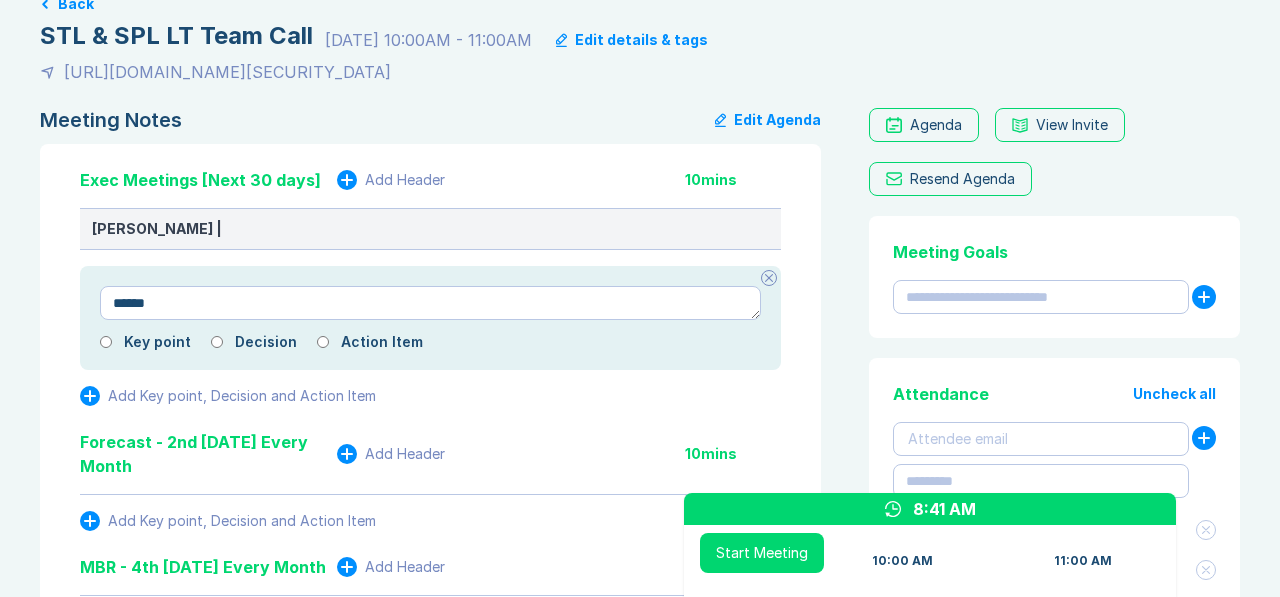 type on "*" 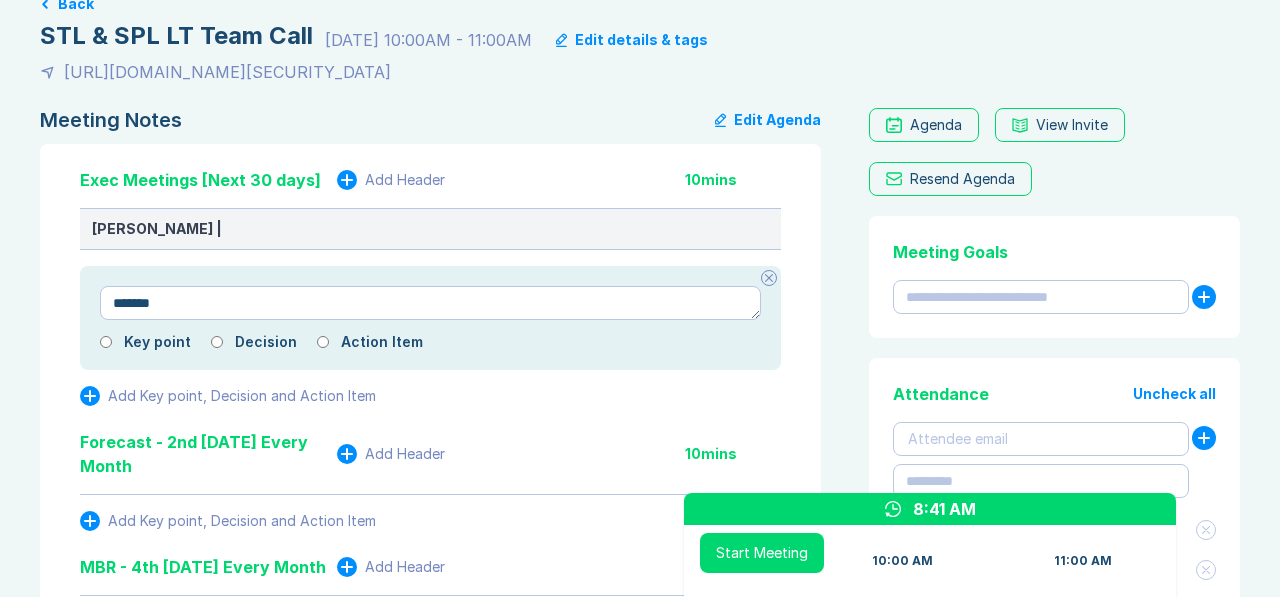 type on "*" 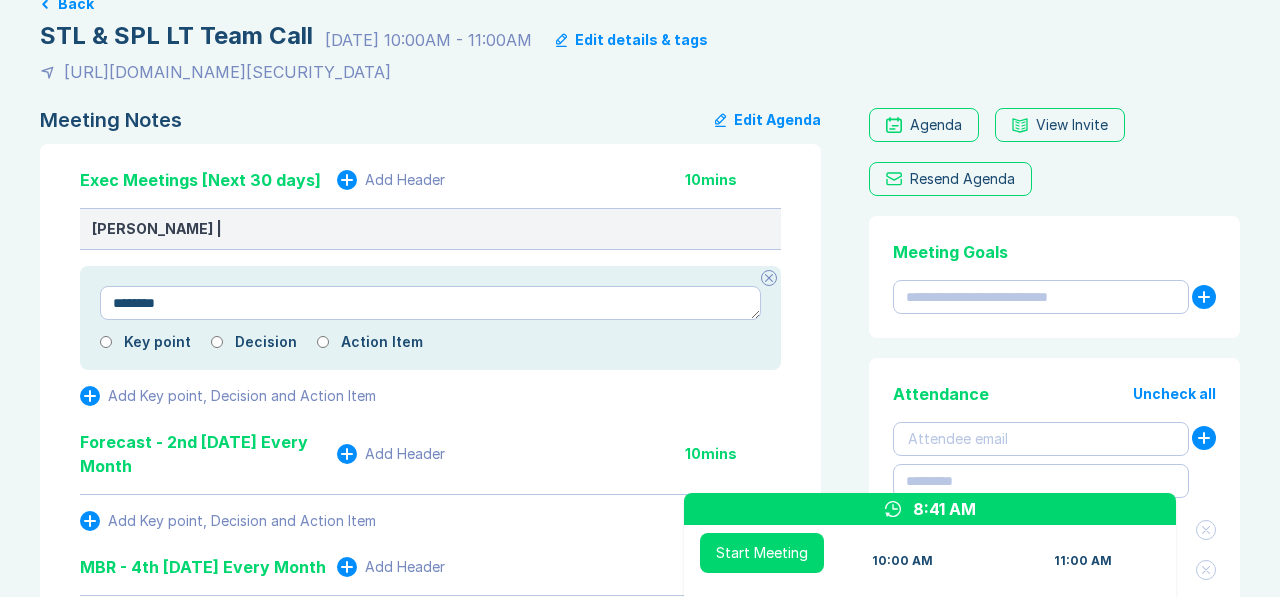 type on "*" 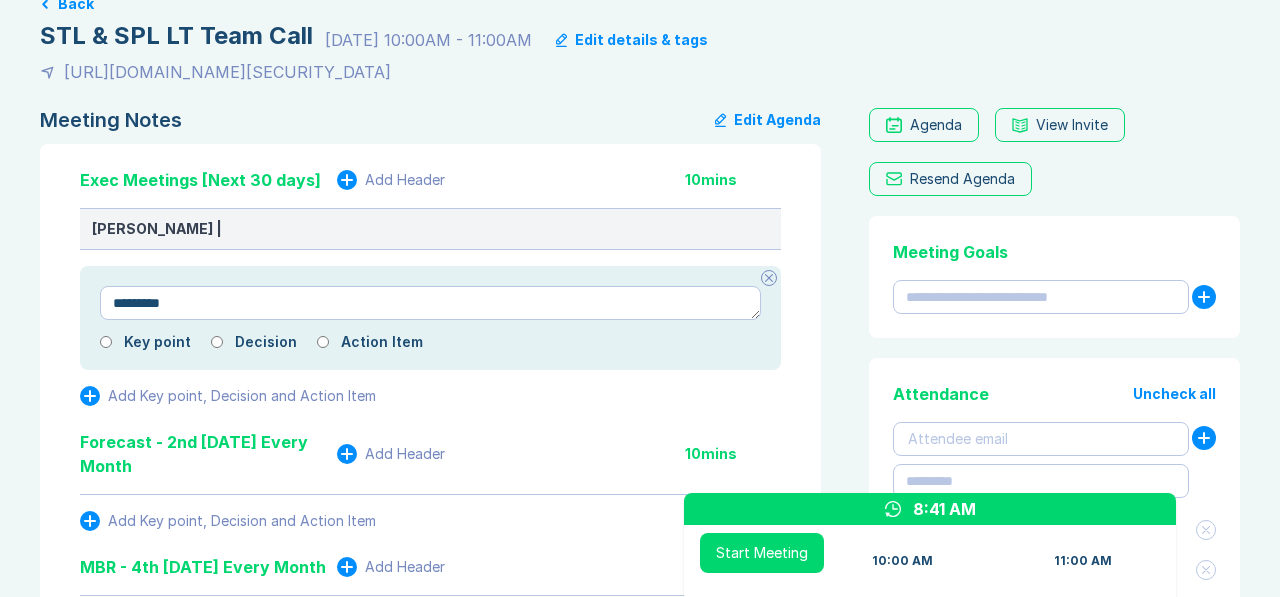 type on "*" 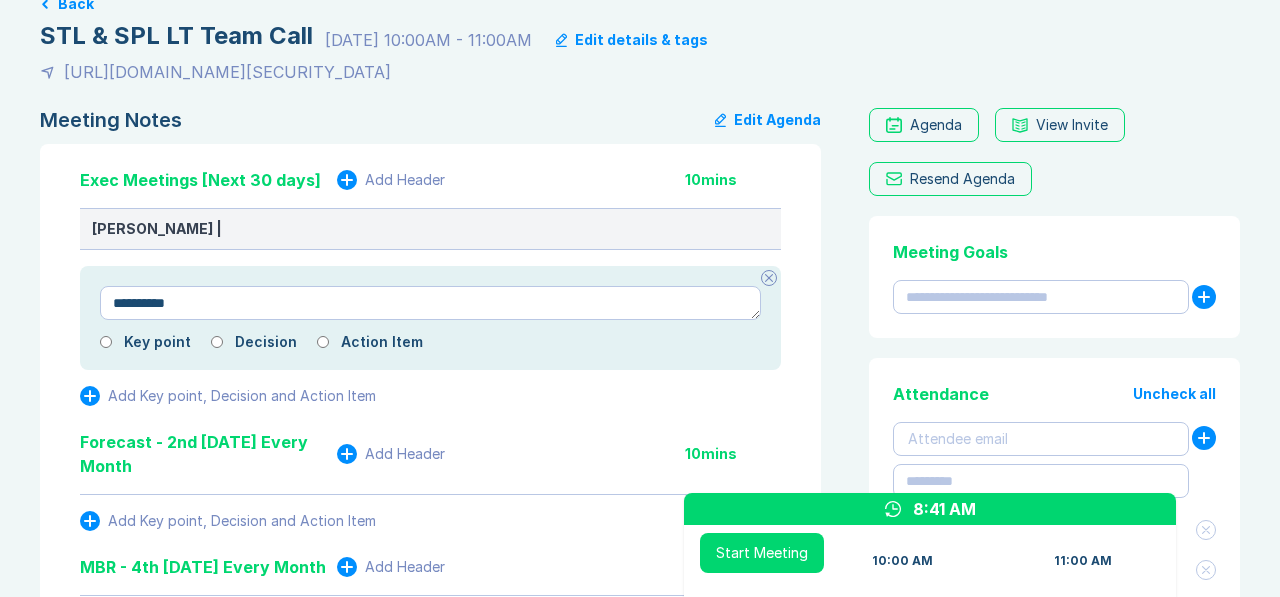 type on "*" 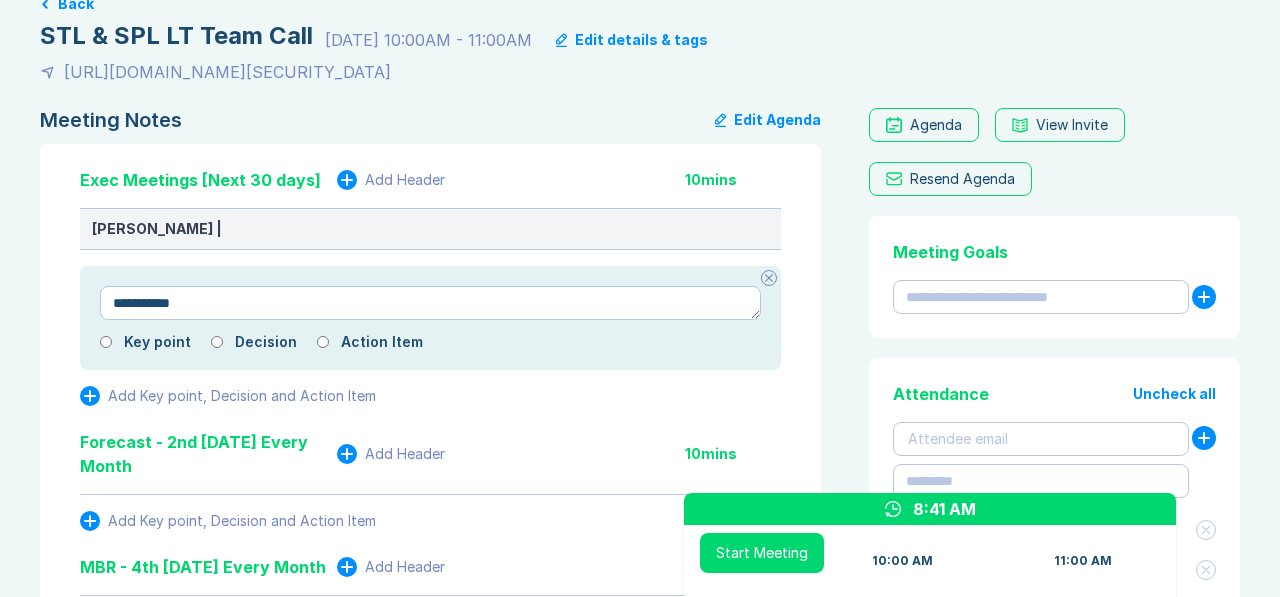 type on "*" 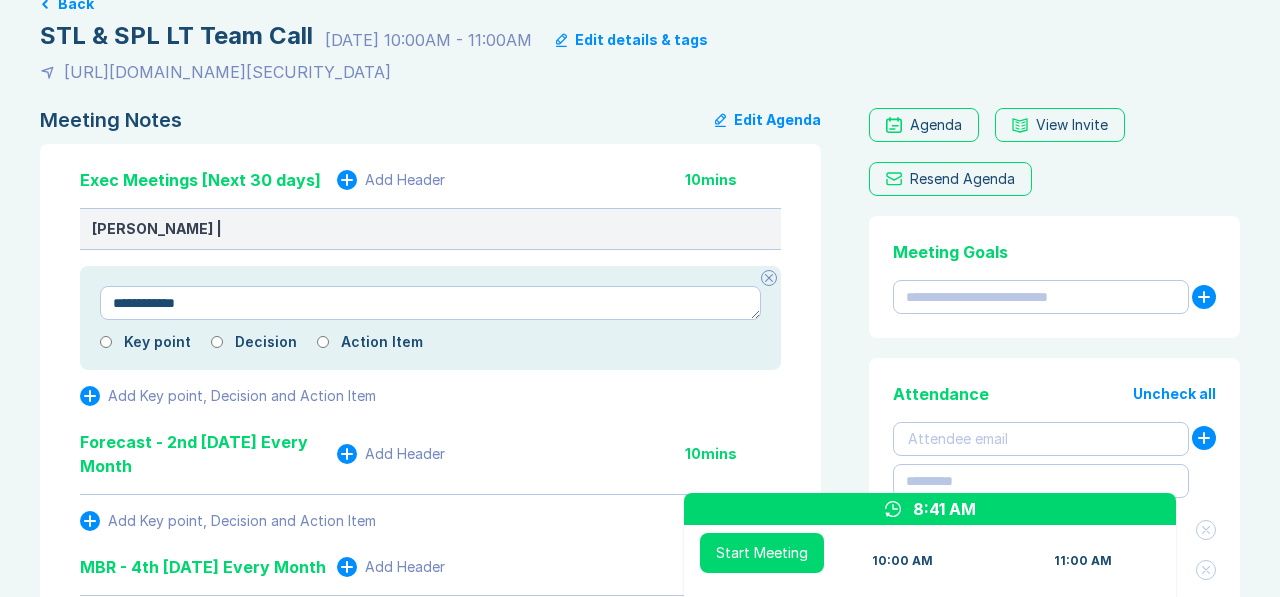 type on "*" 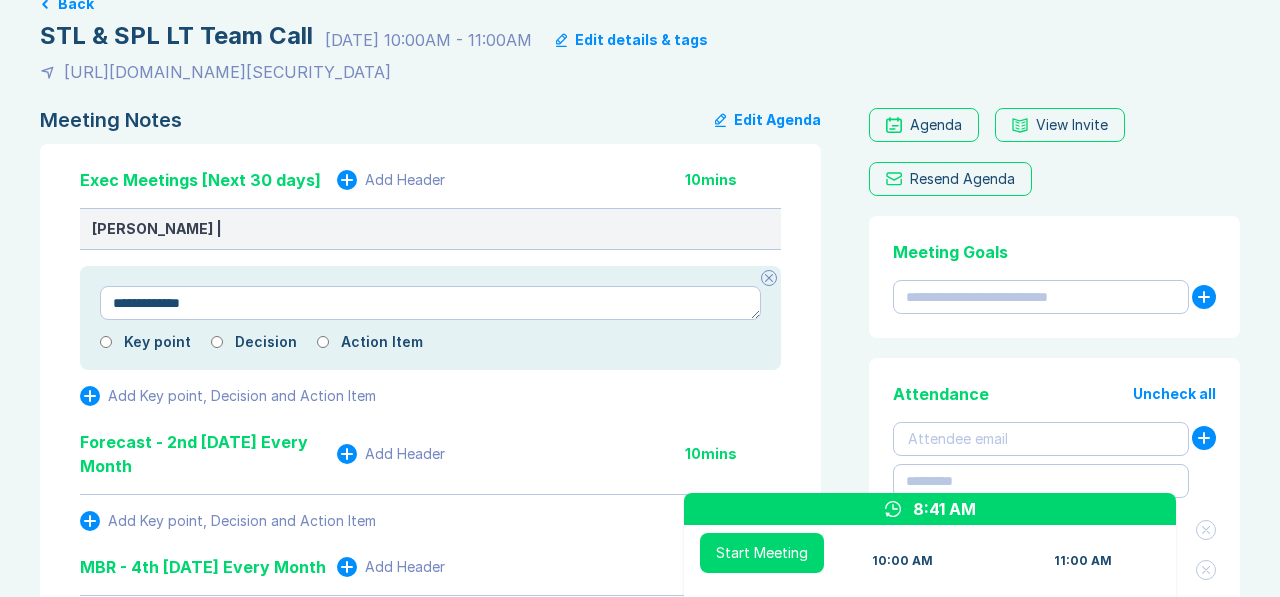 type on "*" 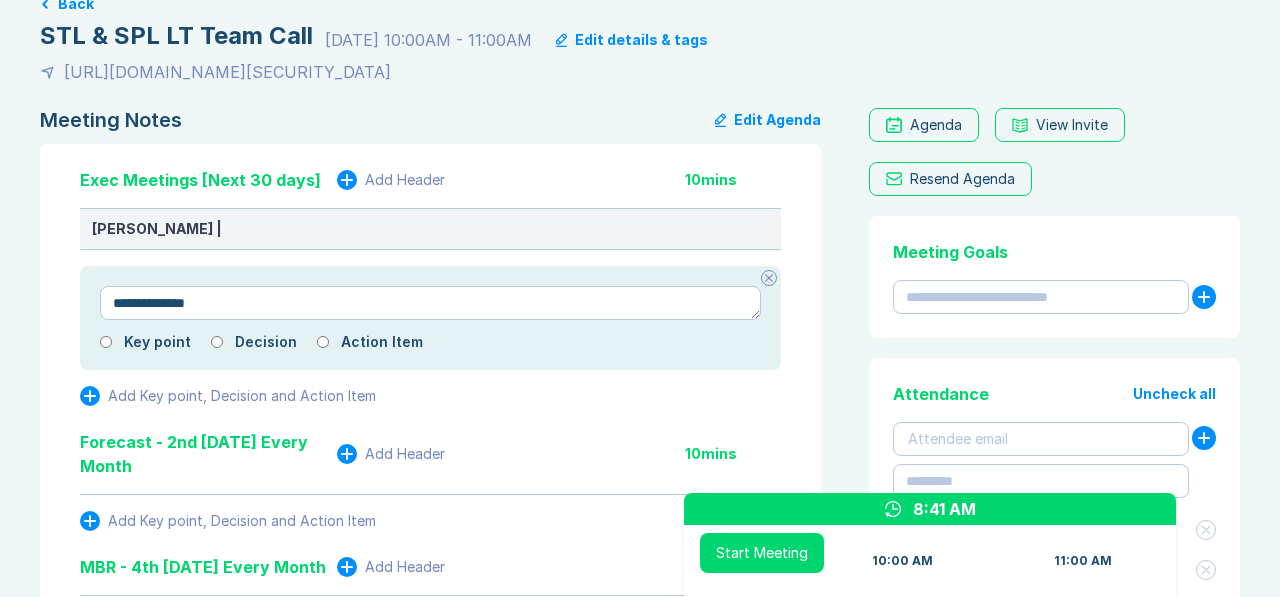 type on "*" 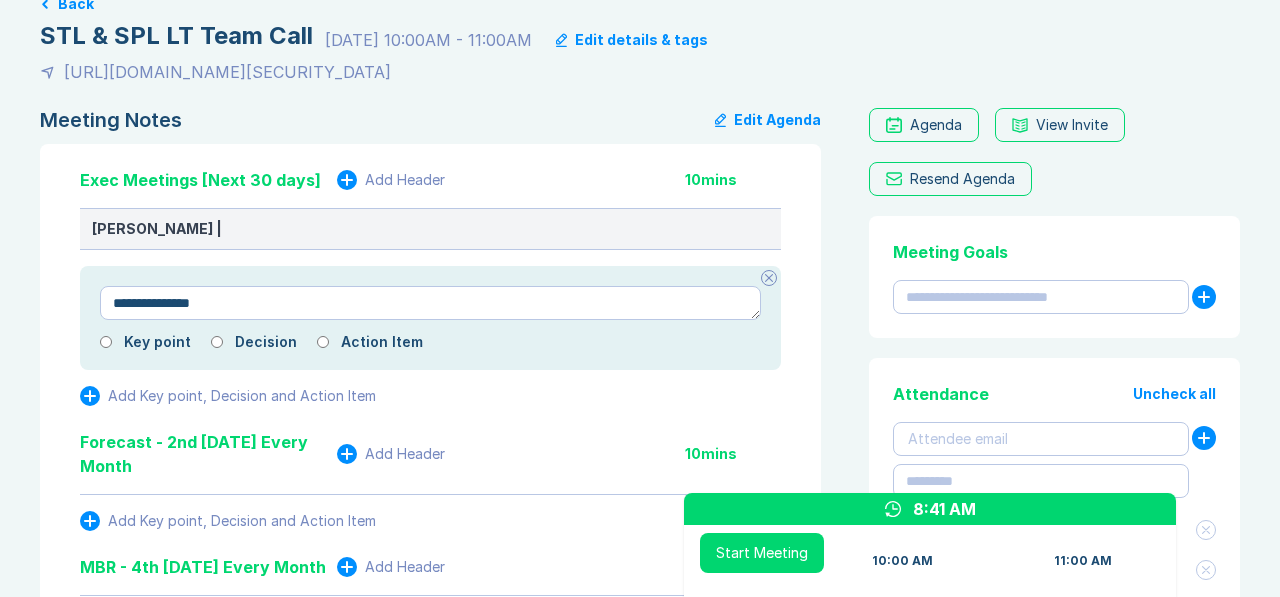 type on "*" 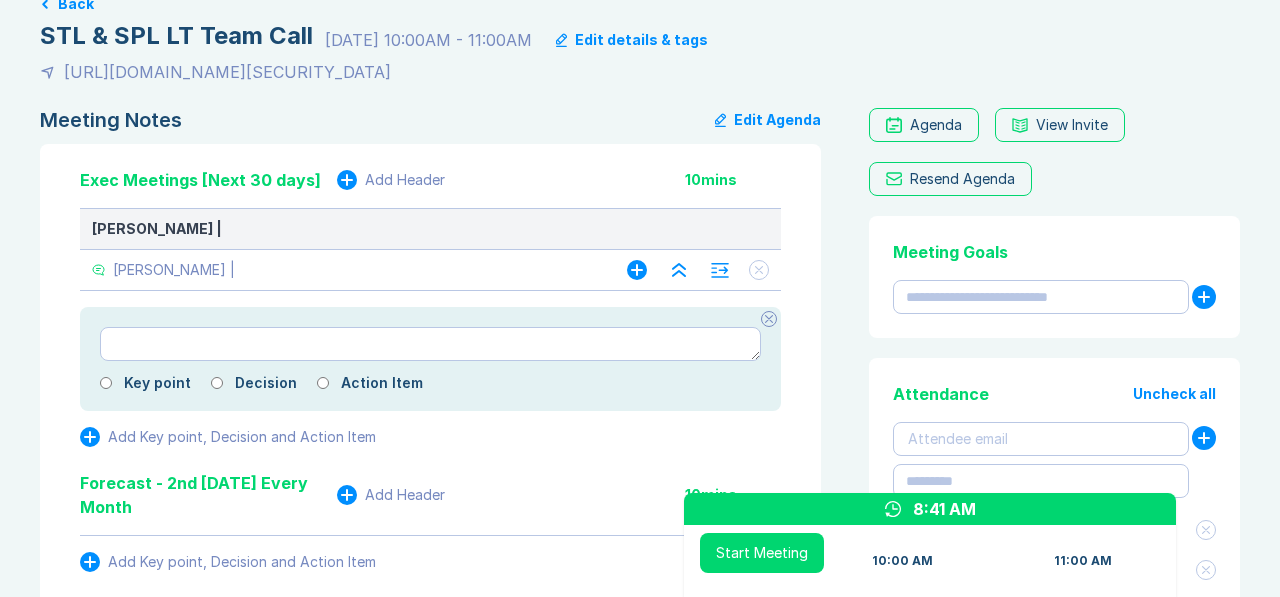 click on "Kurt Brockwell |" at bounding box center (174, 270) 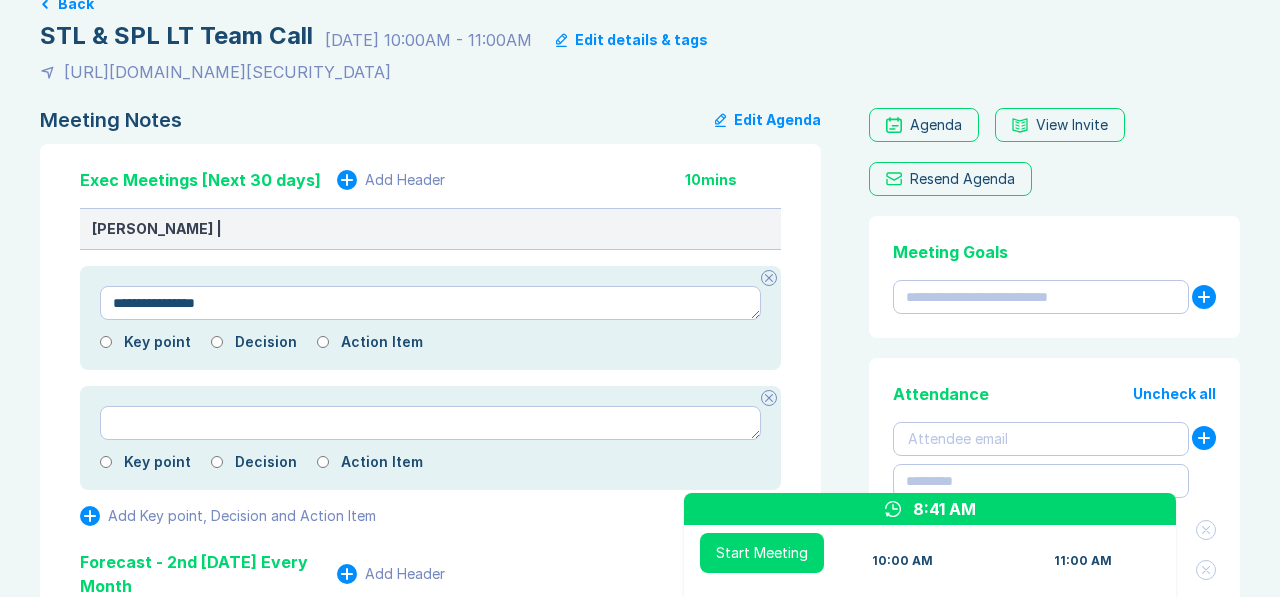 click on "**********" at bounding box center (430, 318) 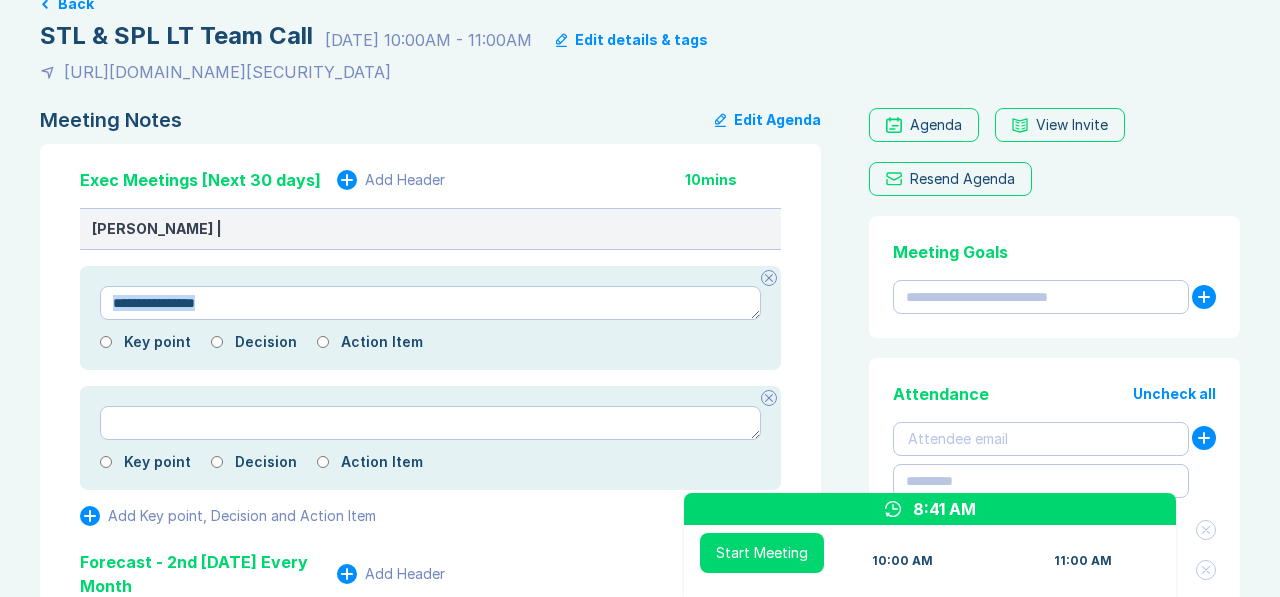 click on "**********" at bounding box center (430, 318) 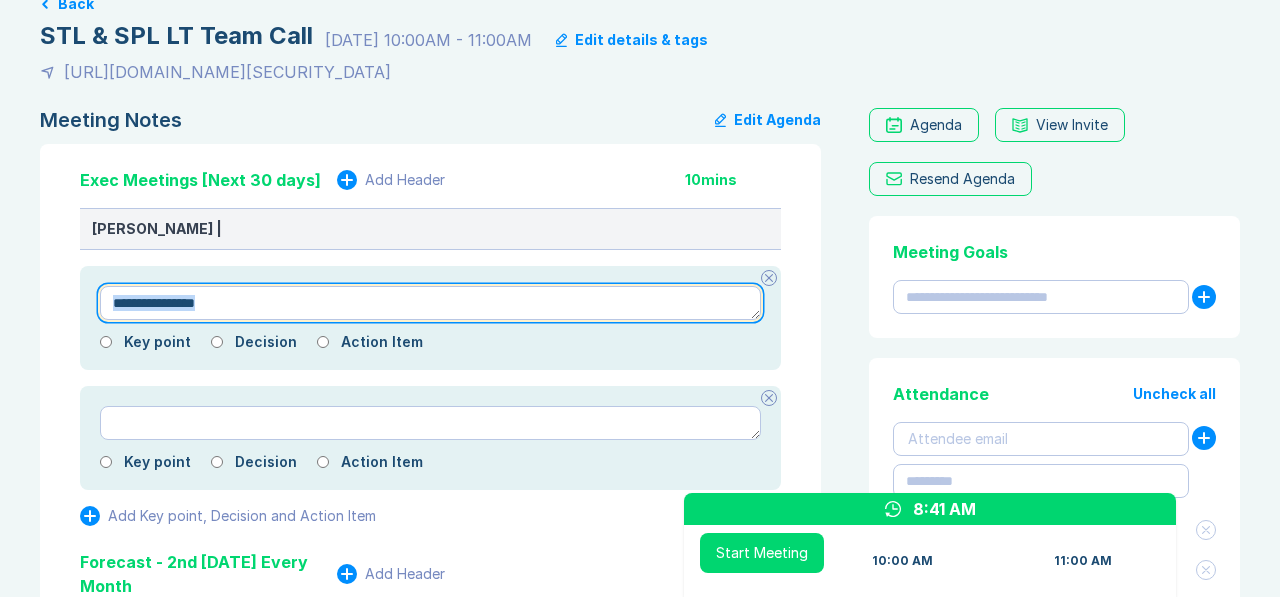 click on "**********" at bounding box center [430, 303] 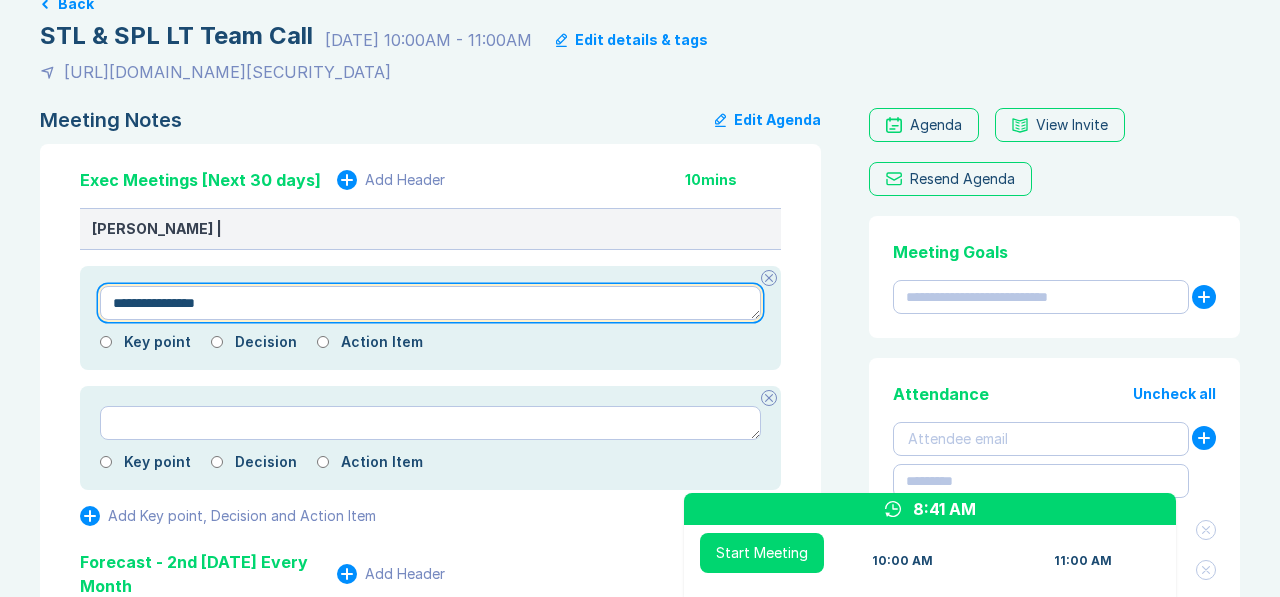 drag, startPoint x: 242, startPoint y: 295, endPoint x: 96, endPoint y: 300, distance: 146.08559 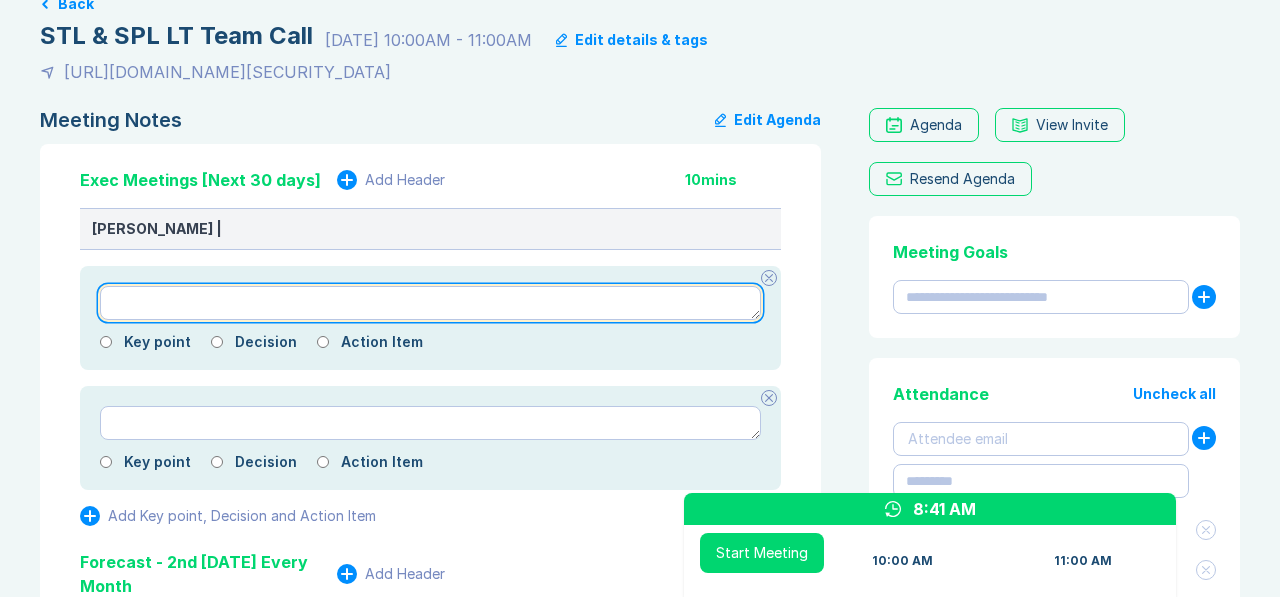 type 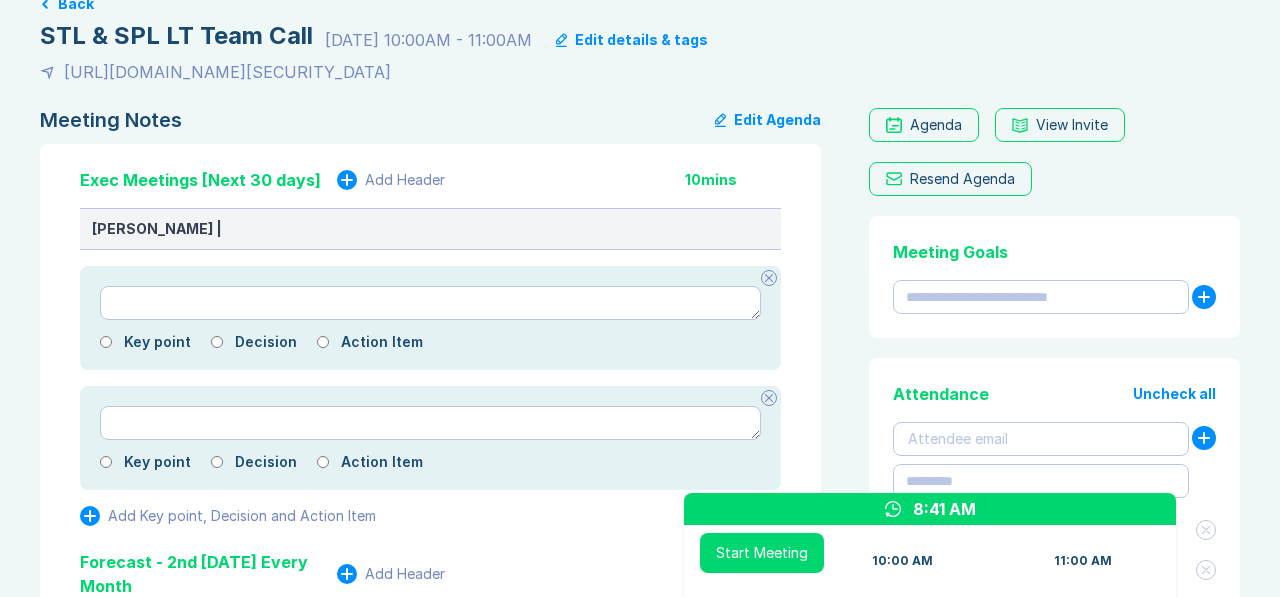 click on "Add Header" at bounding box center [405, 180] 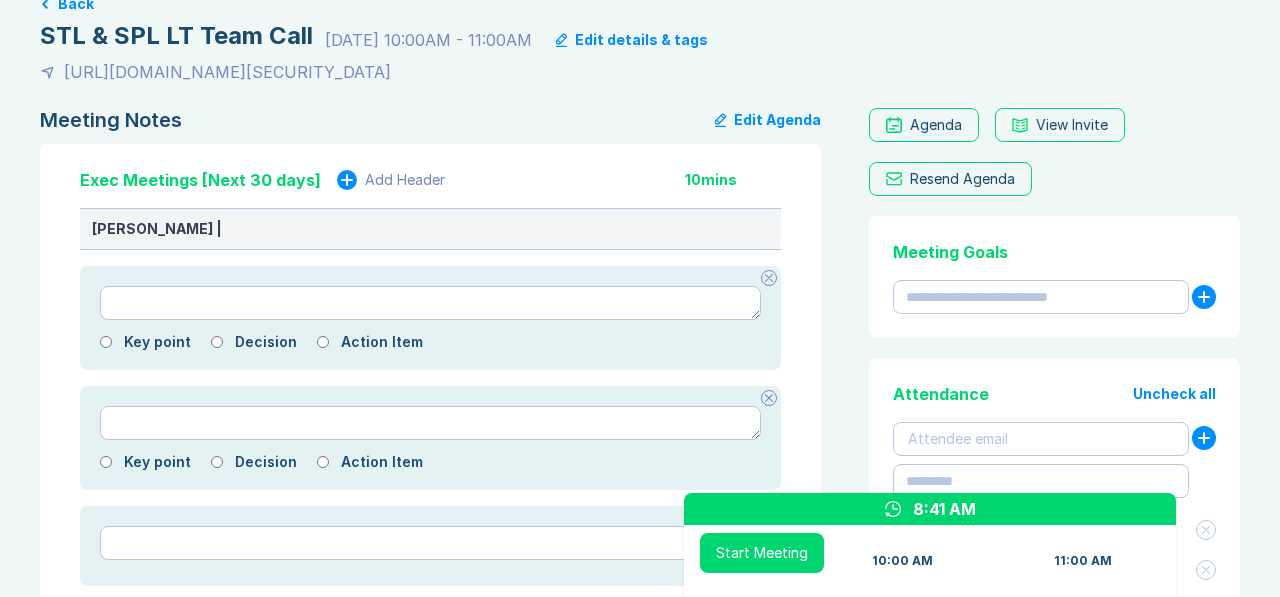type on "*" 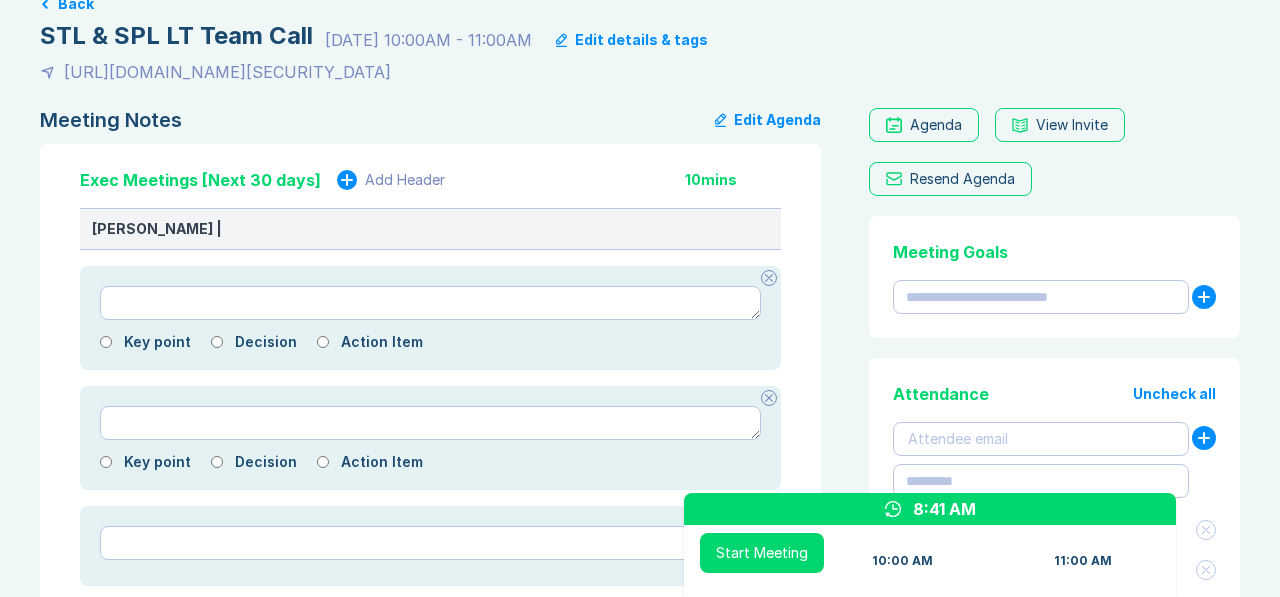 type on "**********" 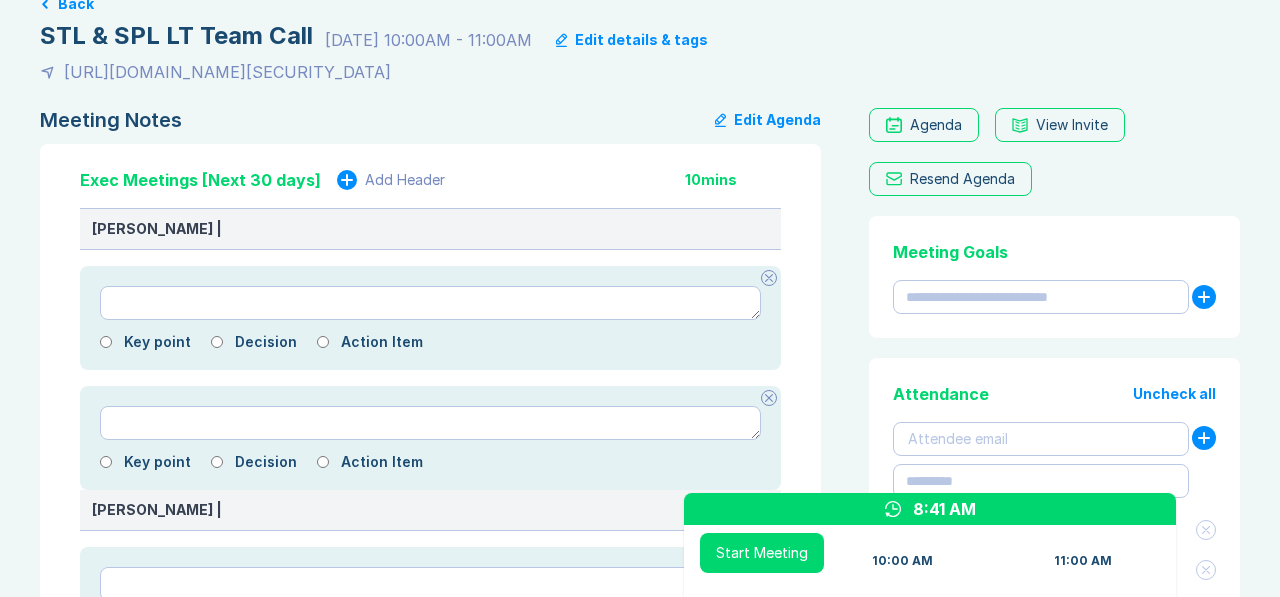 click on "Add Header" at bounding box center [405, 180] 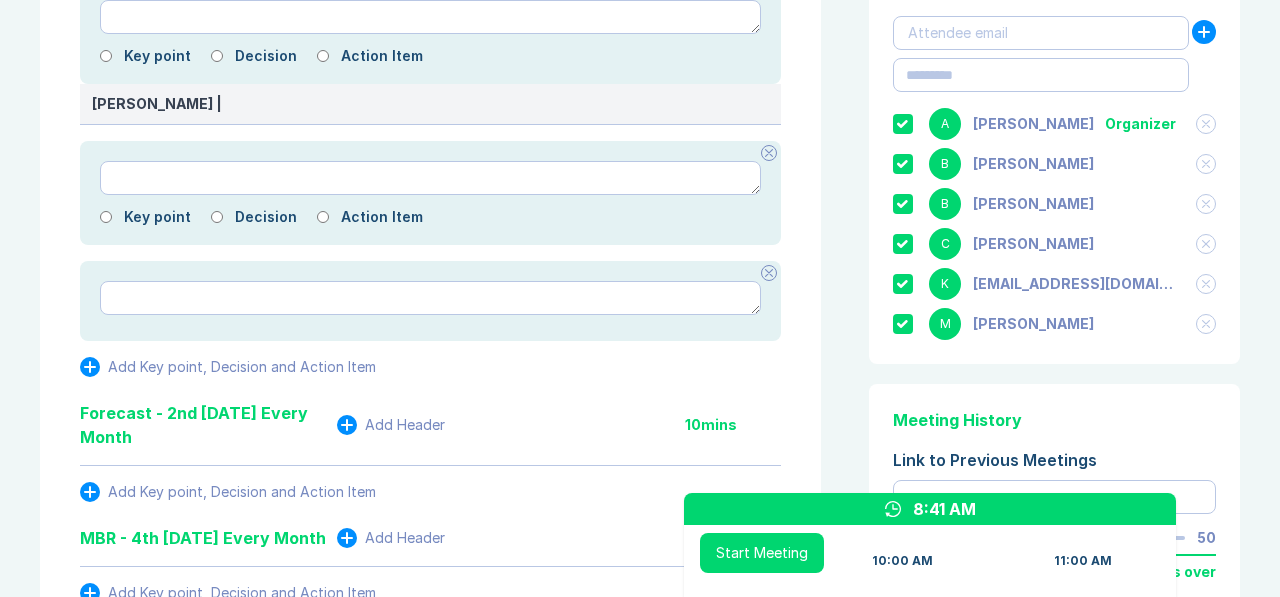 type on "*" 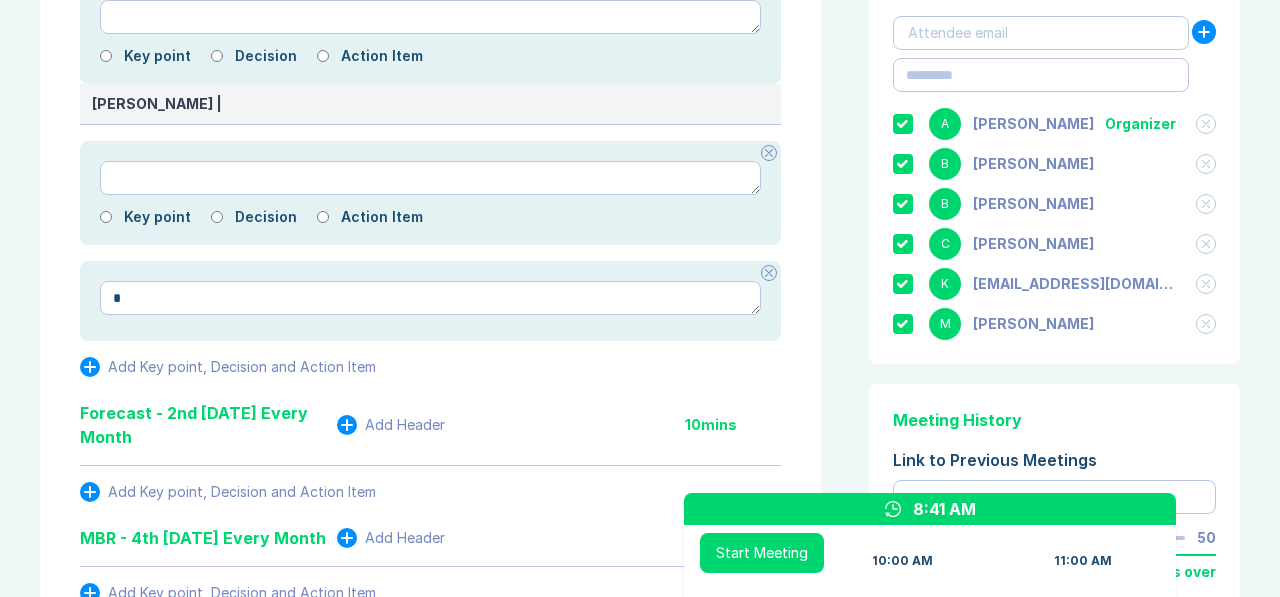 type on "*" 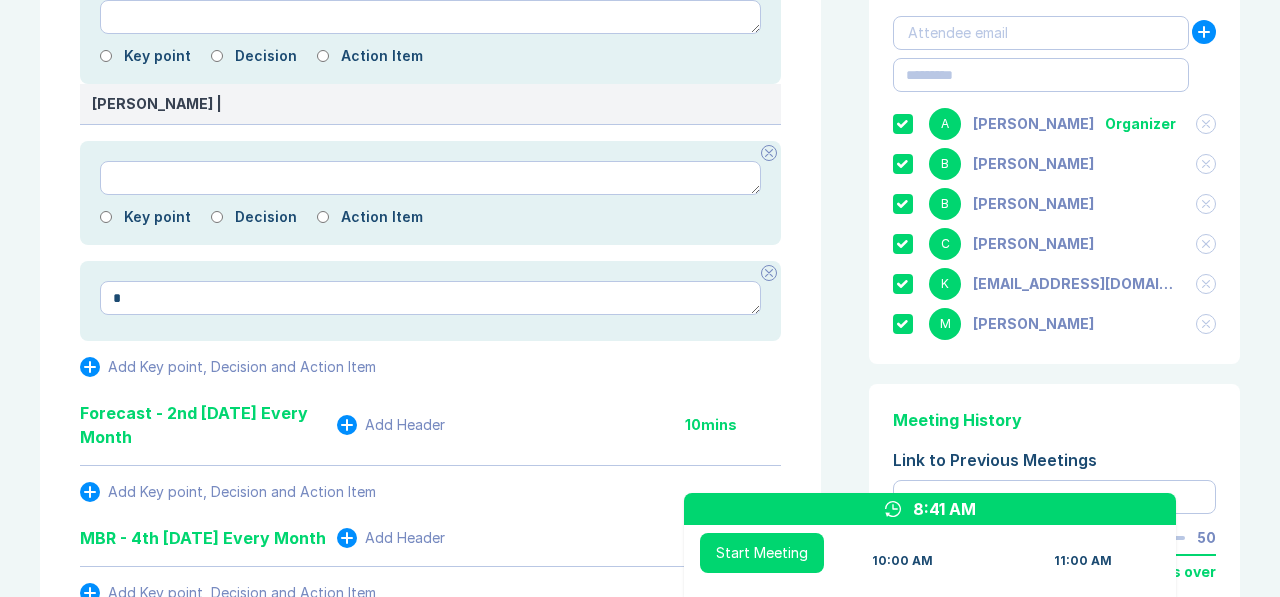 type on "**" 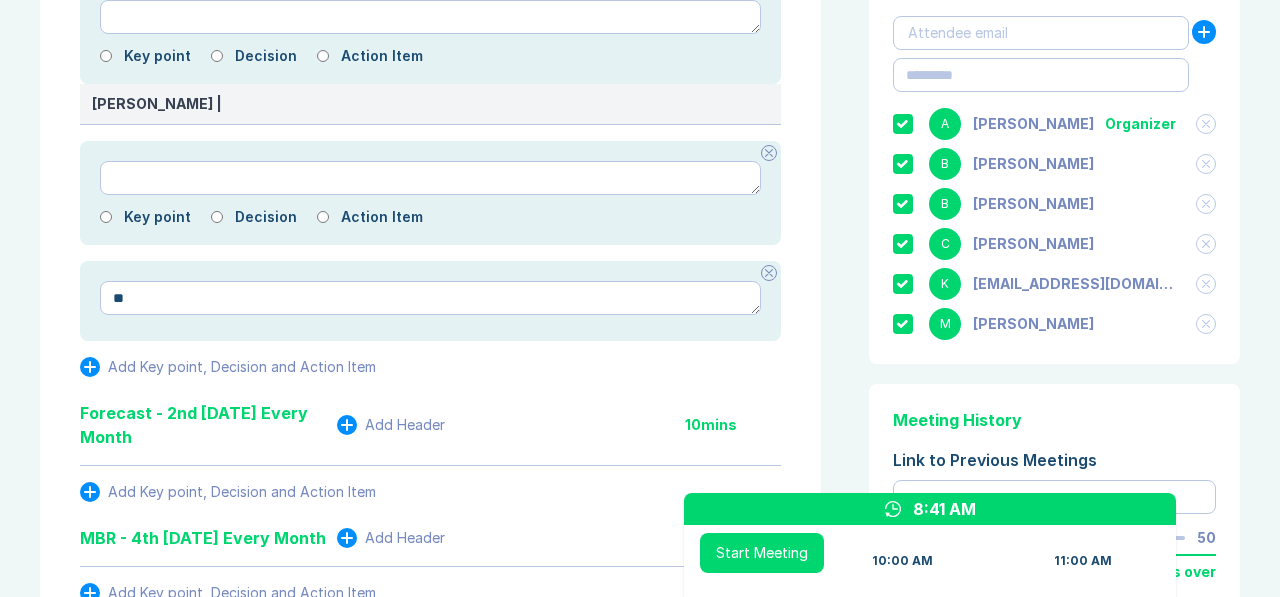 type on "*" 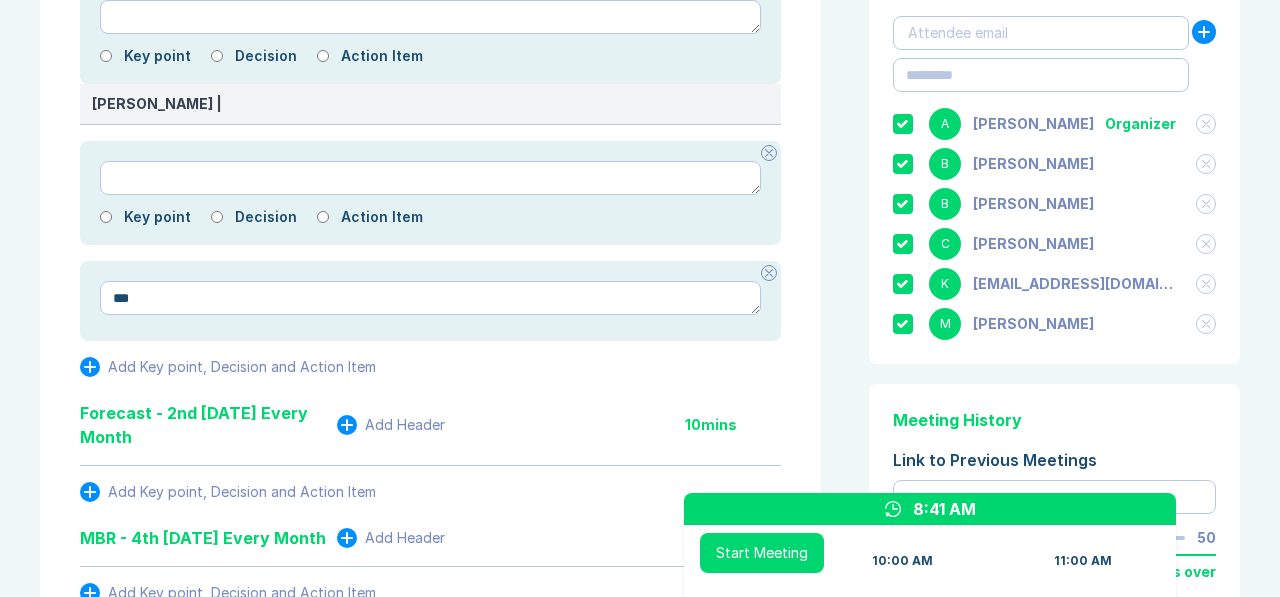 type on "*" 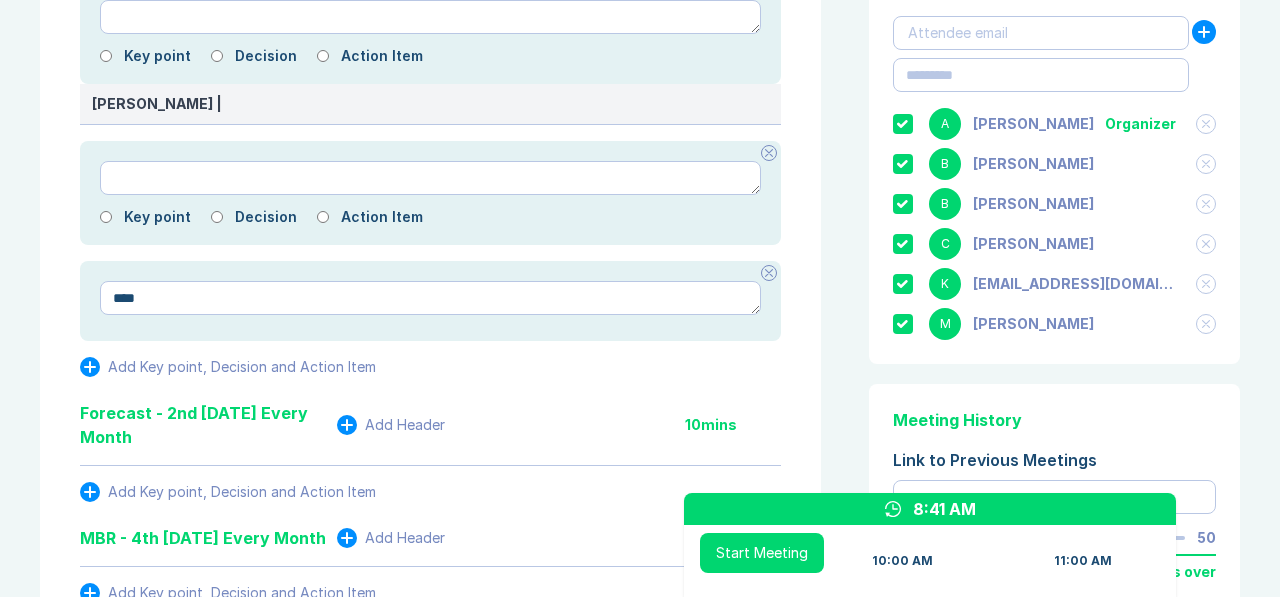 type on "*" 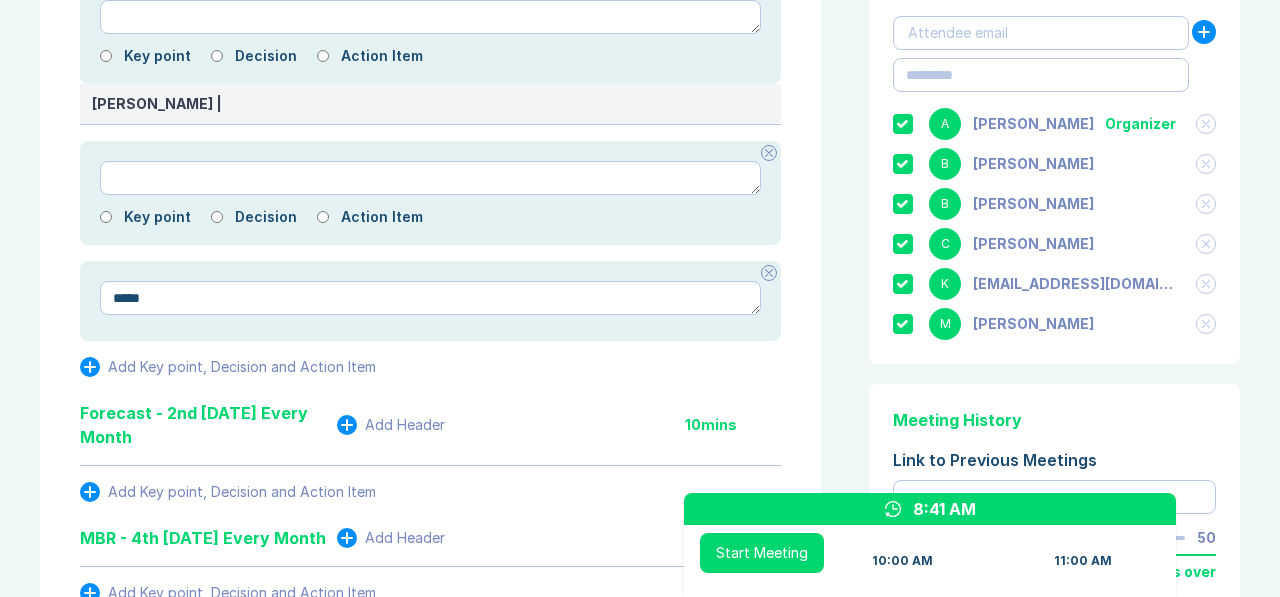 type on "*" 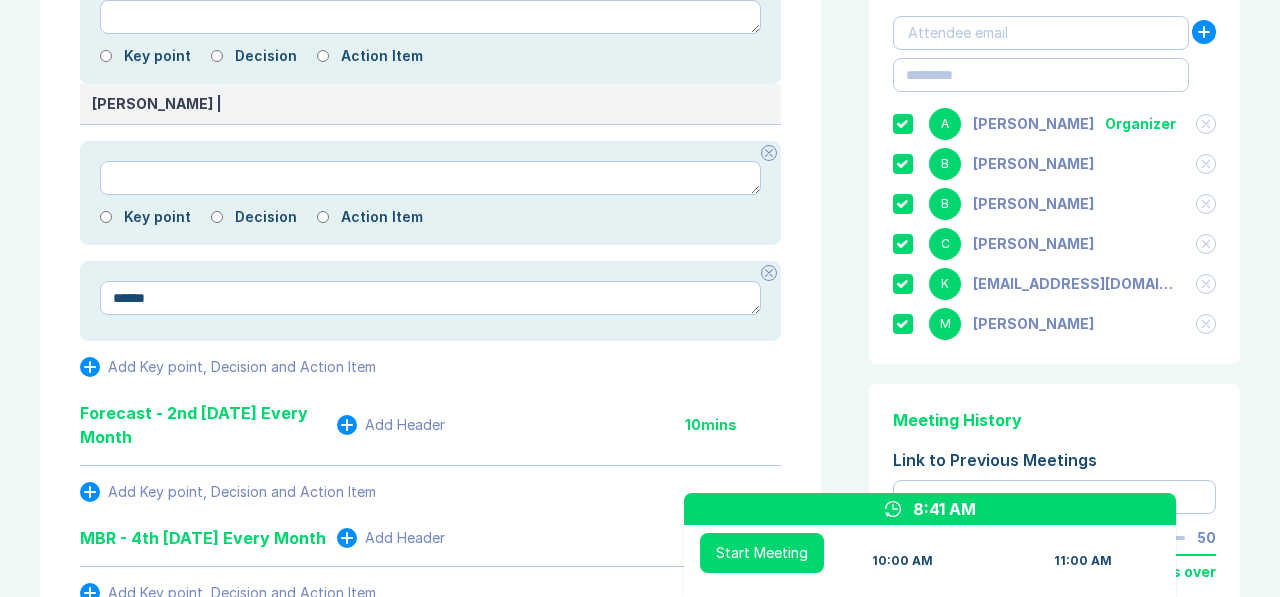 type on "*" 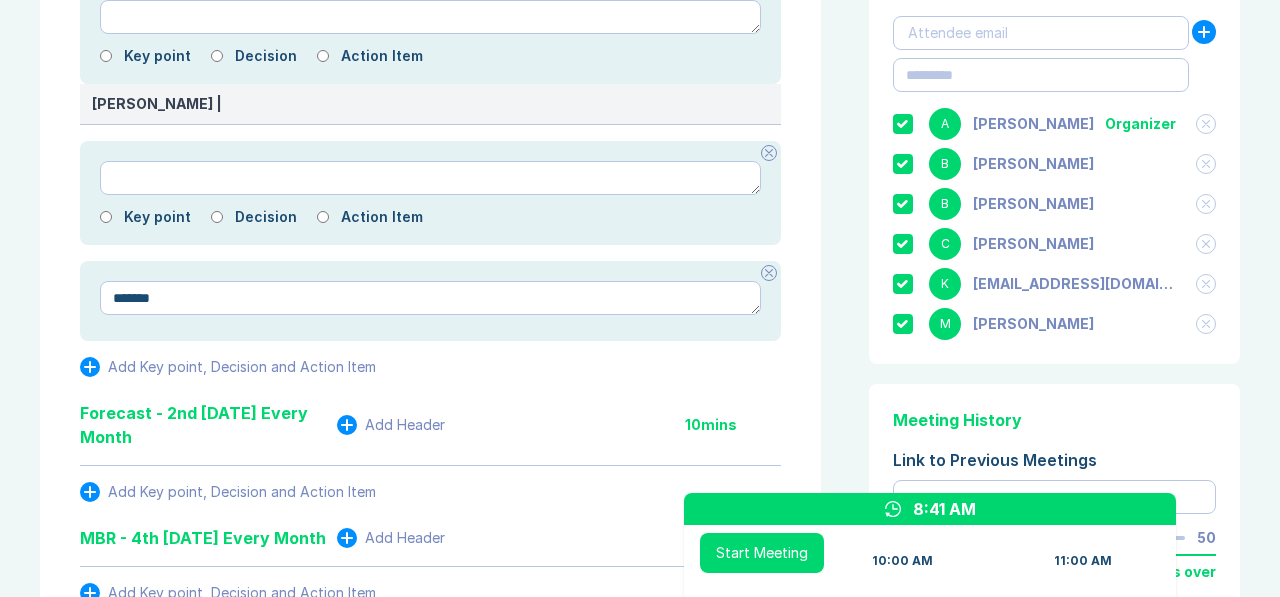 type on "*" 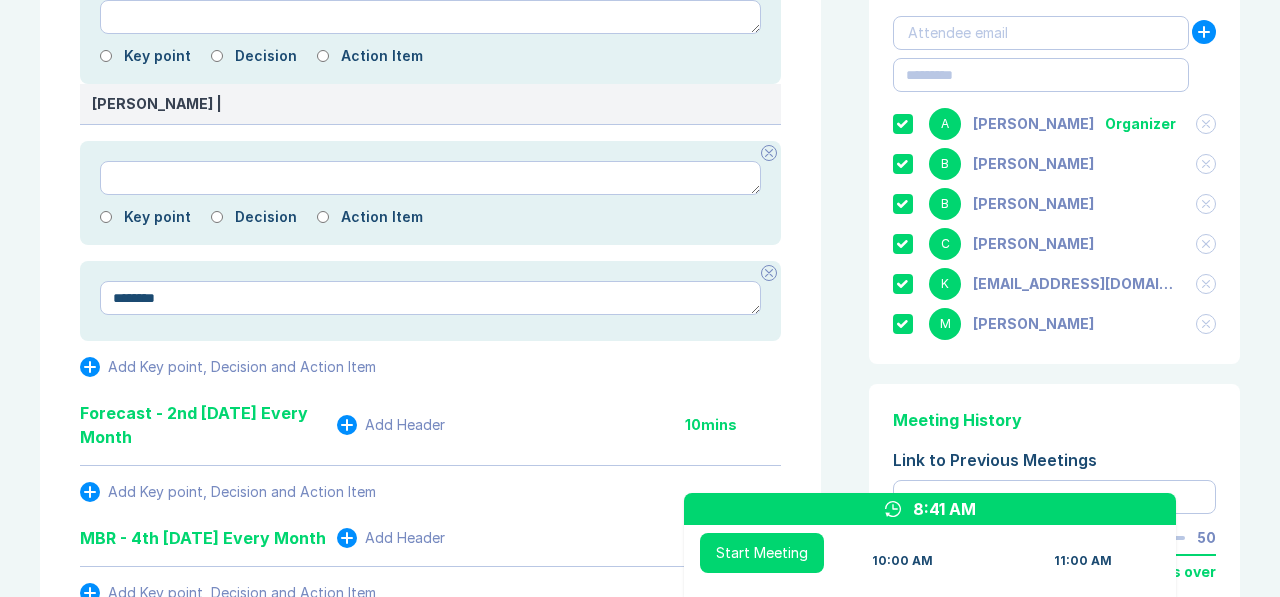 type on "*" 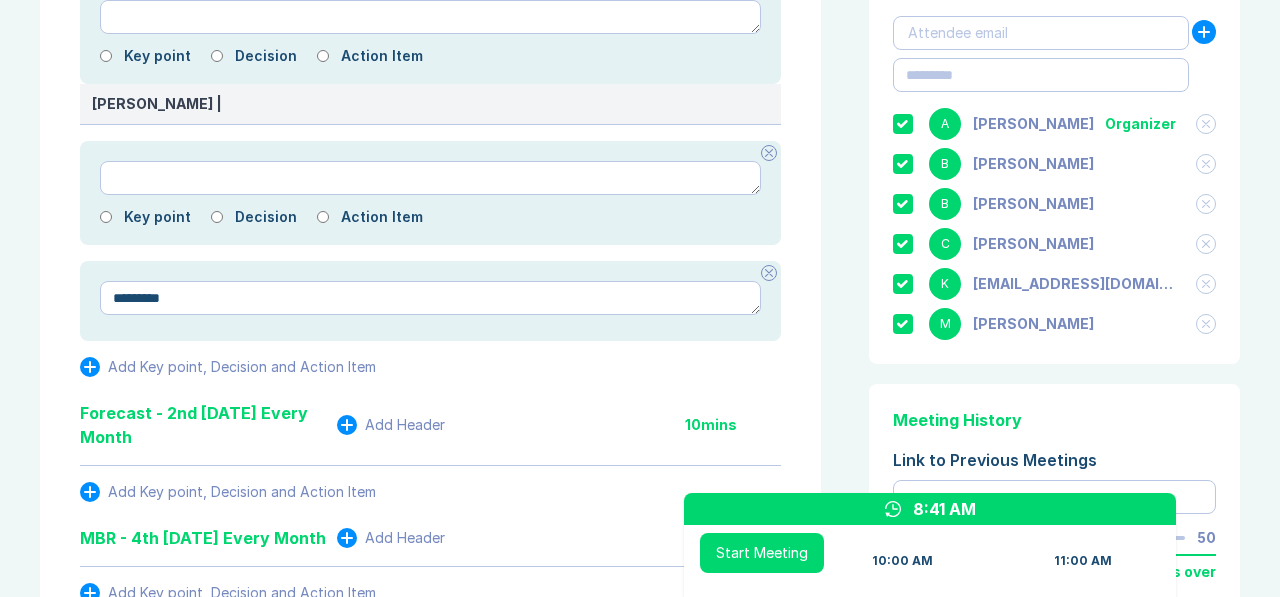 type on "*" 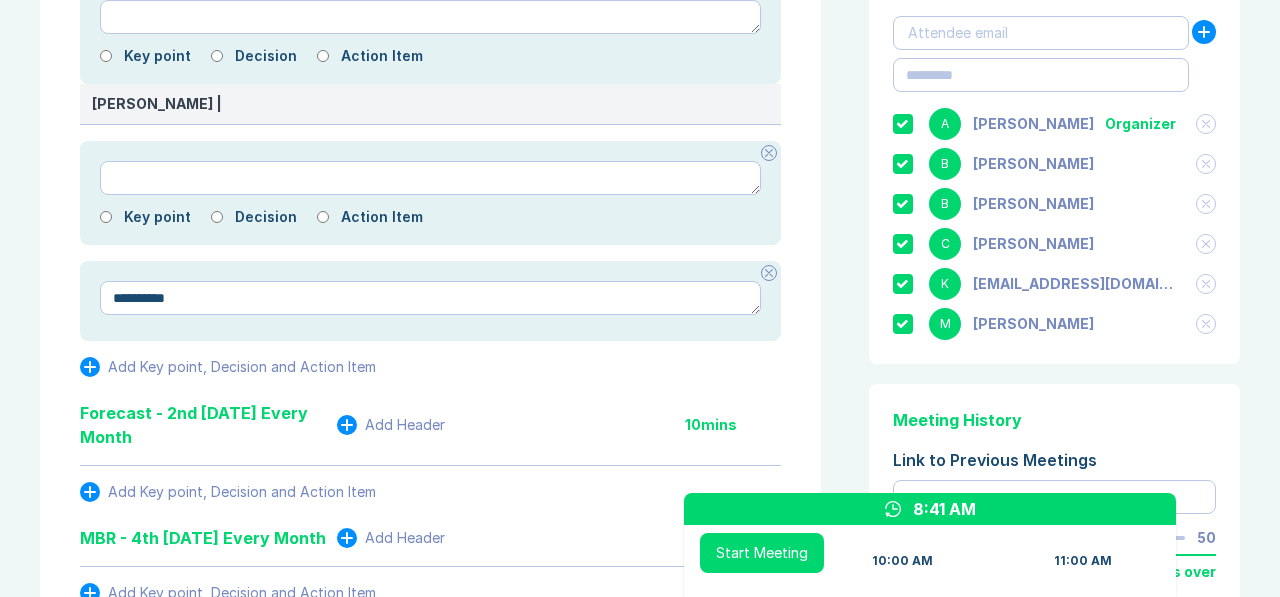 type on "*" 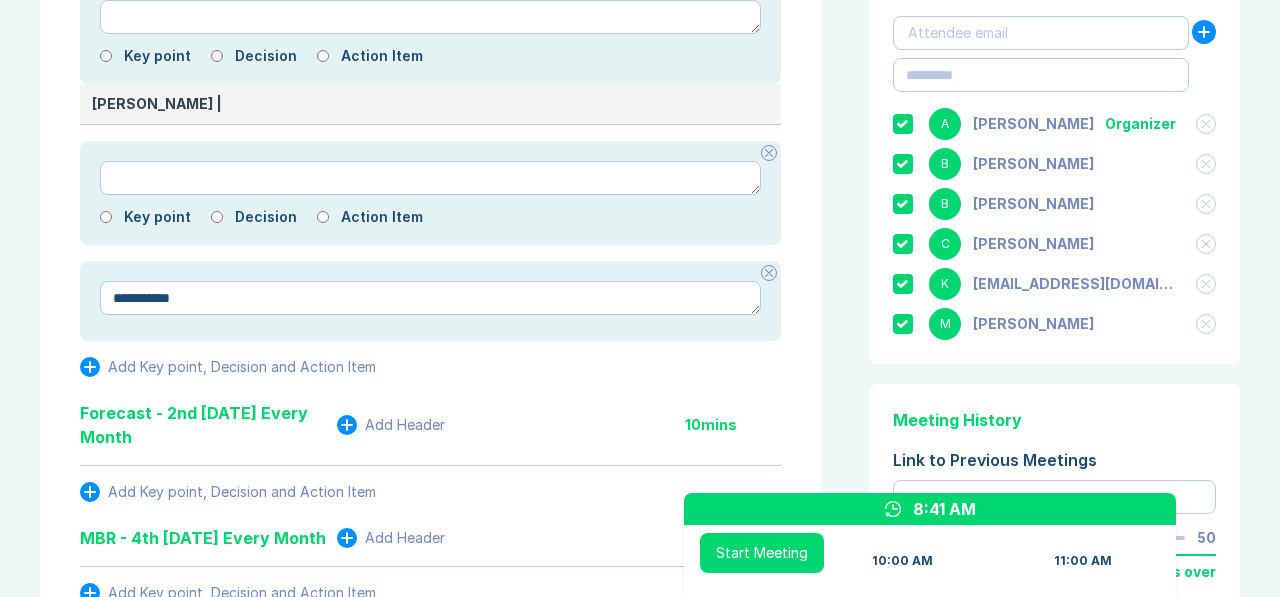 type on "*" 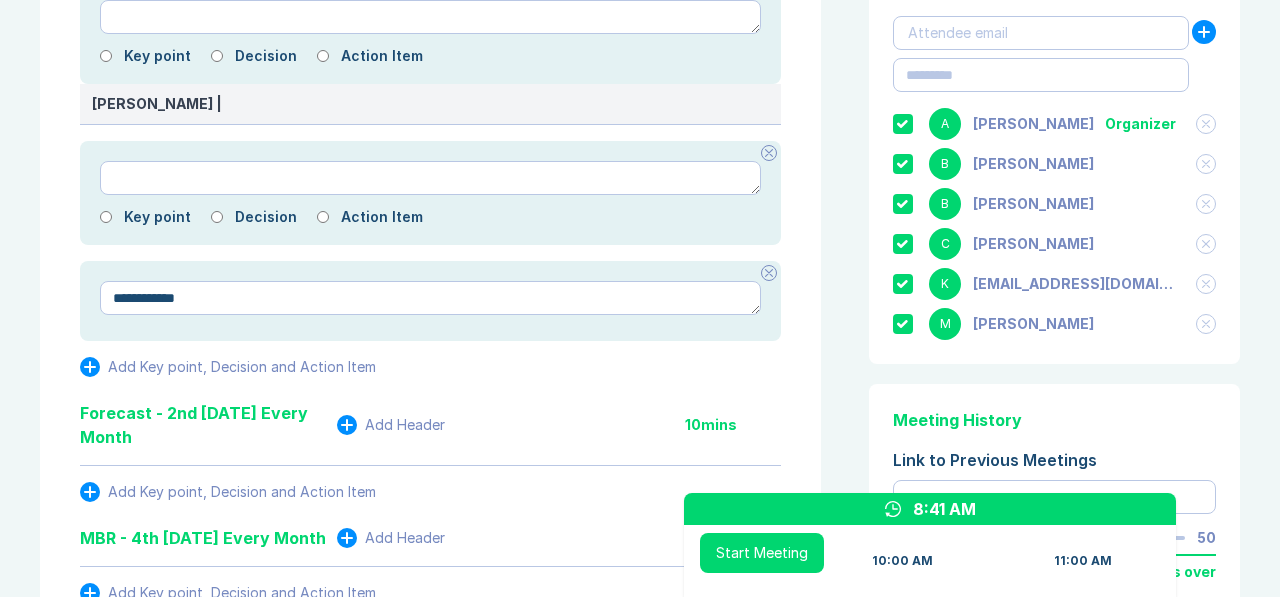 type on "*" 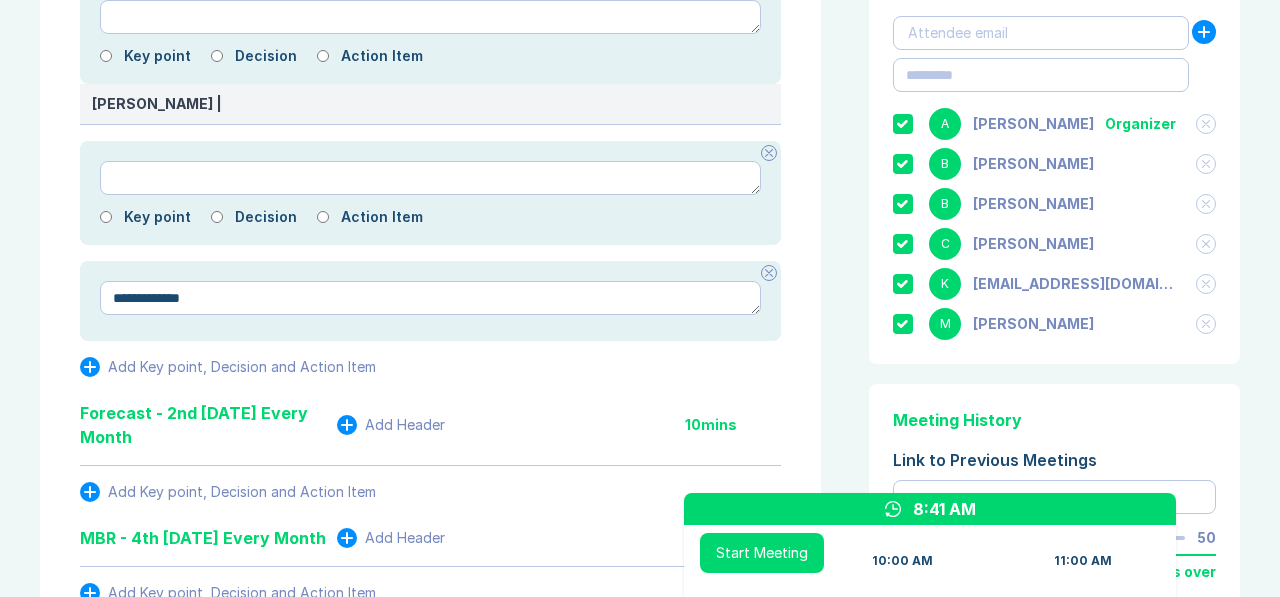 type on "*" 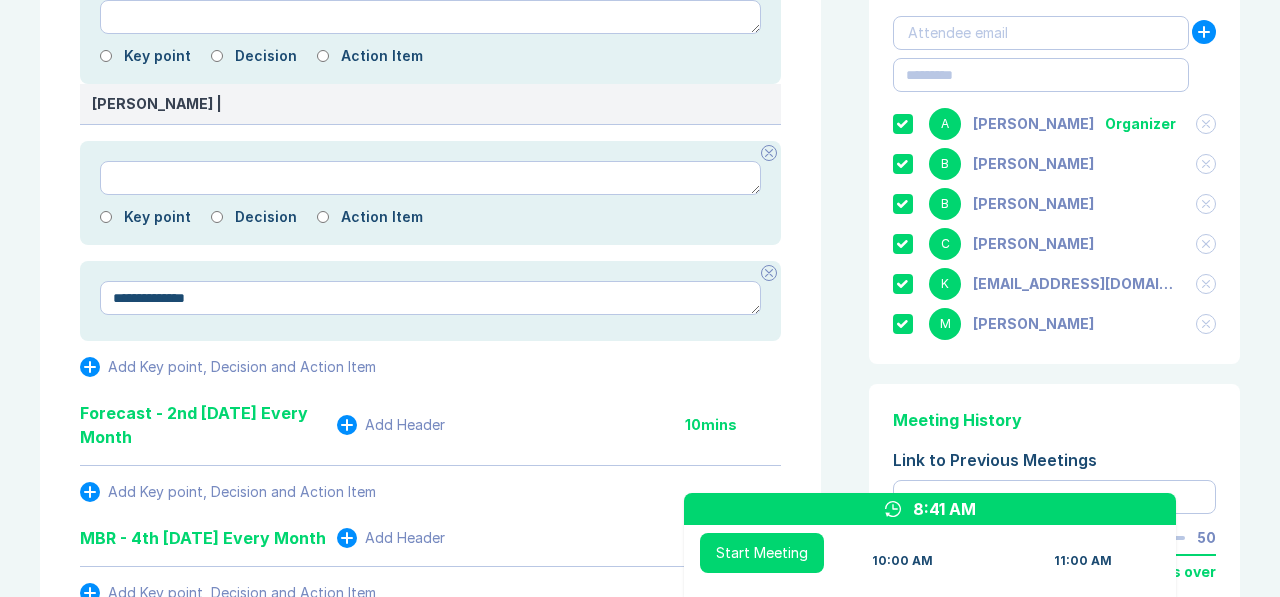 click on "**********" at bounding box center (430, 298) 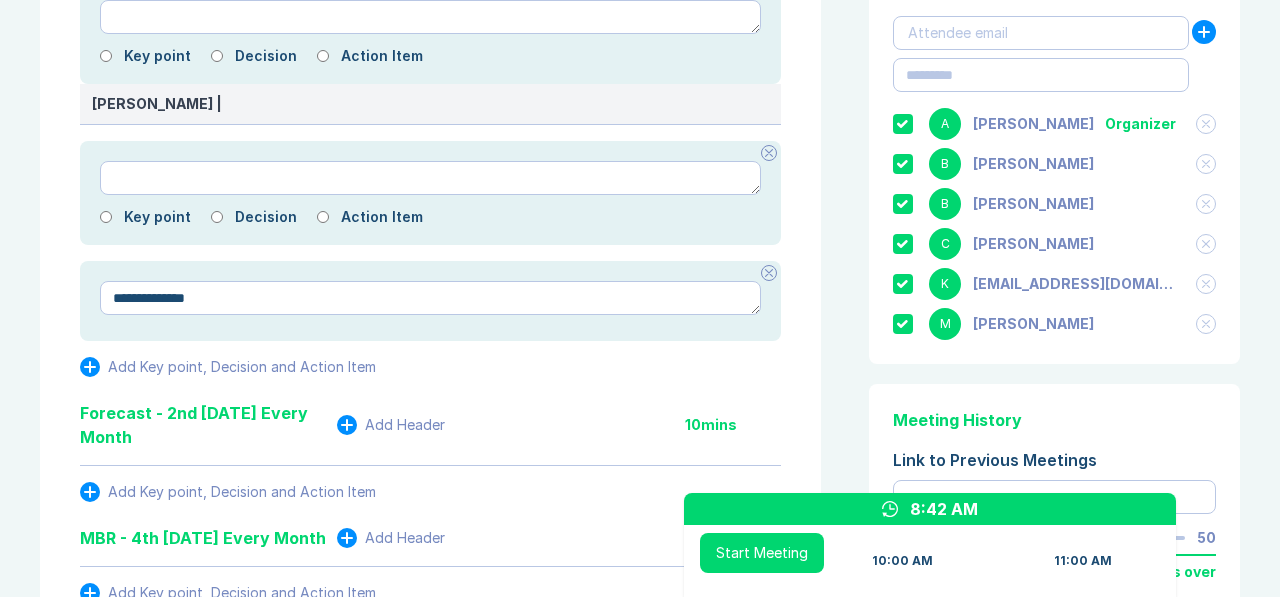 click on "**********" at bounding box center (430, 298) 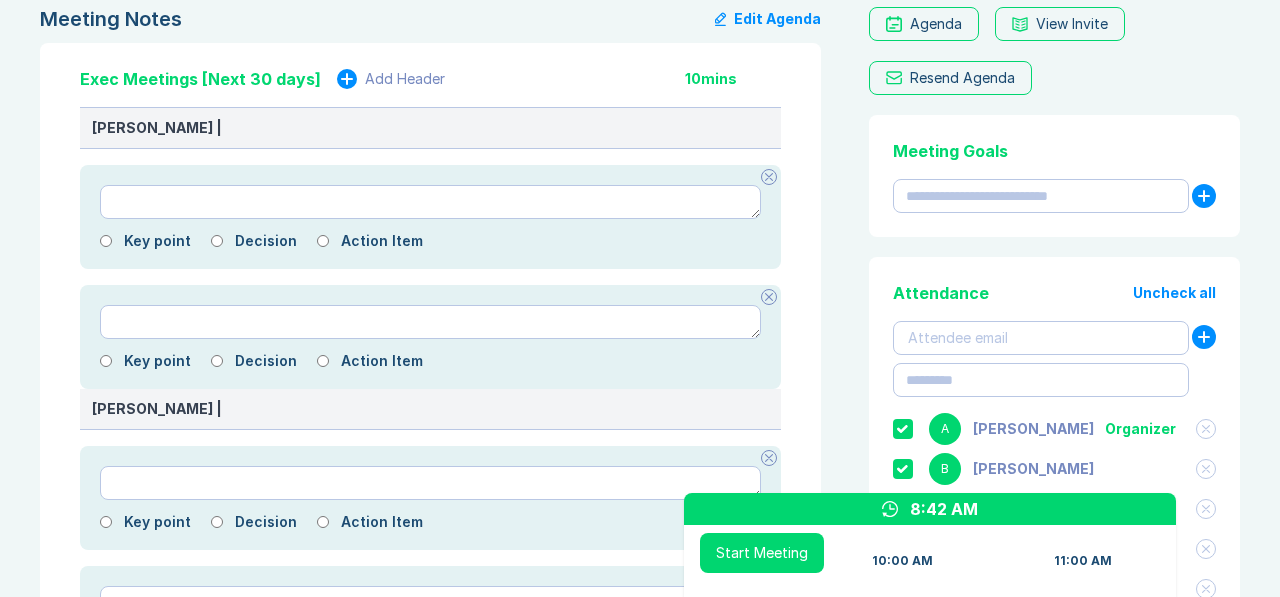 click on "Add Header" at bounding box center [405, 79] 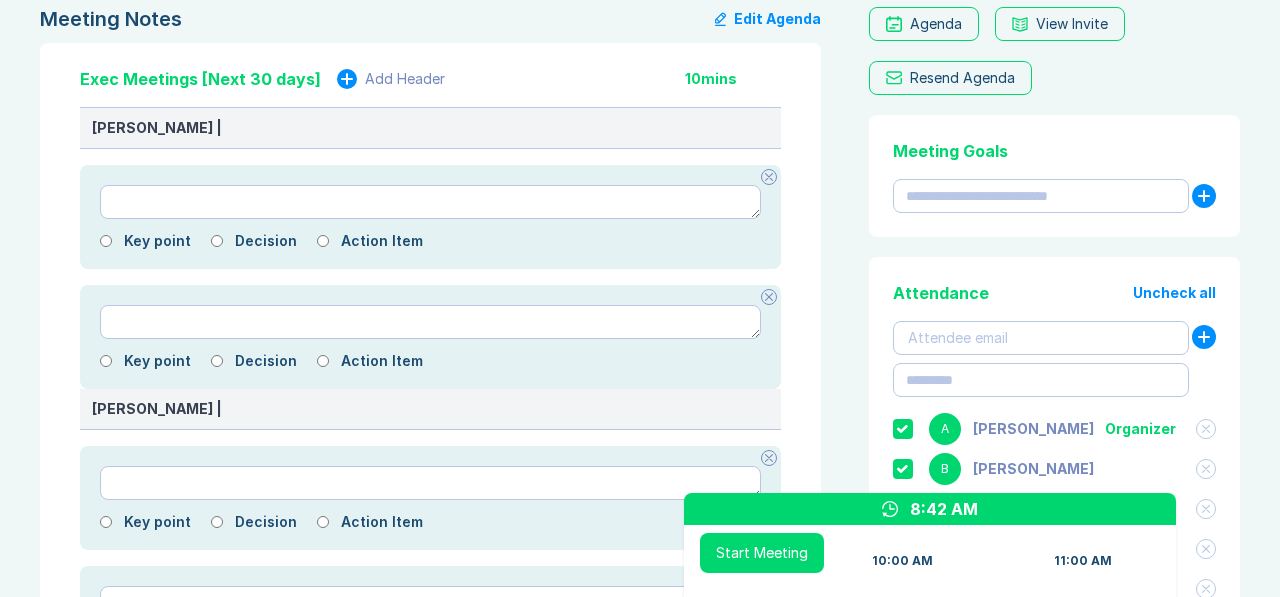 scroll, scrollTop: 615, scrollLeft: 0, axis: vertical 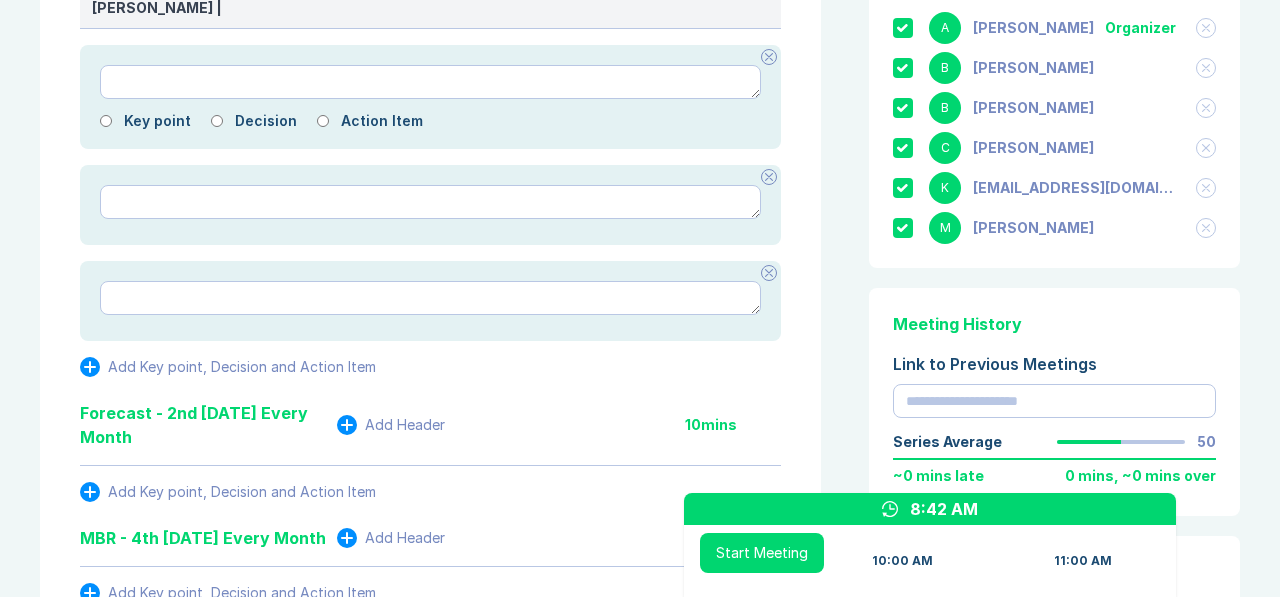 type on "*" 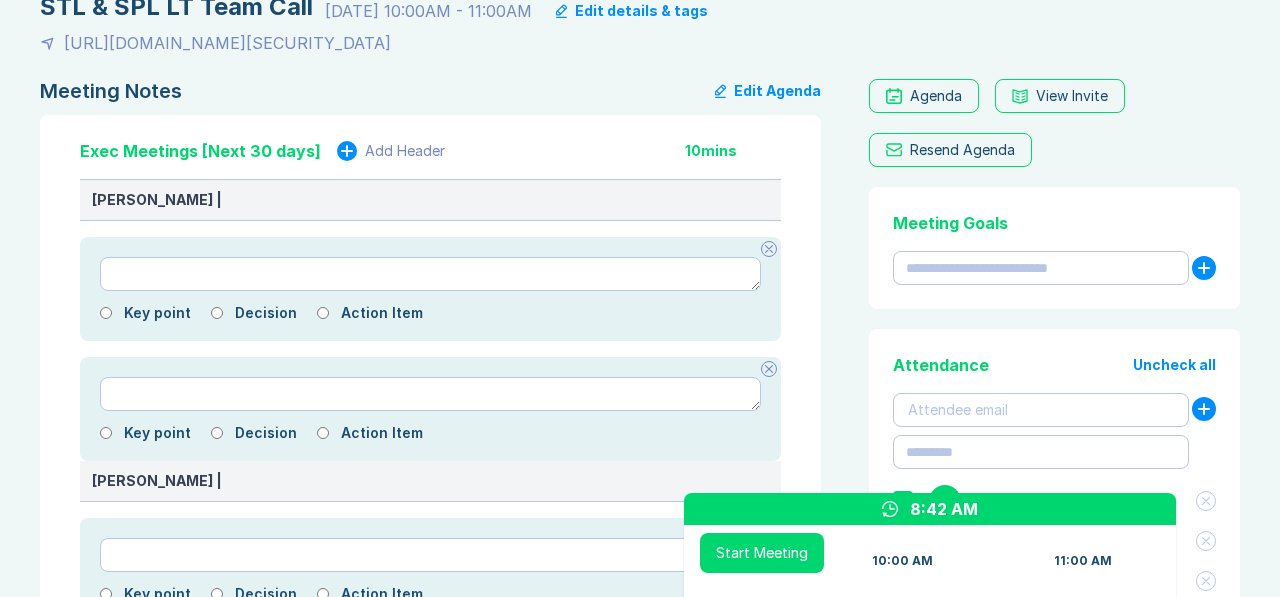 click at bounding box center [347, 151] 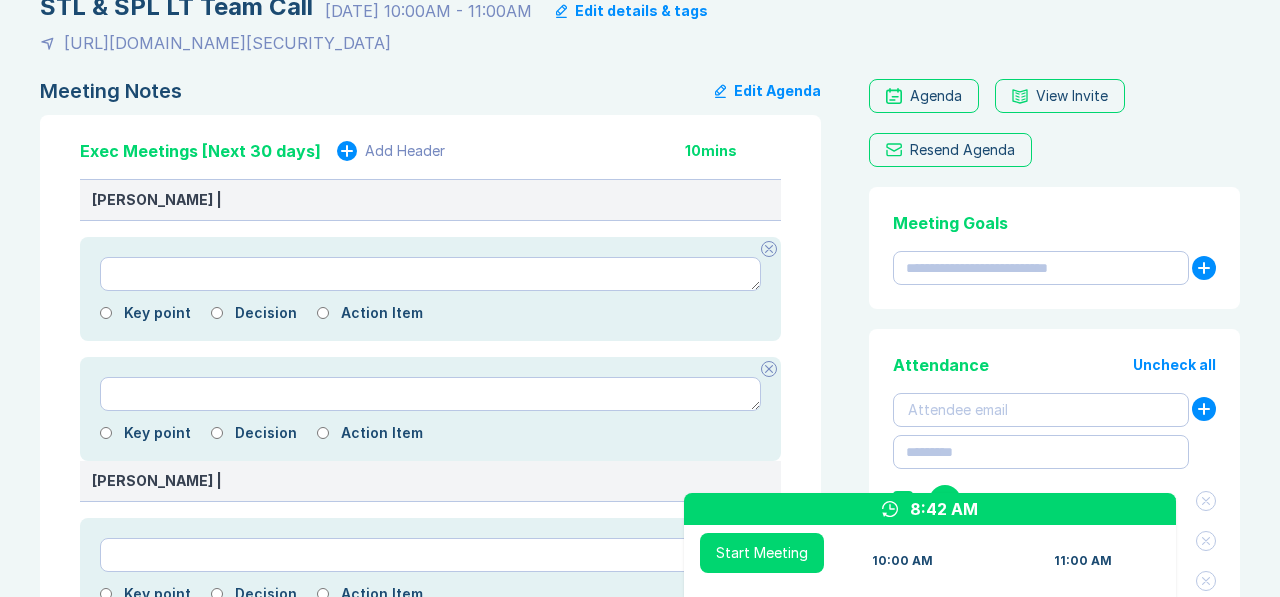 scroll, scrollTop: 776, scrollLeft: 0, axis: vertical 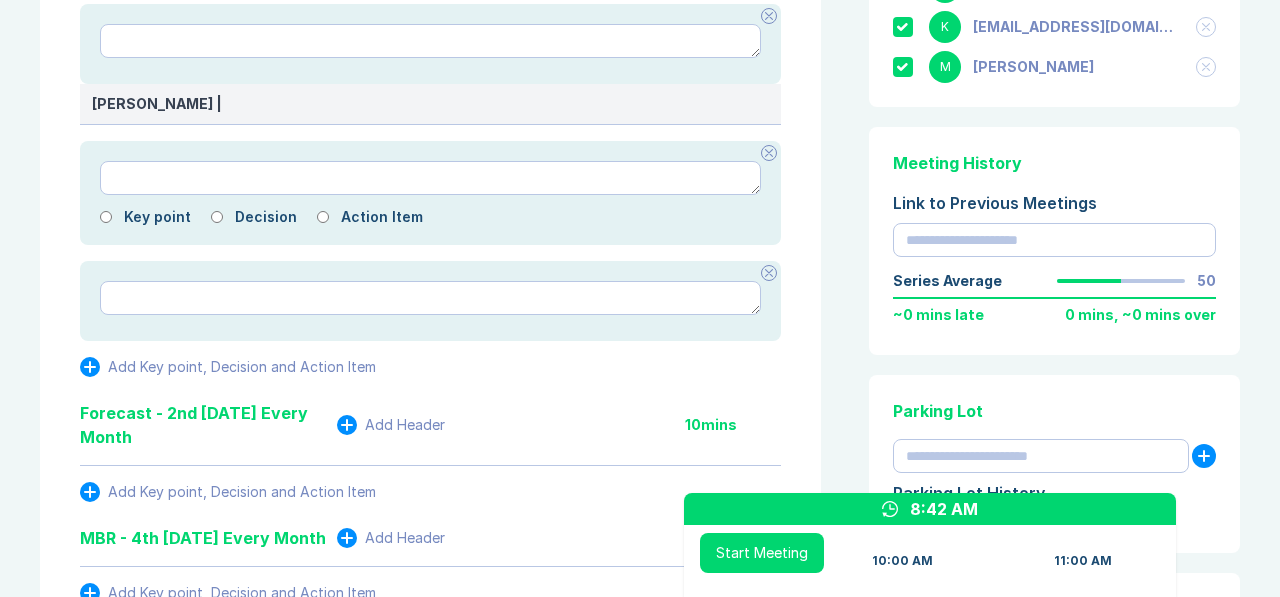type on "*" 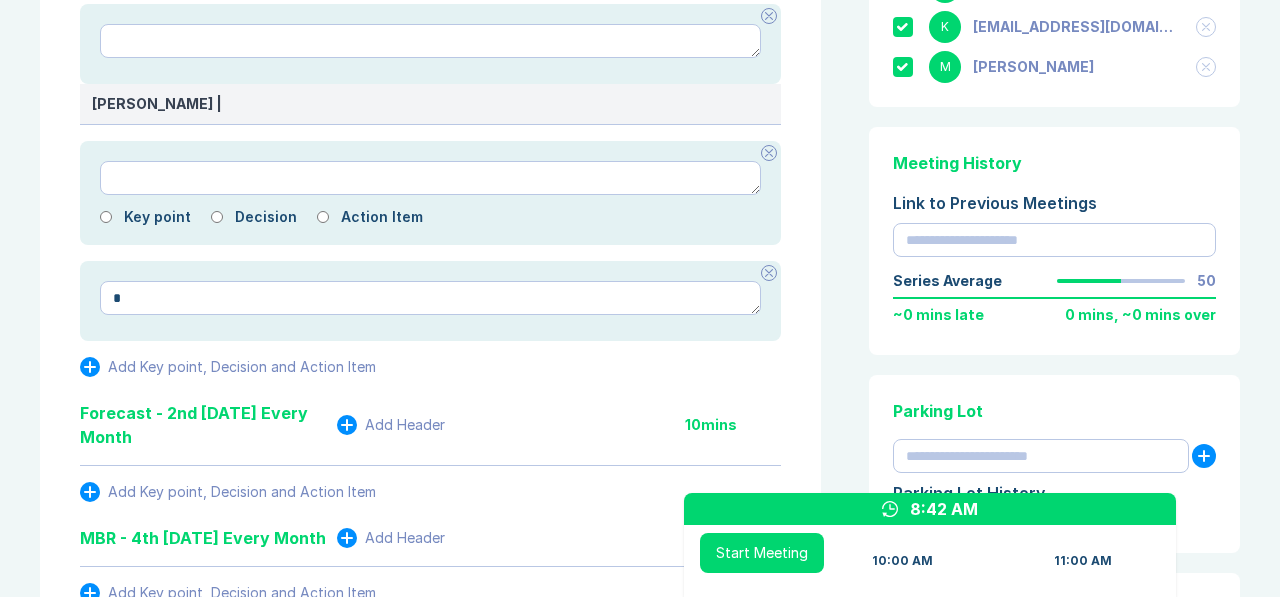 type on "*" 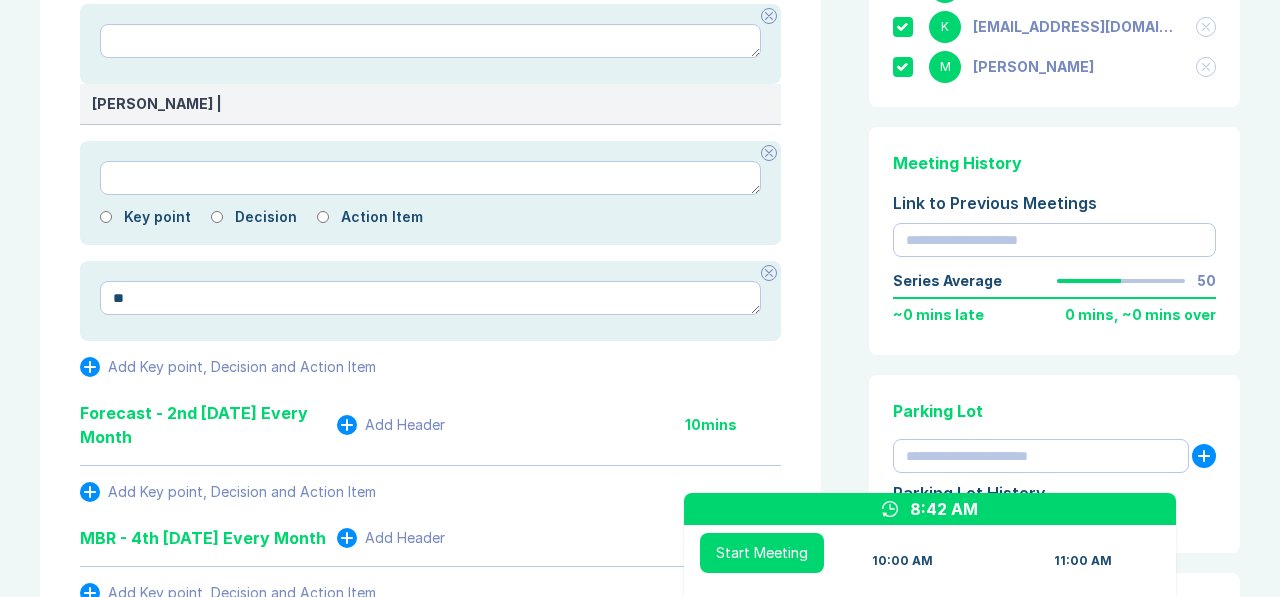 type on "*" 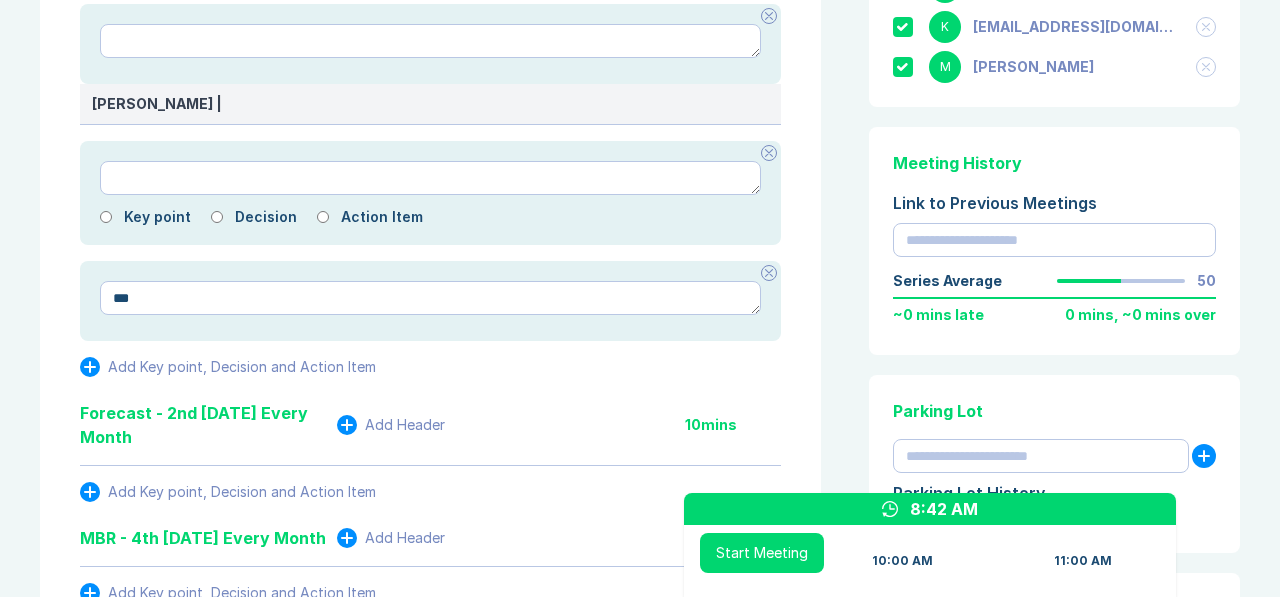 type on "*" 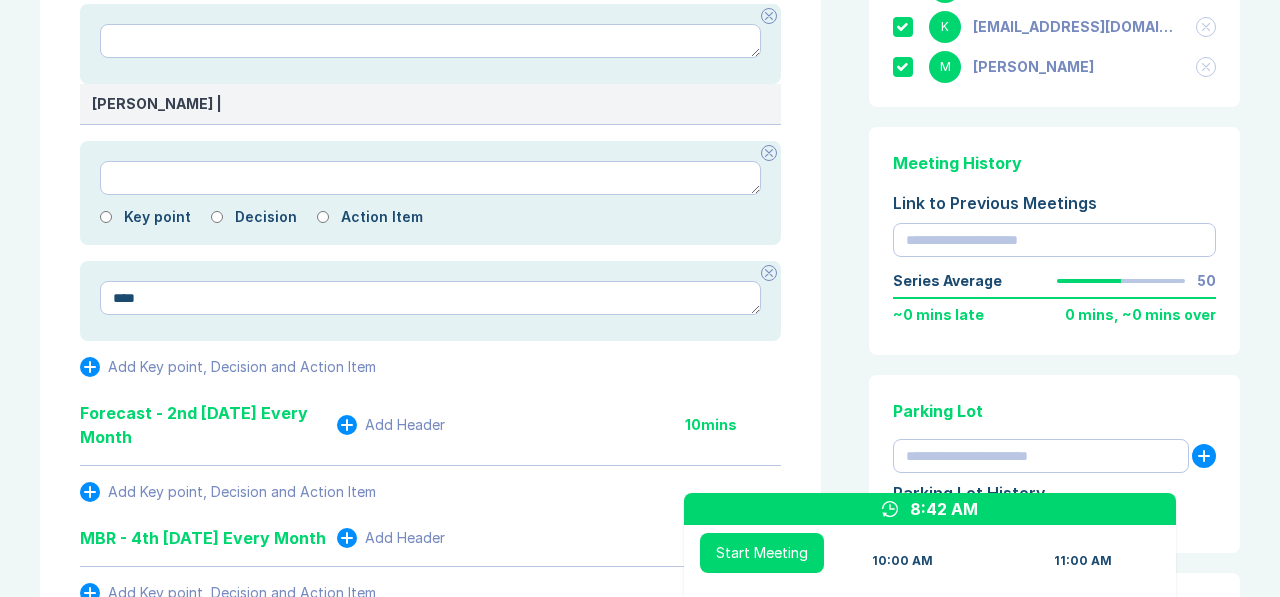 type on "*" 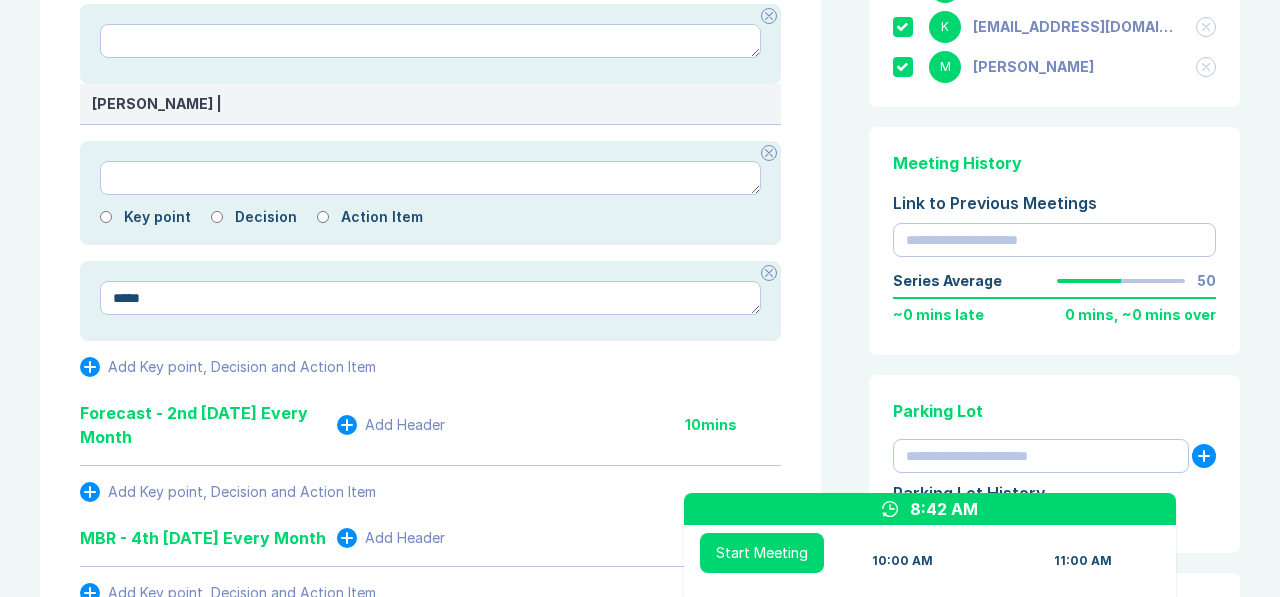 type on "*" 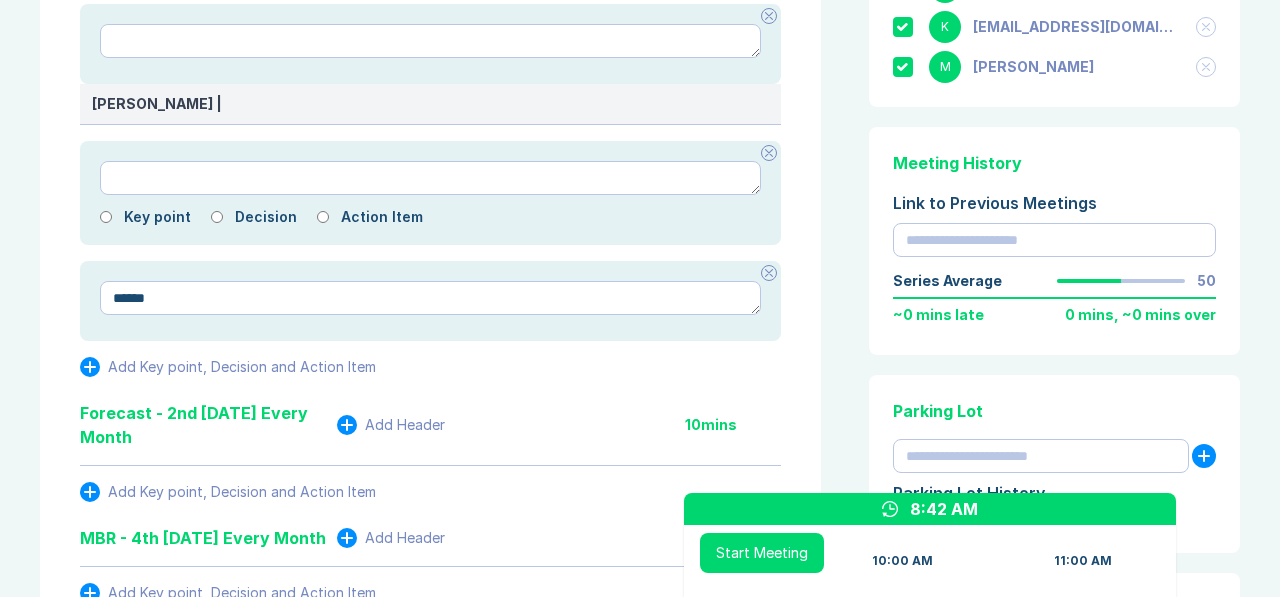 type on "*" 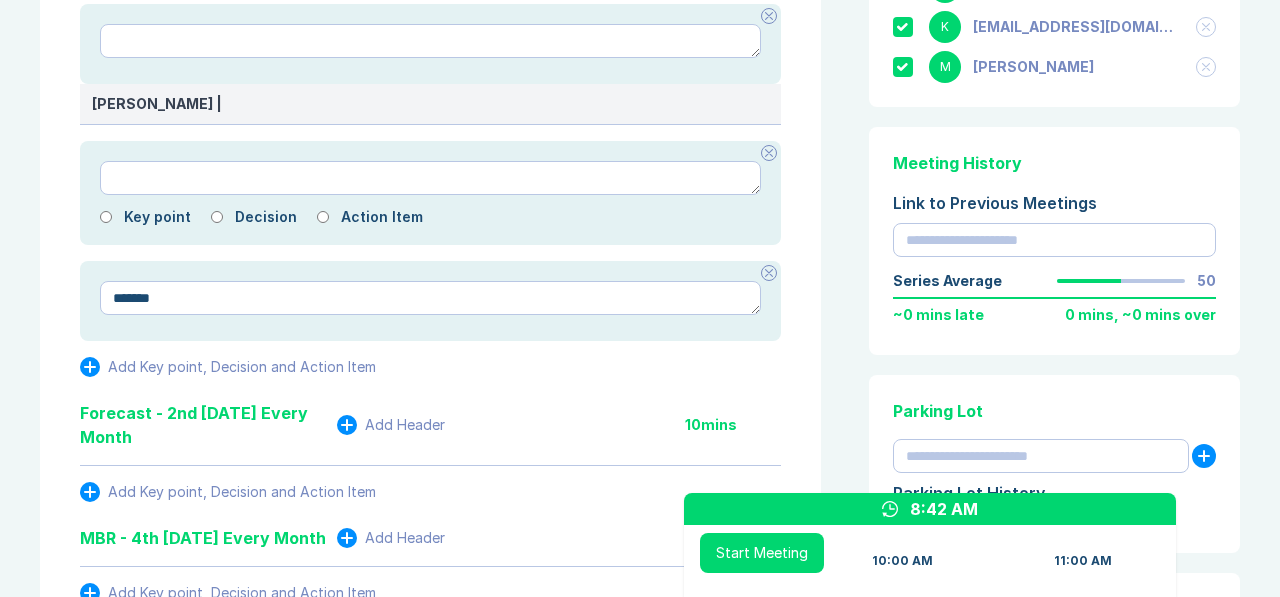 type on "*" 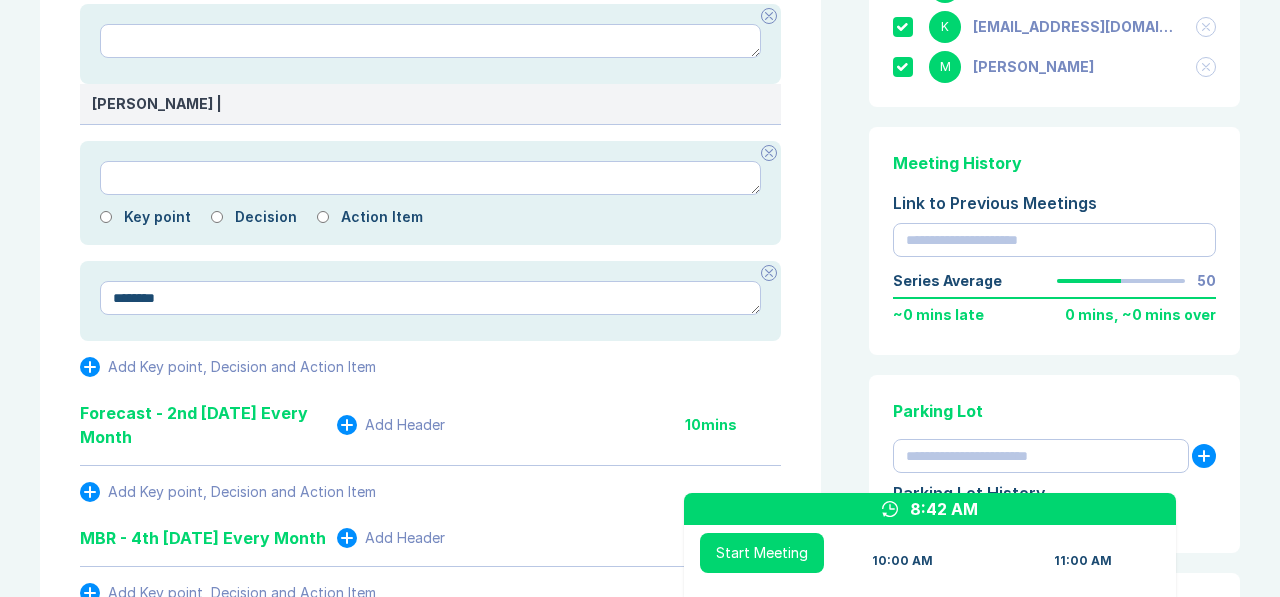 type on "*" 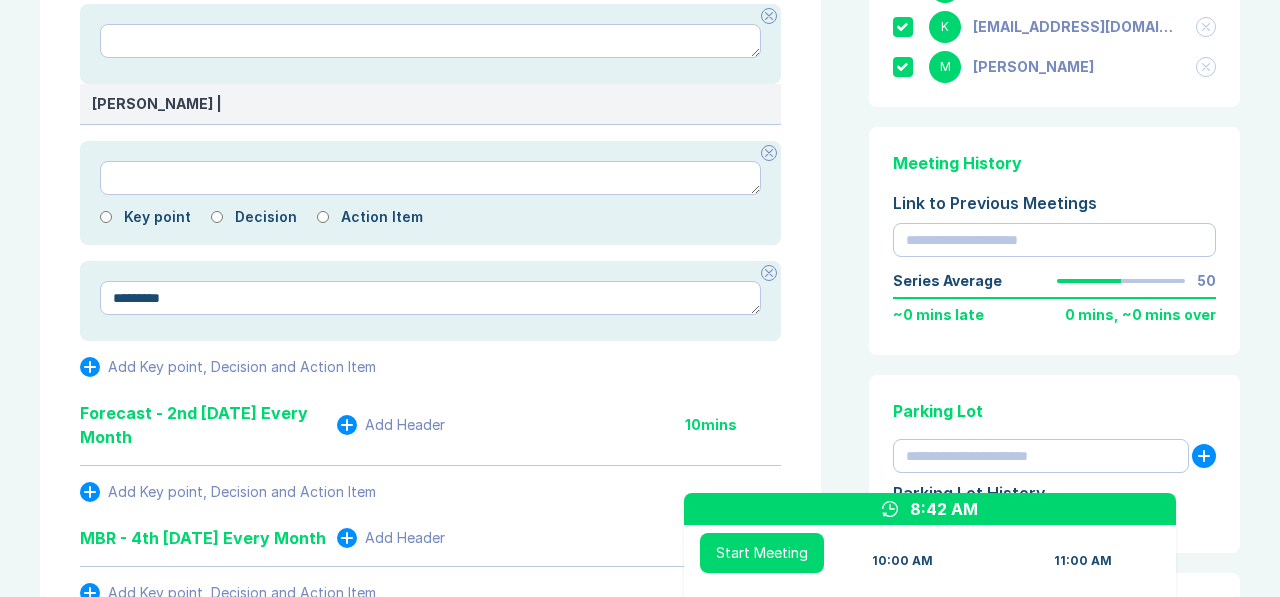 type on "*" 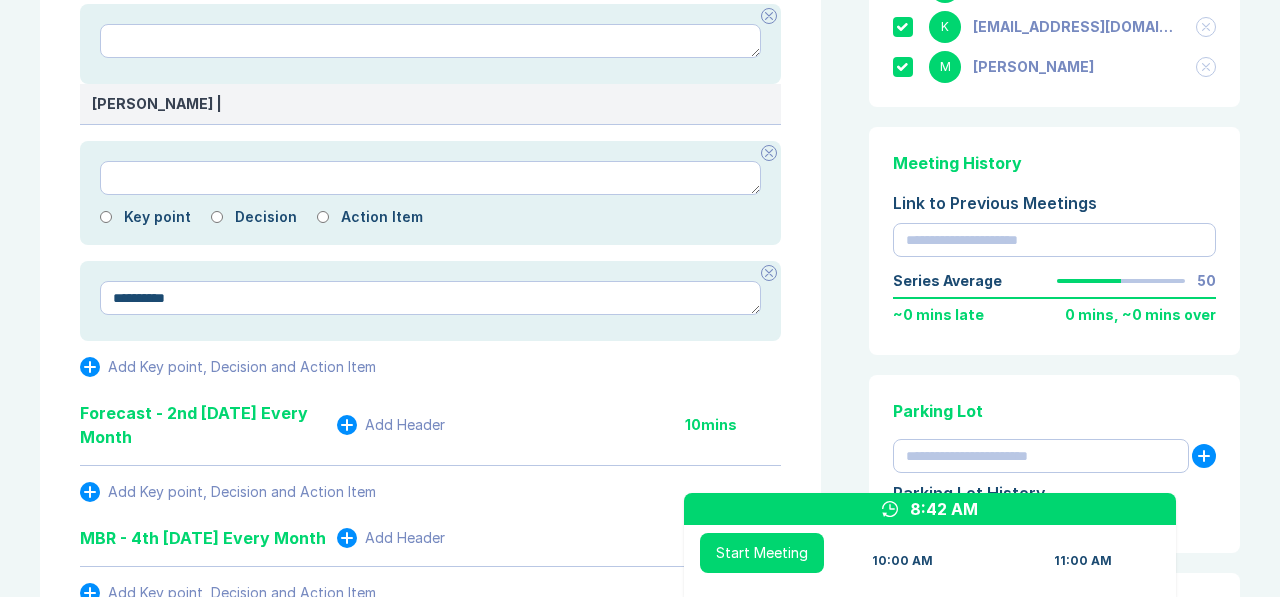 type on "*" 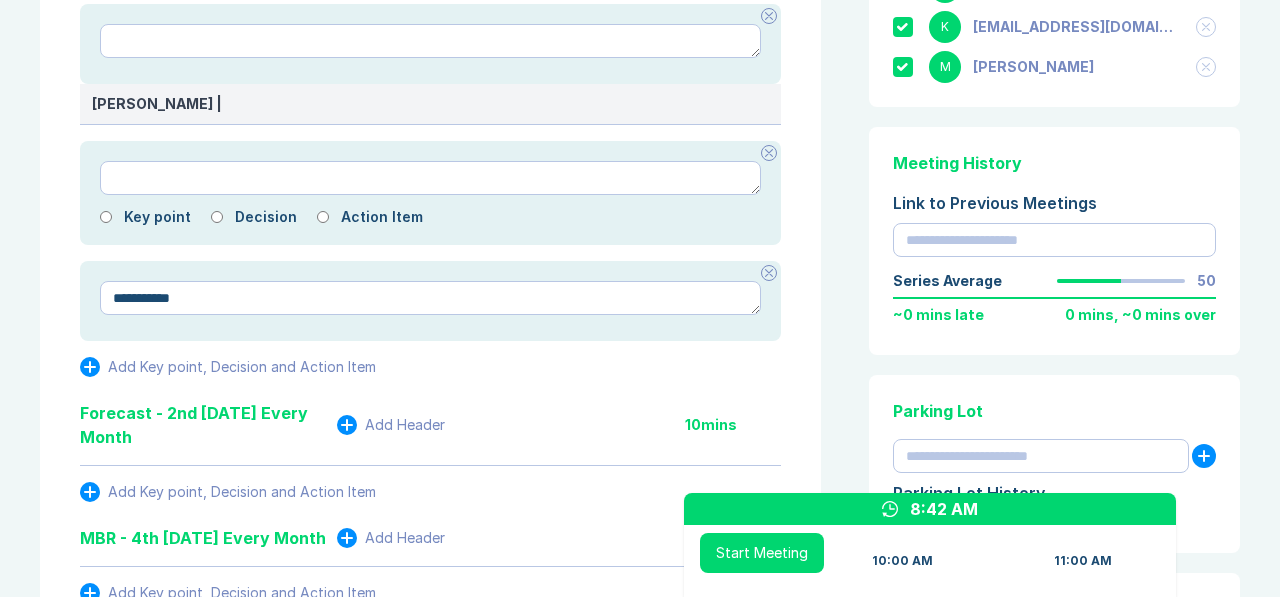 type on "*" 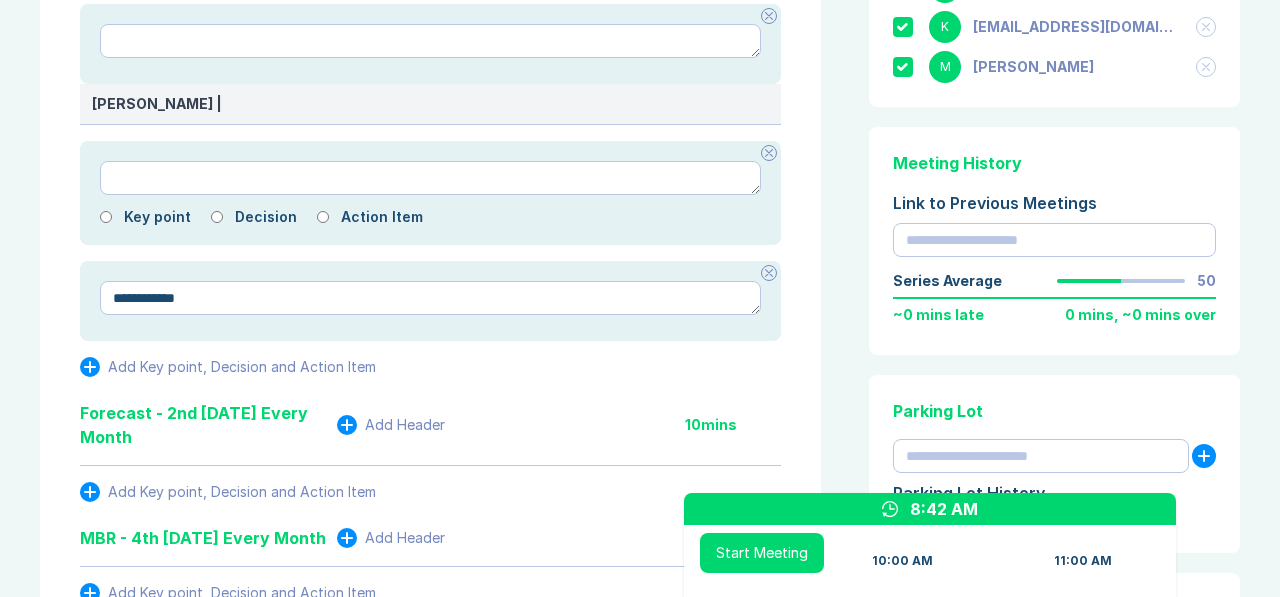 type on "*" 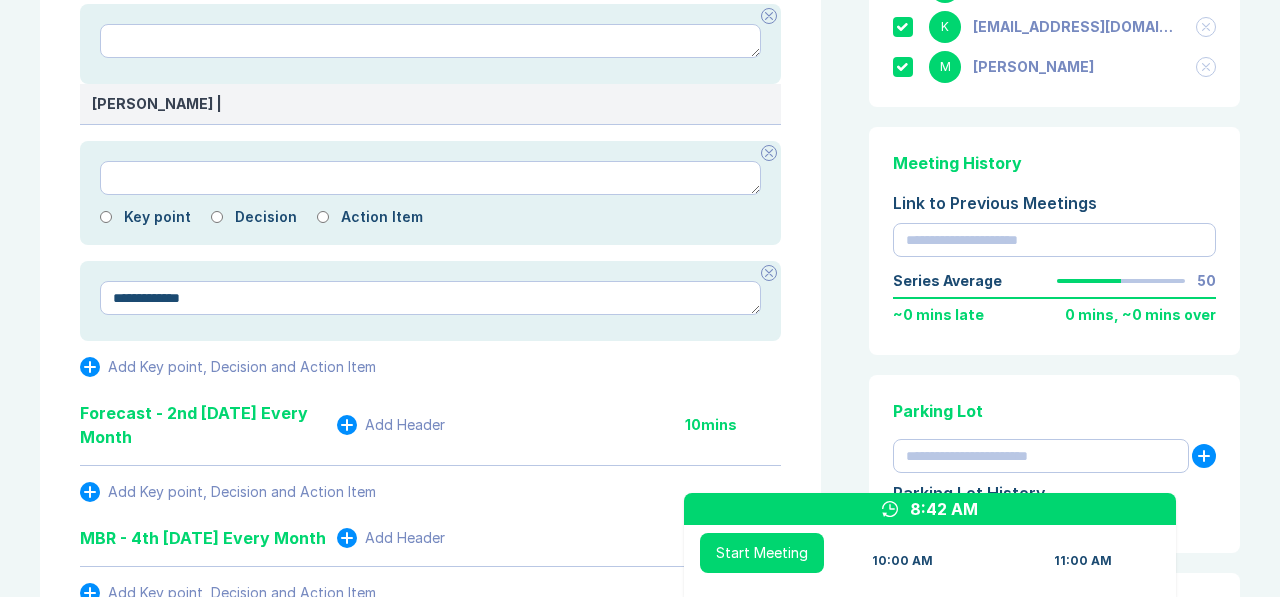 type on "*" 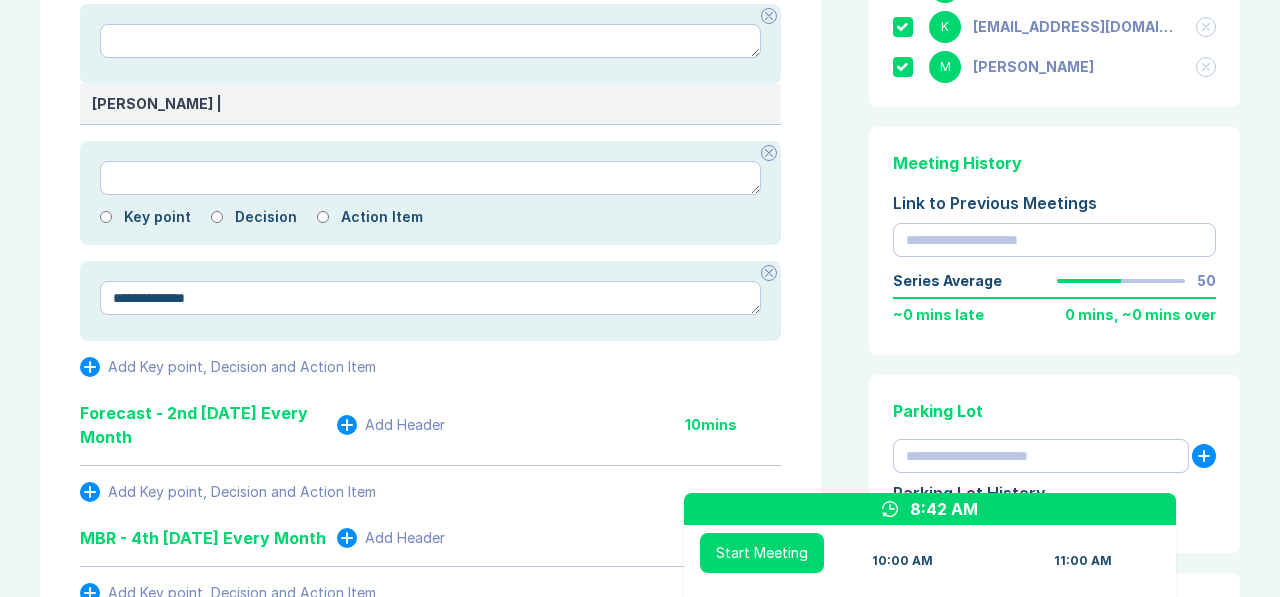 type on "*" 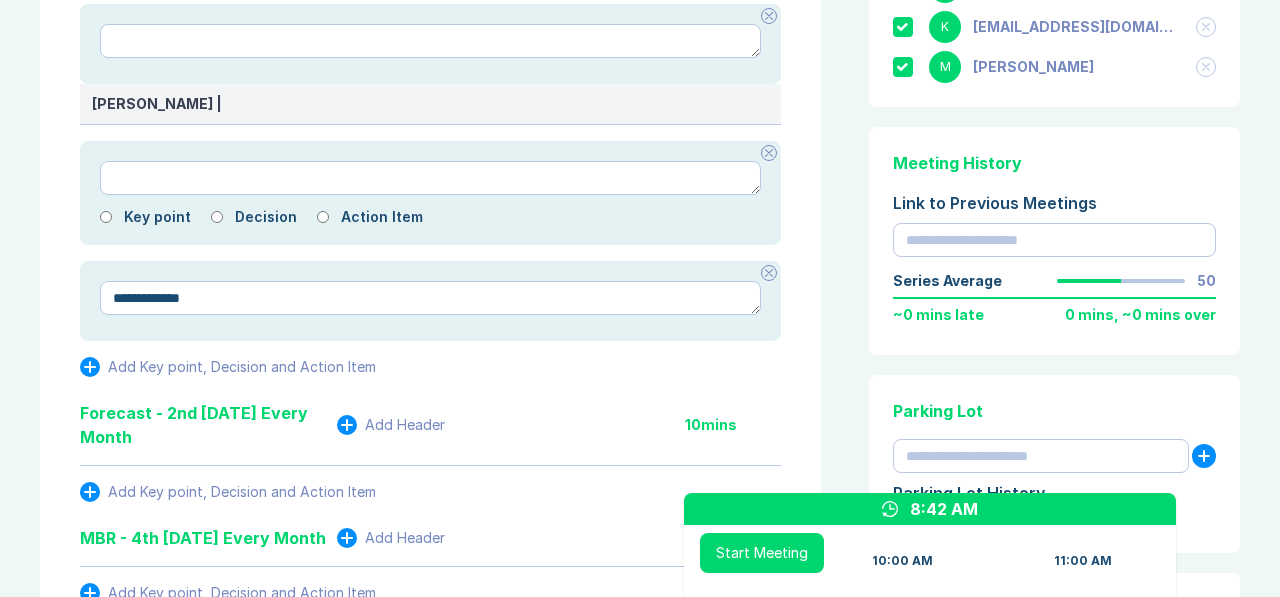 type on "*" 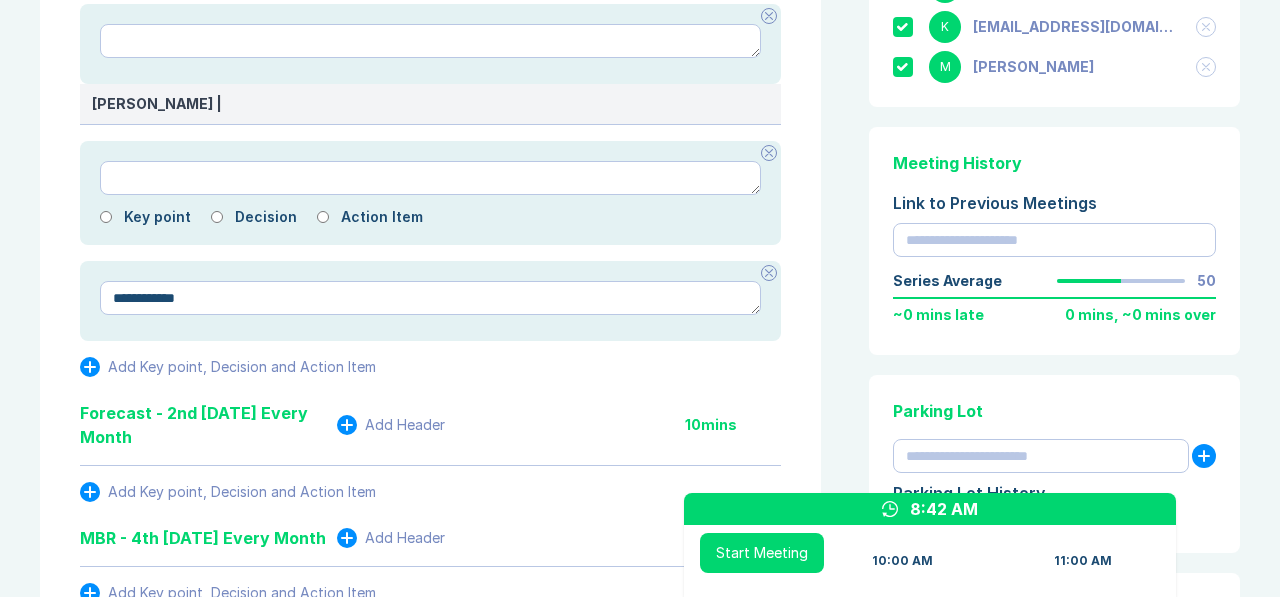 type on "*" 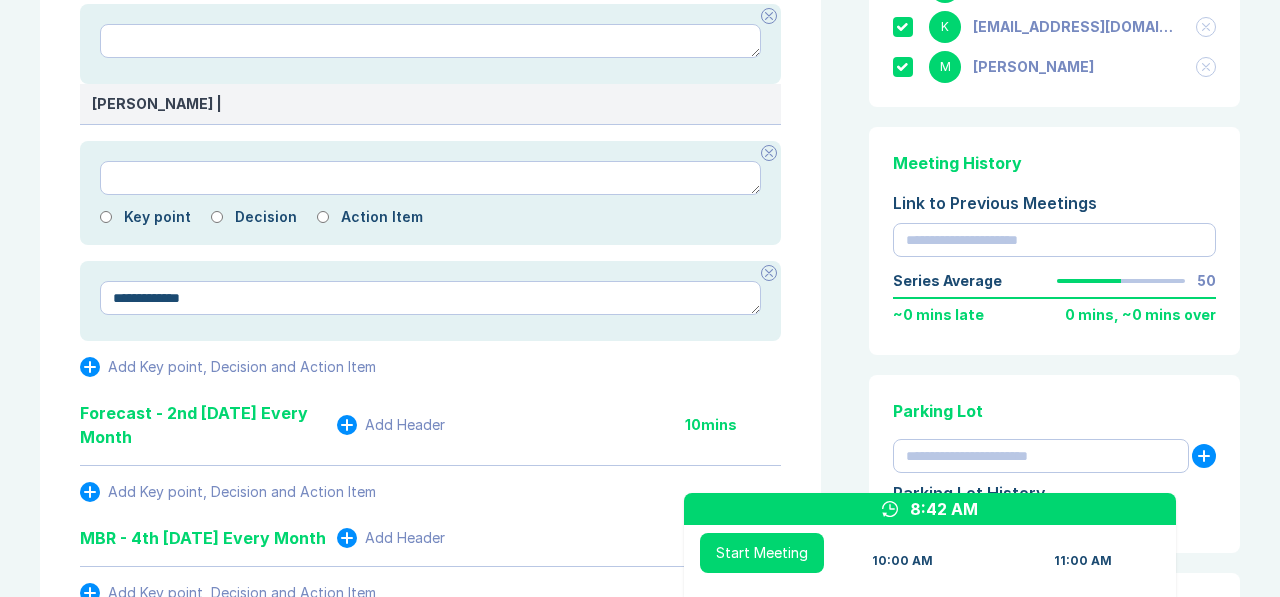 type on "*" 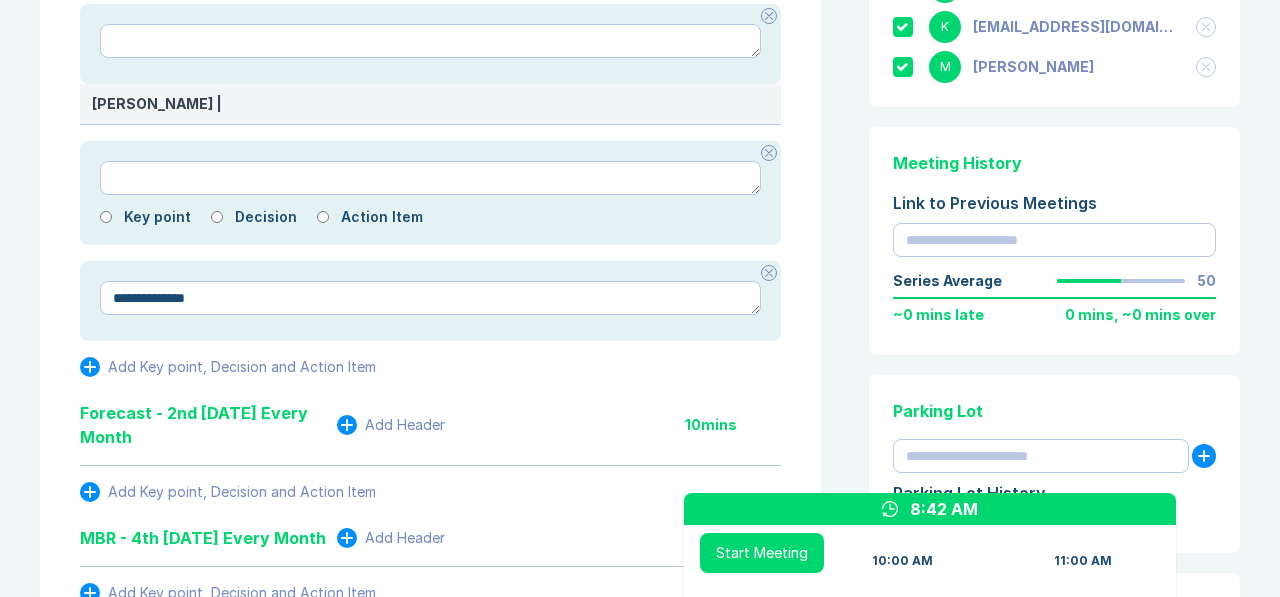 type on "*" 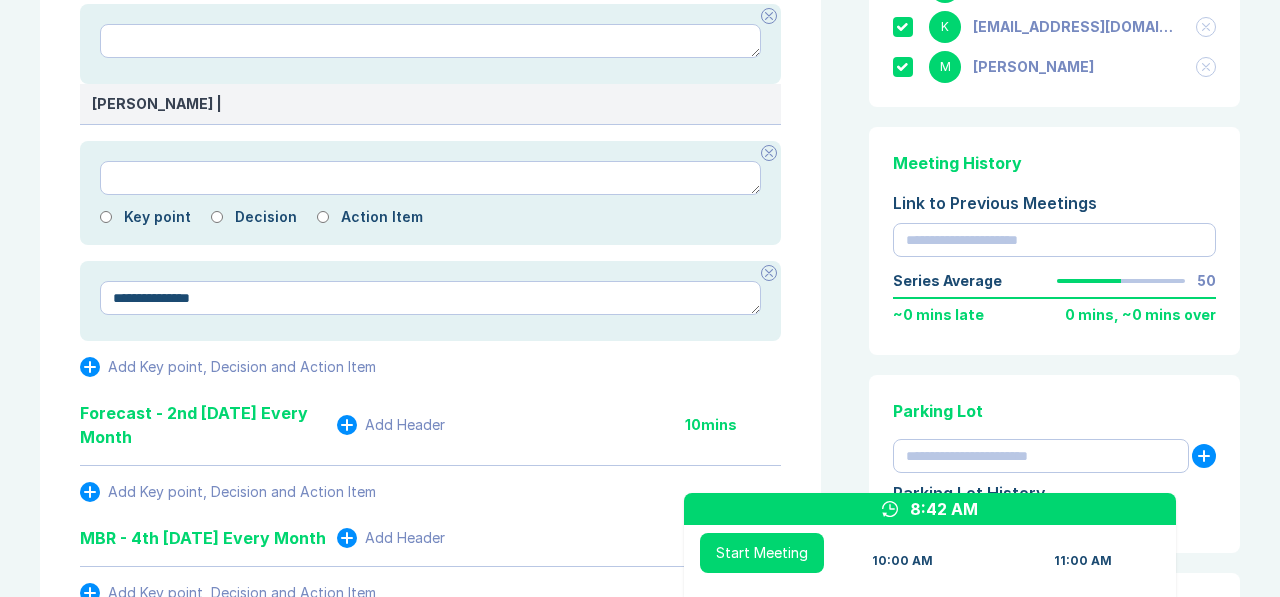 type on "*" 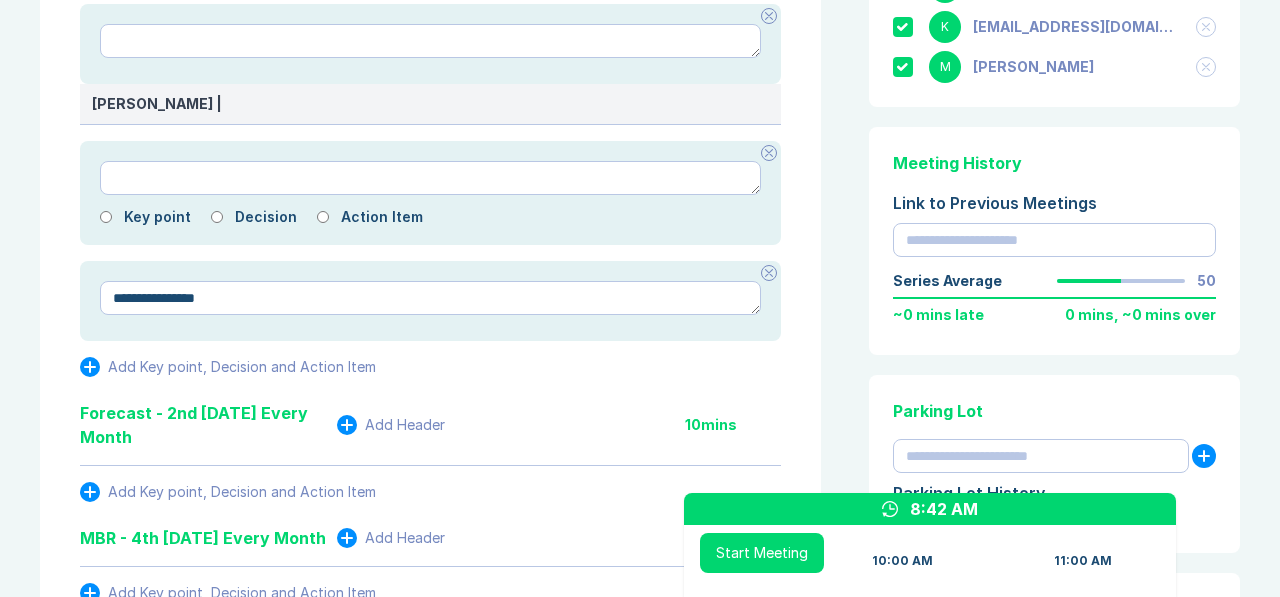 type on "*" 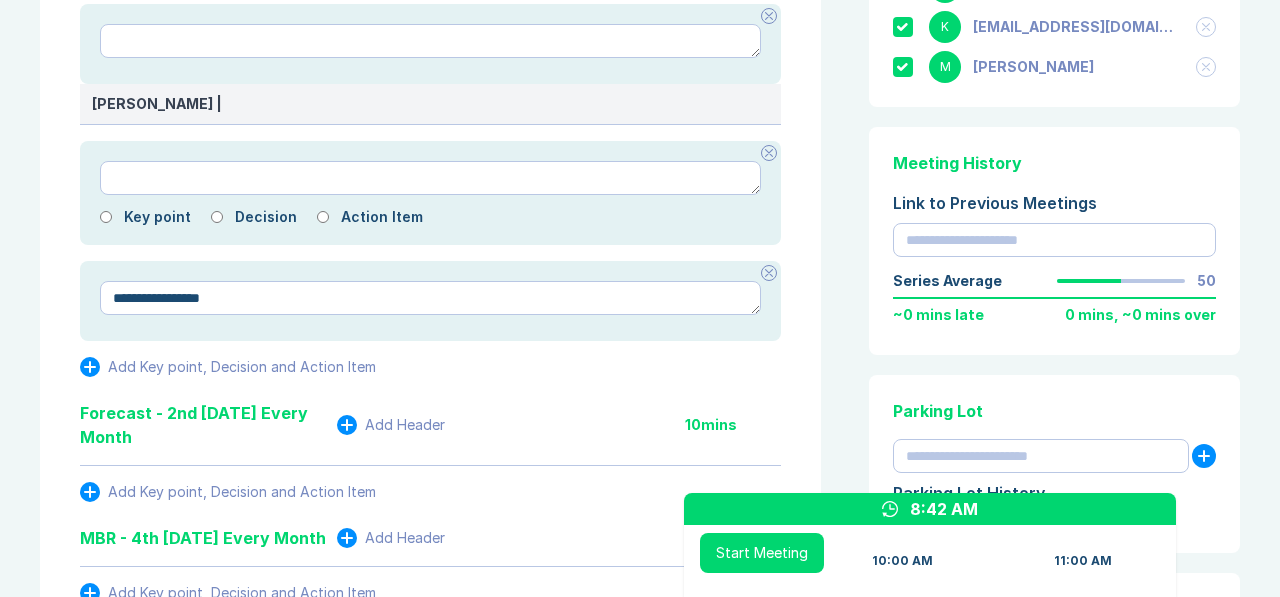 type on "*" 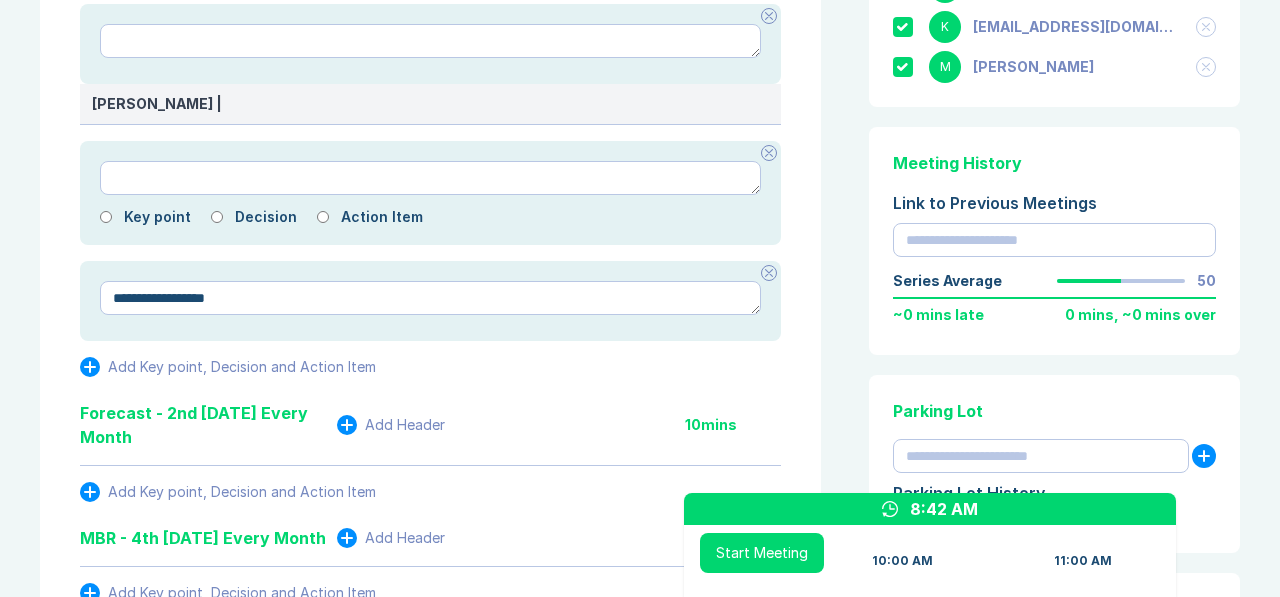 type on "*" 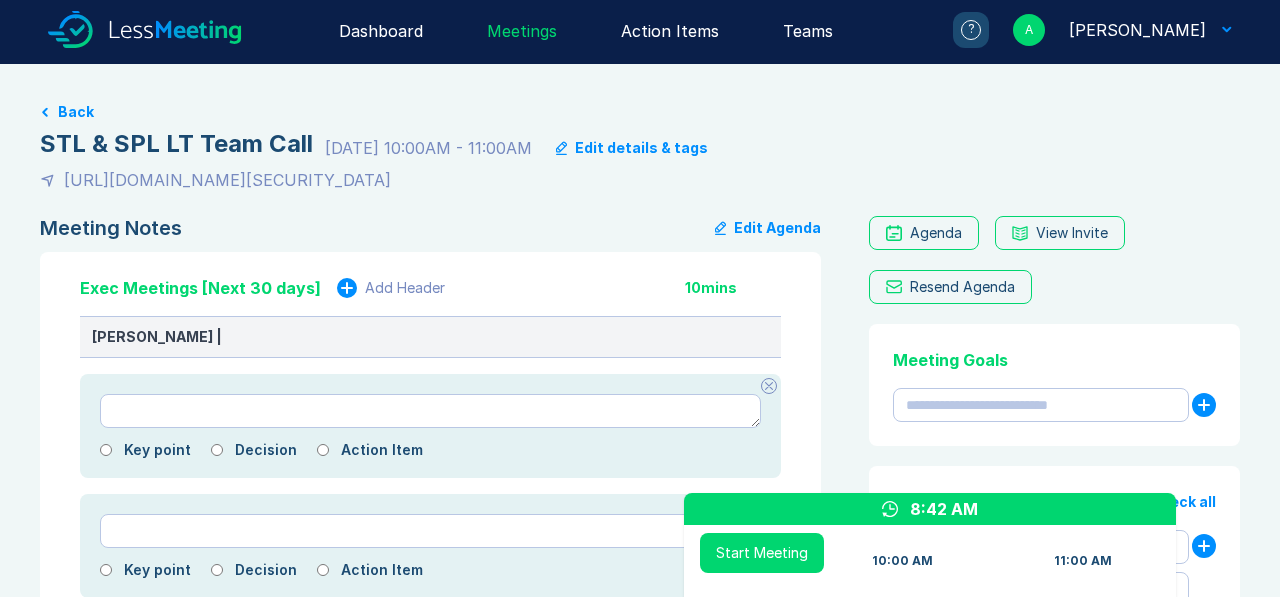 click 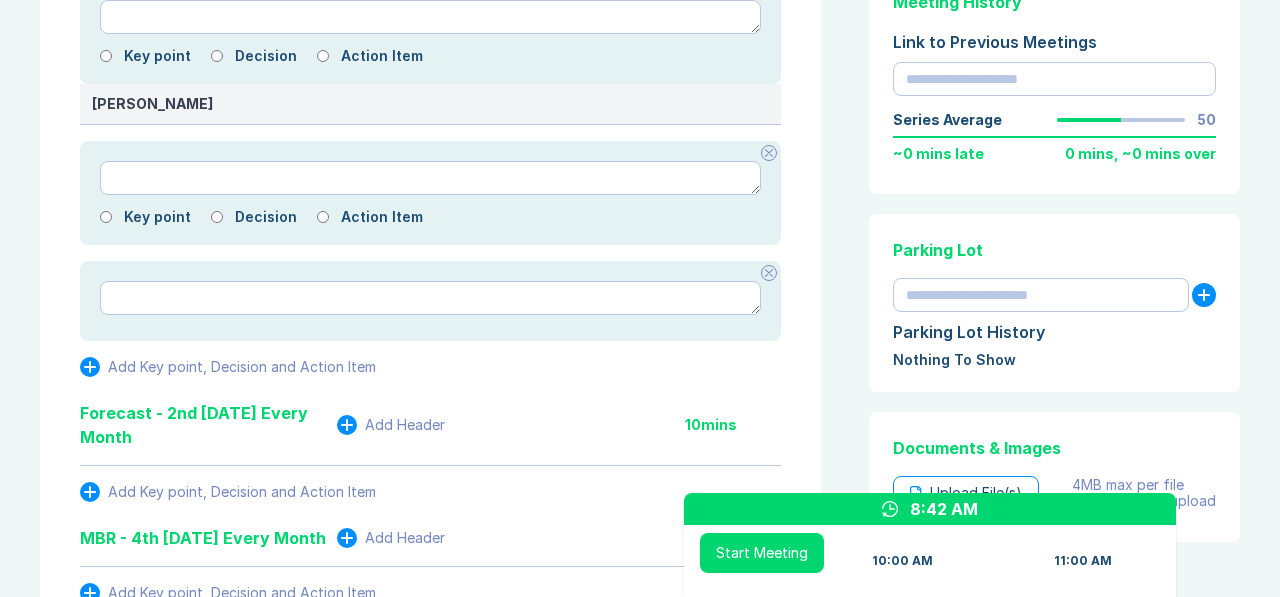 type on "*" 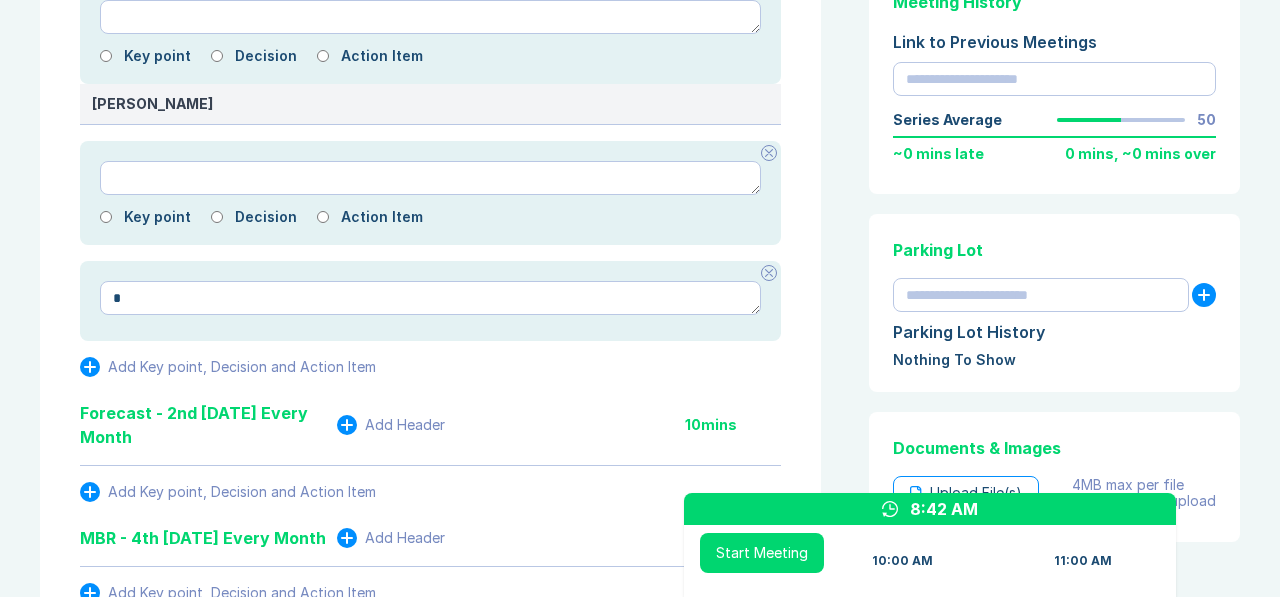 type on "*" 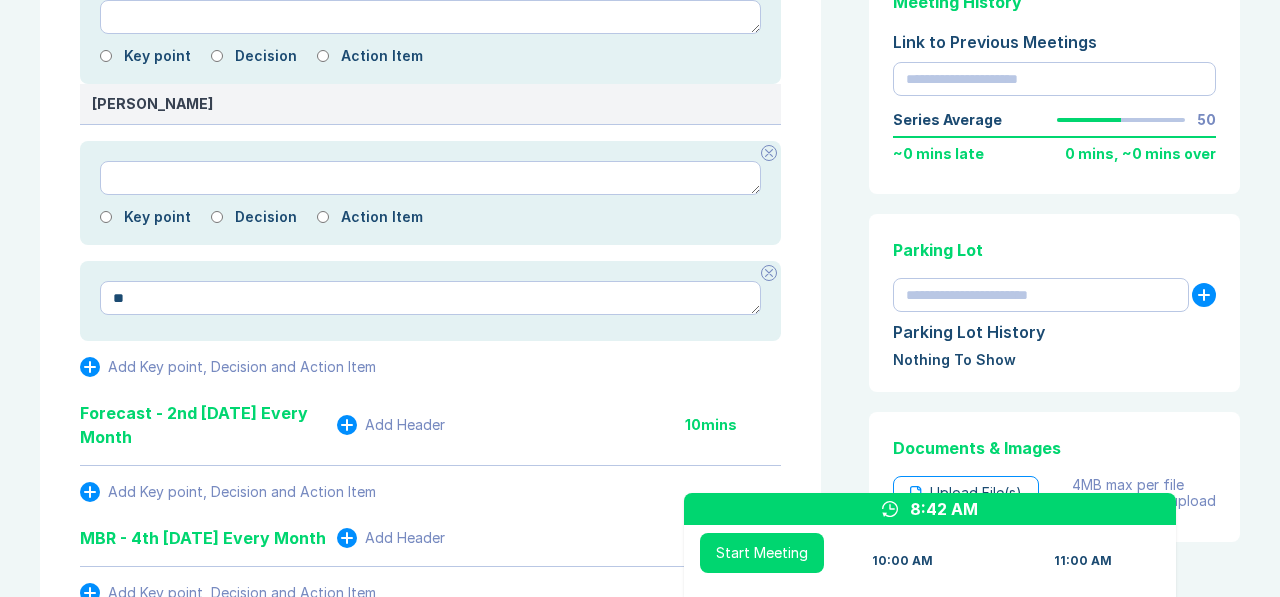 type on "*" 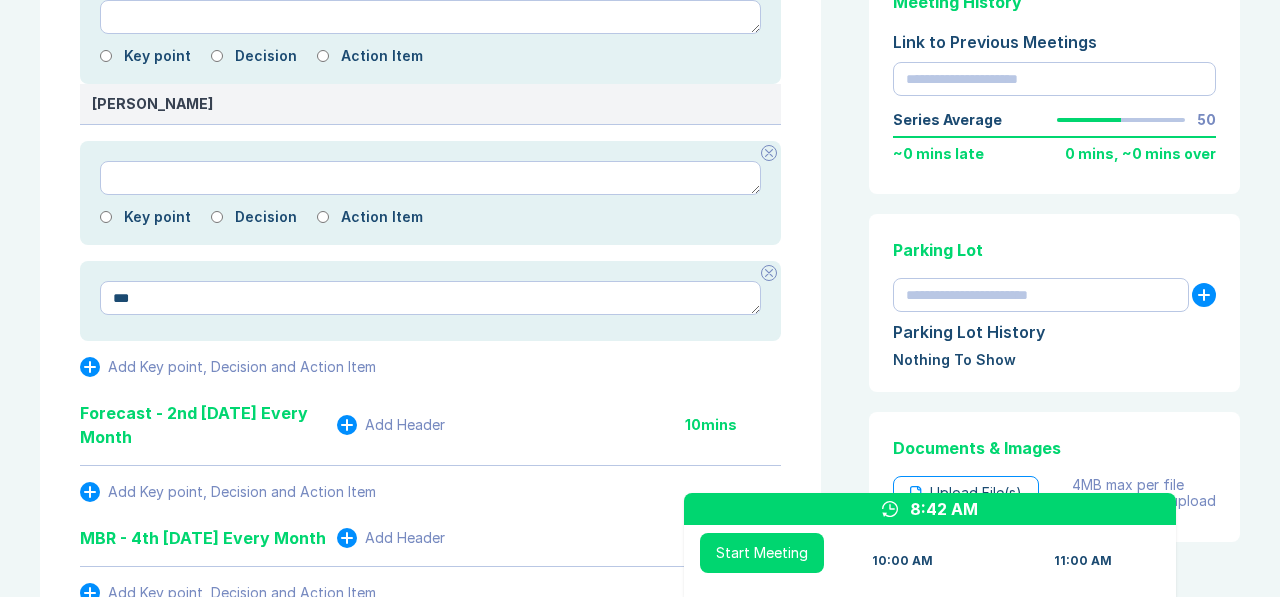 type on "*" 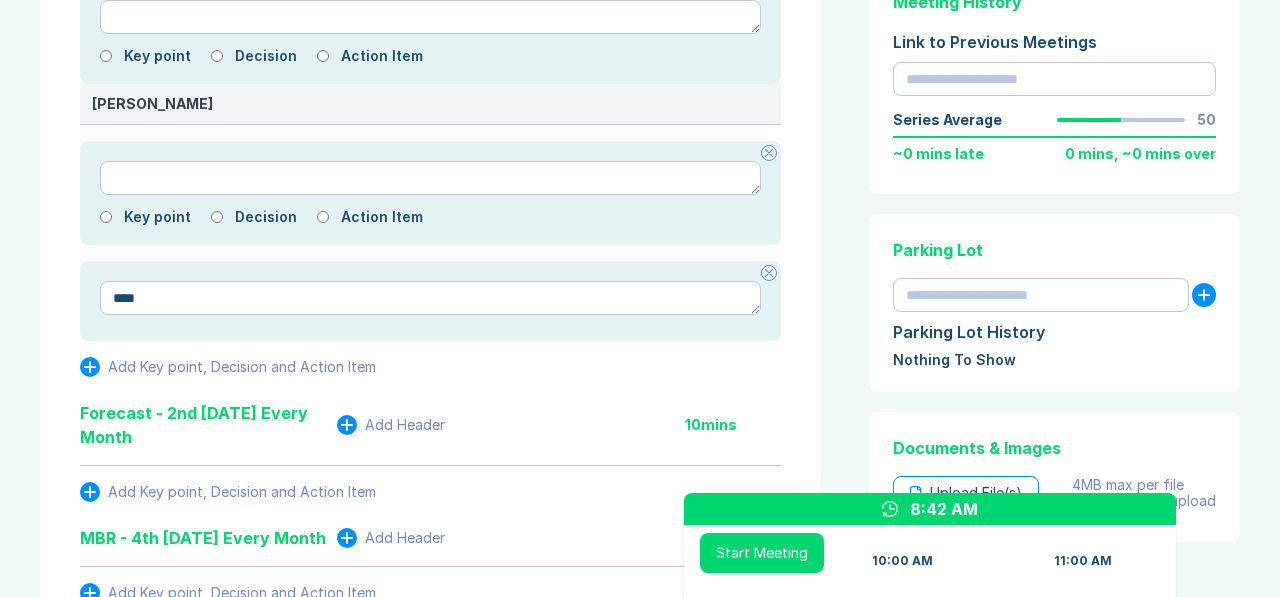 type on "*" 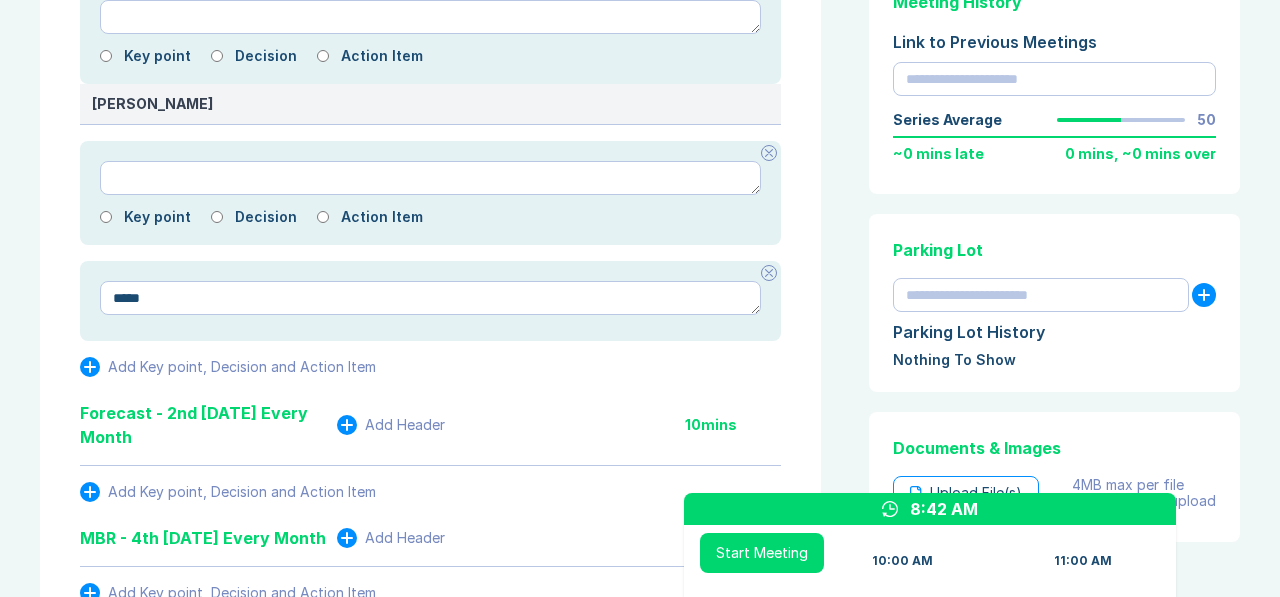 type on "*" 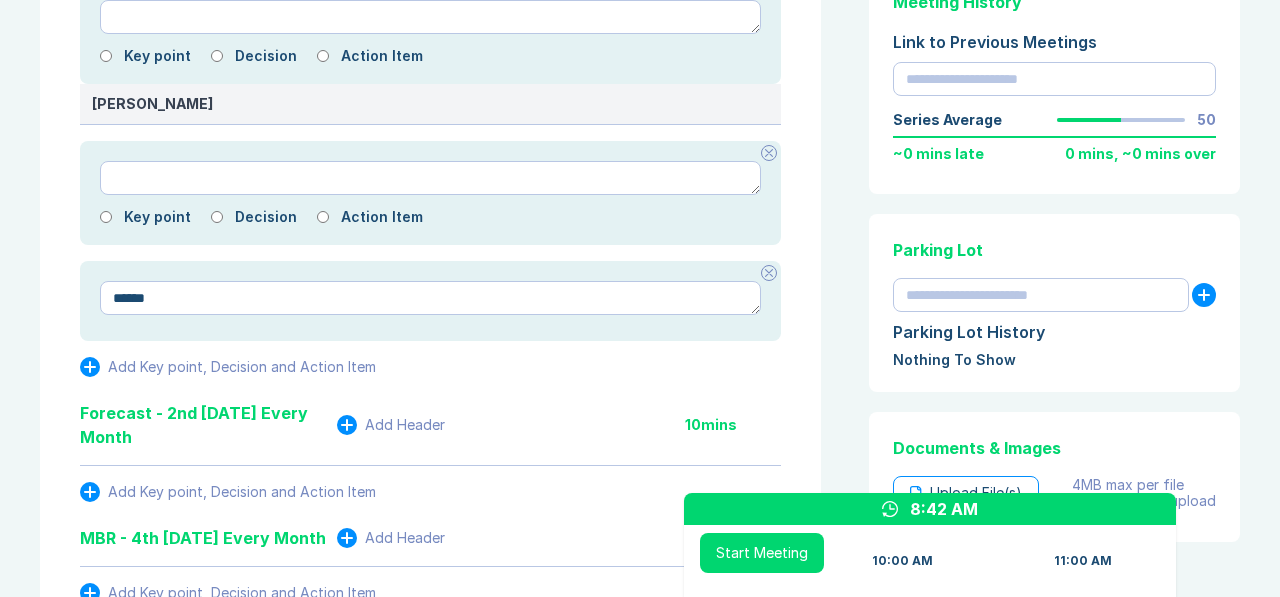 type on "*" 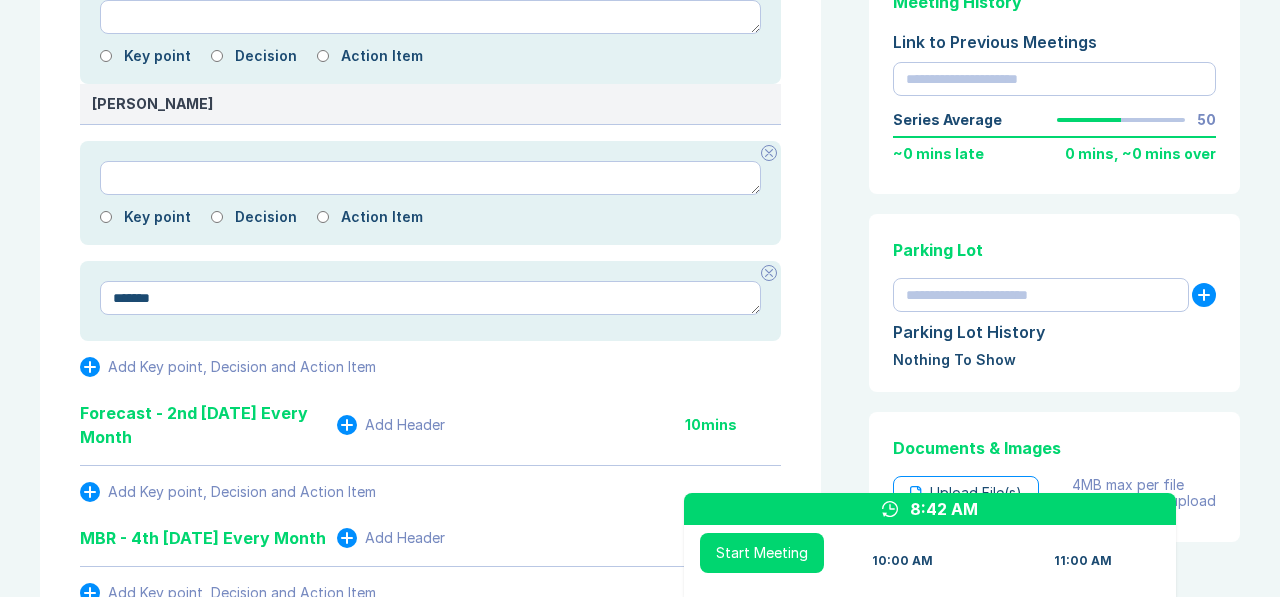 type on "*" 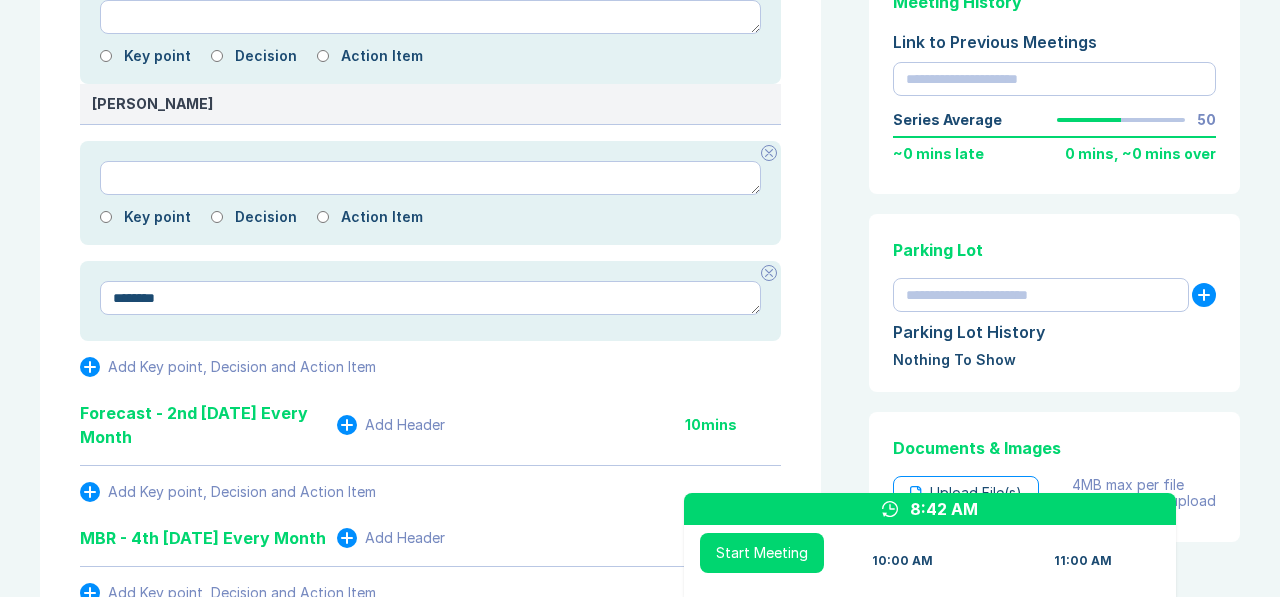 type on "*" 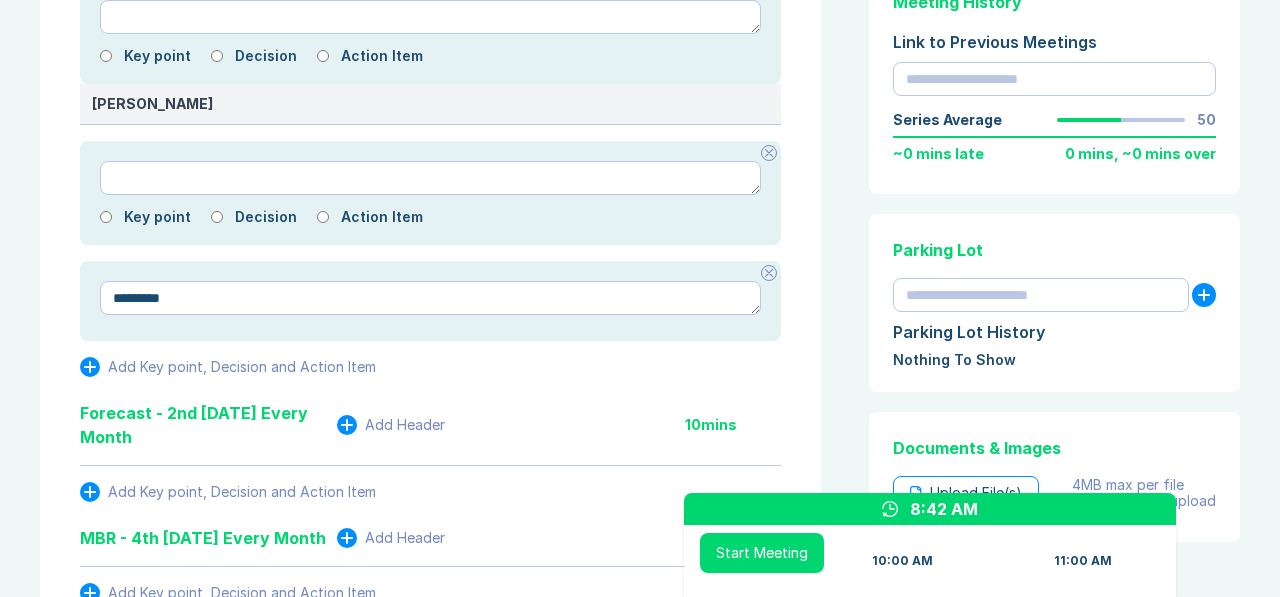 type on "*" 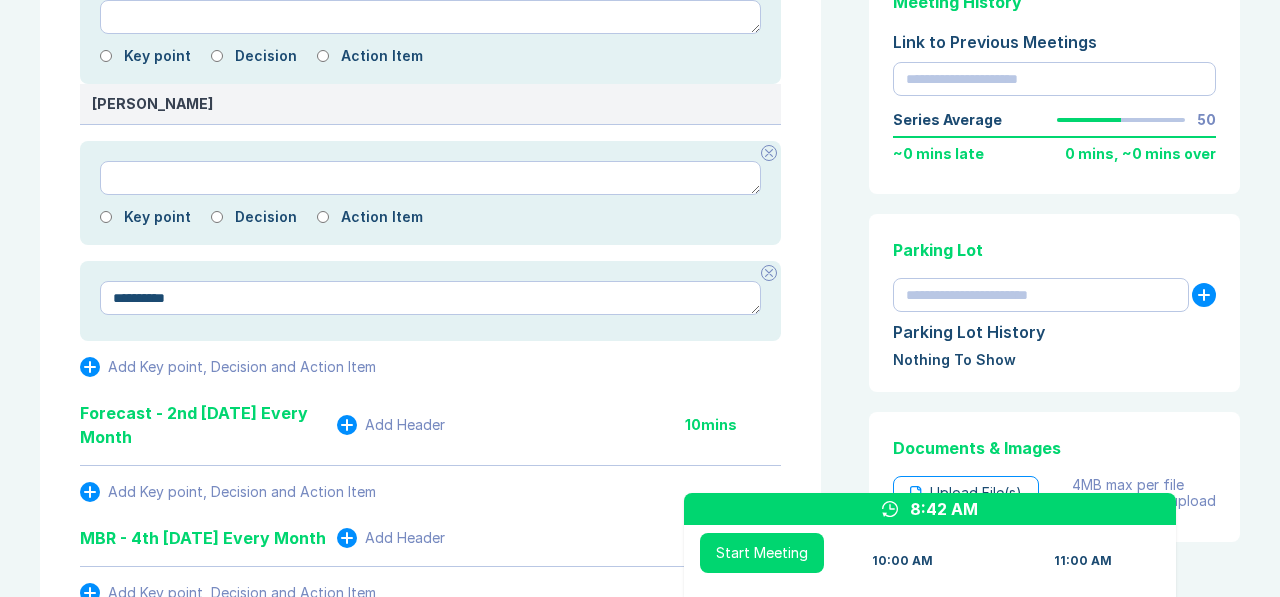 type on "*" 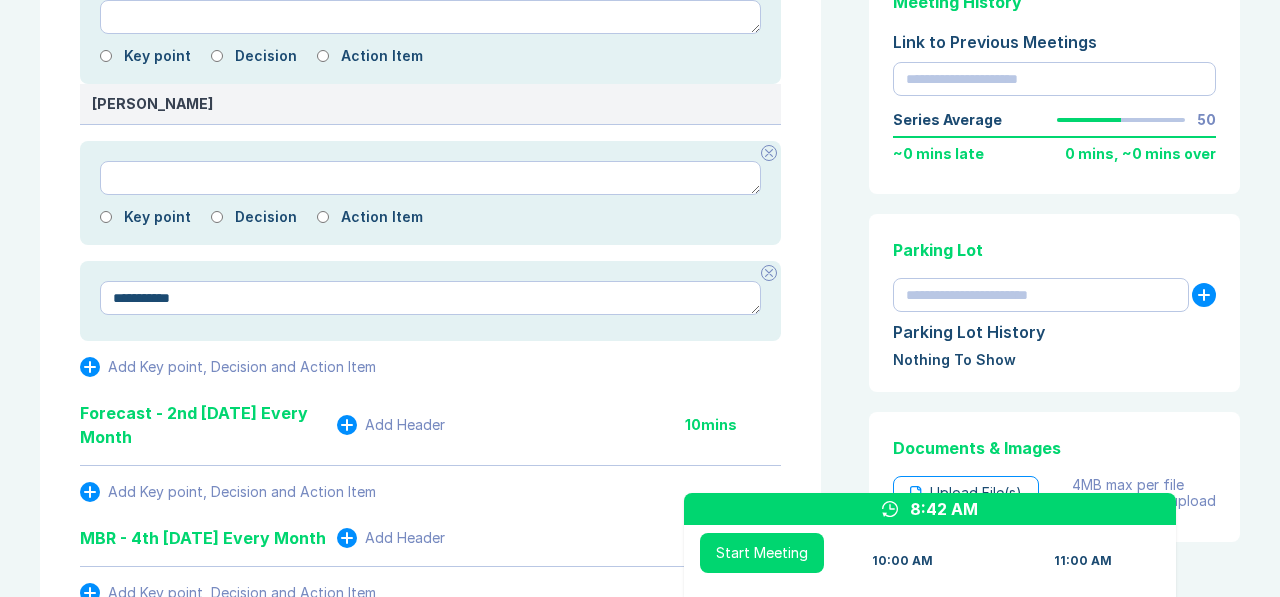 type on "*" 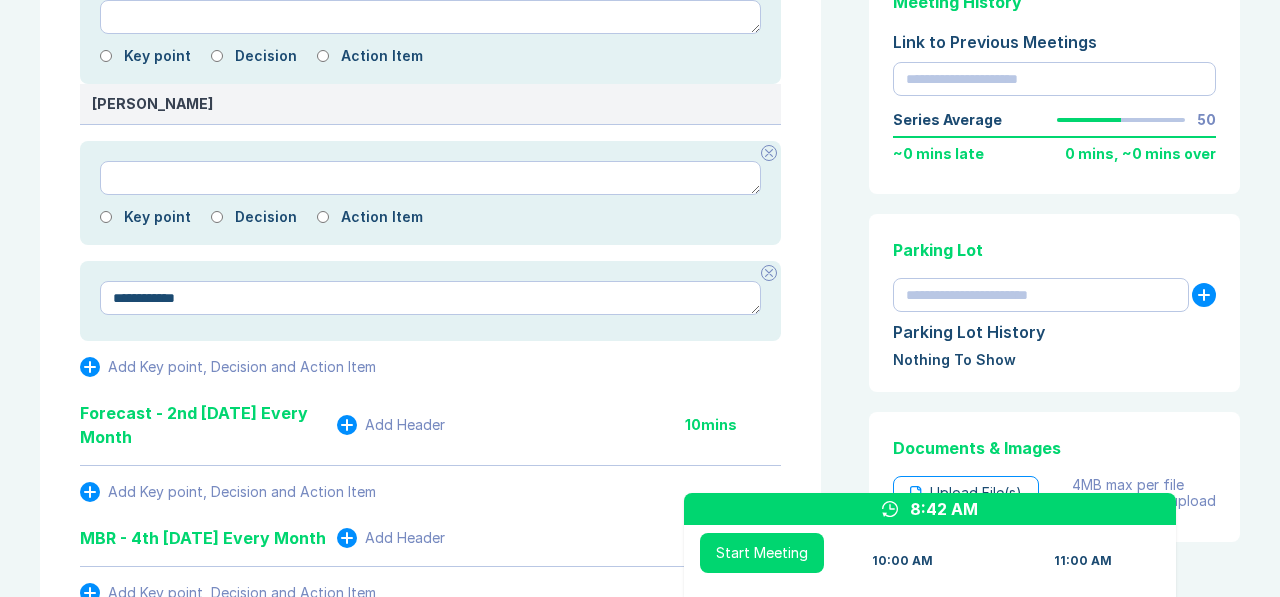 type on "*" 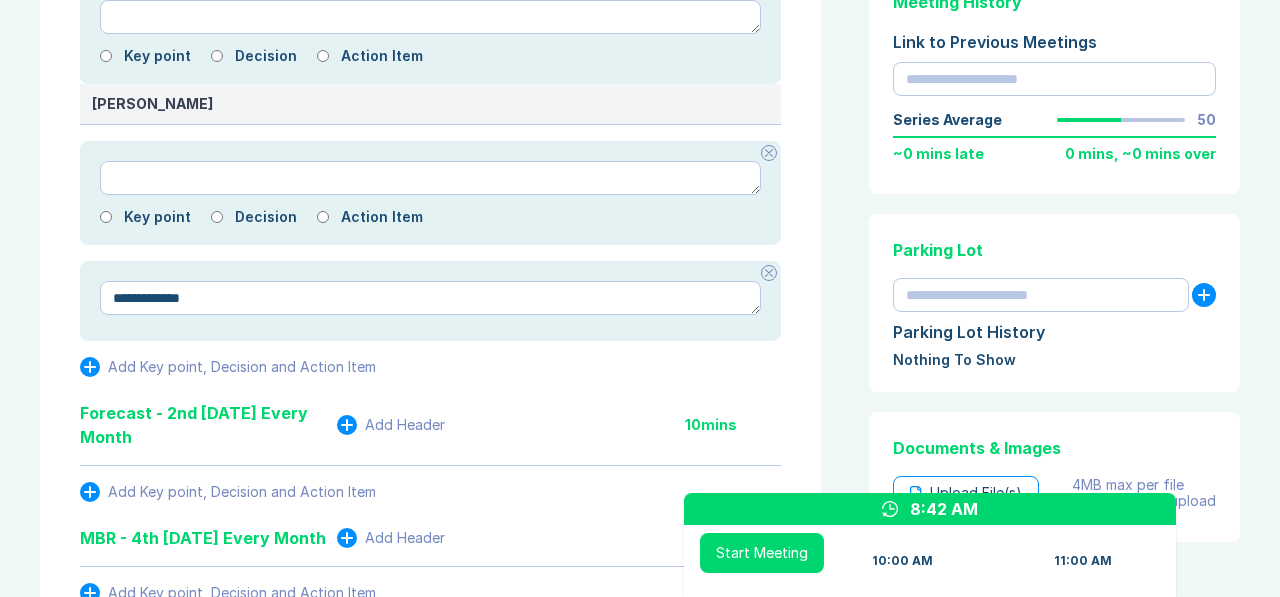 type on "*" 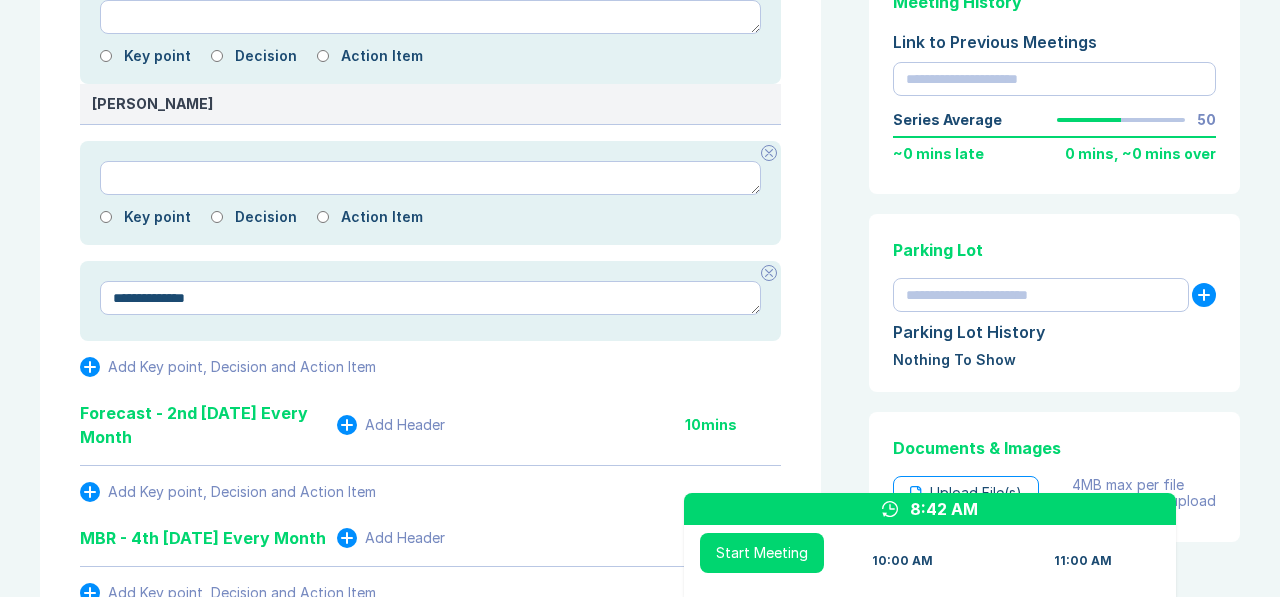 type on "*" 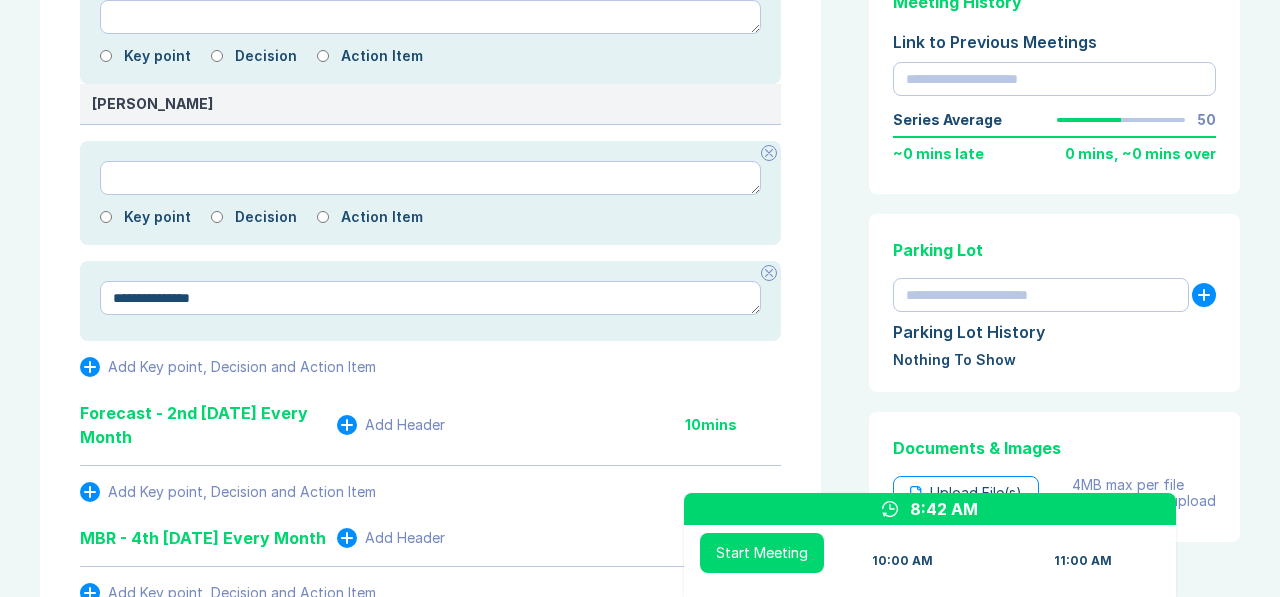 type on "*" 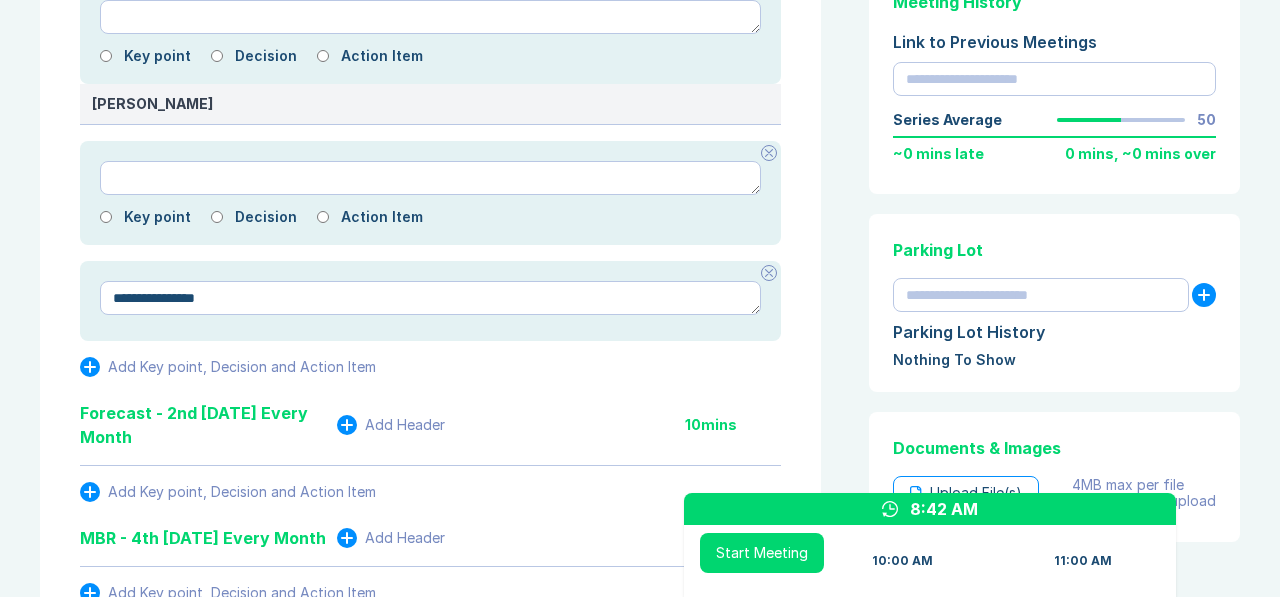 type on "*" 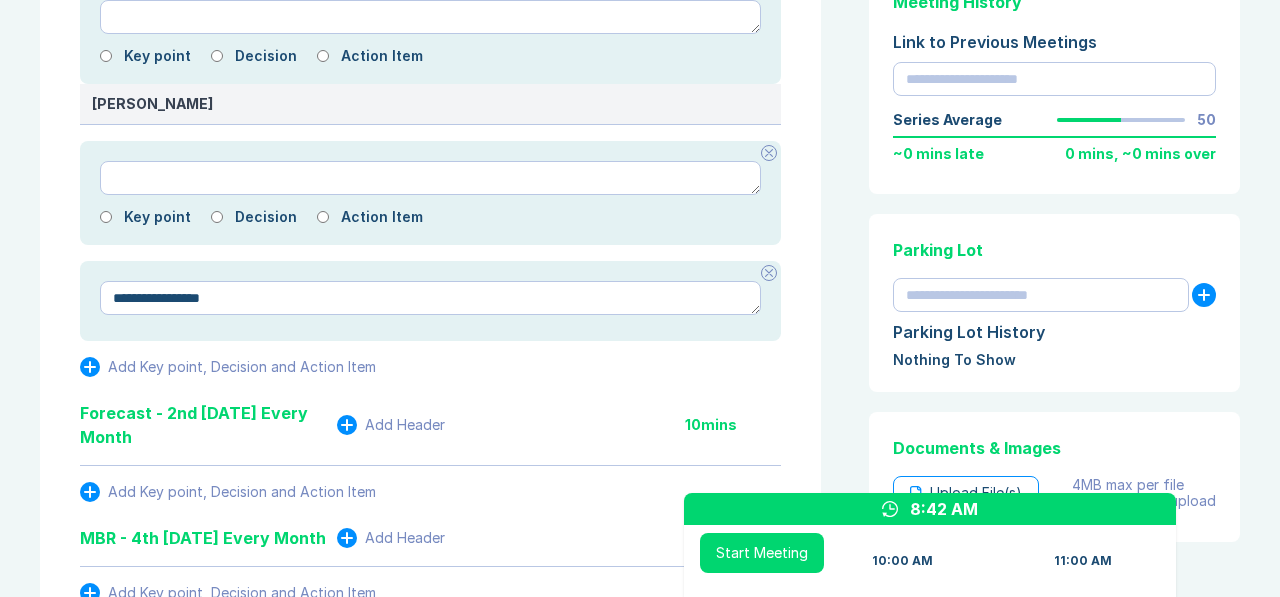 click on "**********" at bounding box center (430, 298) 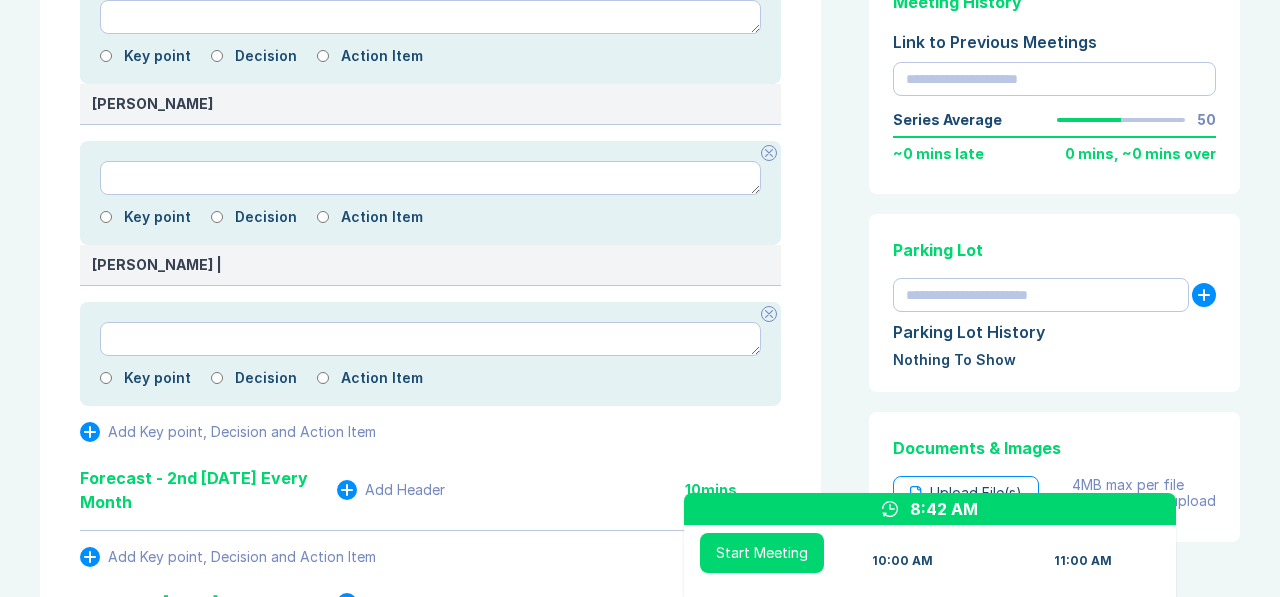 click 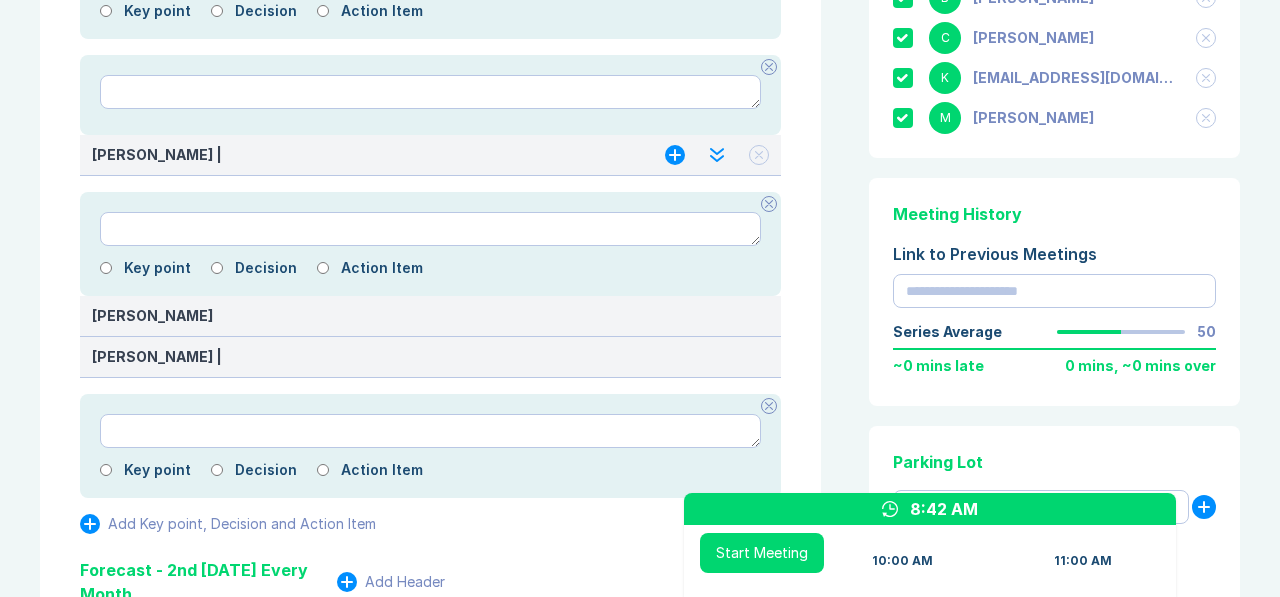 scroll, scrollTop: 717, scrollLeft: 0, axis: vertical 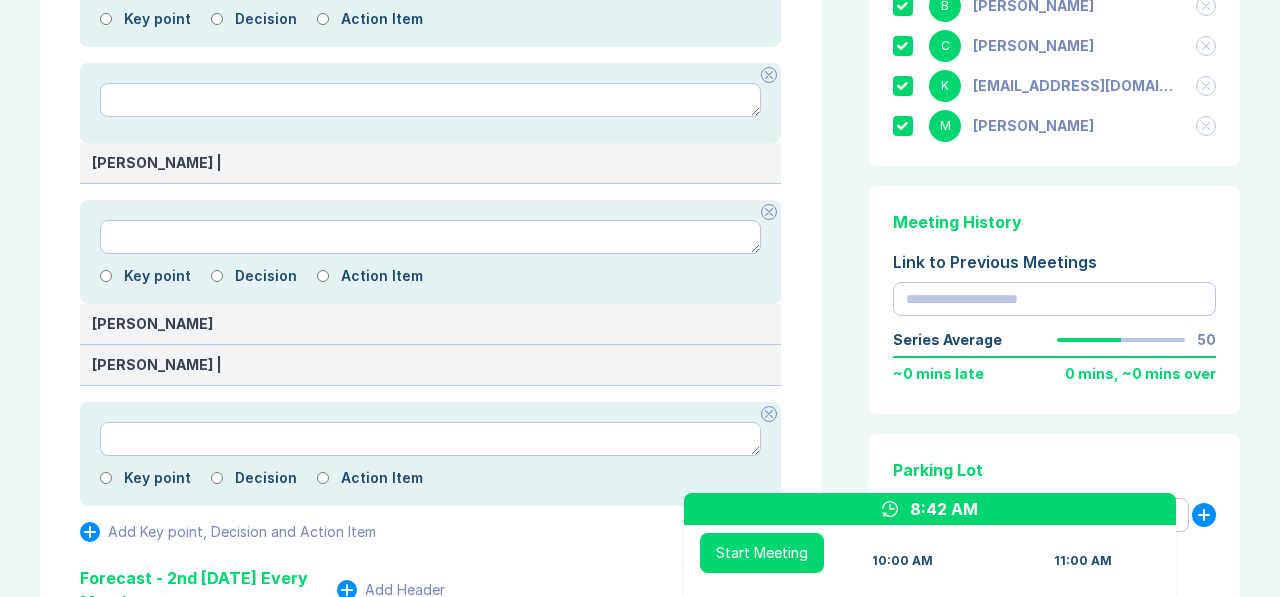 click 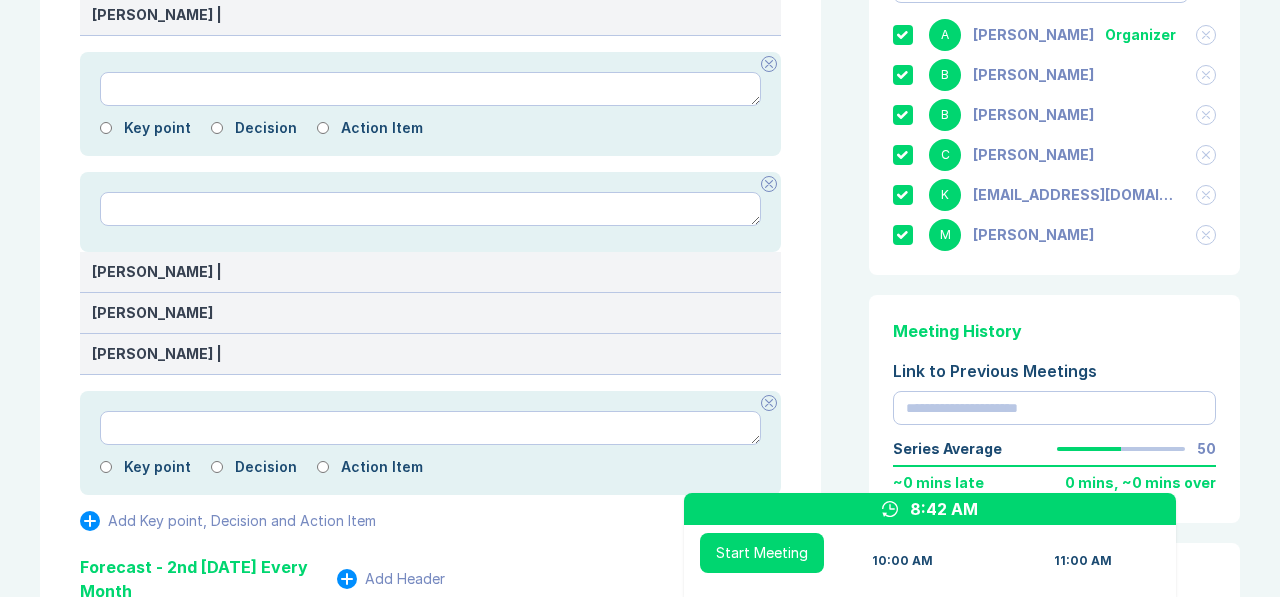 scroll, scrollTop: 544, scrollLeft: 0, axis: vertical 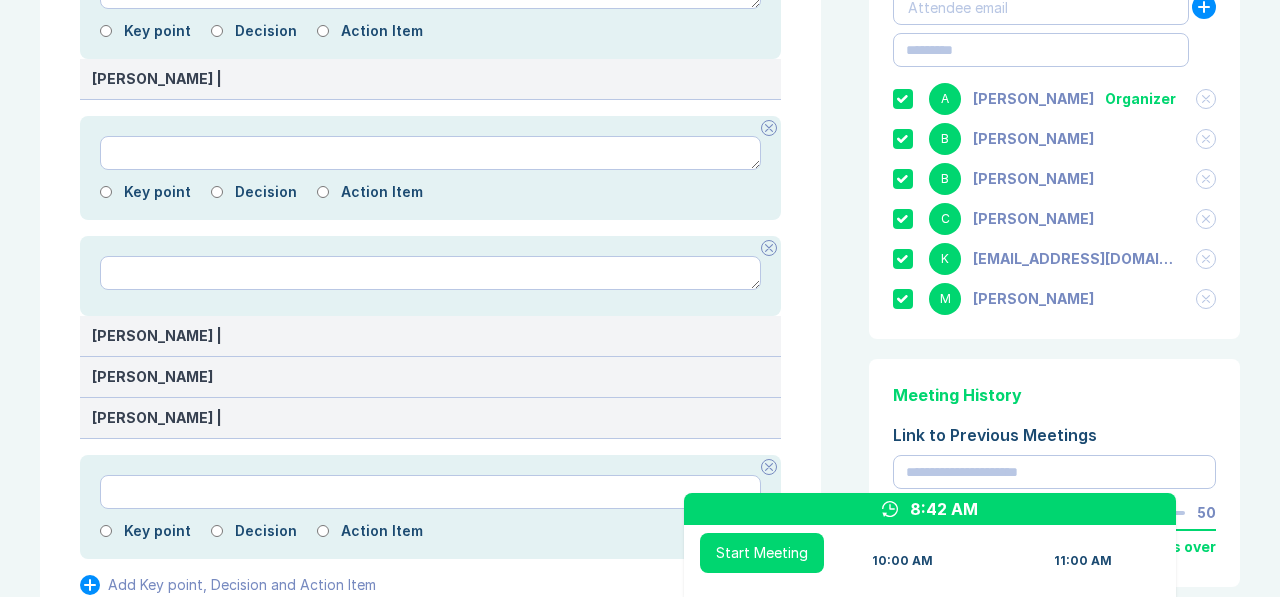 click 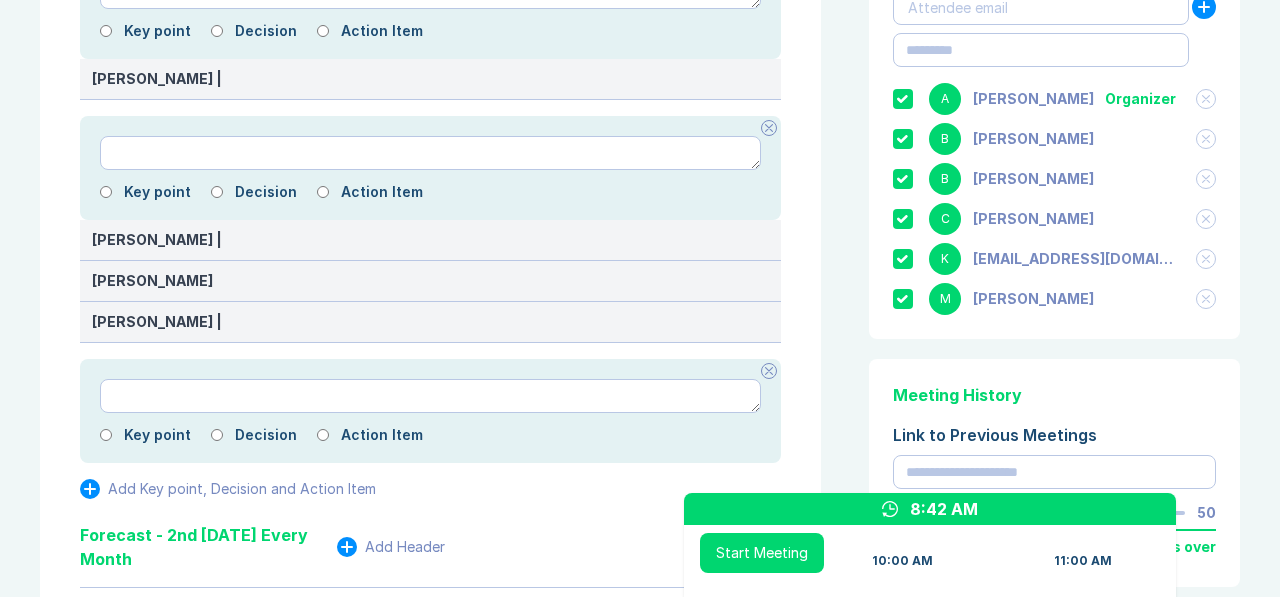 click at bounding box center [769, 128] 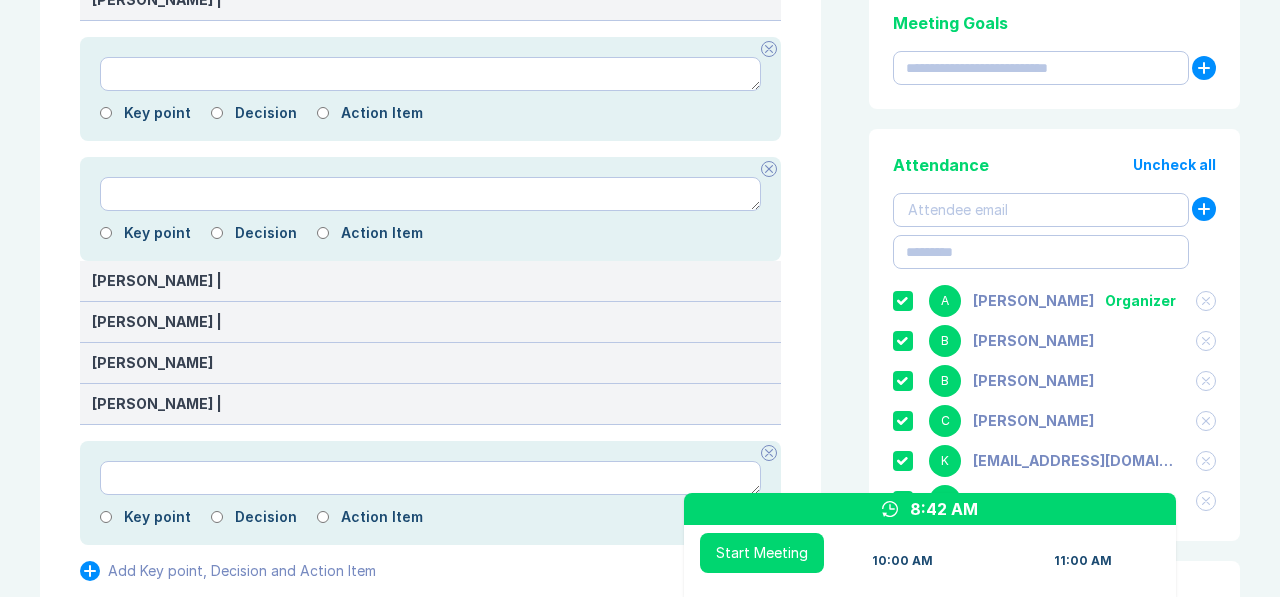scroll, scrollTop: 306, scrollLeft: 0, axis: vertical 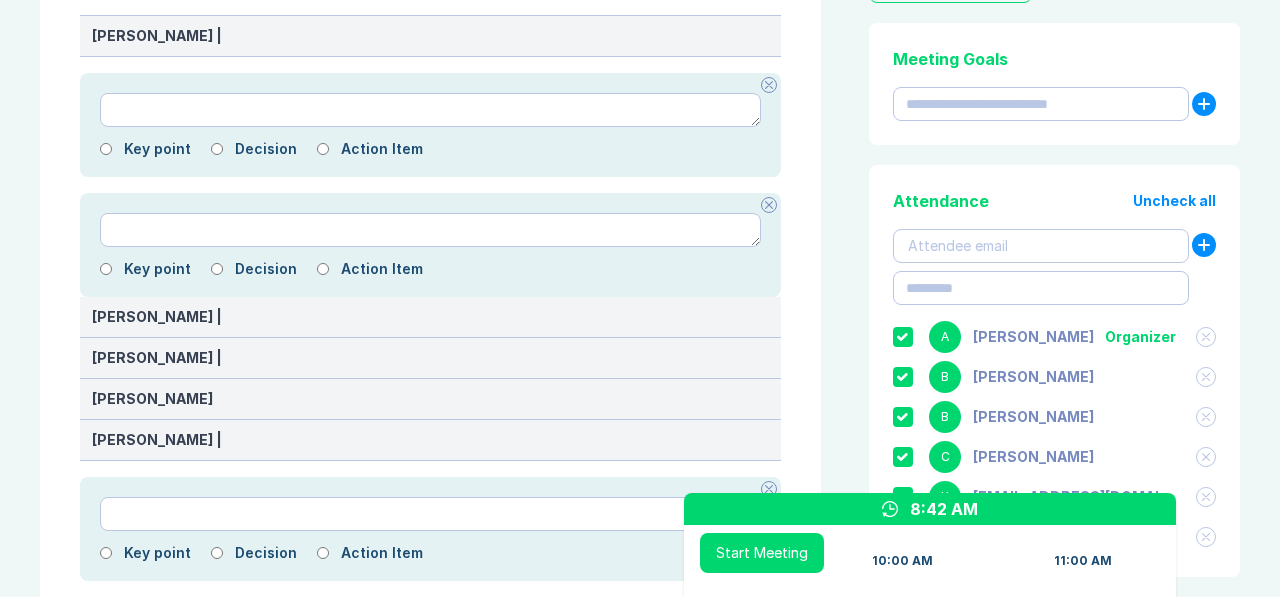 click at bounding box center [769, 205] 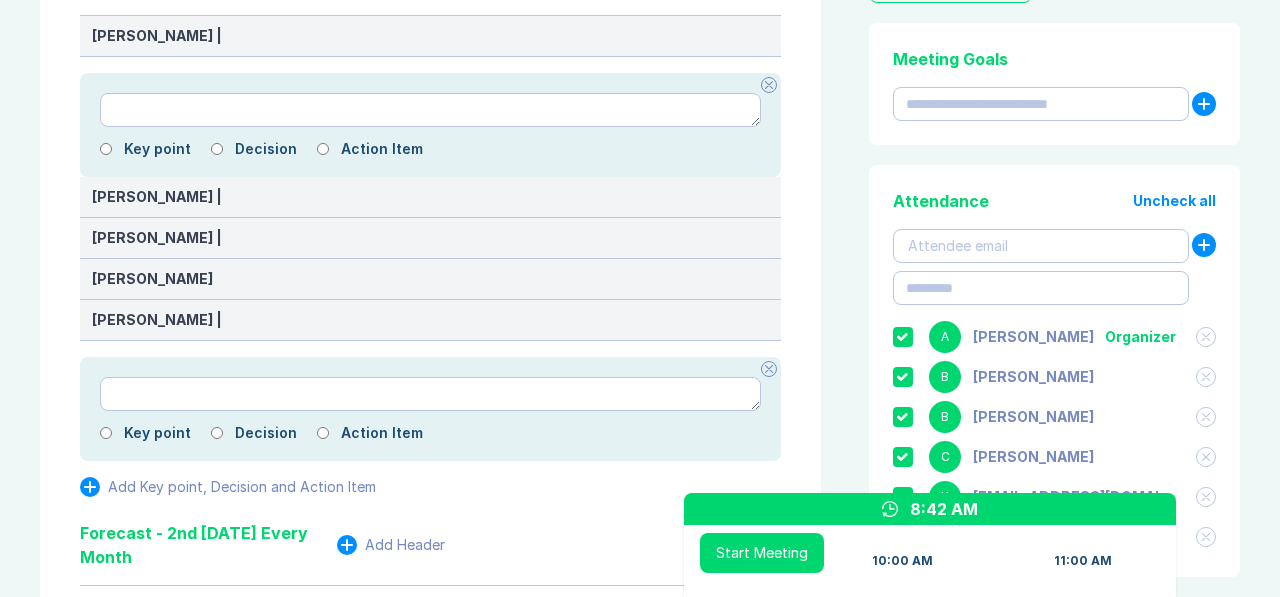 click 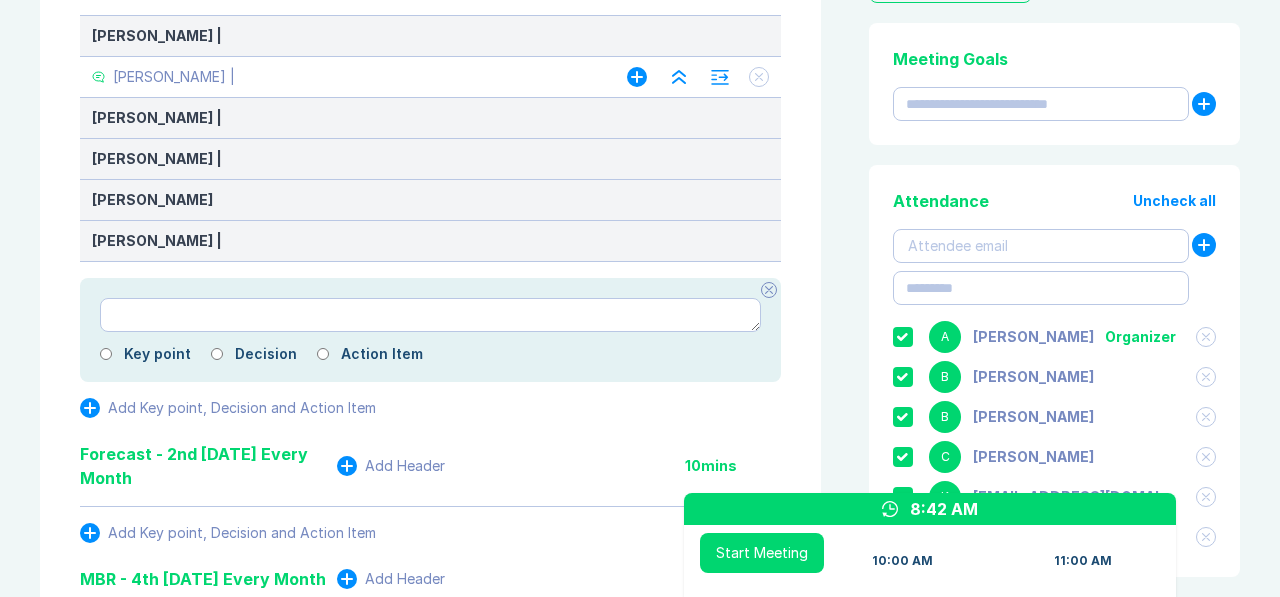 click 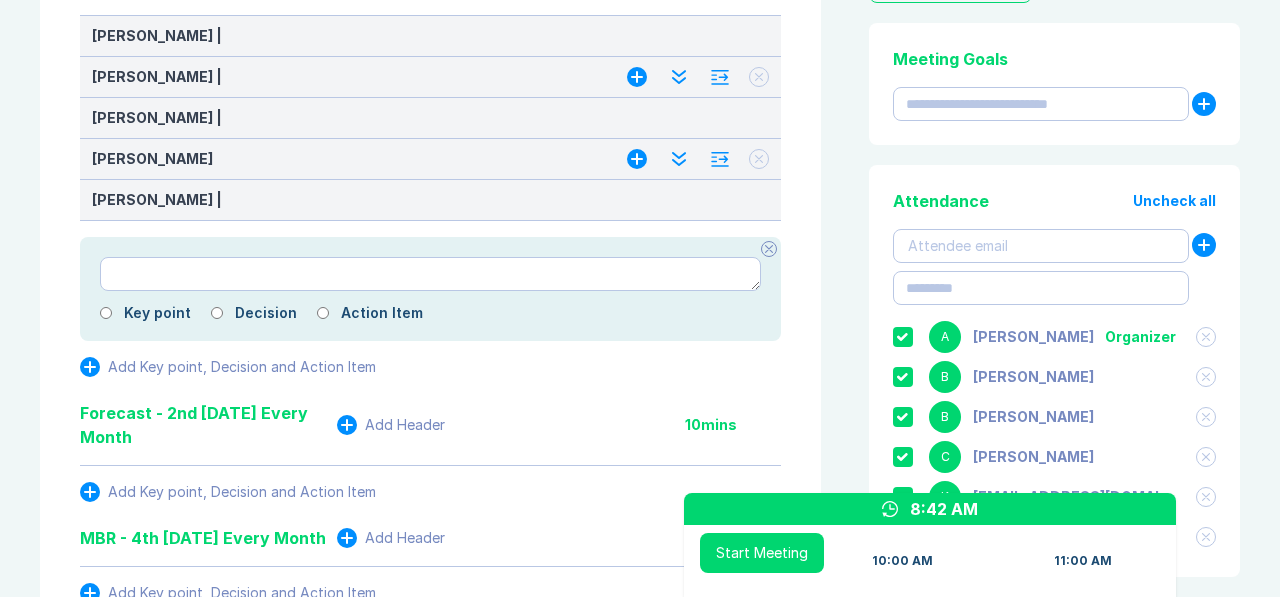 click on "Krishnan Hariharan" at bounding box center (339, 159) 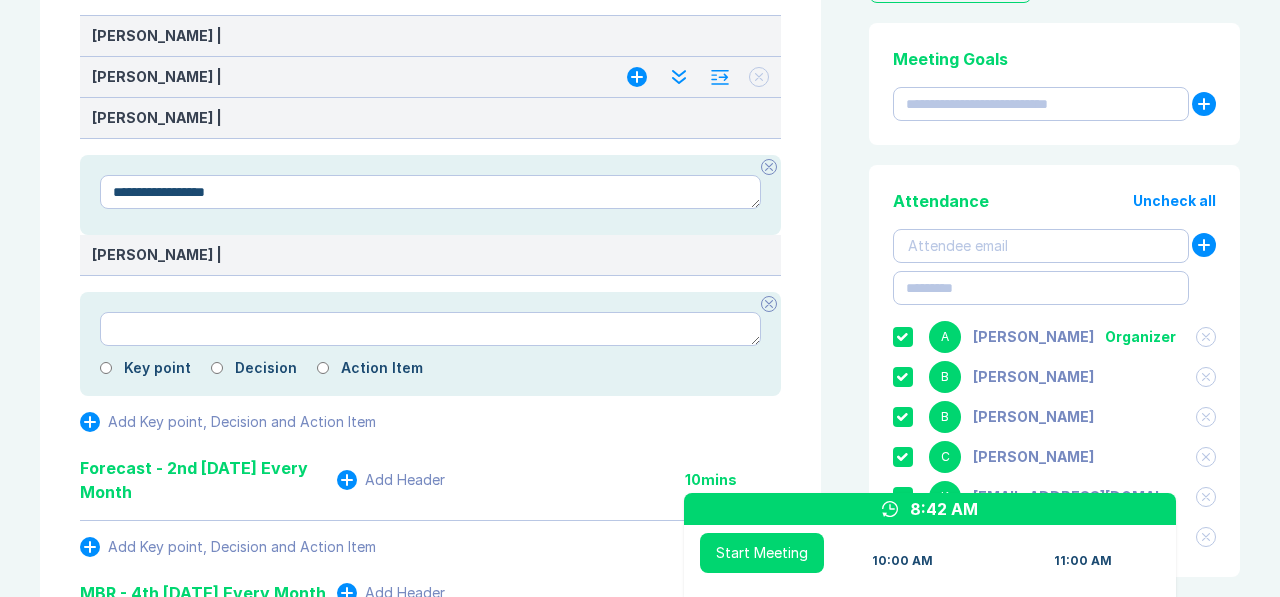 click on "**********" at bounding box center (430, 192) 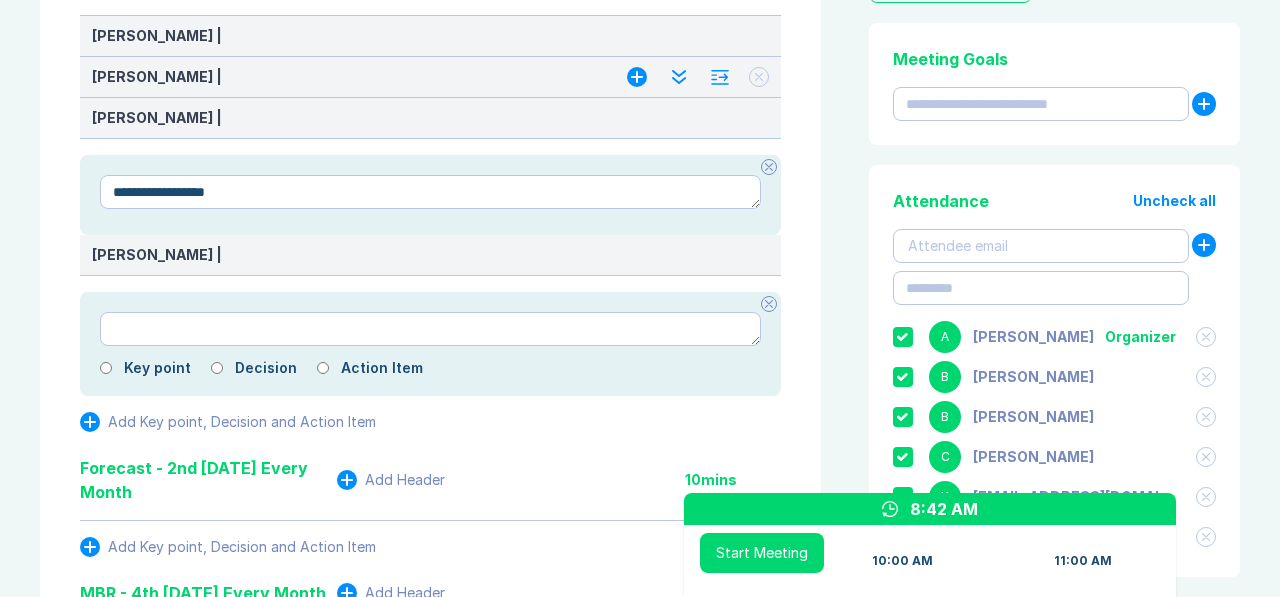 type on "*" 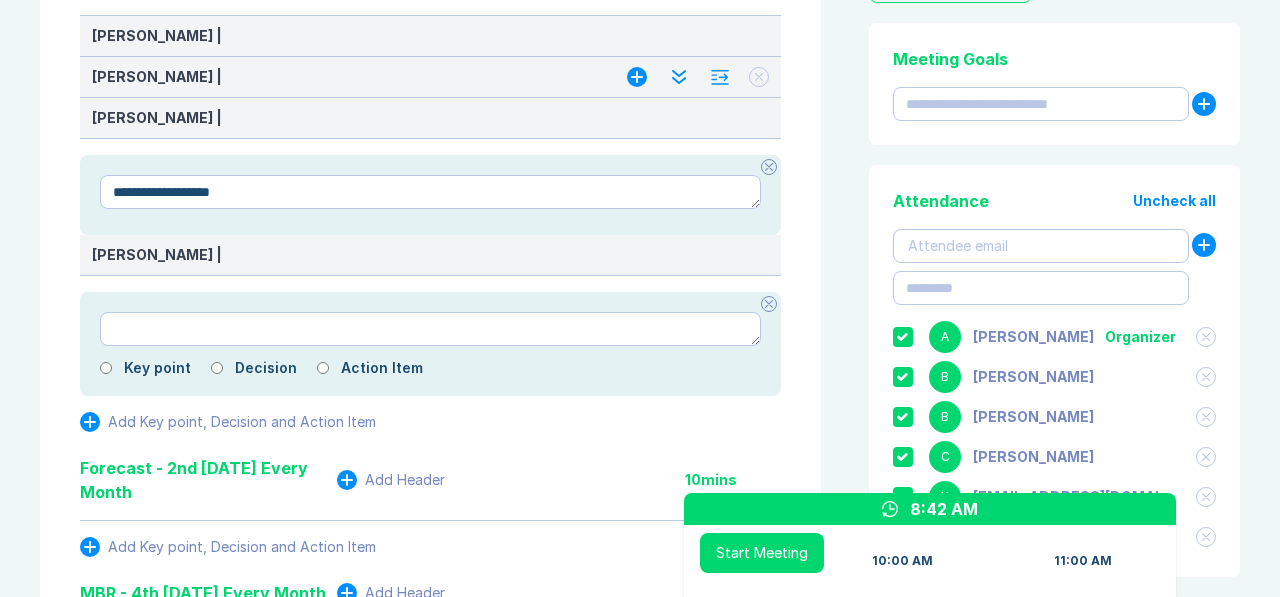 type on "*" 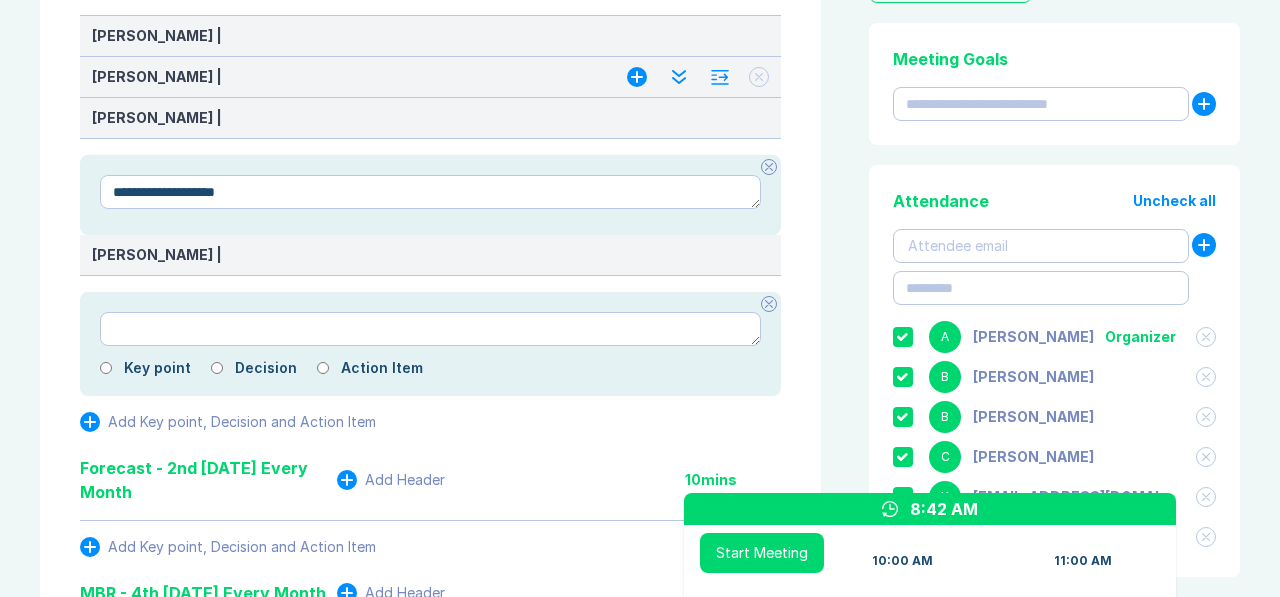 type on "*" 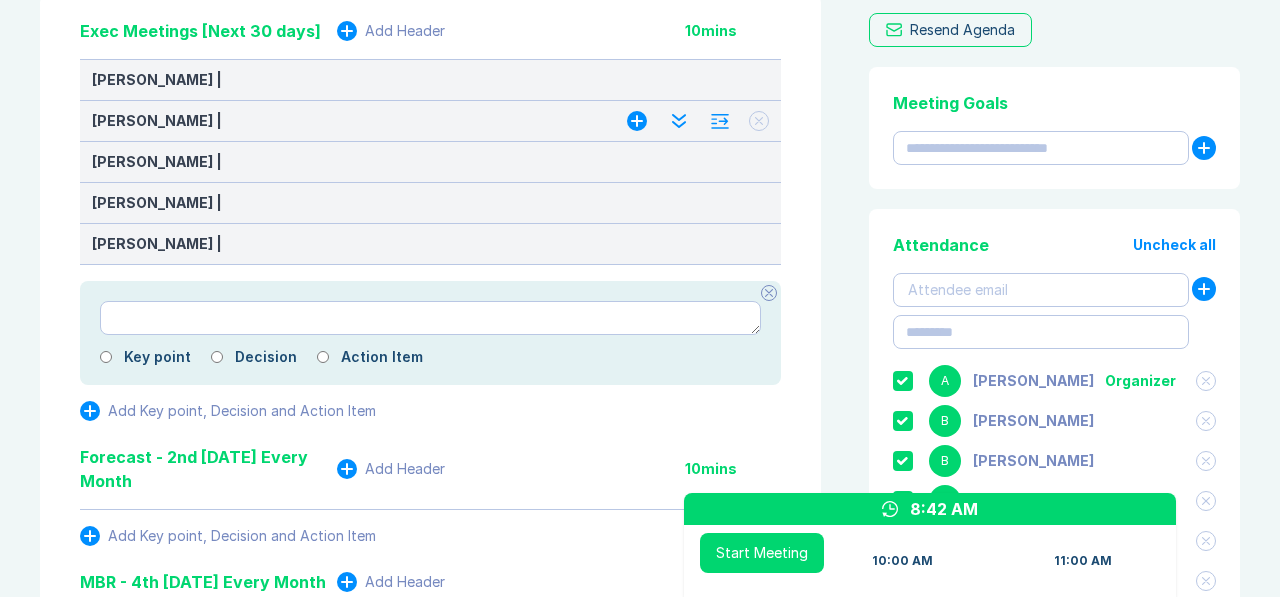 scroll, scrollTop: 259, scrollLeft: 0, axis: vertical 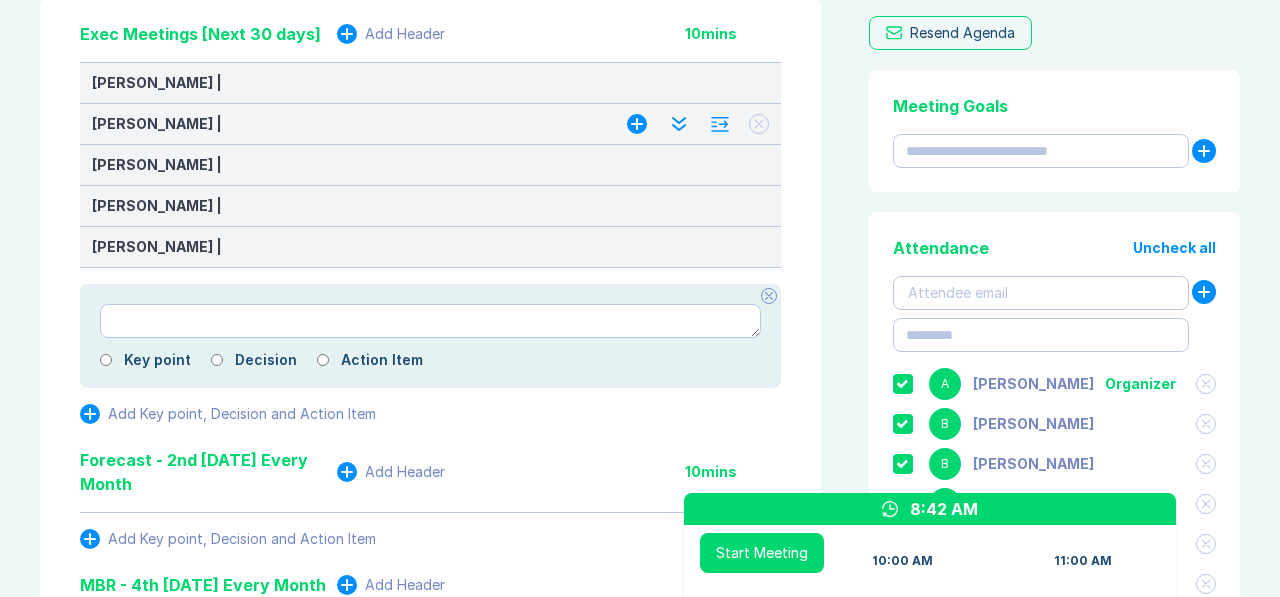 click 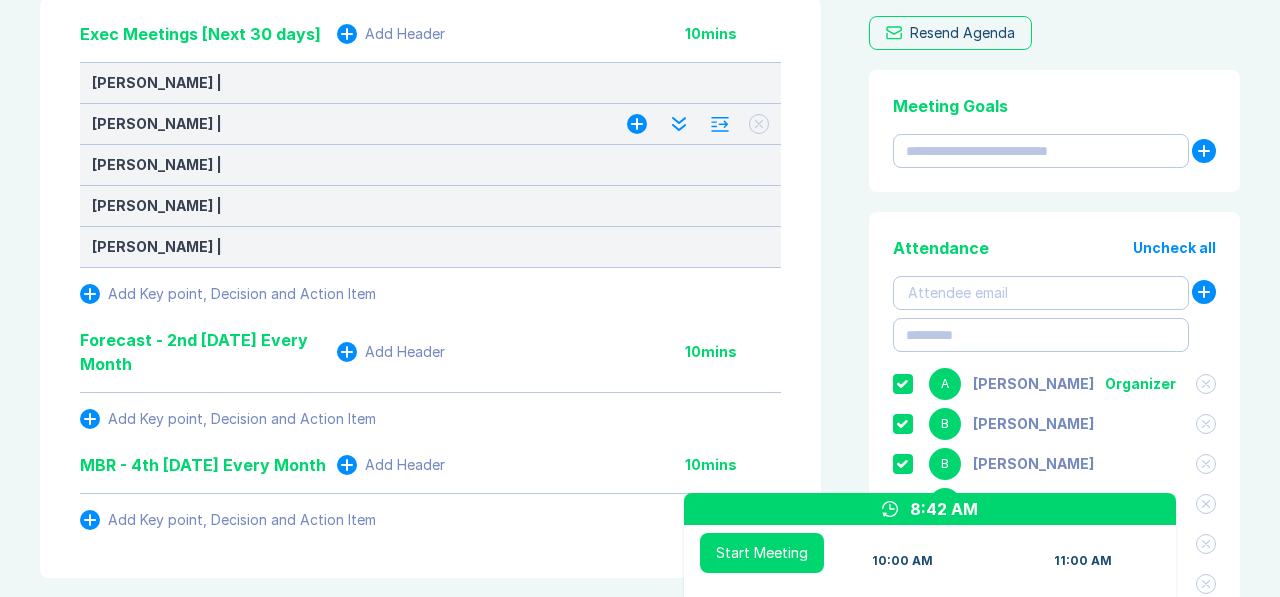 click 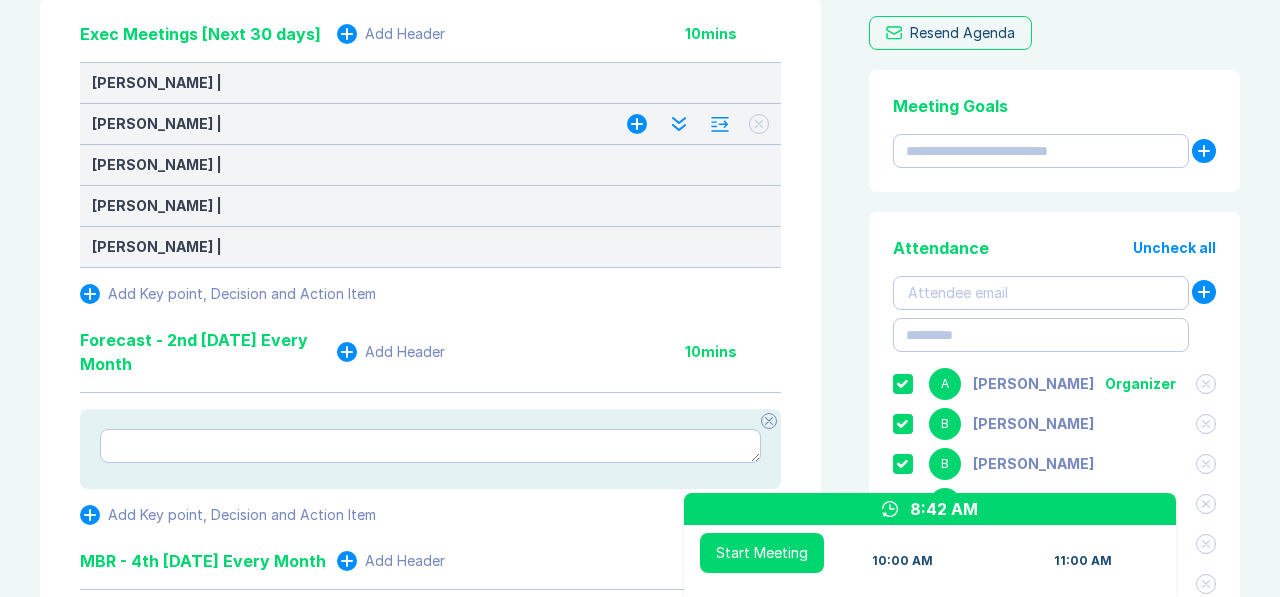 type on "*" 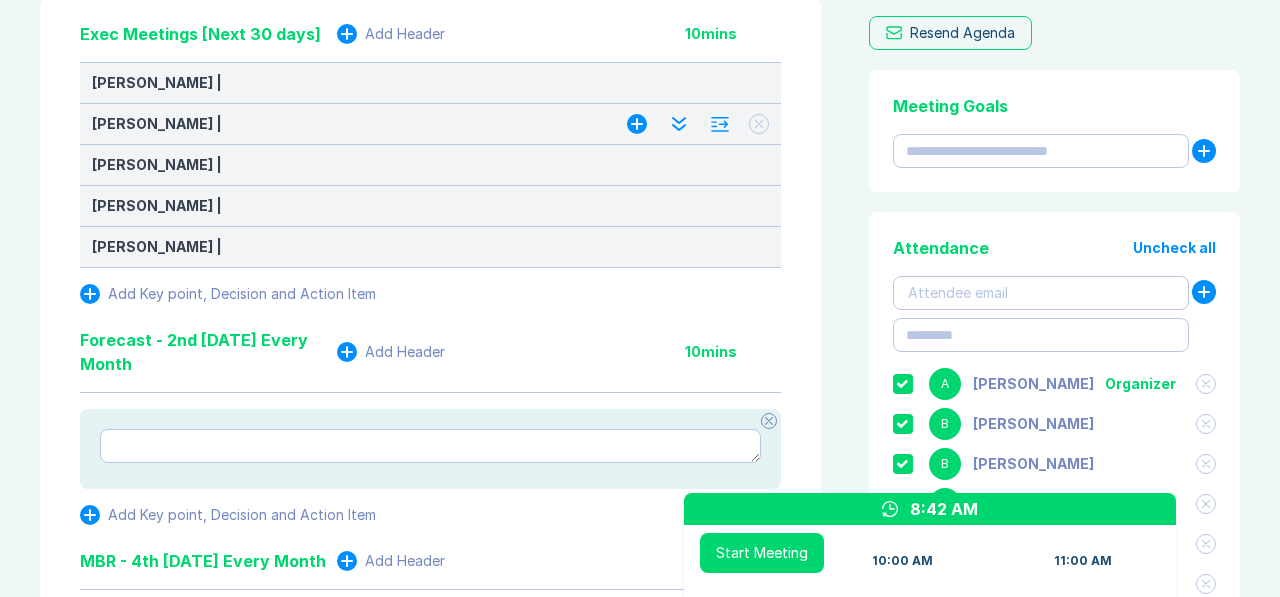 type on "*" 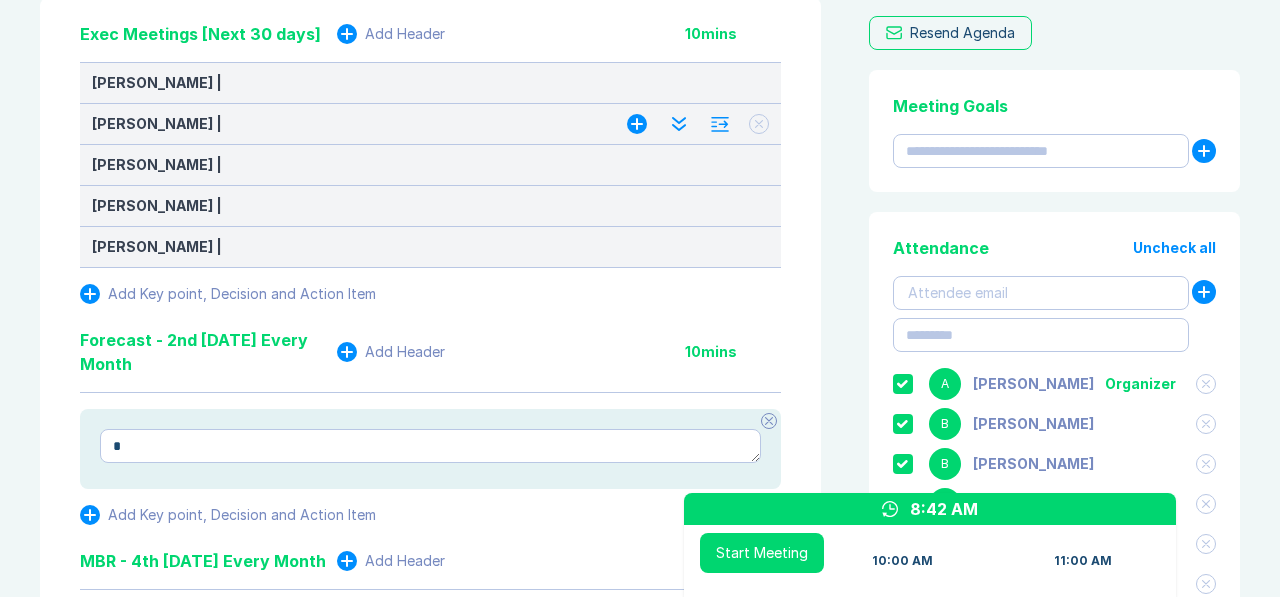 type on "*" 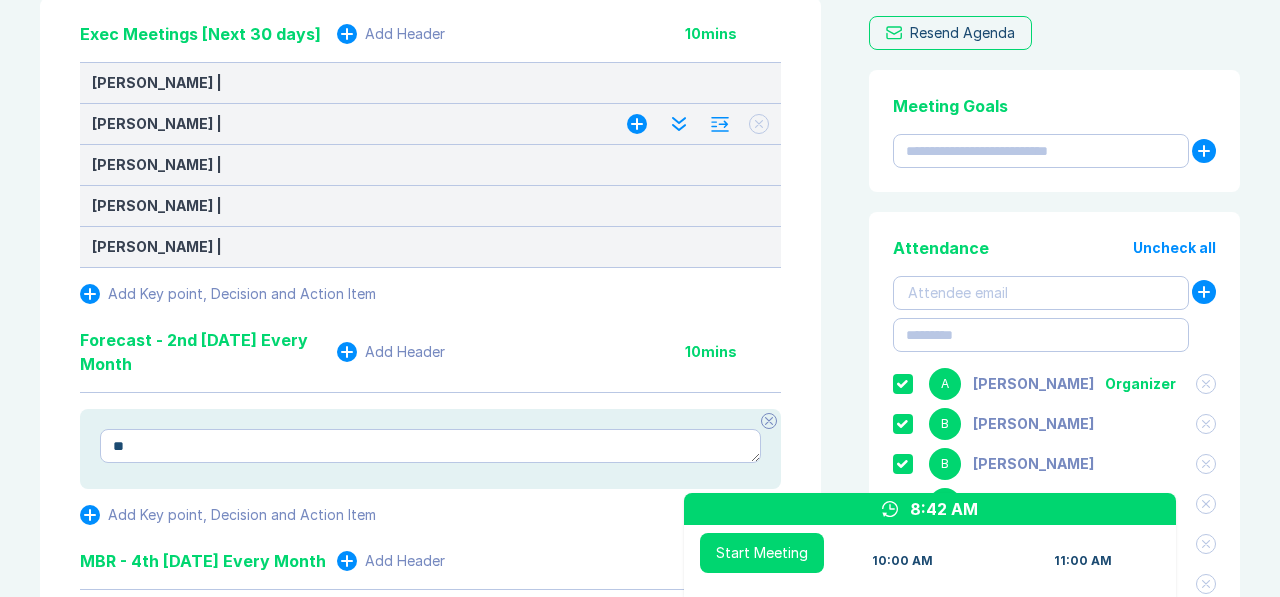 type on "*" 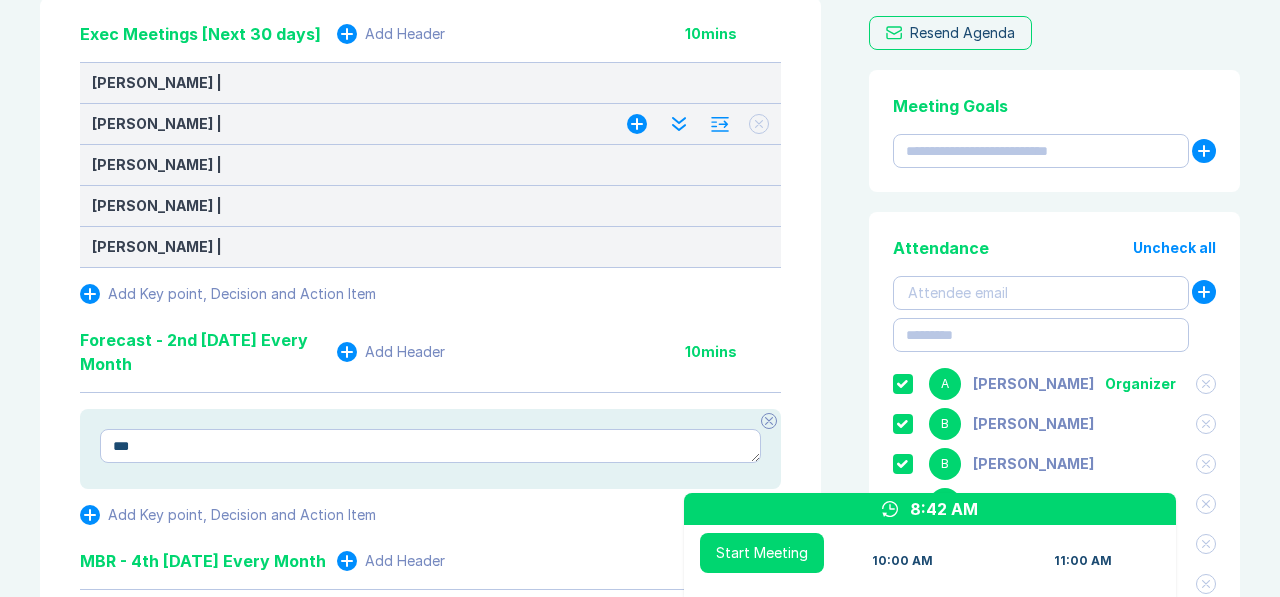 type on "*" 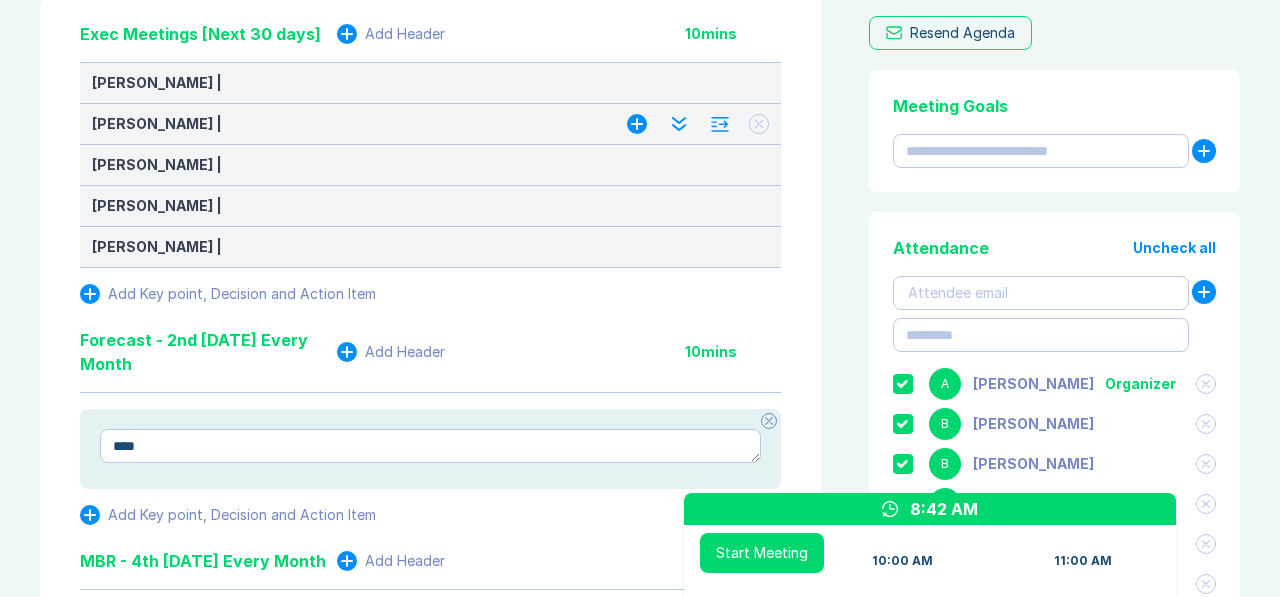 type 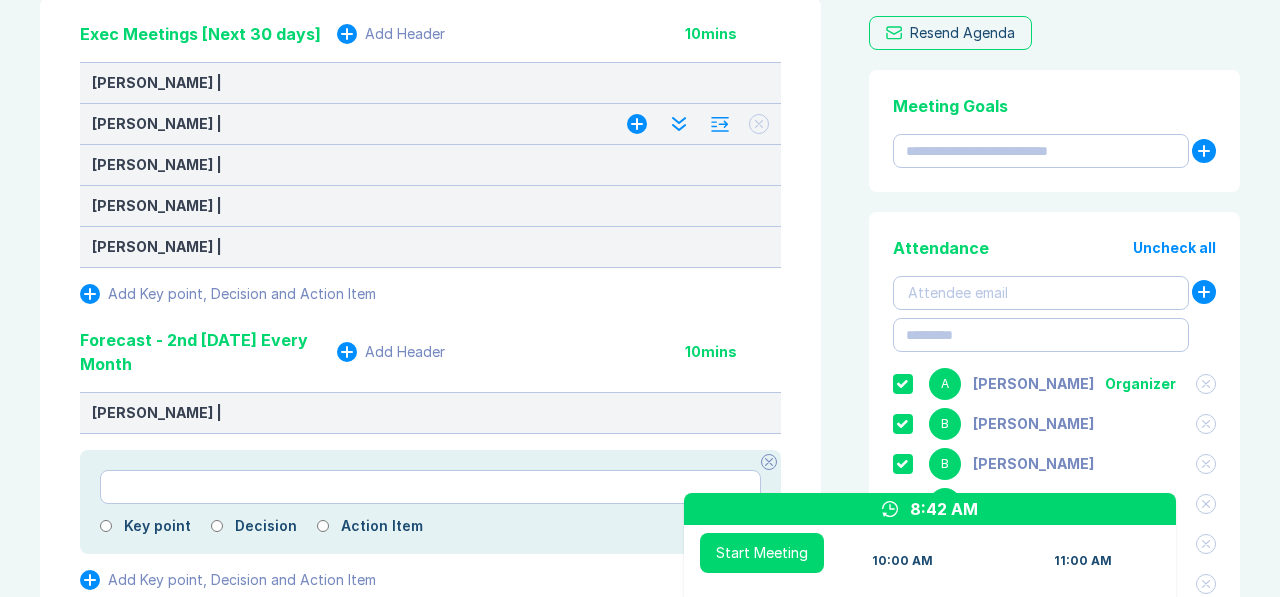 click on "Add Header" at bounding box center (405, 352) 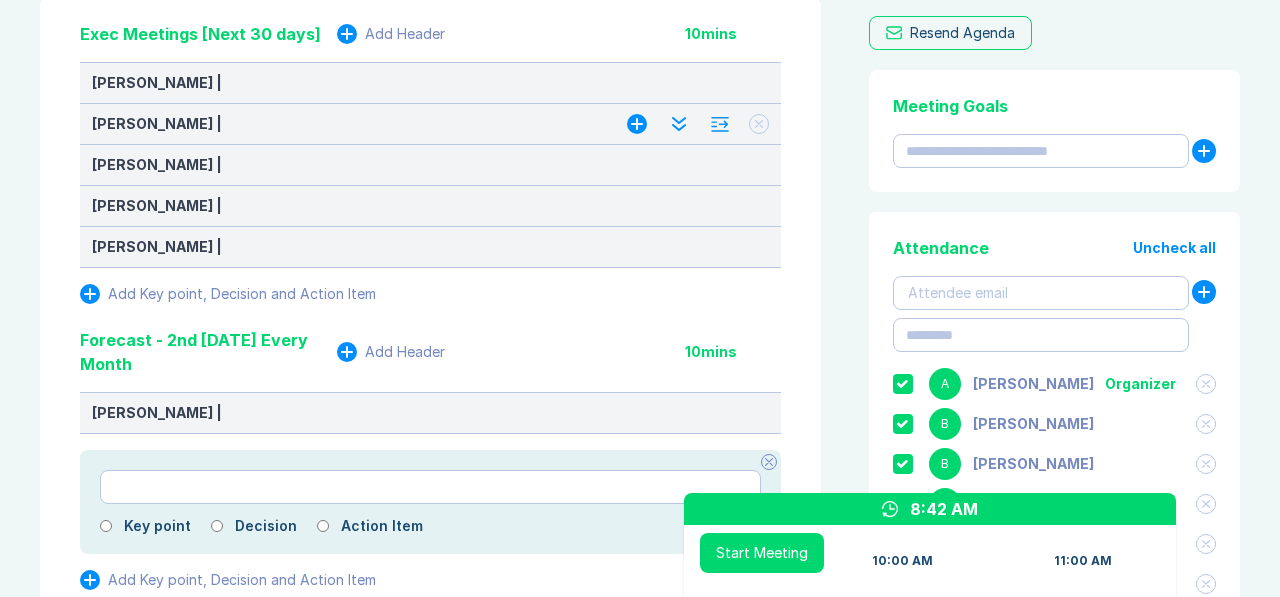 scroll, scrollTop: 568, scrollLeft: 0, axis: vertical 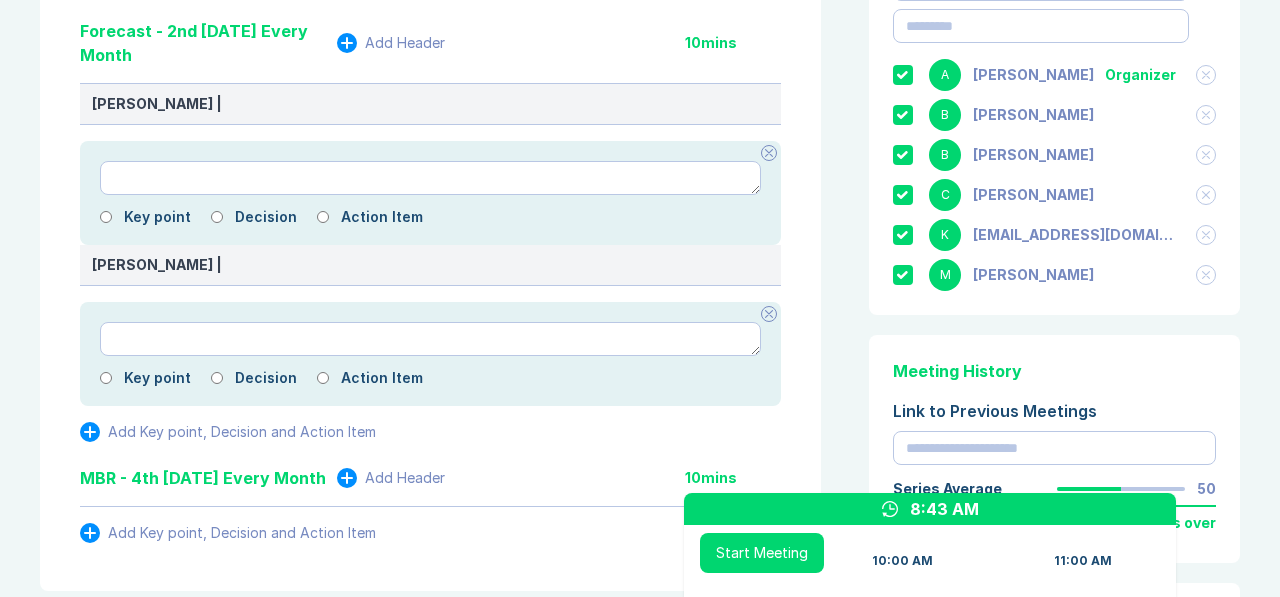 click 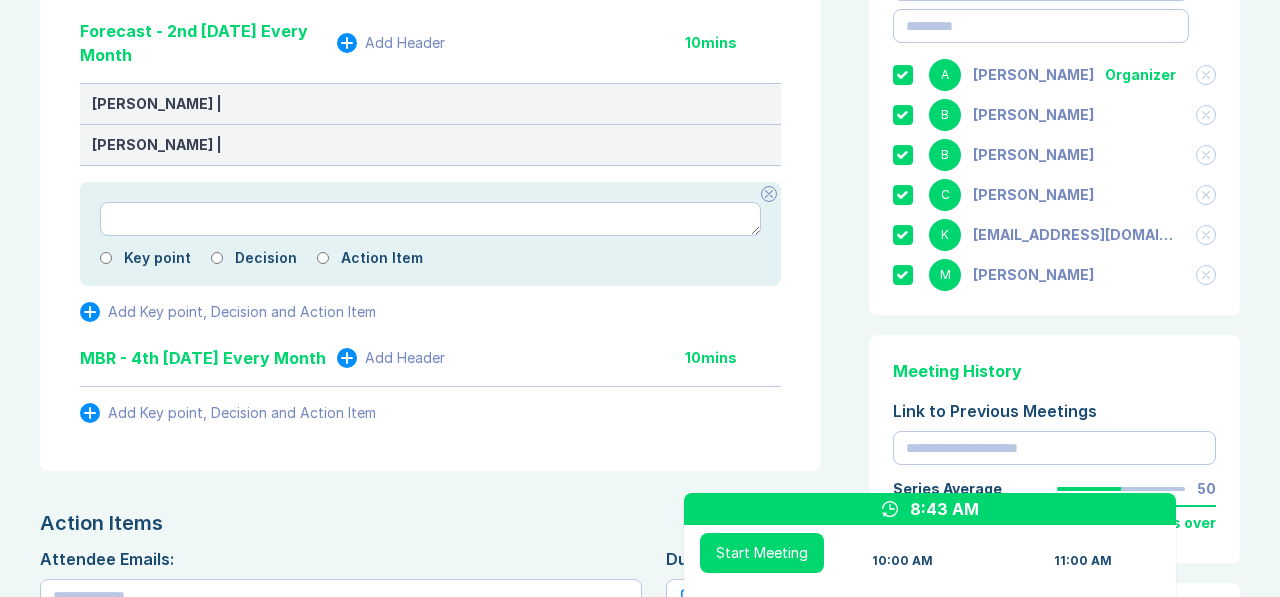 click 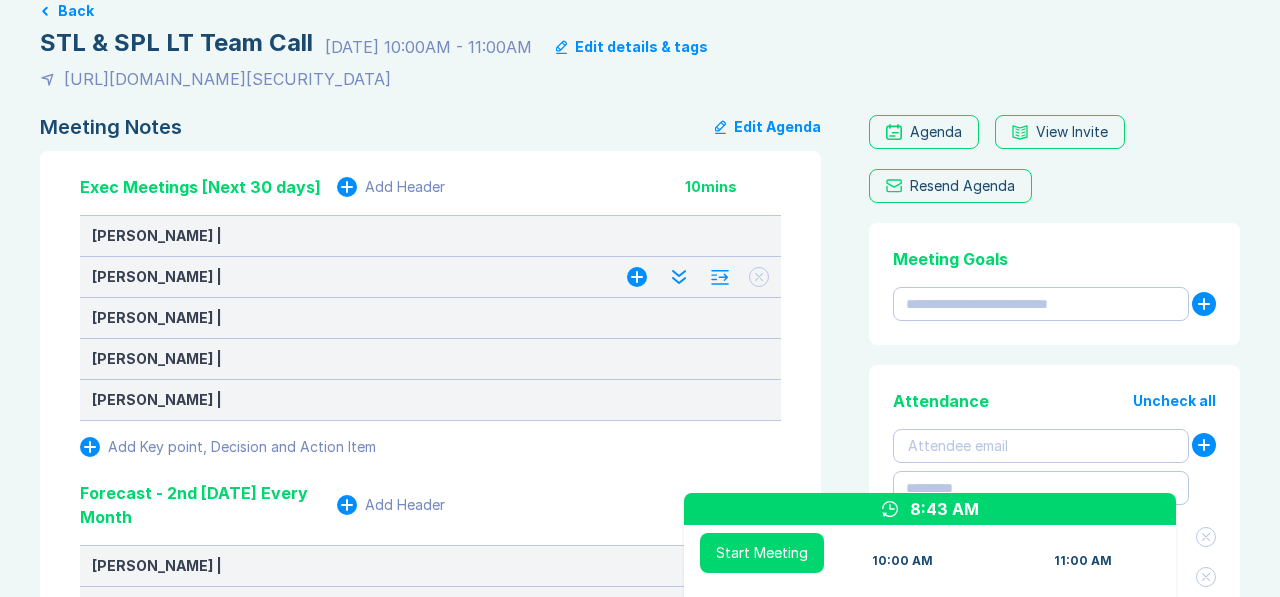 scroll, scrollTop: 89, scrollLeft: 0, axis: vertical 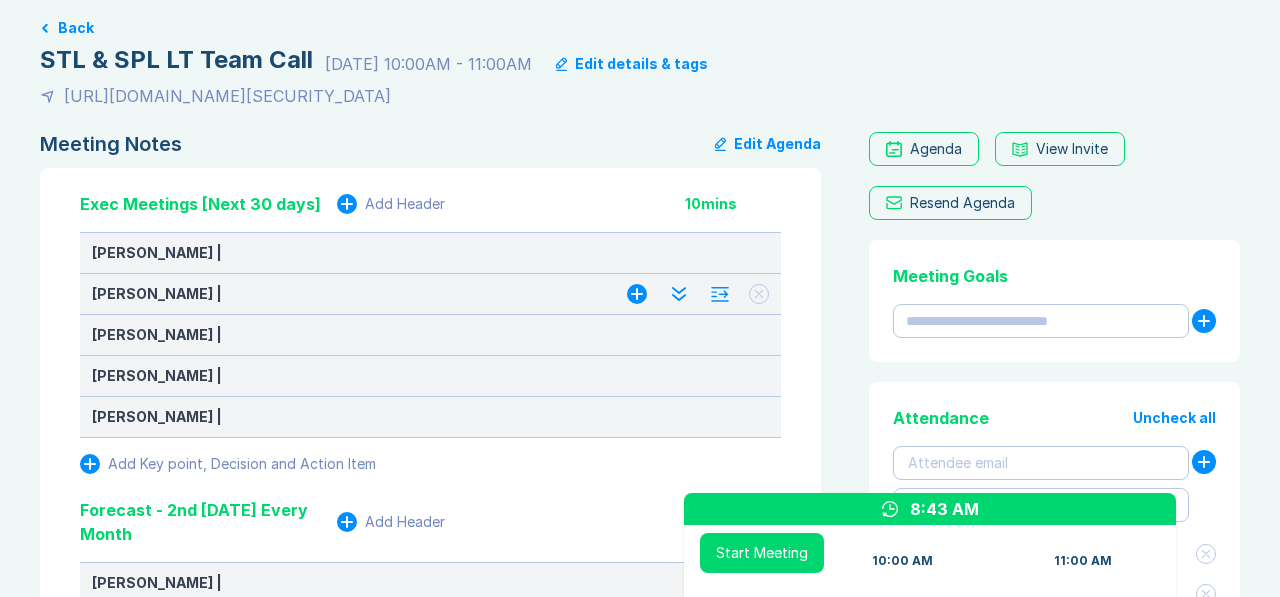 click on "**********" at bounding box center (640, 871) 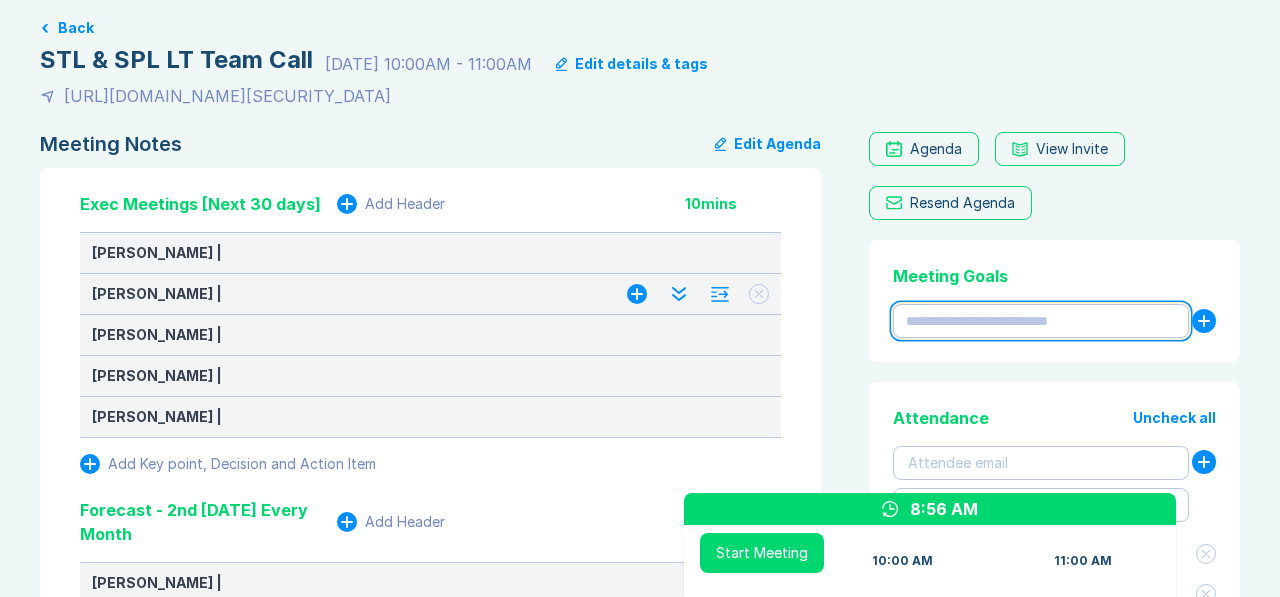 click at bounding box center (1041, 321) 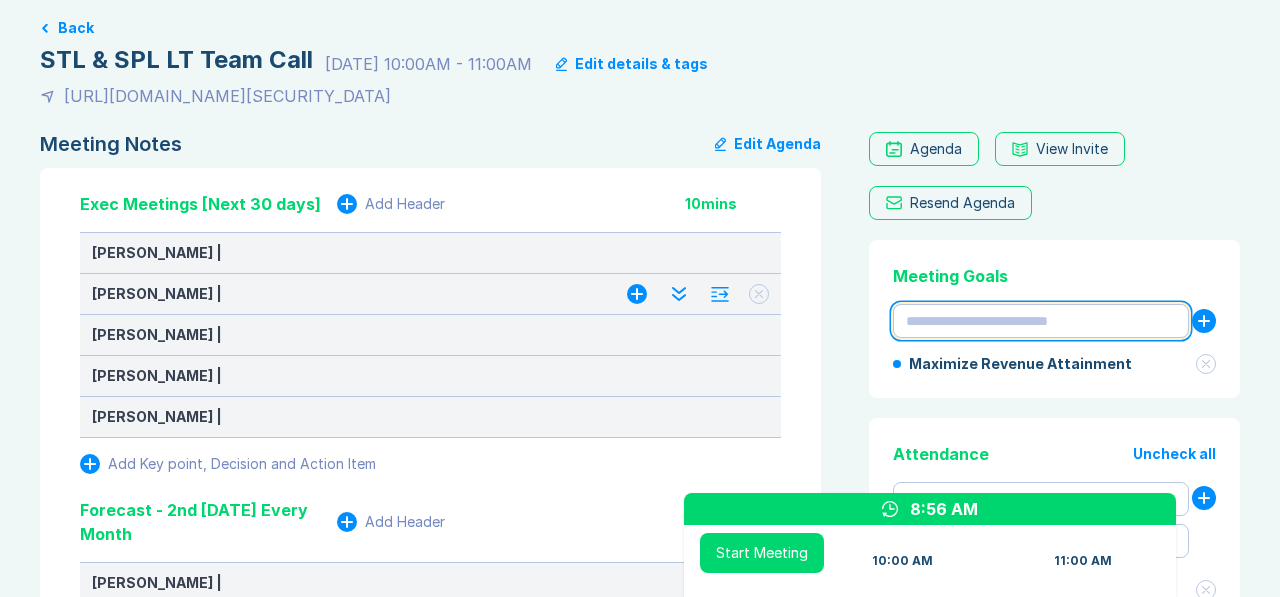 click at bounding box center (1041, 321) 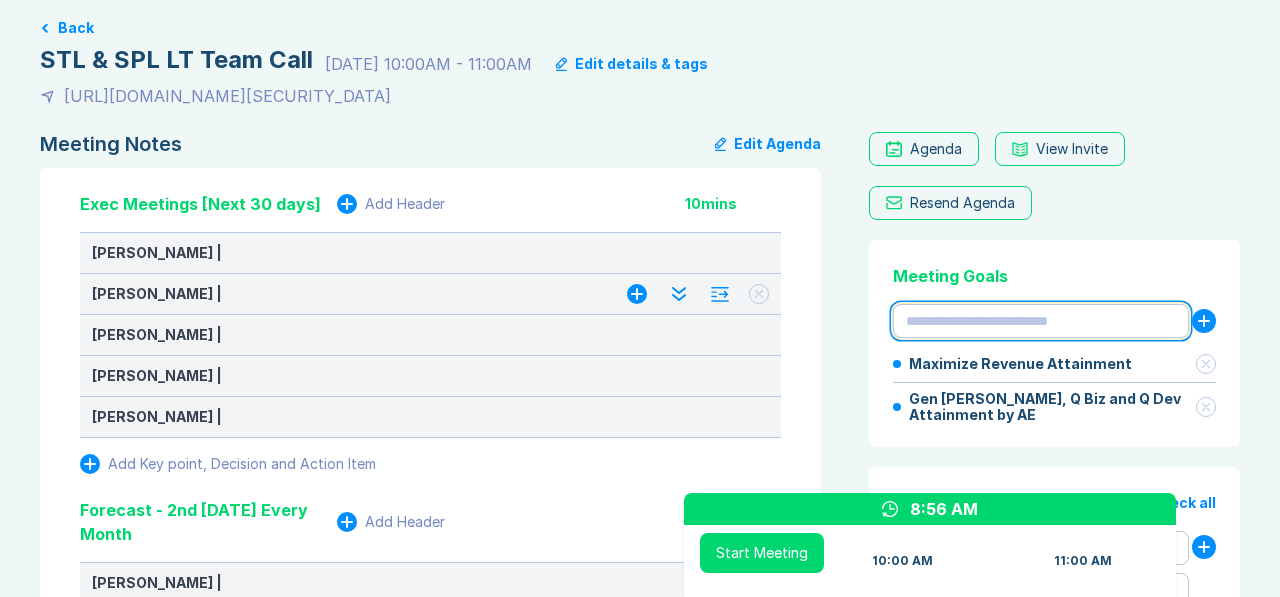 click at bounding box center (1041, 321) 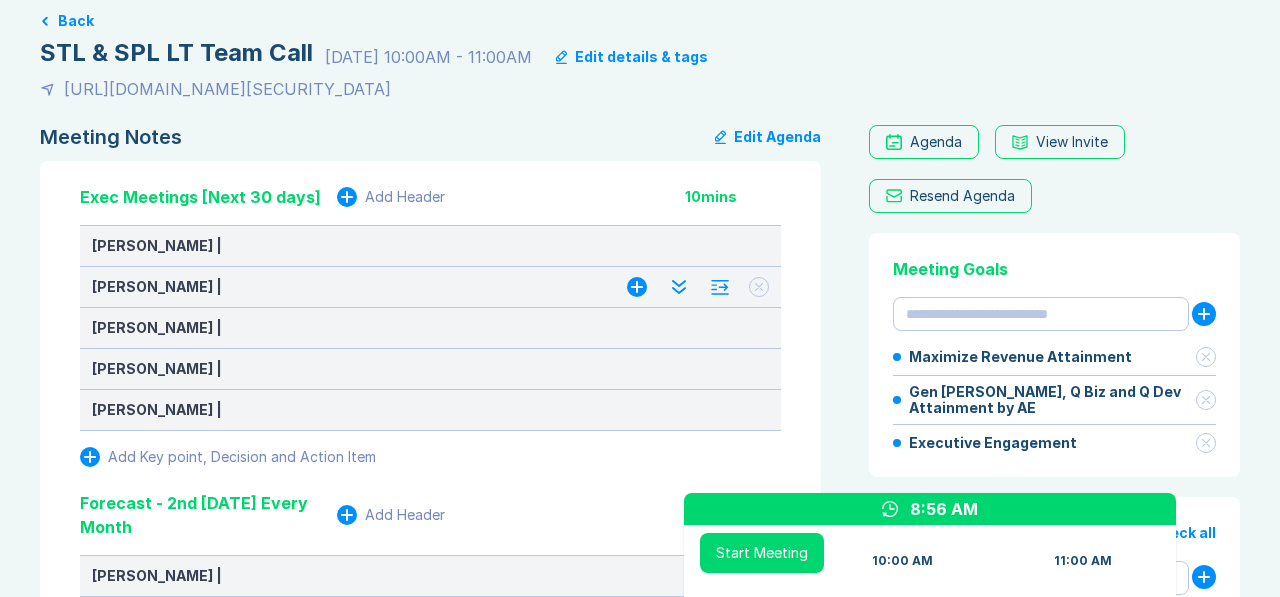 scroll, scrollTop: 96, scrollLeft: 0, axis: vertical 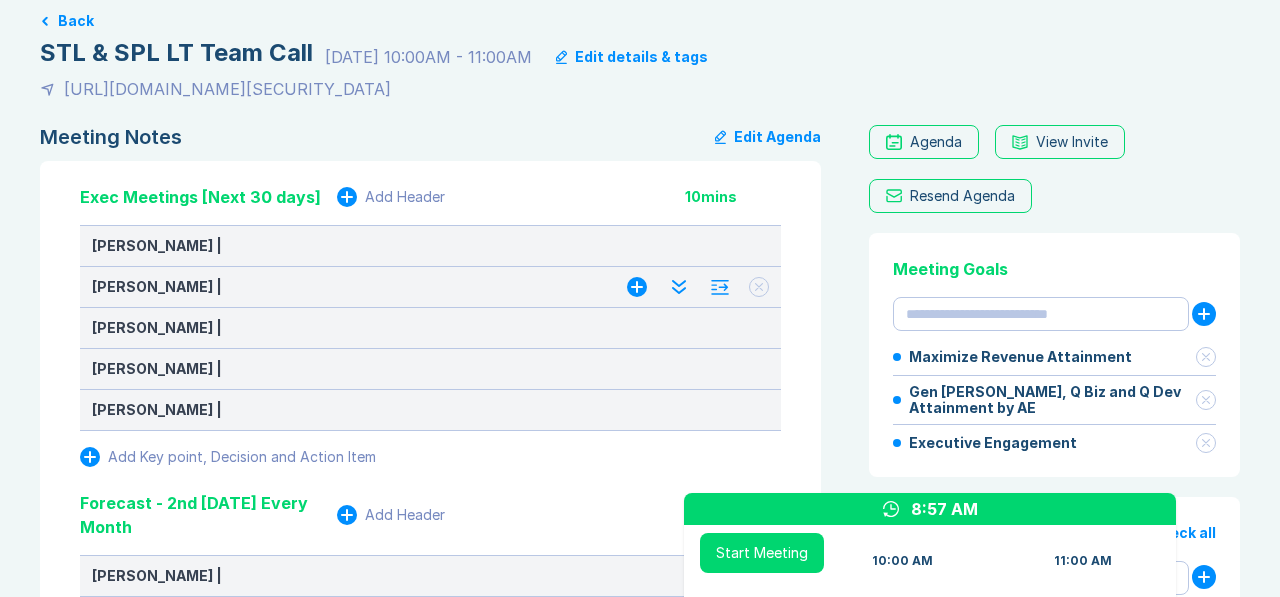 click on "Edit Agenda" at bounding box center (768, 137) 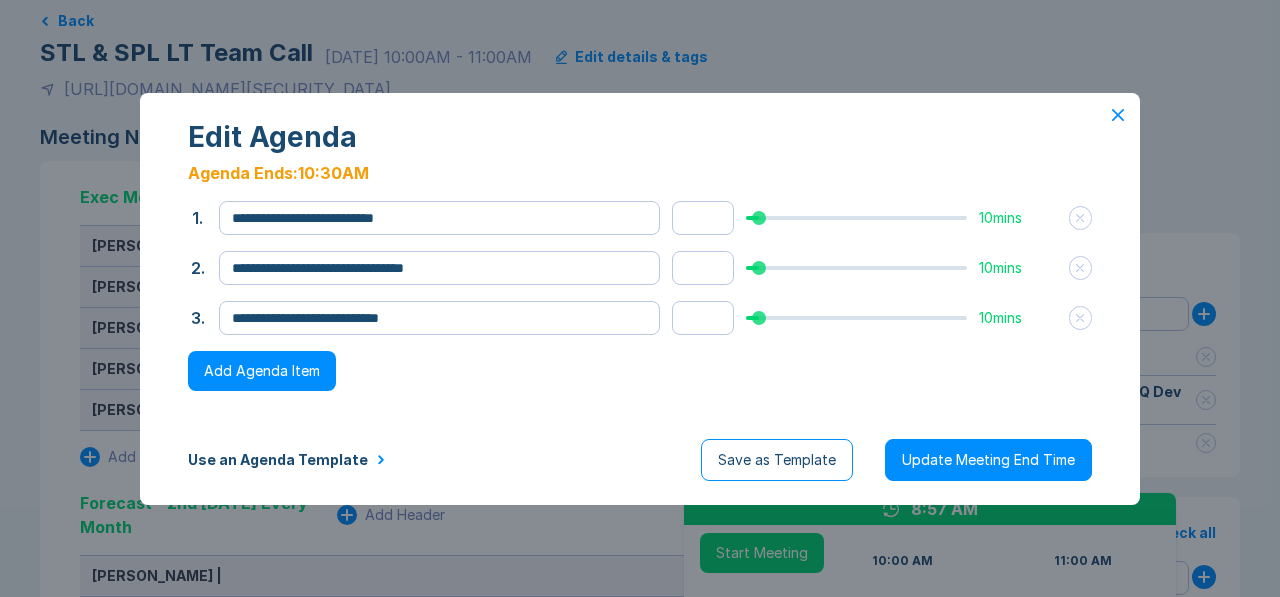 click on "Add Agenda Item" at bounding box center (262, 371) 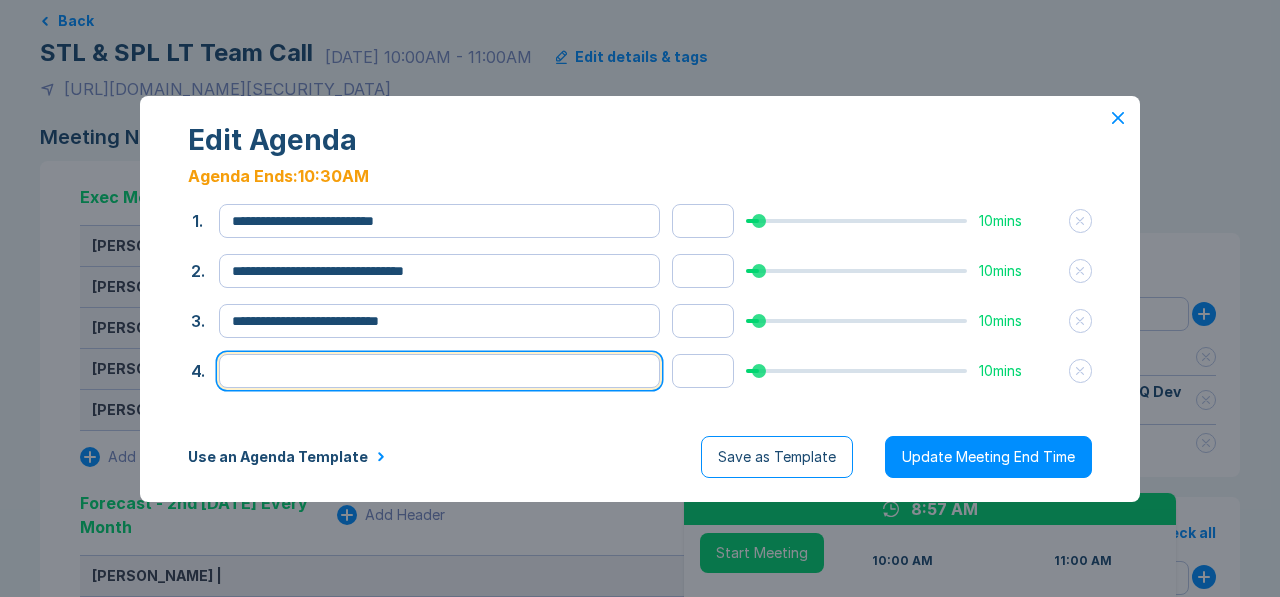 click at bounding box center [439, 371] 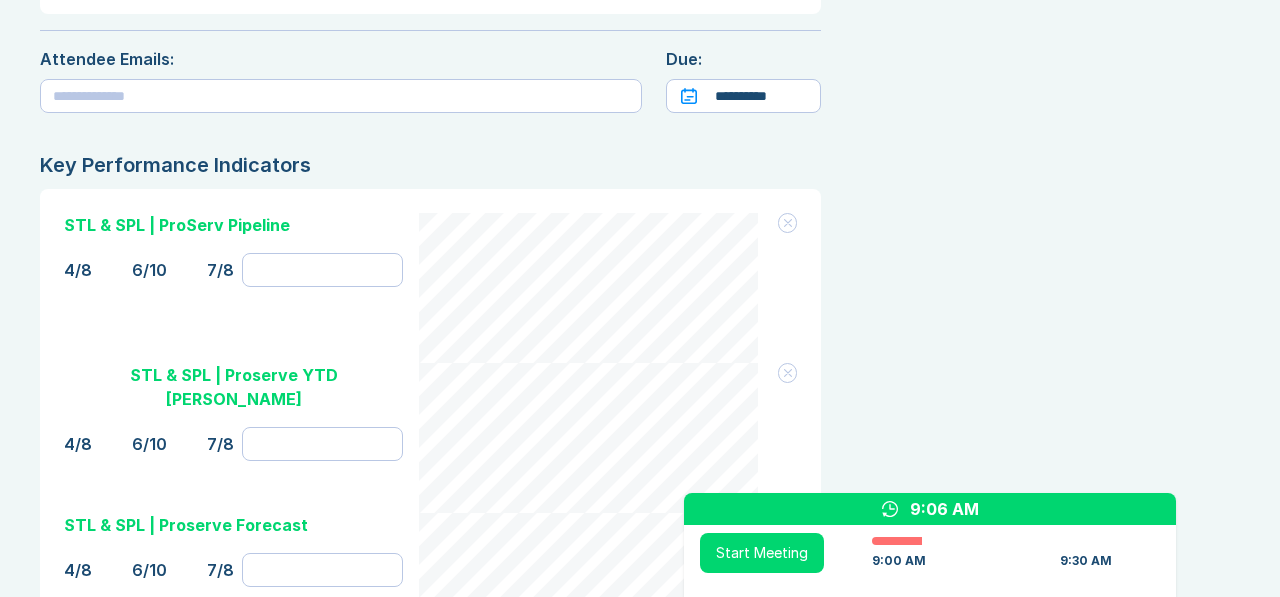 scroll, scrollTop: 2300, scrollLeft: 0, axis: vertical 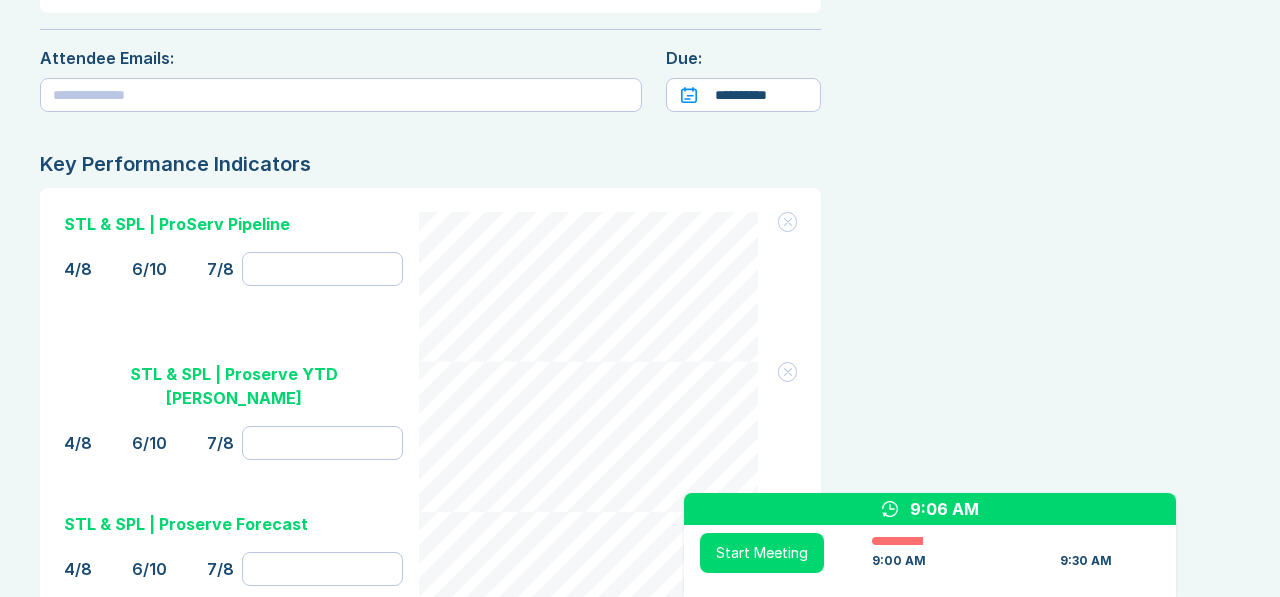 click on "STL & SPL | ProServ Pipeline" at bounding box center [177, 224] 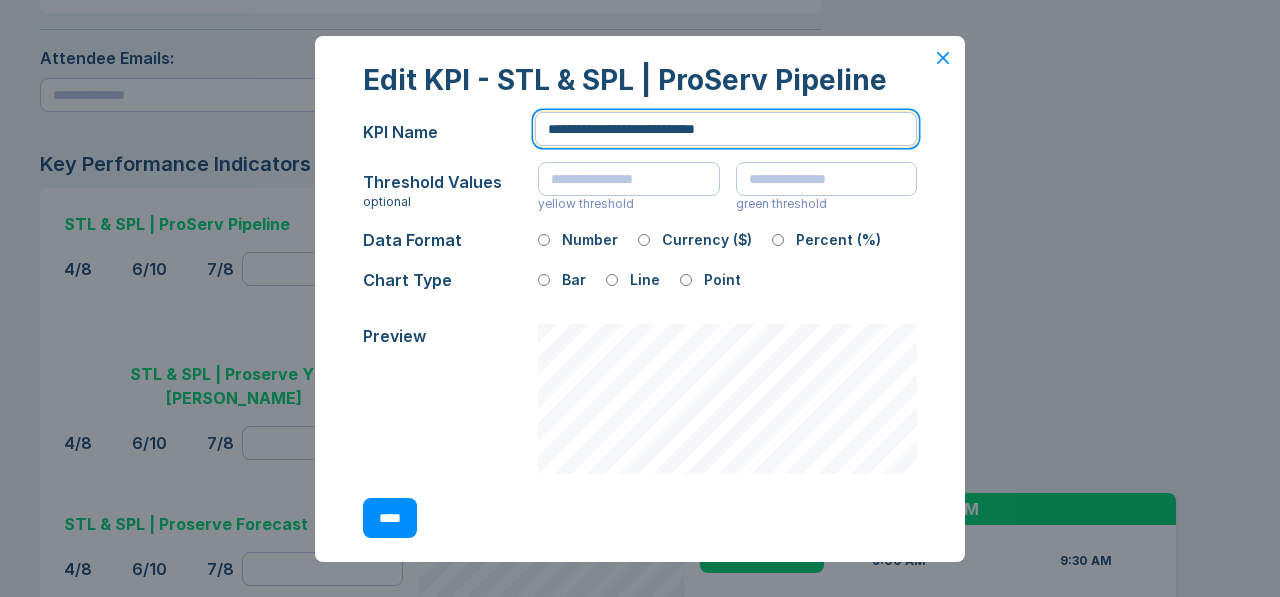 drag, startPoint x: 776, startPoint y: 130, endPoint x: 689, endPoint y: 127, distance: 87.05171 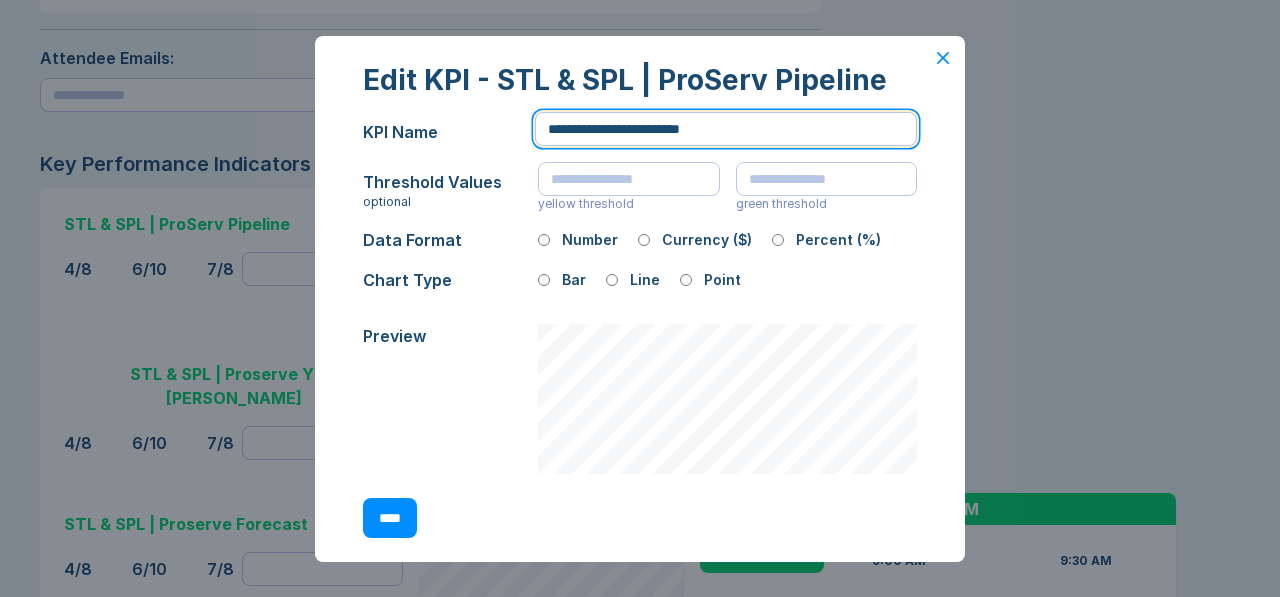 type on "**********" 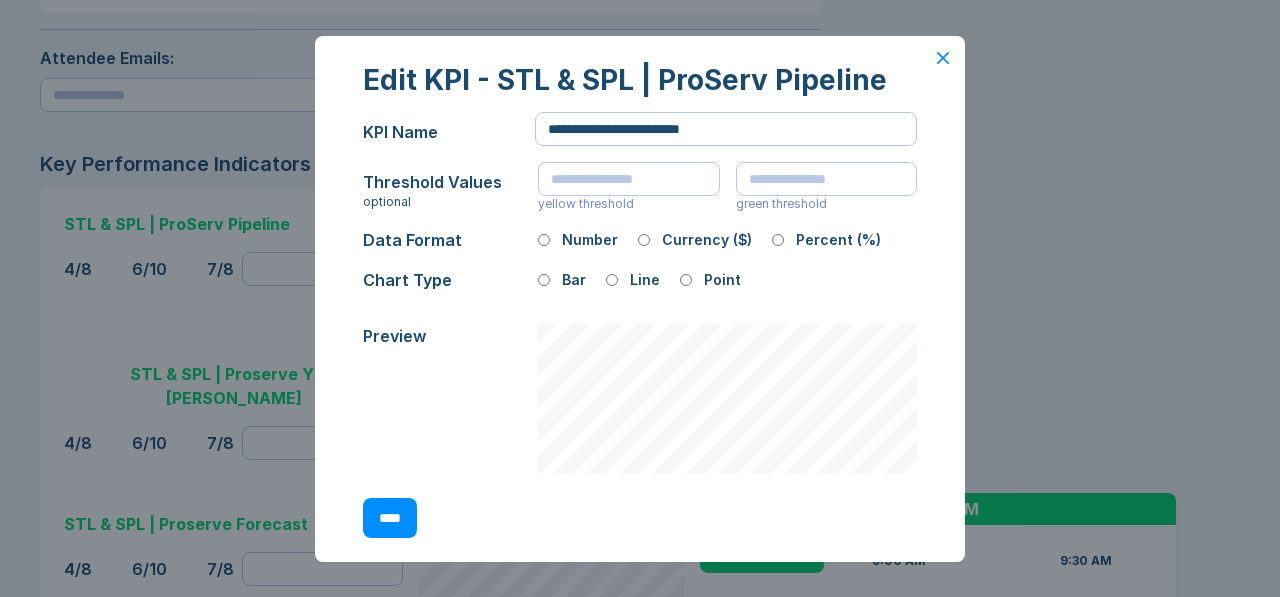 click on "****" at bounding box center (390, 518) 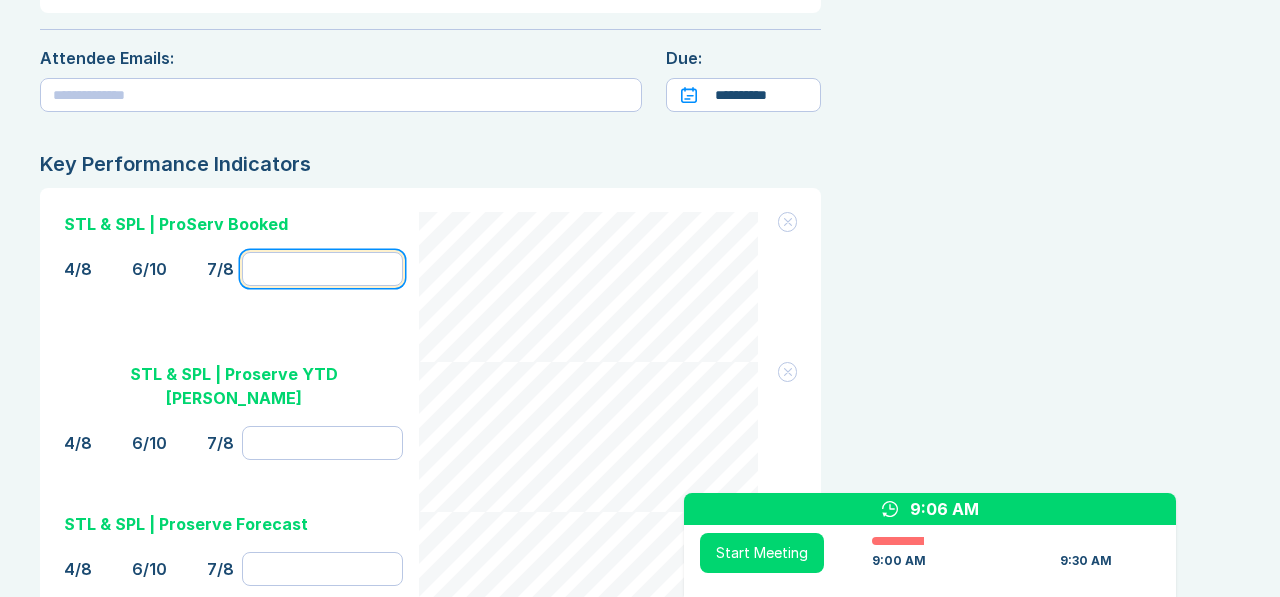 click at bounding box center [322, 269] 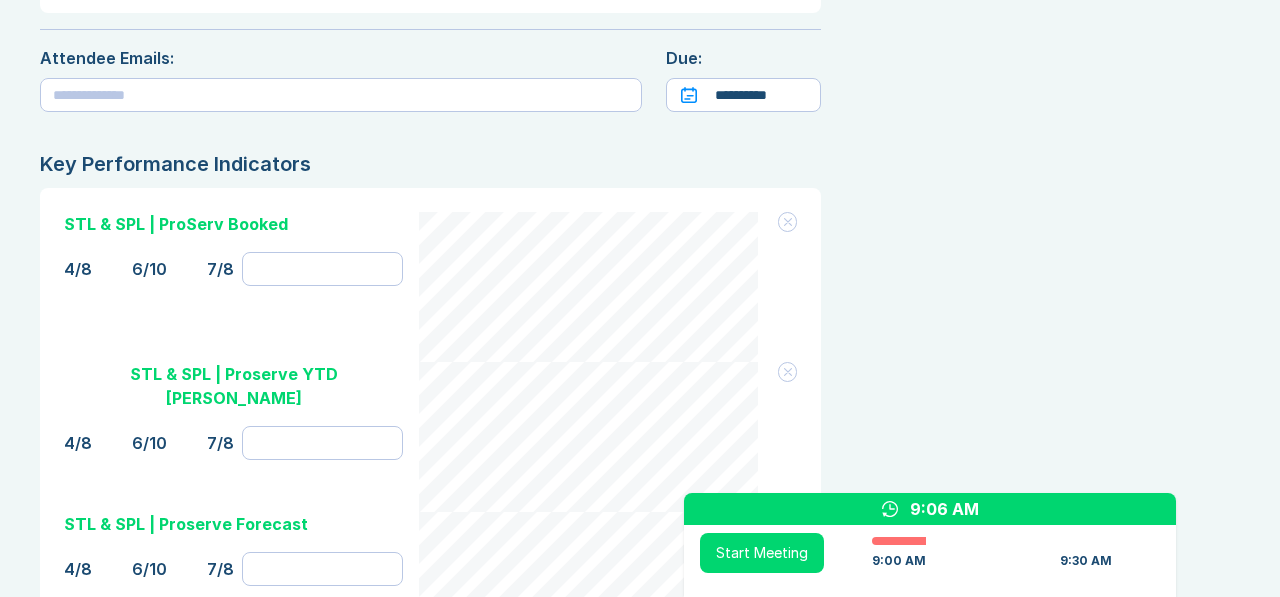 click on "STL & SPL | Proserve YTD [PERSON_NAME]" at bounding box center (233, 386) 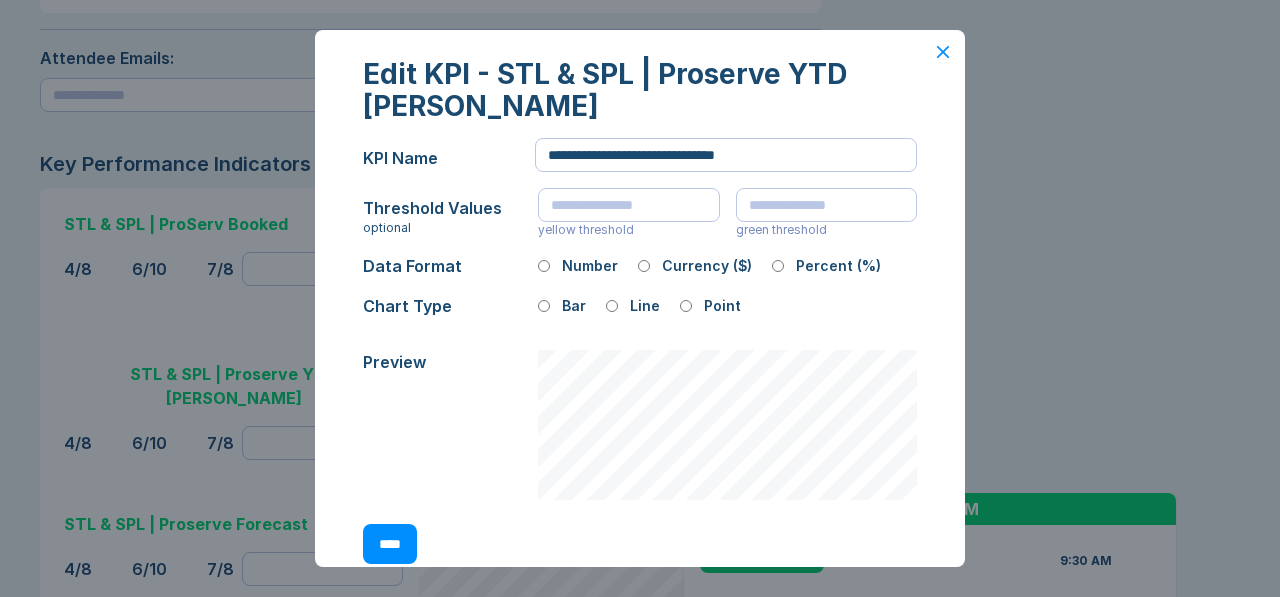 click on "**********" at bounding box center [640, 309] 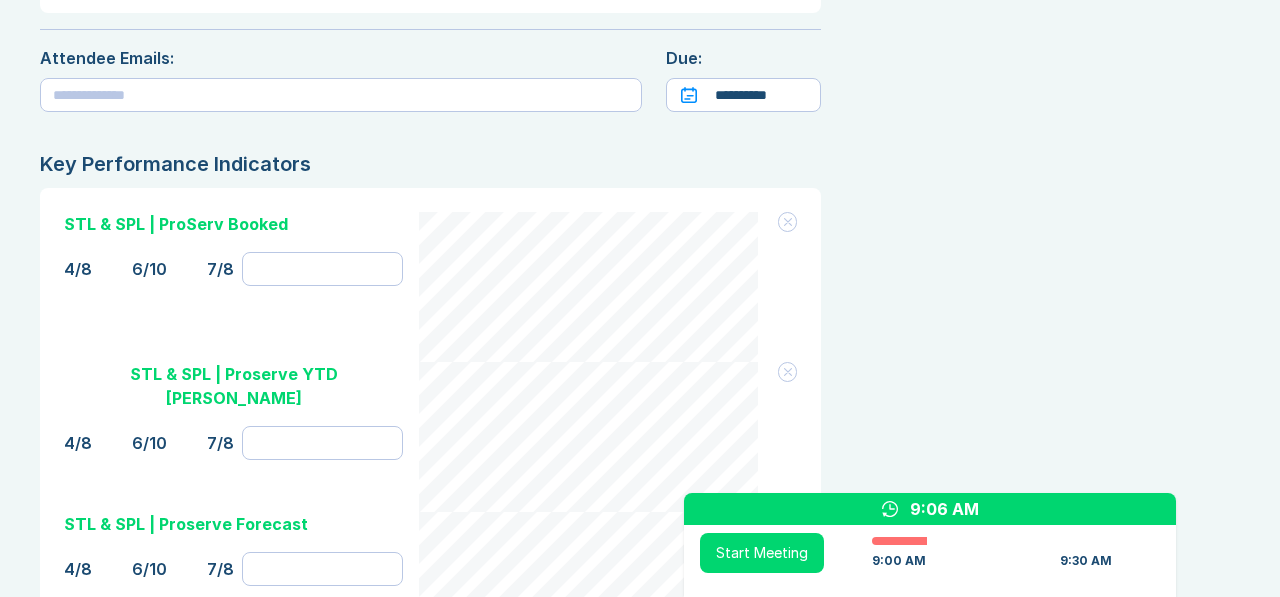 click on "STL & SPL | ProServ Booked" at bounding box center (176, 224) 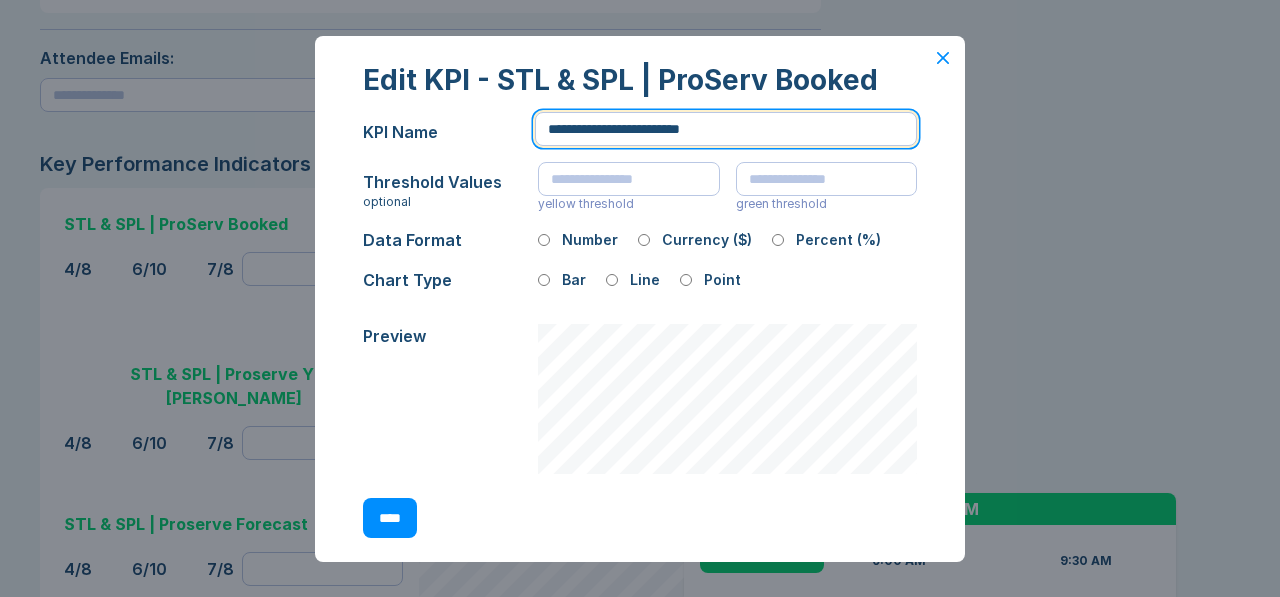 drag, startPoint x: 779, startPoint y: 131, endPoint x: 690, endPoint y: 126, distance: 89.140335 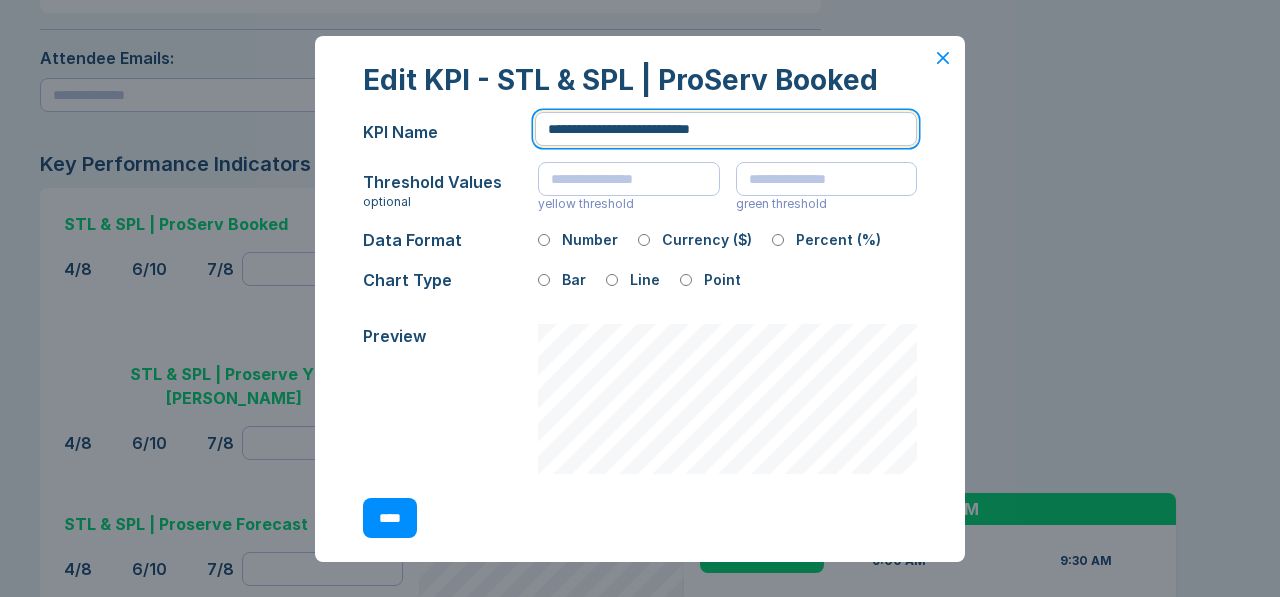 type on "**********" 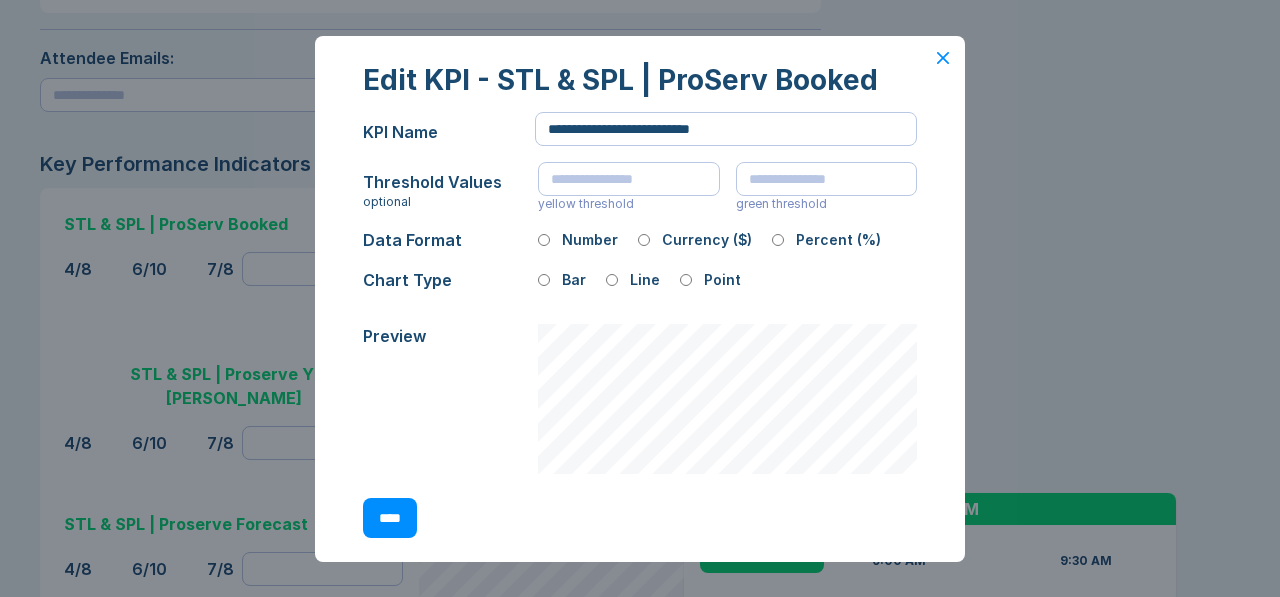 click on "****" at bounding box center [390, 518] 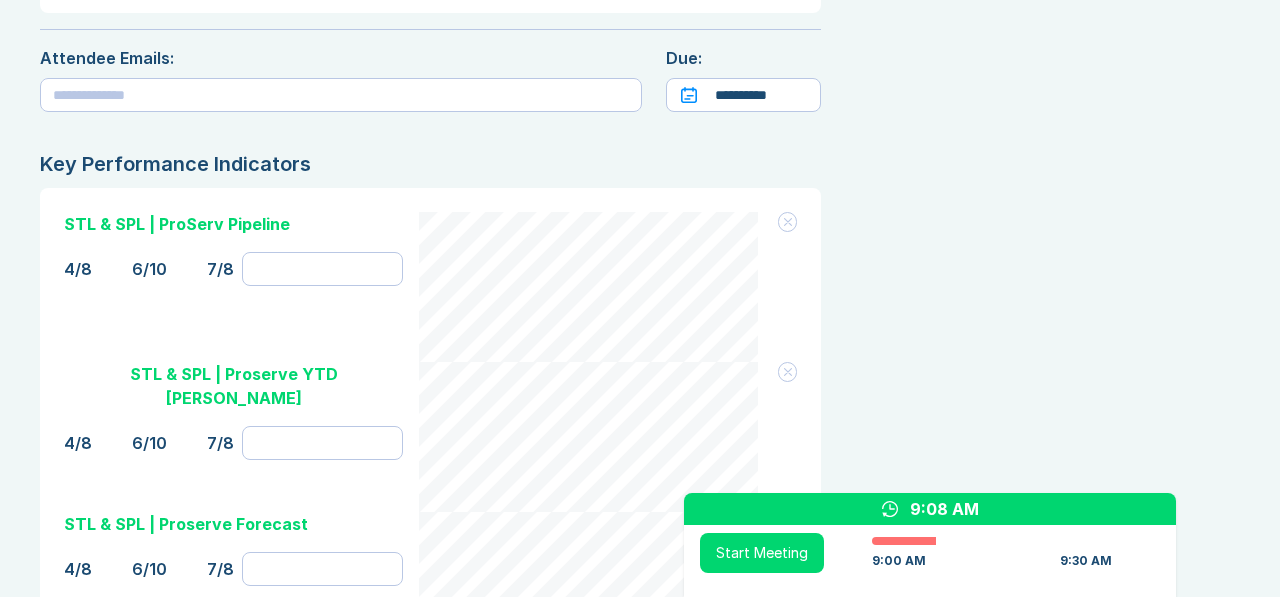 click on "STL & SPL | Proserve YTD [PERSON_NAME]" at bounding box center [233, 386] 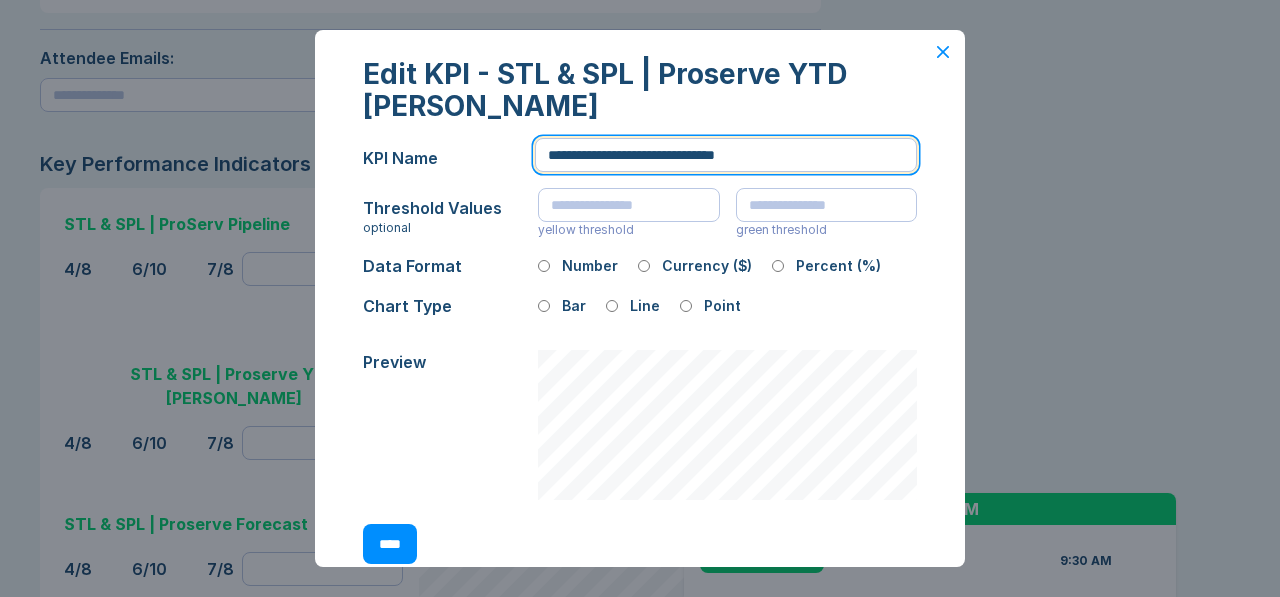 drag, startPoint x: 790, startPoint y: 157, endPoint x: 734, endPoint y: 155, distance: 56.0357 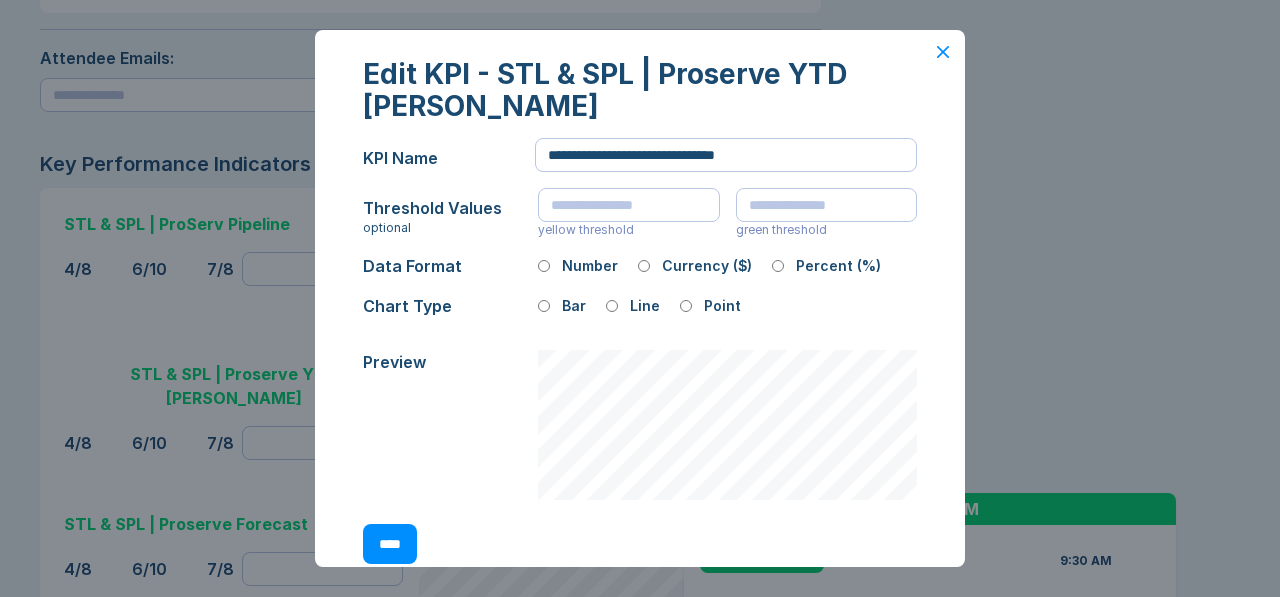 click on "****" at bounding box center (390, 544) 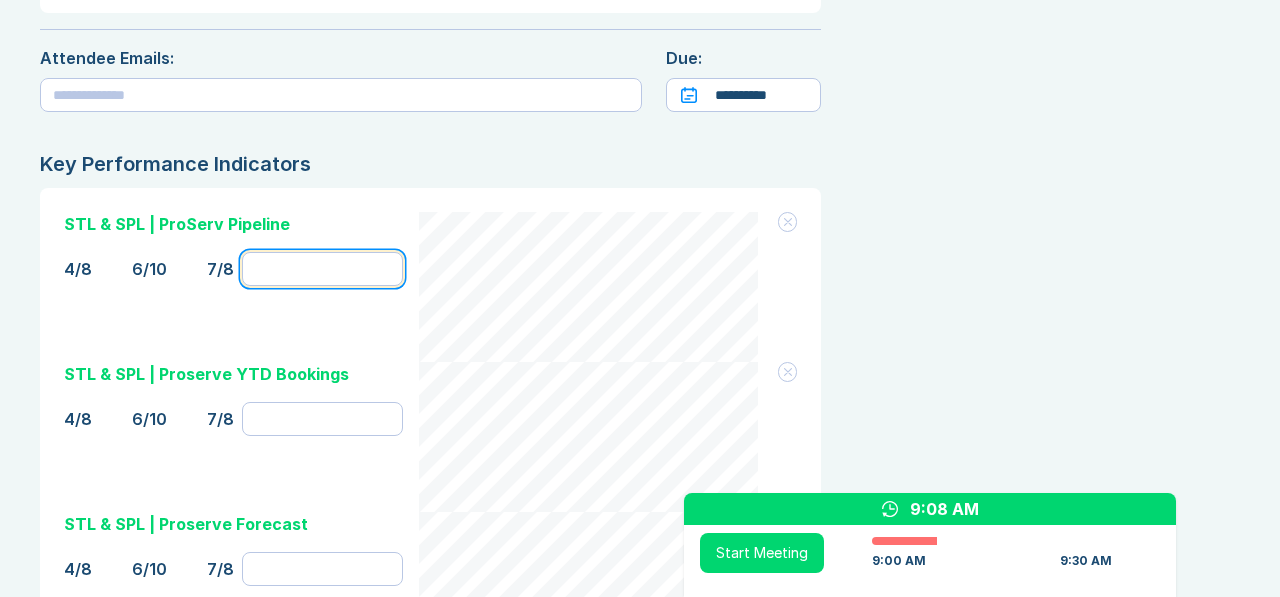 drag, startPoint x: 347, startPoint y: 187, endPoint x: 219, endPoint y: 184, distance: 128.03516 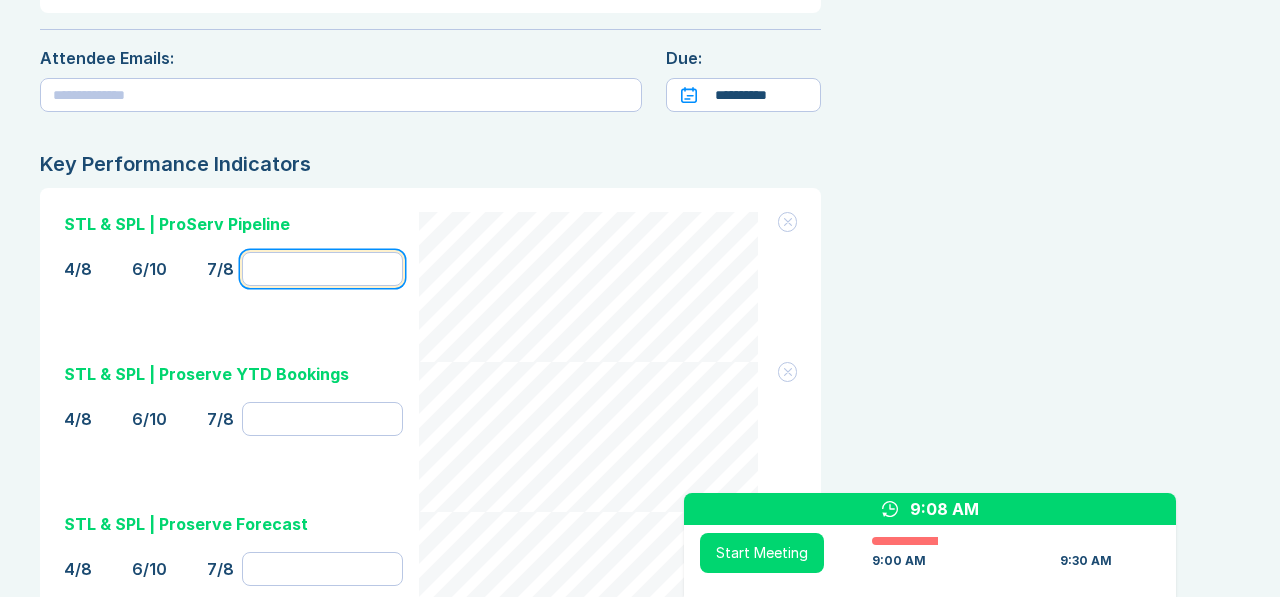 type on "********" 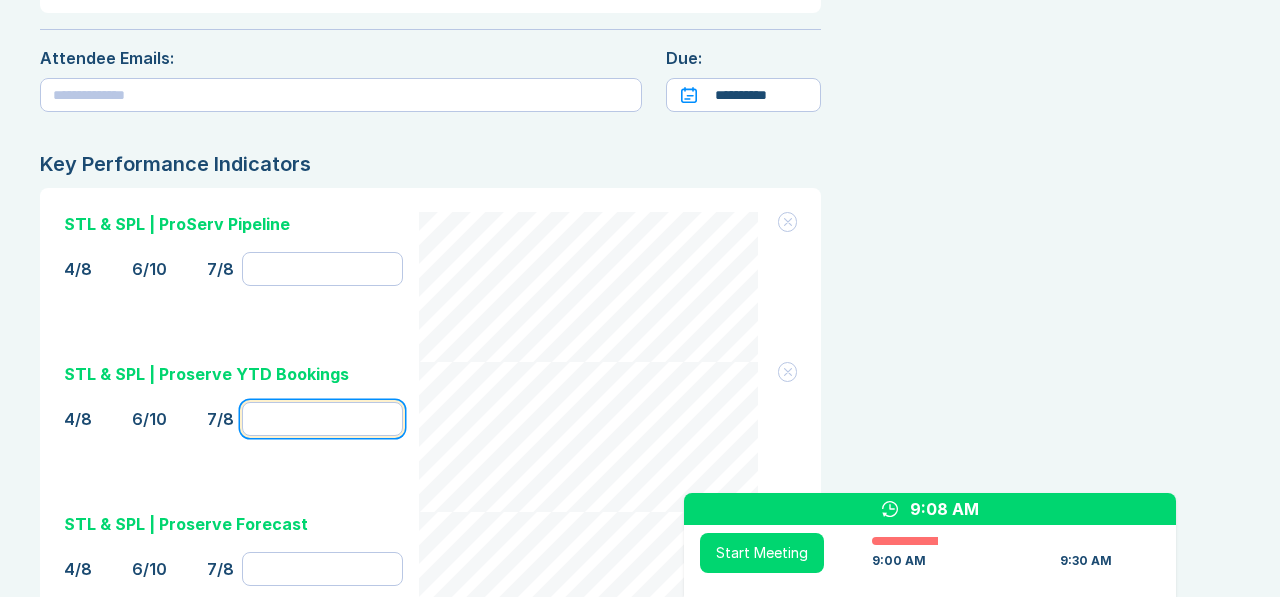 click at bounding box center (322, 419) 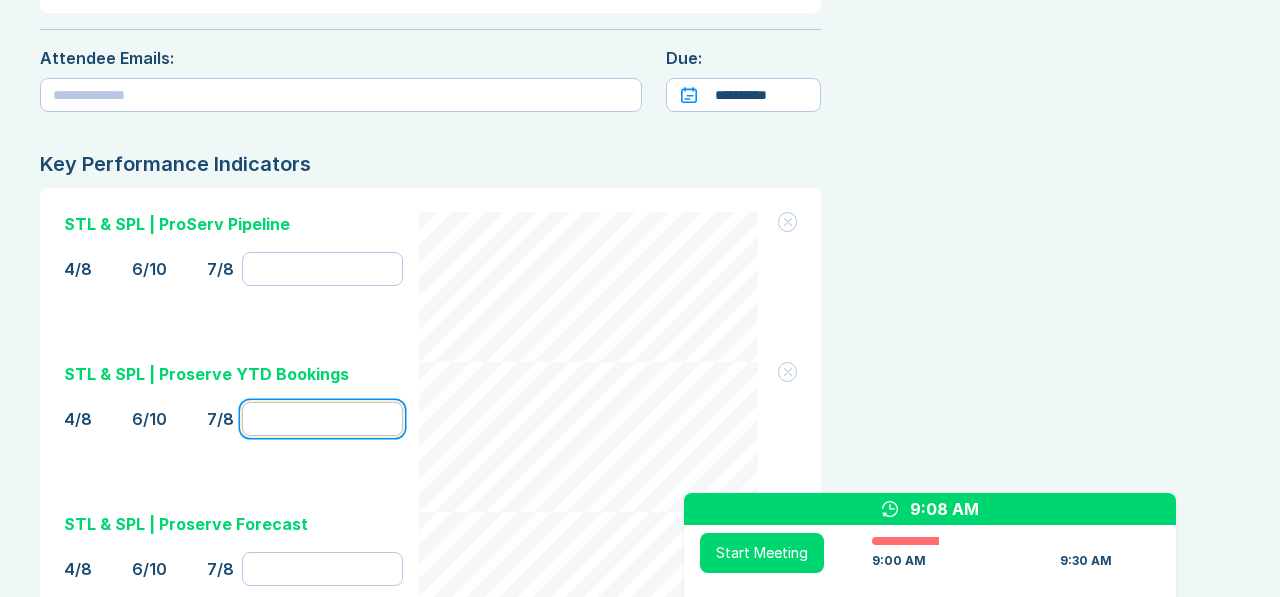 type on "*******" 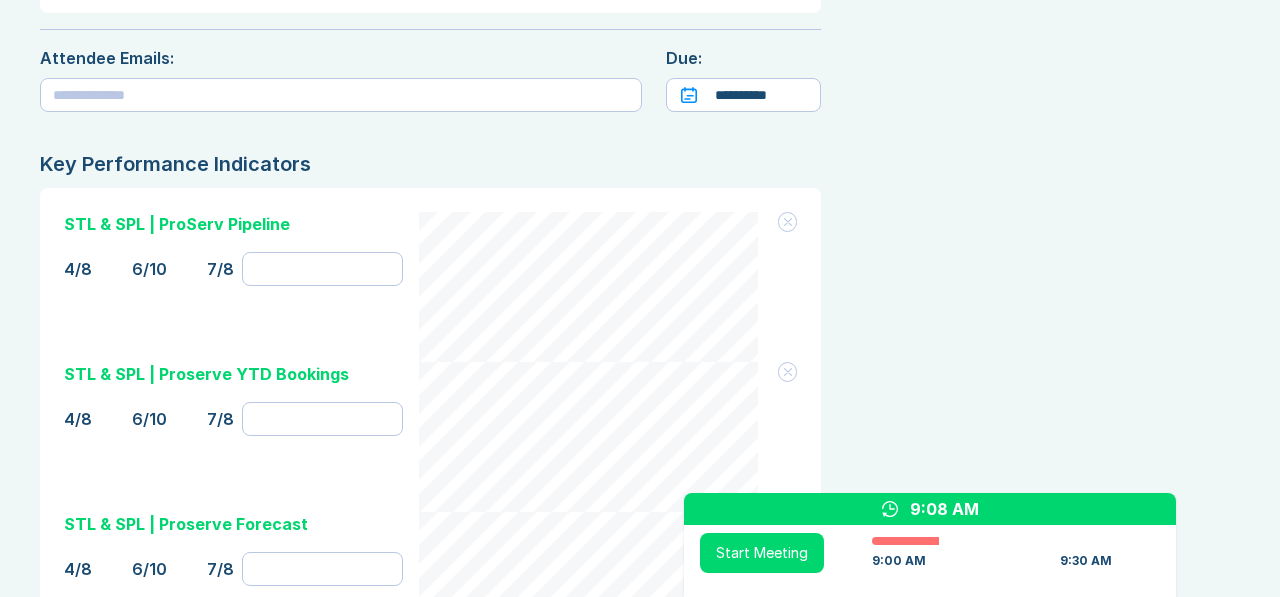 click on "STL & SPL | ProServ Pipeline" at bounding box center (177, 224) 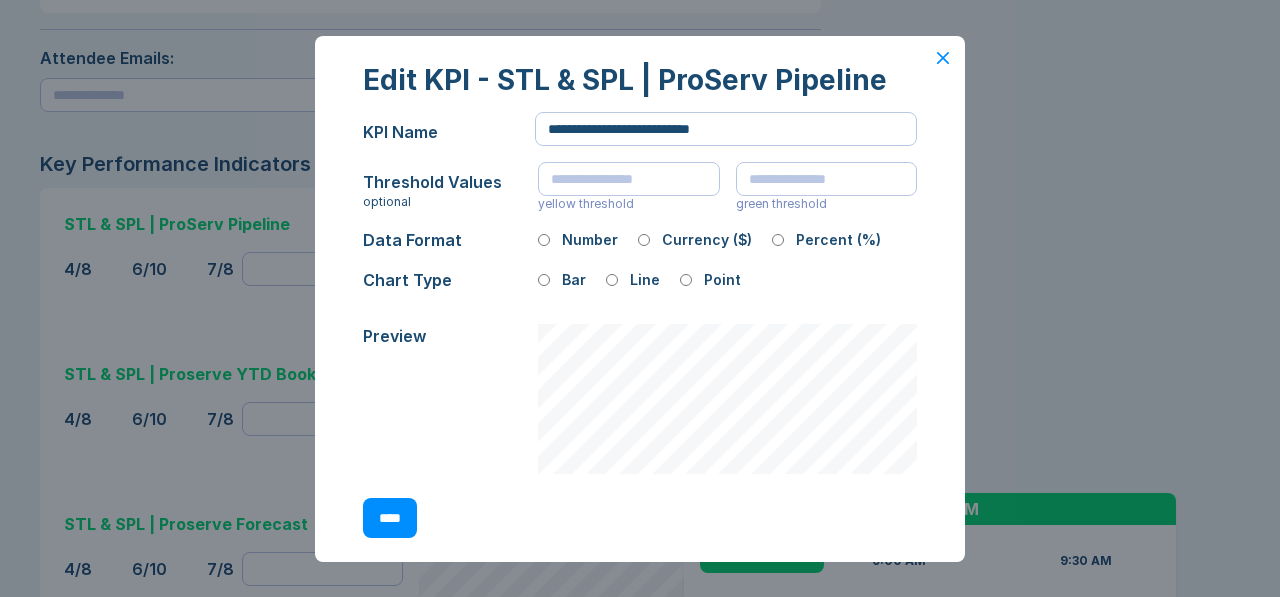 click on "****" at bounding box center (390, 518) 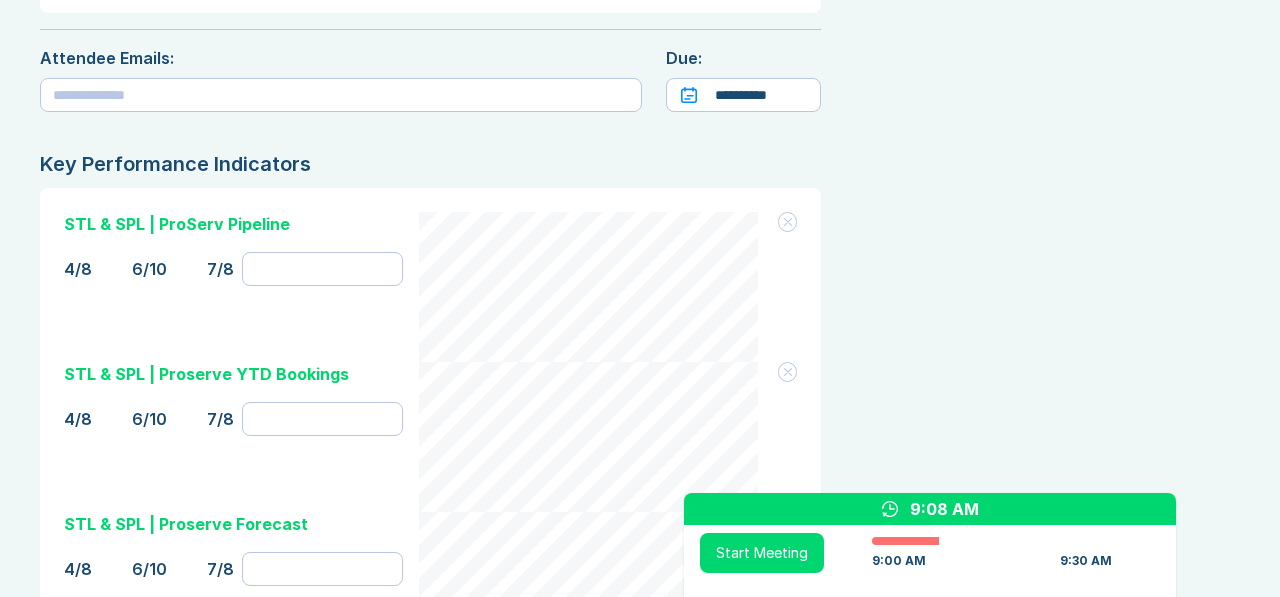 click on "STL & SPL | Proserve YTD Bookings" at bounding box center [206, 374] 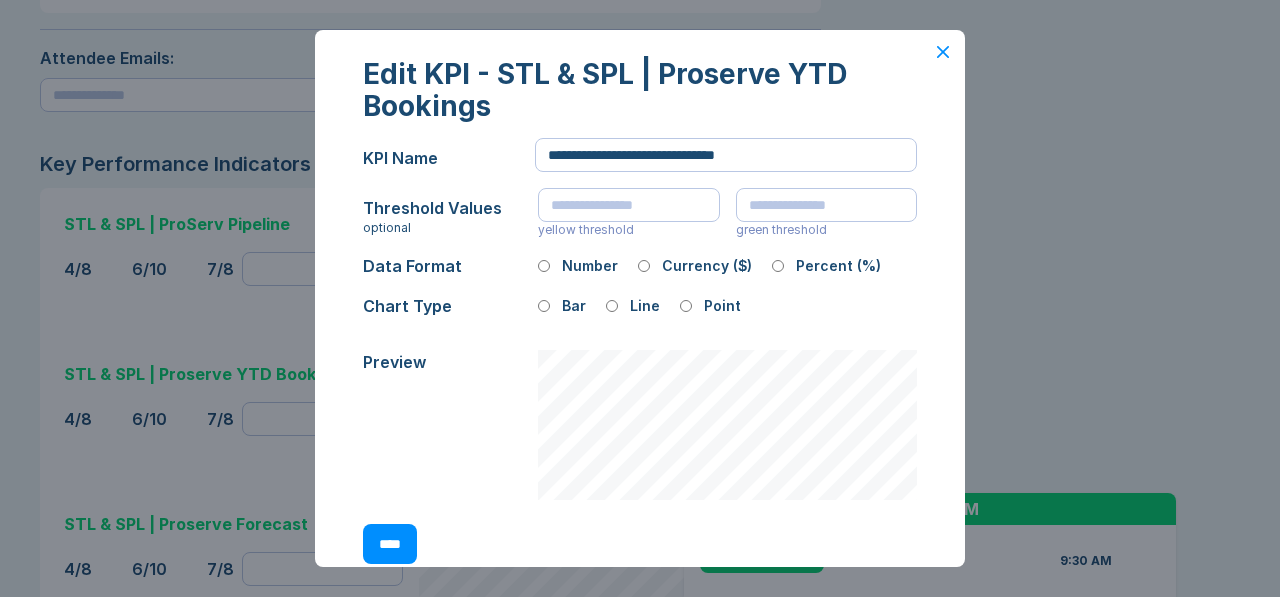 click on "Bar Line Point" at bounding box center (727, 306) 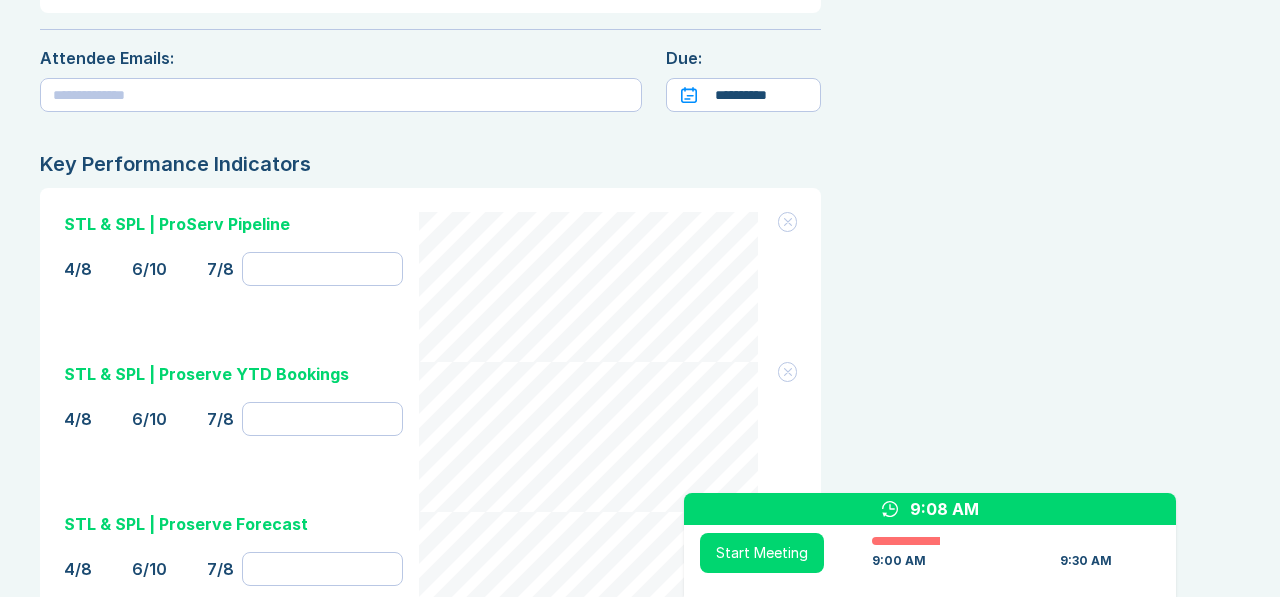click on "Agenda View Invite Resend Agenda Meeting Goals
To pick up a draggable item, press the space bar.
While dragging, use the arrow keys to move the item.
Press space again to drop the item in its new position, or press escape to cancel.
Attendance Uncheck all Attendee email A [PERSON_NAME] Organizer 7 / 7  ( 100 %) A Ahuja, Rani B [PERSON_NAME] 4 / 6  ( 67 %) [PERSON_NAME] 4 / 5  ( 80 %) [PERSON_NAME] 5 / 7  ( 71 %) G [PERSON_NAME] 1 / 2  ( 50 %) [PERSON_NAME] 1 / 2  ( 50 %) [PERSON_NAME] 5 / 6  ( 83 %) M [EMAIL_ADDRESS][DOMAIN_NAME] 3 / 7  ( 43 %) P [EMAIL_ADDRESS][DOMAIN_NAME] 1 / 4  ( 25 %) P [PERSON_NAME] 1 / 2  ( 50 %) R Rakoubian, Manouel 1 / 2  ( 50 %) T [PERSON_NAME] 2 / 2  ( 100 %) [PERSON_NAME] 1 / 2  ( 50 %) Meeting History Link to Previous Meetings Series Average 54 ~ 0 mins late 36 mins , ~ 0 mins over [DATE] 8 mins late 24 mins ( 6 under ) [DATE] 30 mins Retail, Restaurants & CPG Monthly ProServe Deep Dive  on [DATE] 60 mins Load  3  older Parking Lot Nothing To Show" at bounding box center (1050, -665) 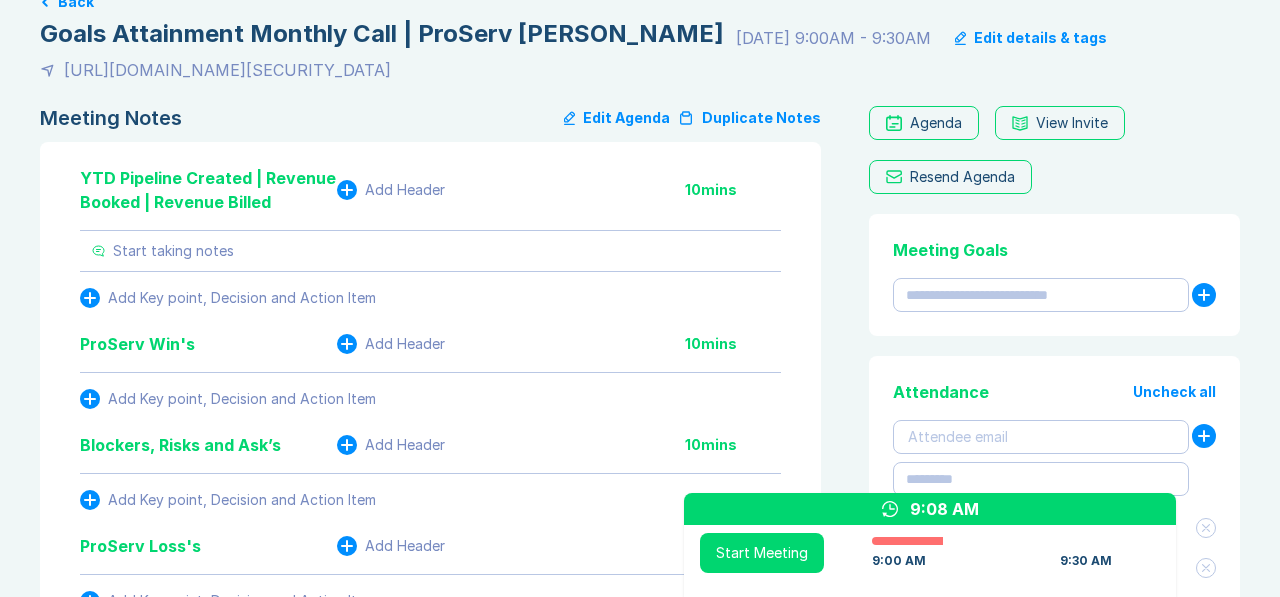 scroll, scrollTop: 118, scrollLeft: 0, axis: vertical 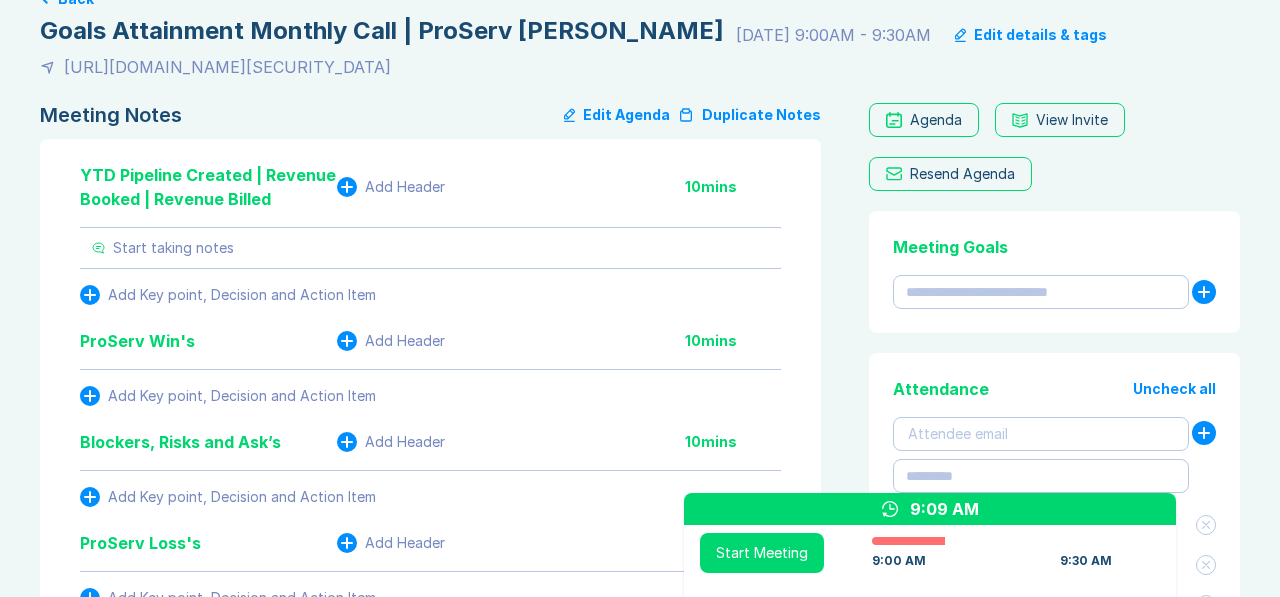 click on "Edit Agenda" at bounding box center [617, 115] 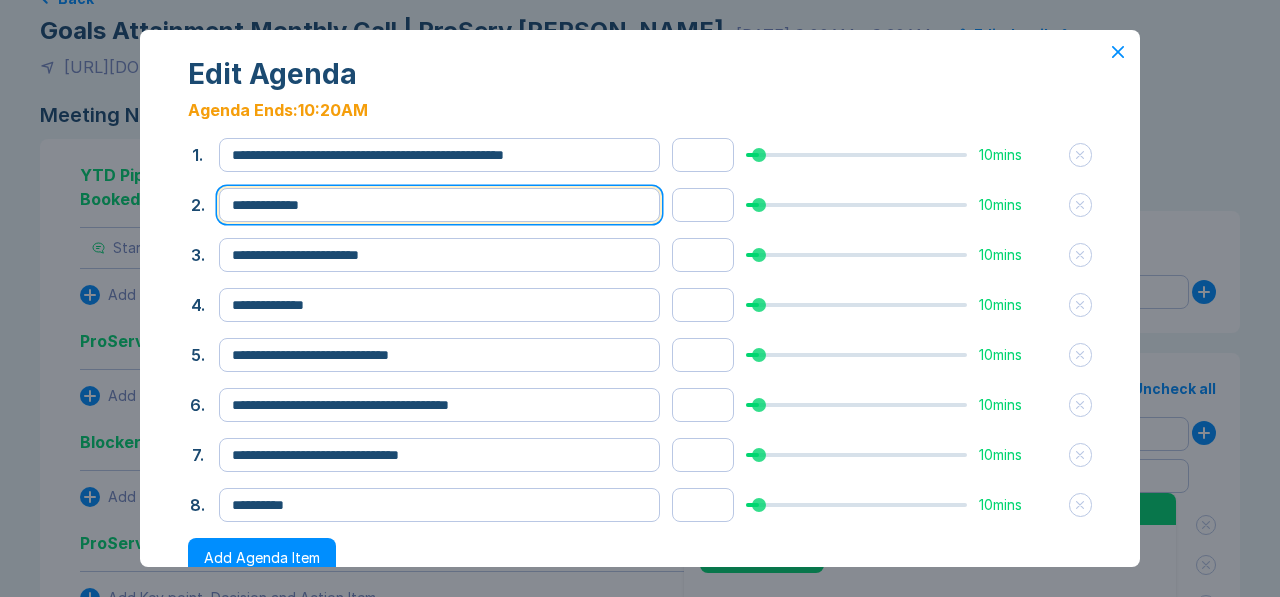 click on "**********" at bounding box center (439, 205) 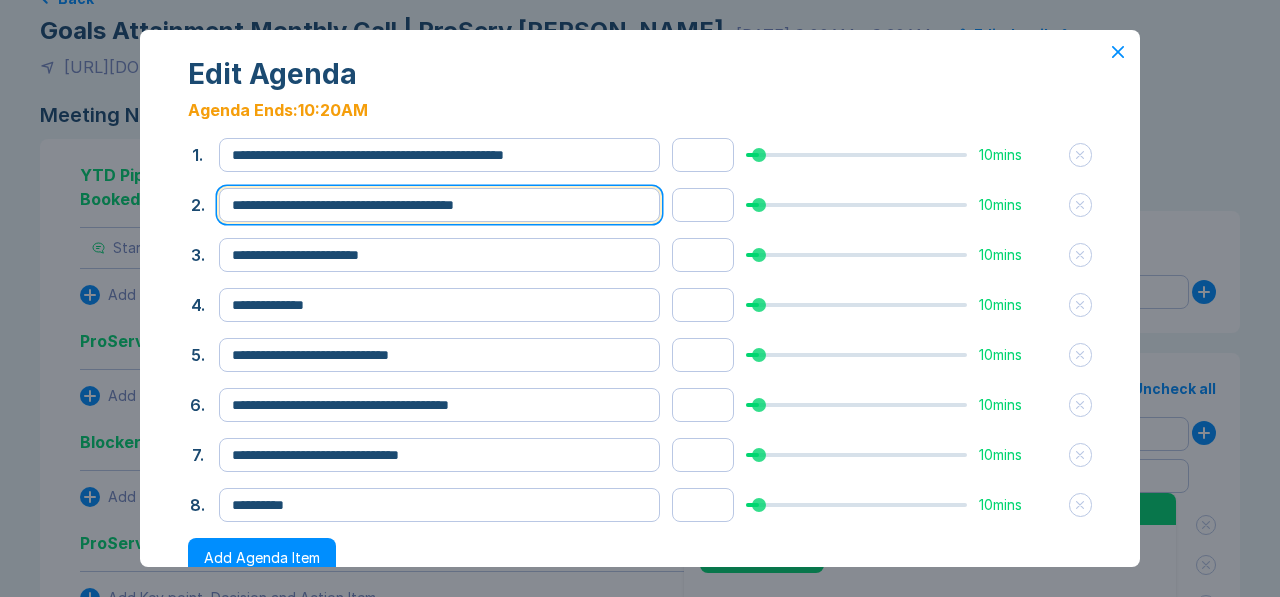 drag, startPoint x: 302, startPoint y: 208, endPoint x: 205, endPoint y: 193, distance: 98.15294 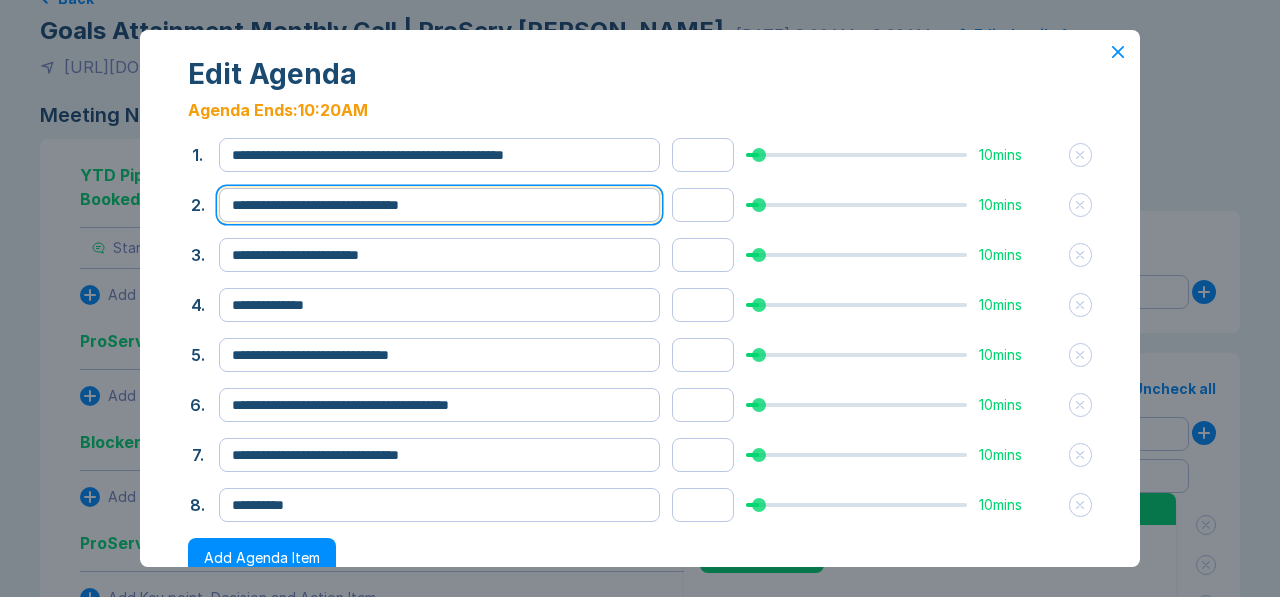 type on "**********" 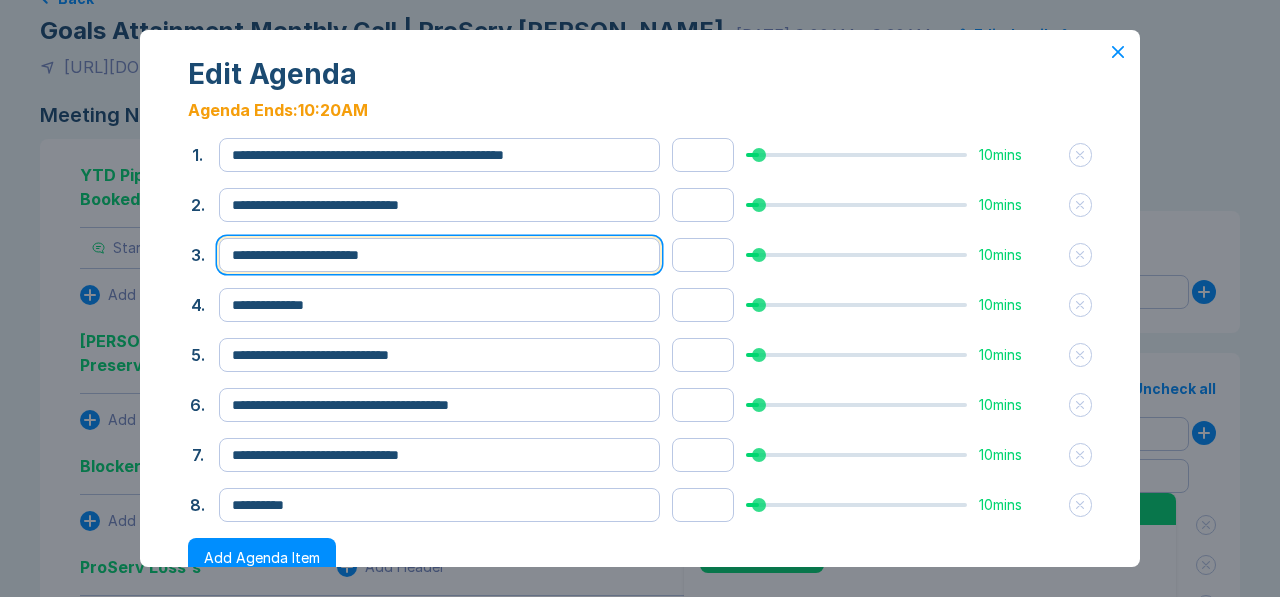drag, startPoint x: 495, startPoint y: 256, endPoint x: 155, endPoint y: 238, distance: 340.47614 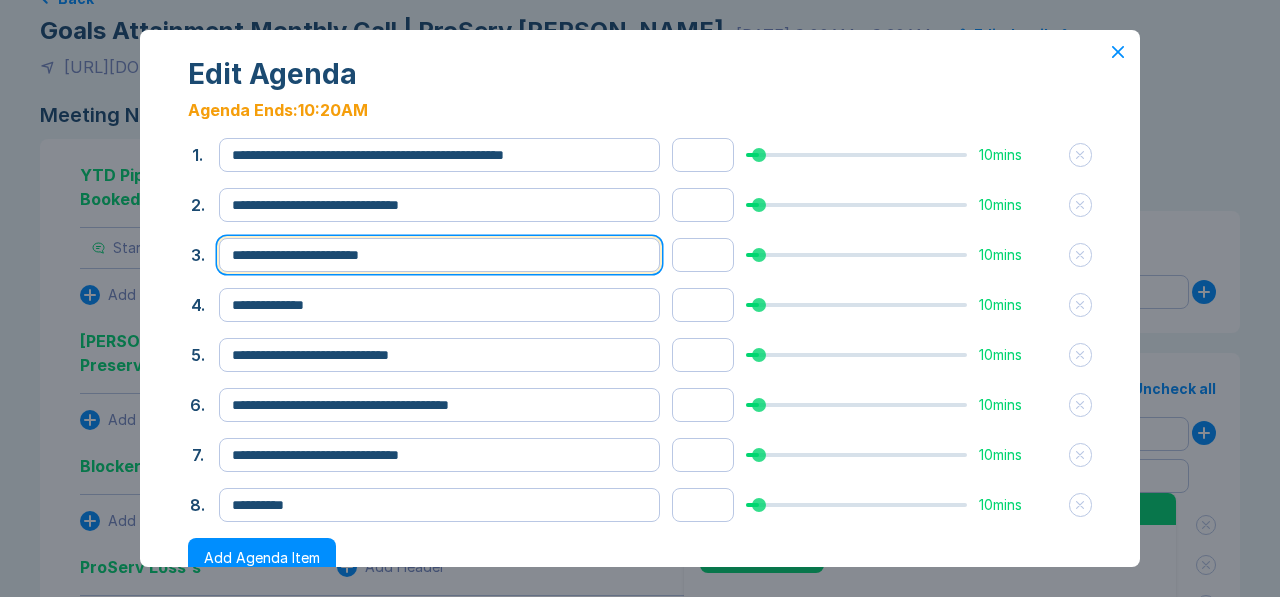 click on "**********" at bounding box center [640, 590] 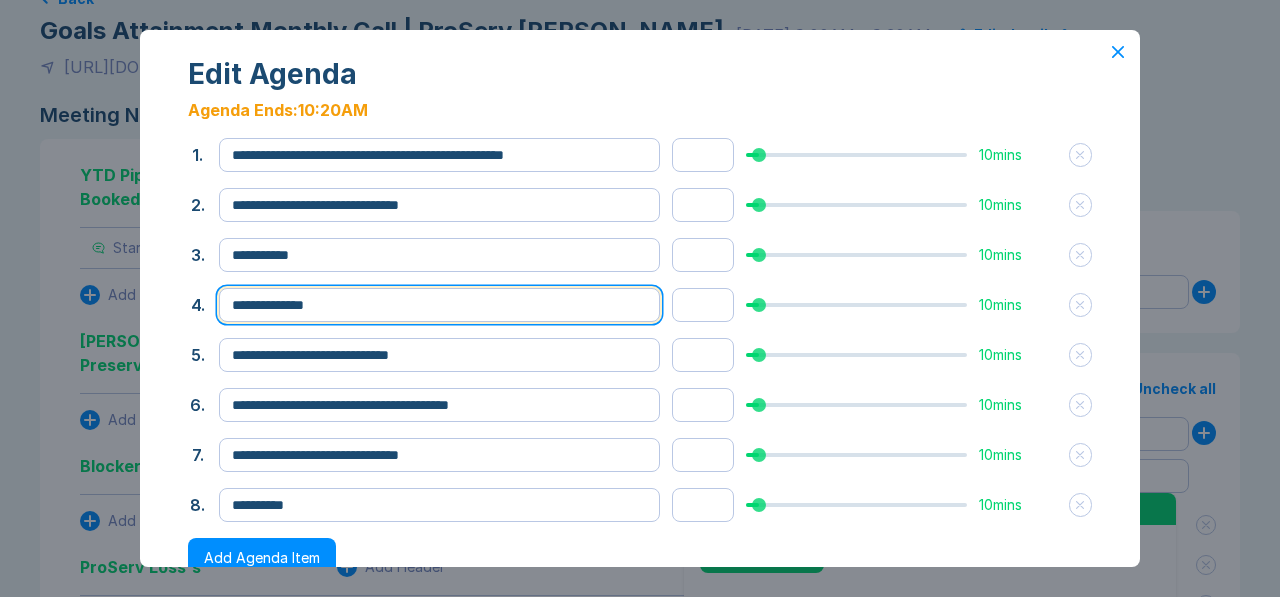 click on "**********" at bounding box center [439, 305] 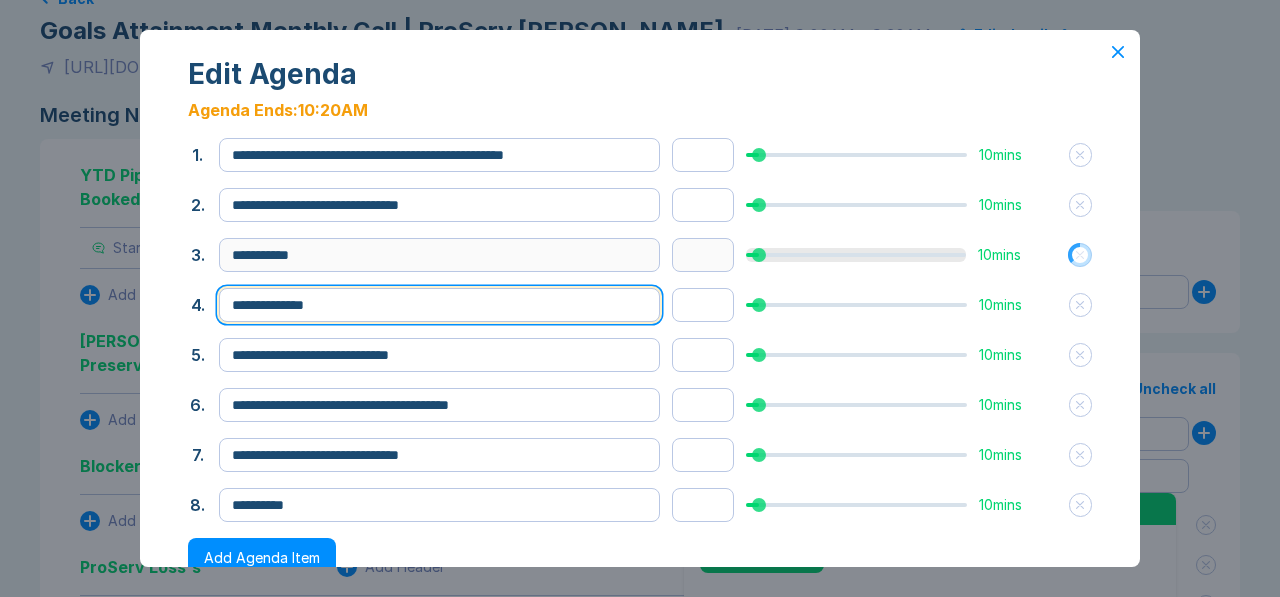 type on "**********" 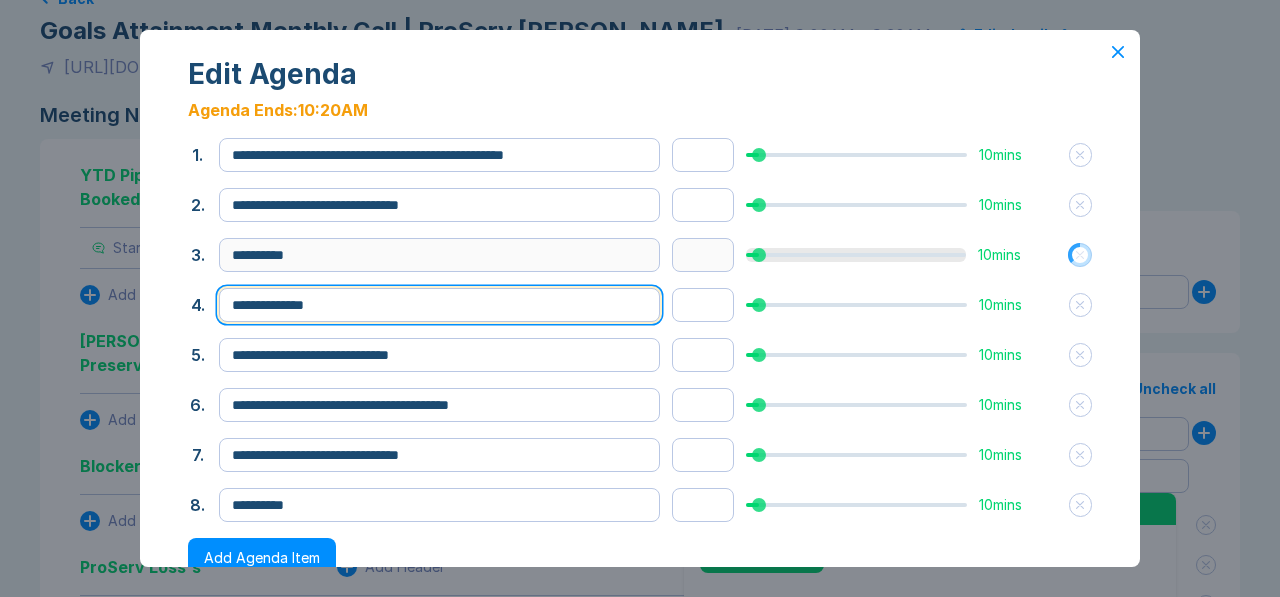 click on "**********" at bounding box center (439, 305) 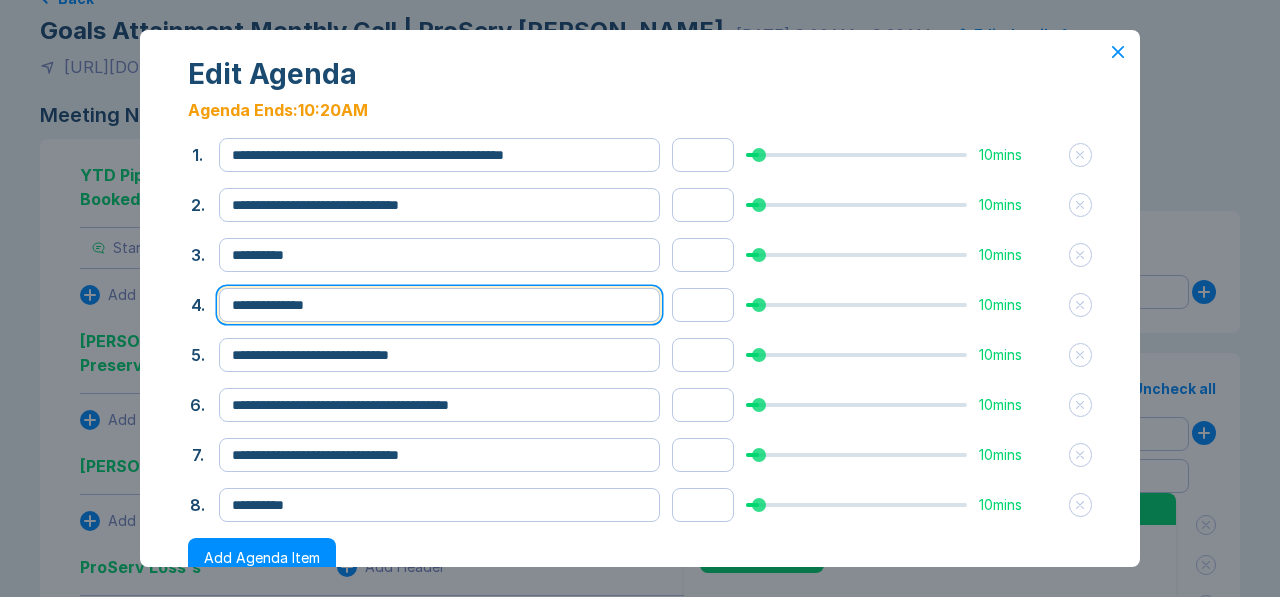 click on "**********" at bounding box center (439, 305) 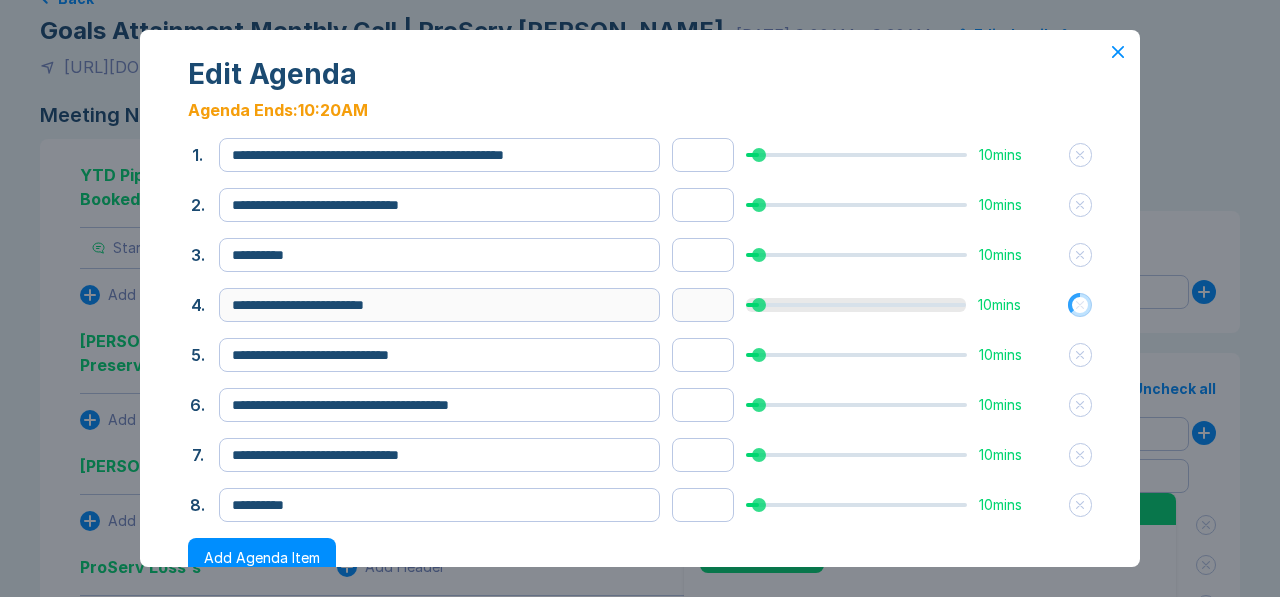 type on "**********" 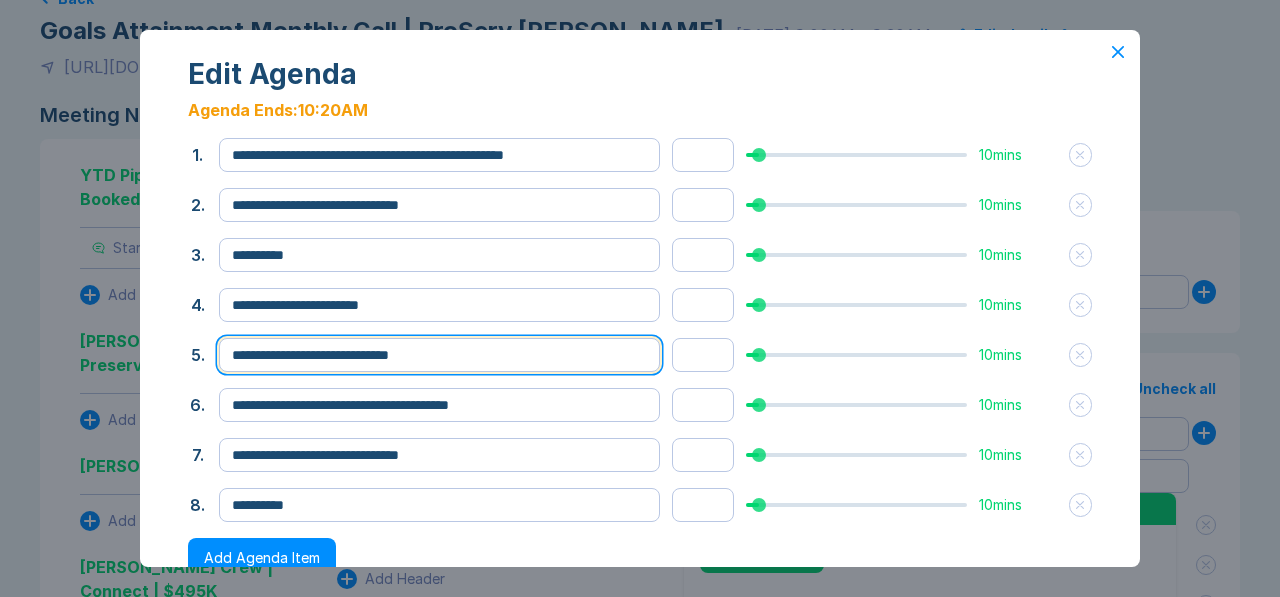 click on "**********" at bounding box center (439, 355) 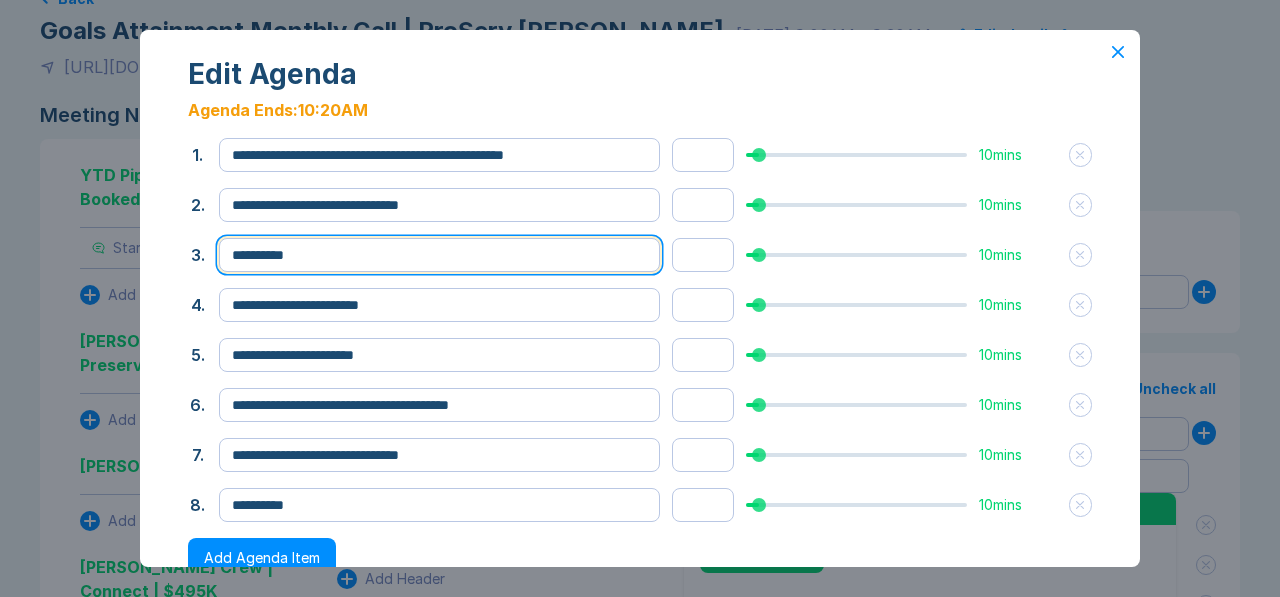 click on "**********" at bounding box center (439, 255) 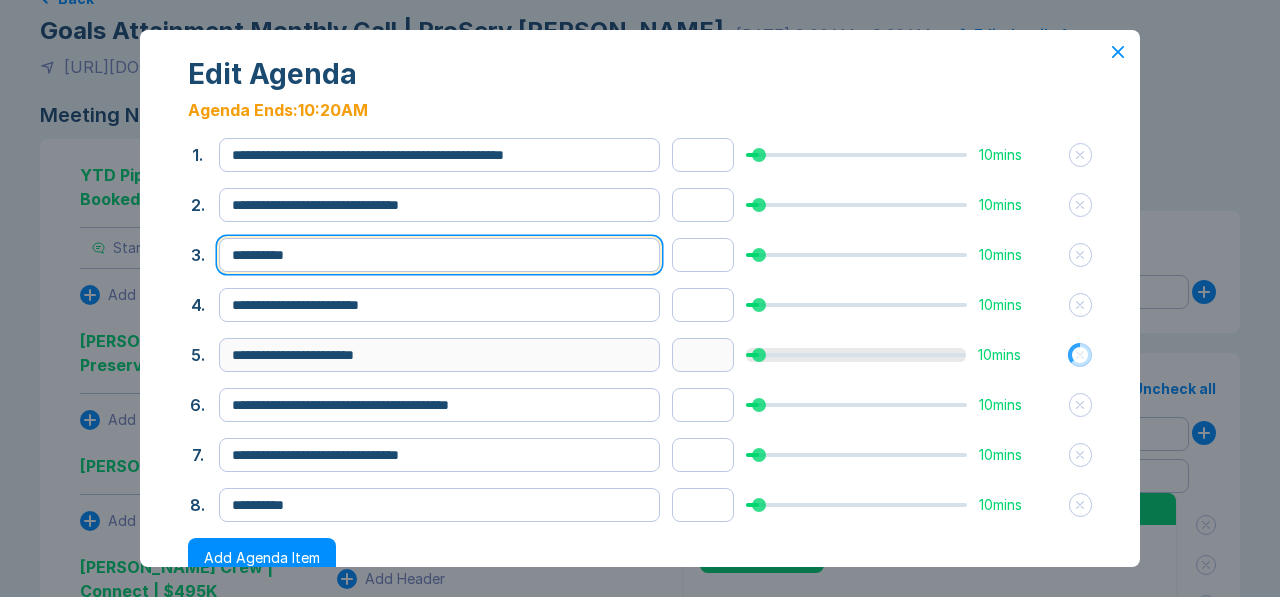 type on "**********" 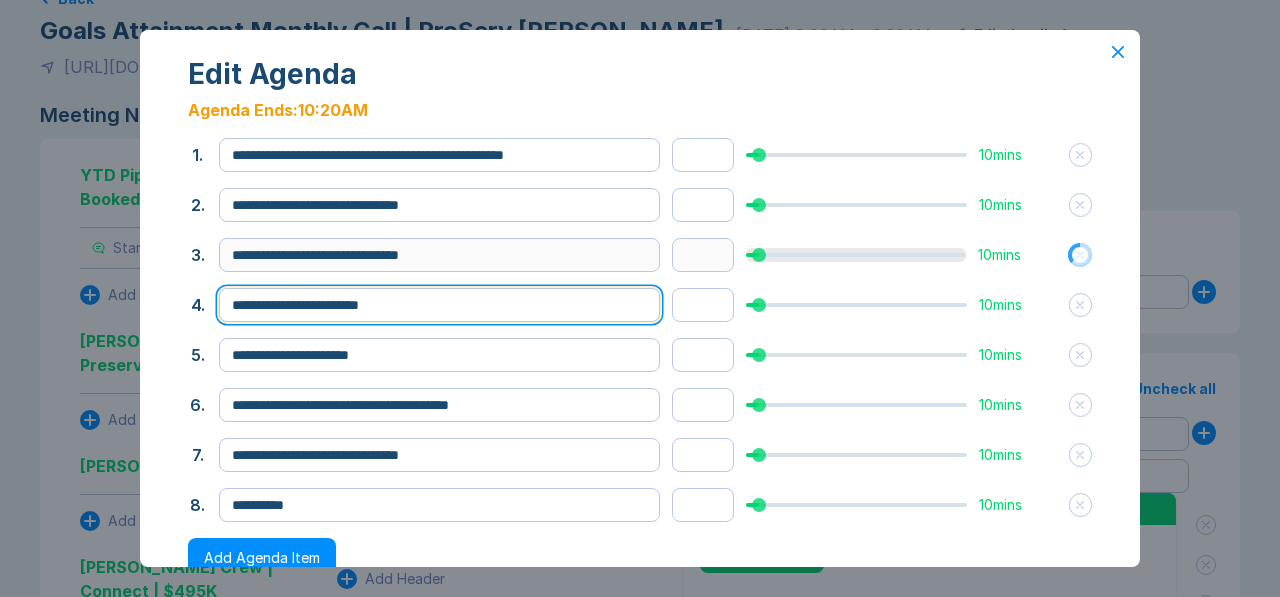 type on "**********" 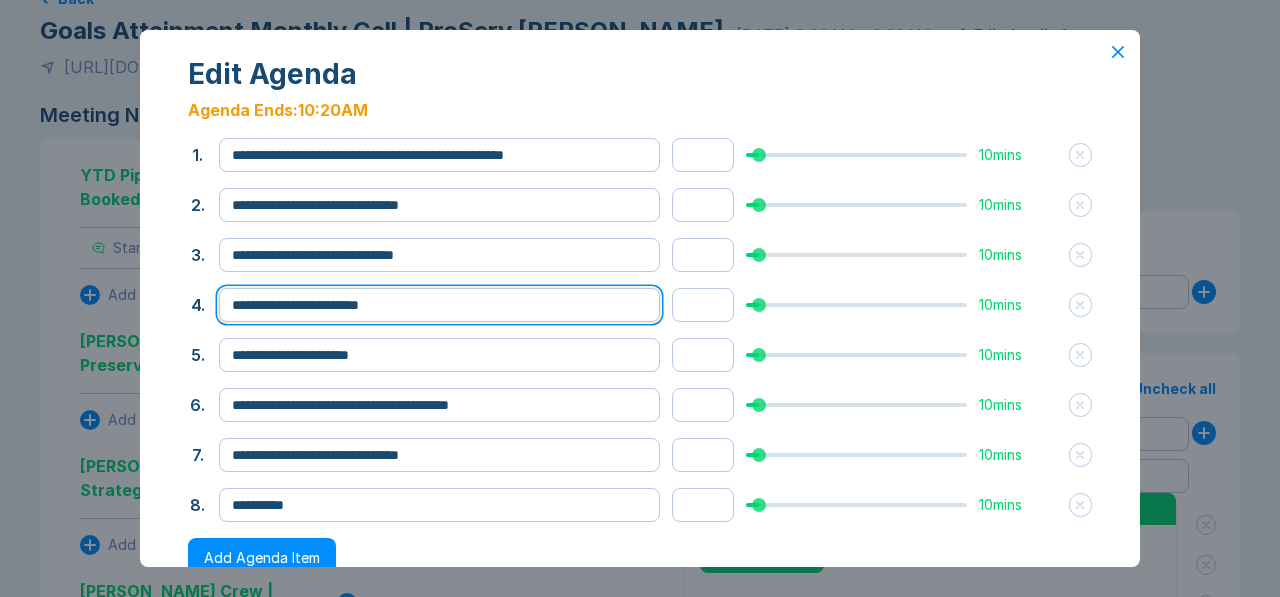 drag, startPoint x: 361, startPoint y: 311, endPoint x: 297, endPoint y: 311, distance: 64 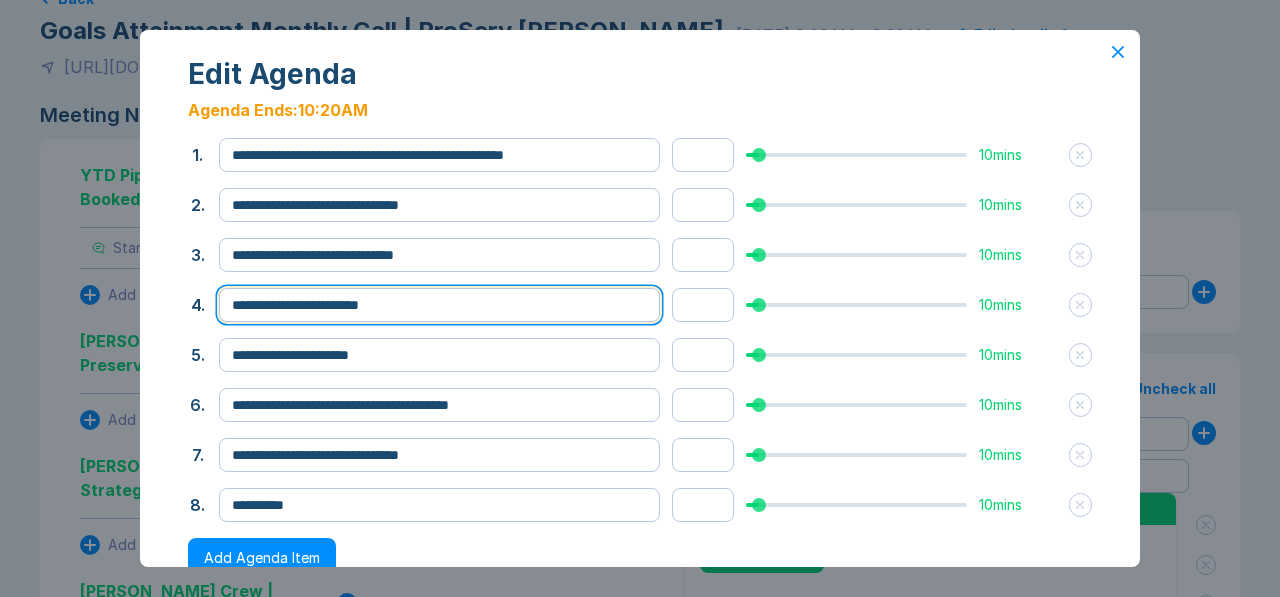 click on "**********" at bounding box center [439, 305] 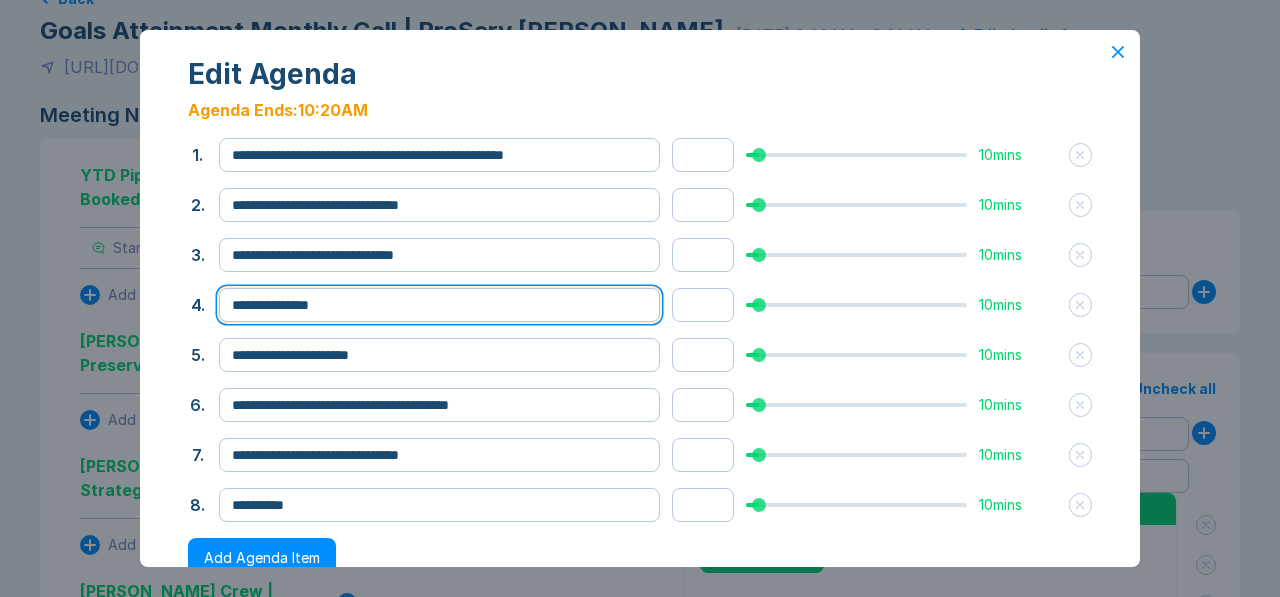 click on "**********" at bounding box center [439, 305] 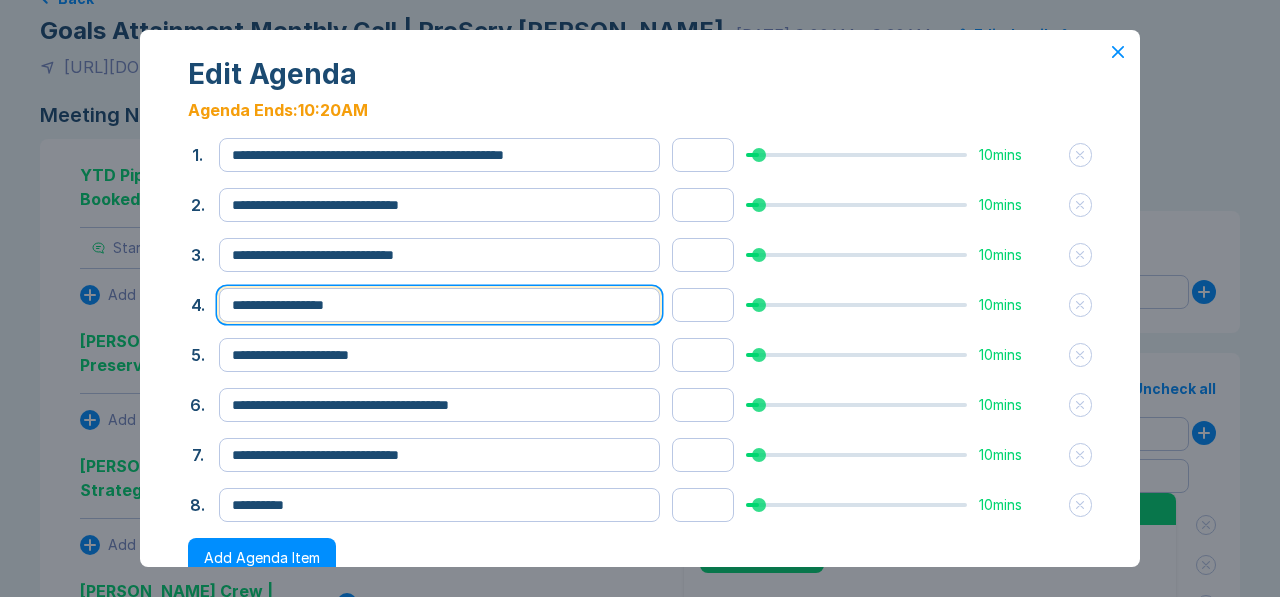 paste on "**********" 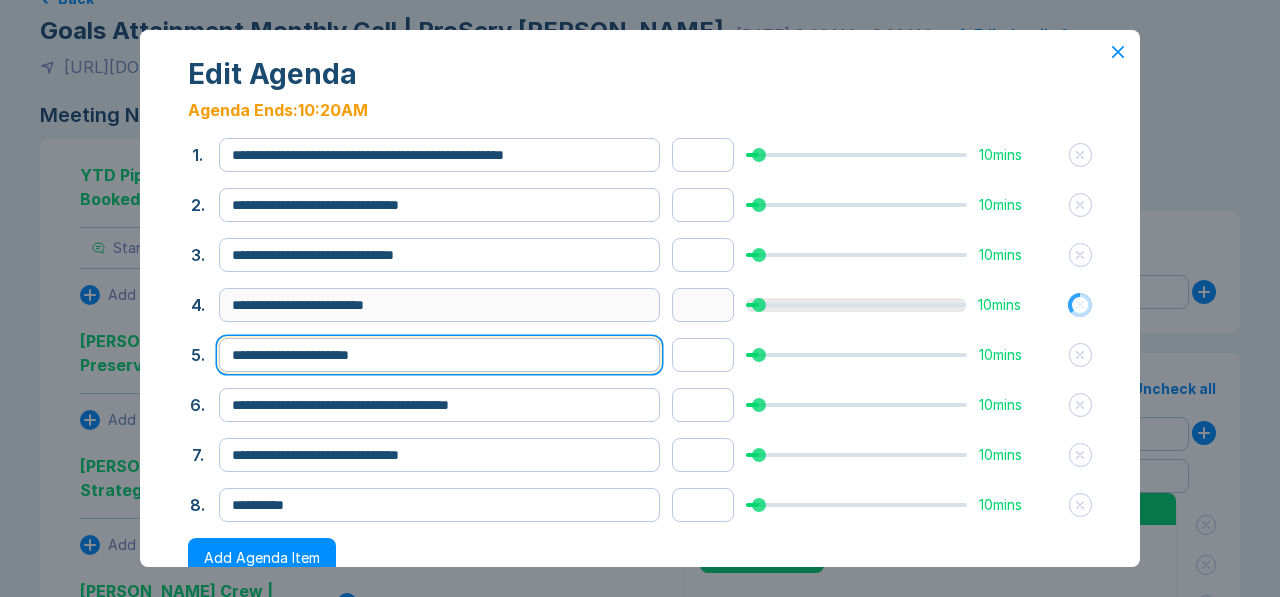 click on "**********" at bounding box center (439, 355) 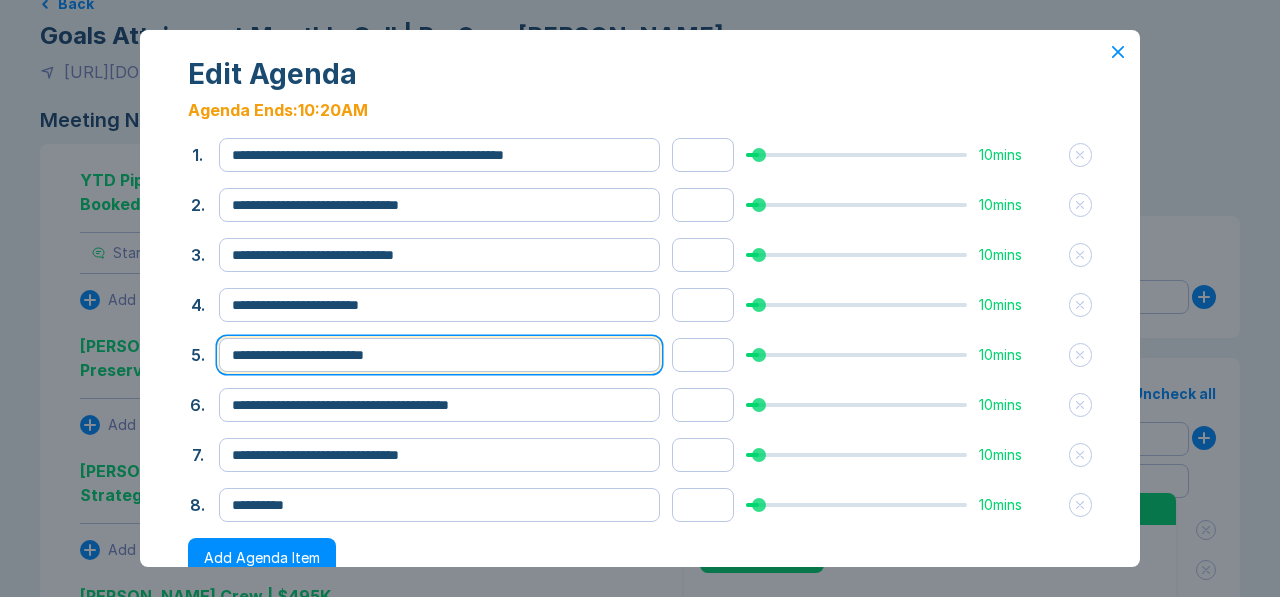 scroll, scrollTop: 113, scrollLeft: 0, axis: vertical 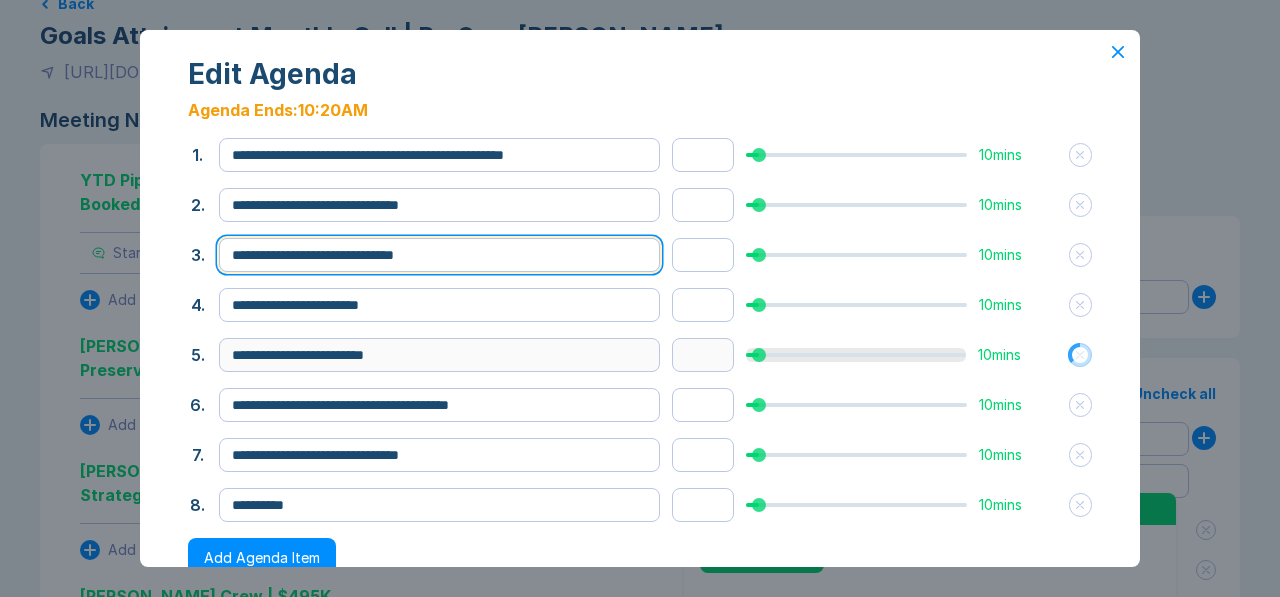 drag, startPoint x: 1018, startPoint y: 34, endPoint x: 487, endPoint y: 255, distance: 575.1539 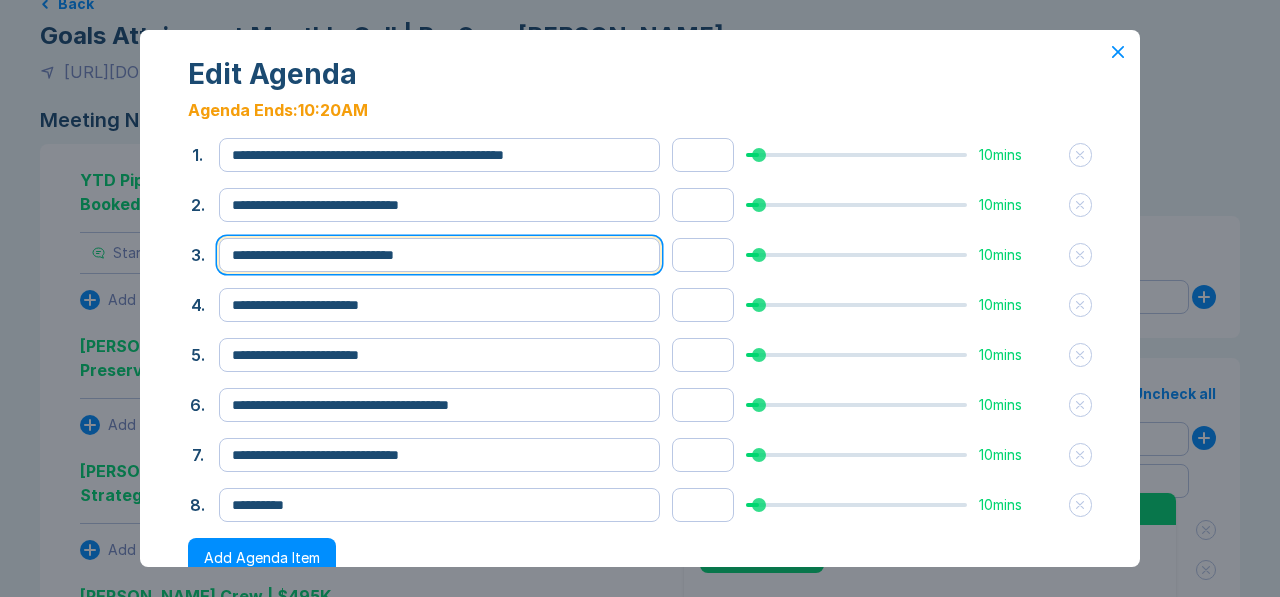 click on "**********" at bounding box center [439, 255] 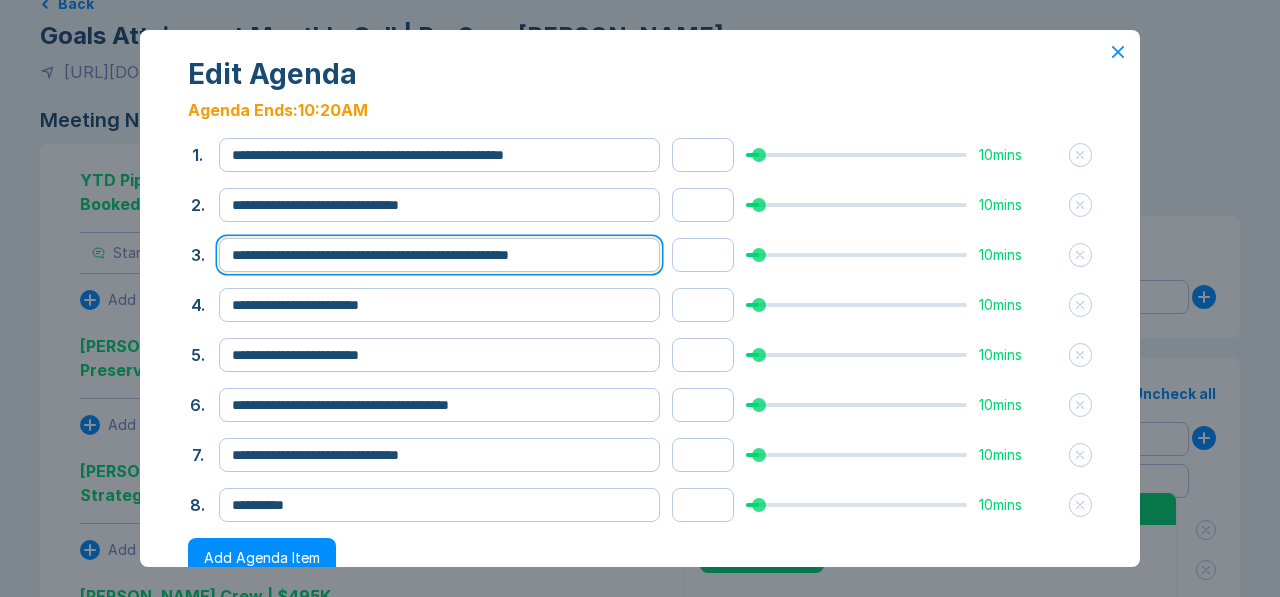 type on "**********" 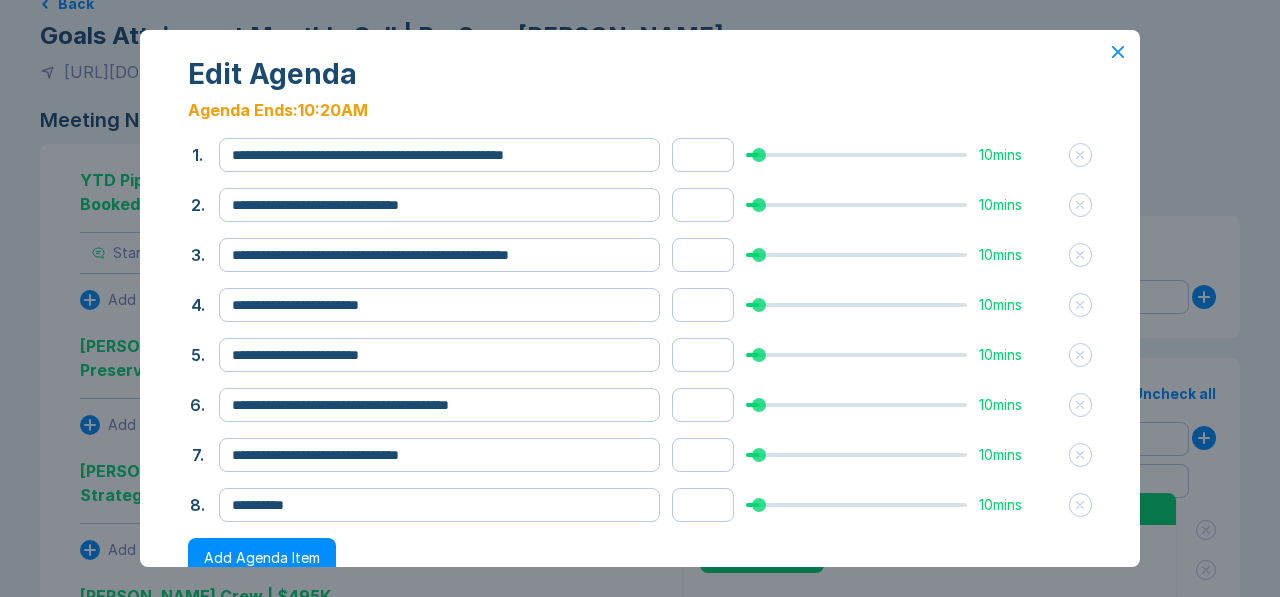 click 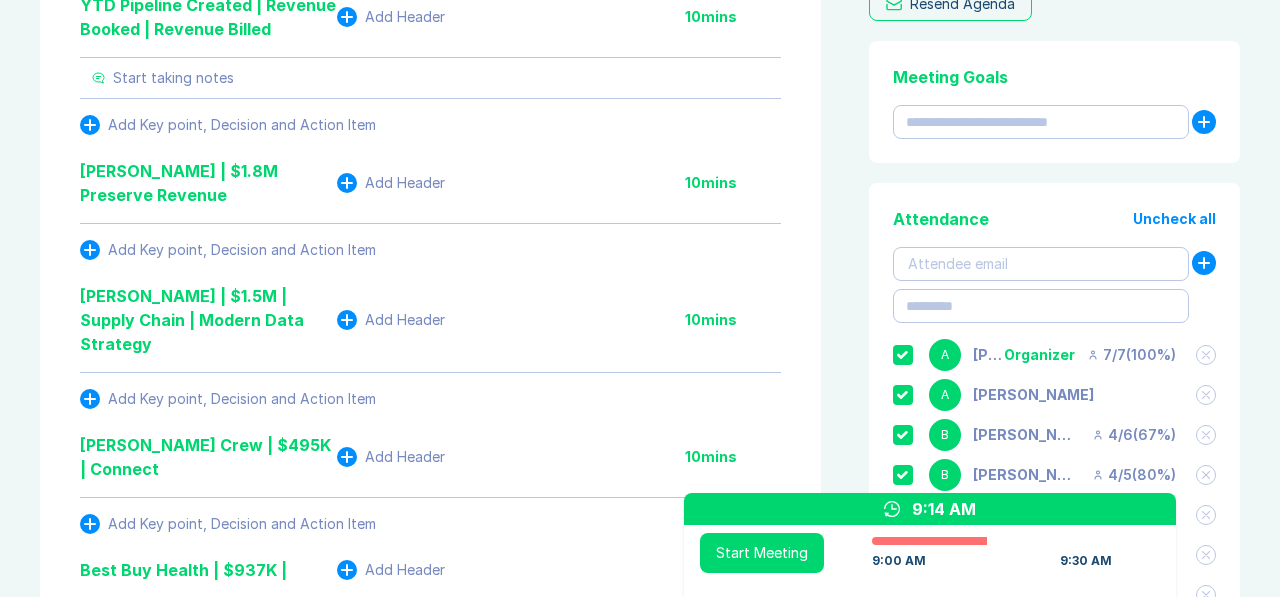 scroll, scrollTop: 346, scrollLeft: 0, axis: vertical 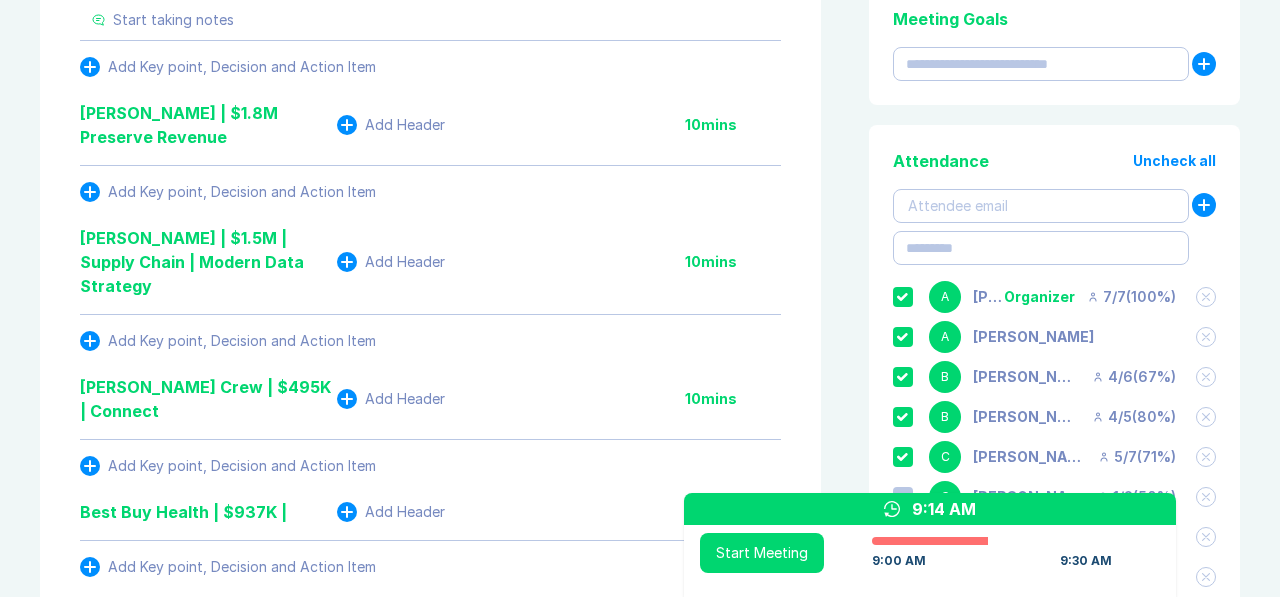 click 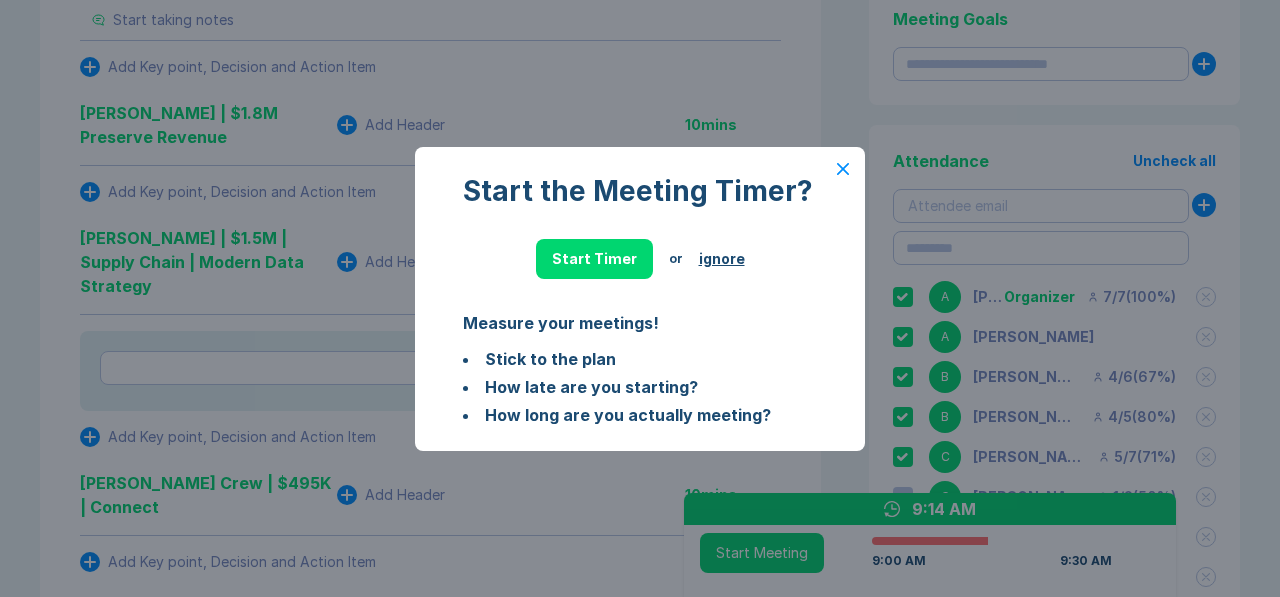 click on "Start Timer" at bounding box center (594, 259) 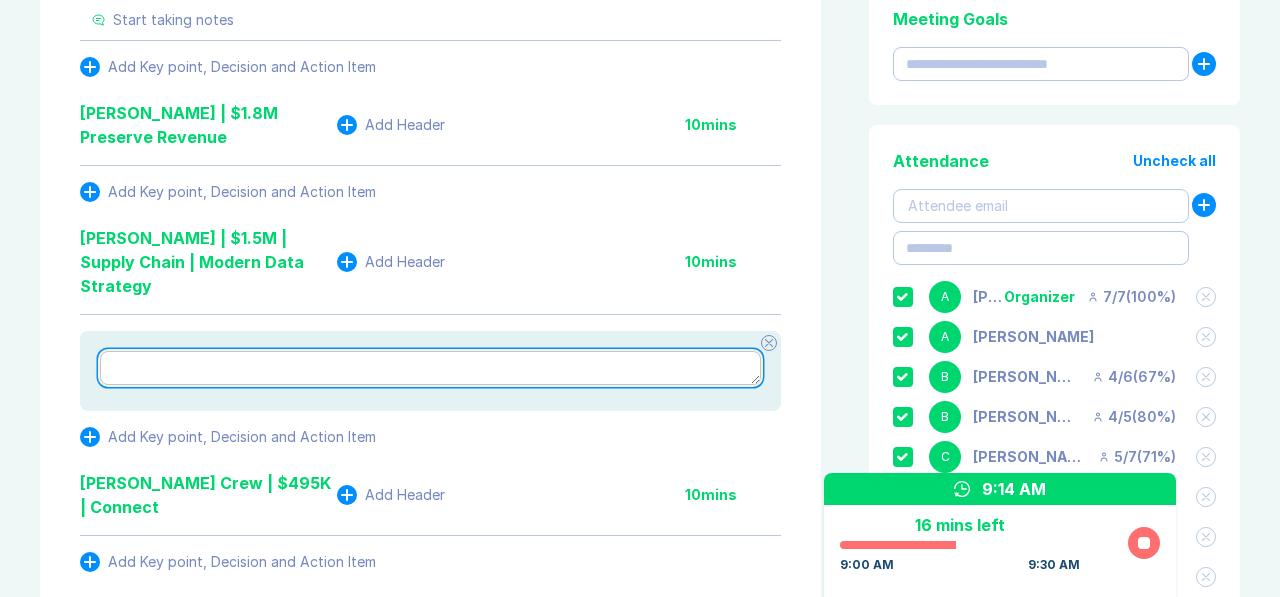 paste on "**********" 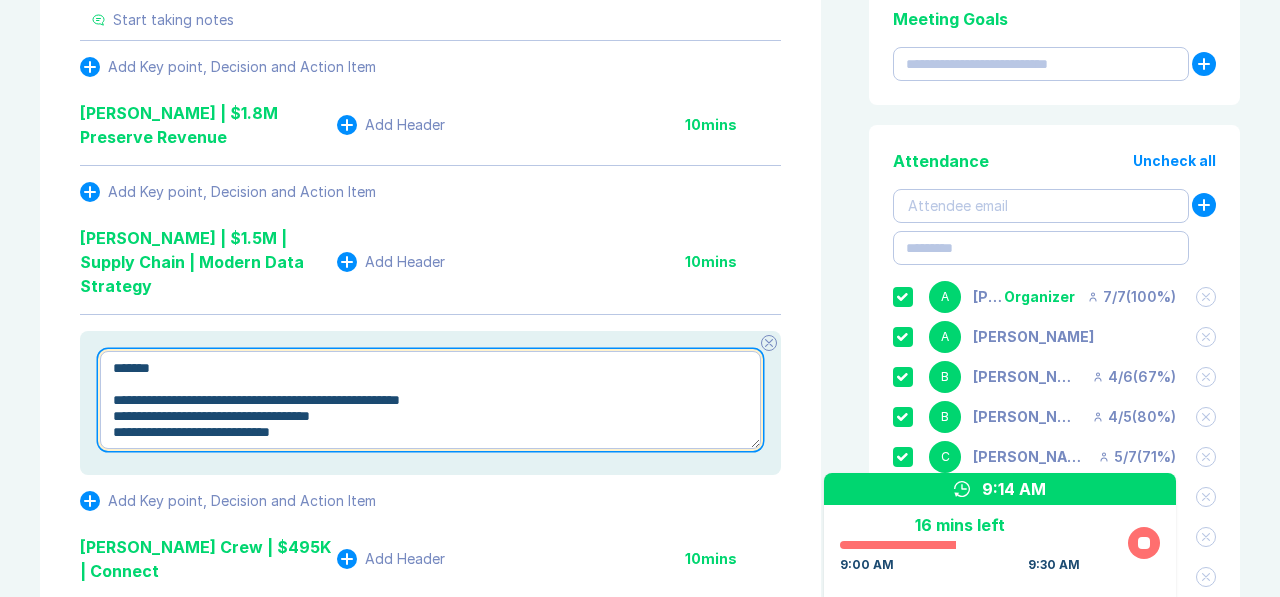type on "*" 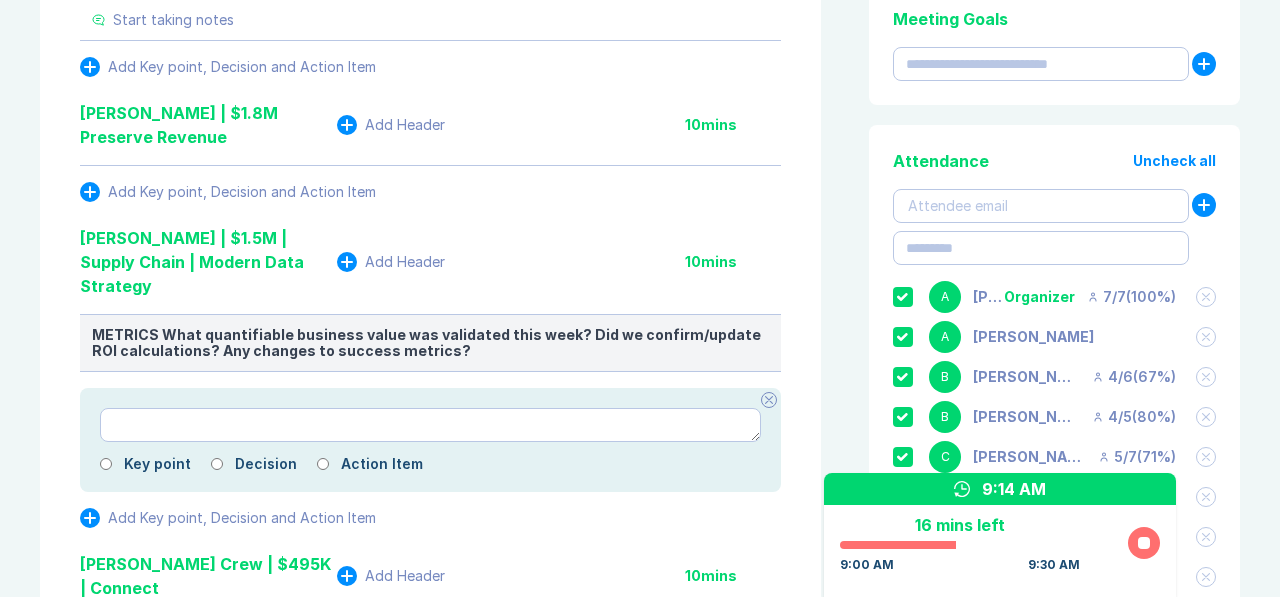 click 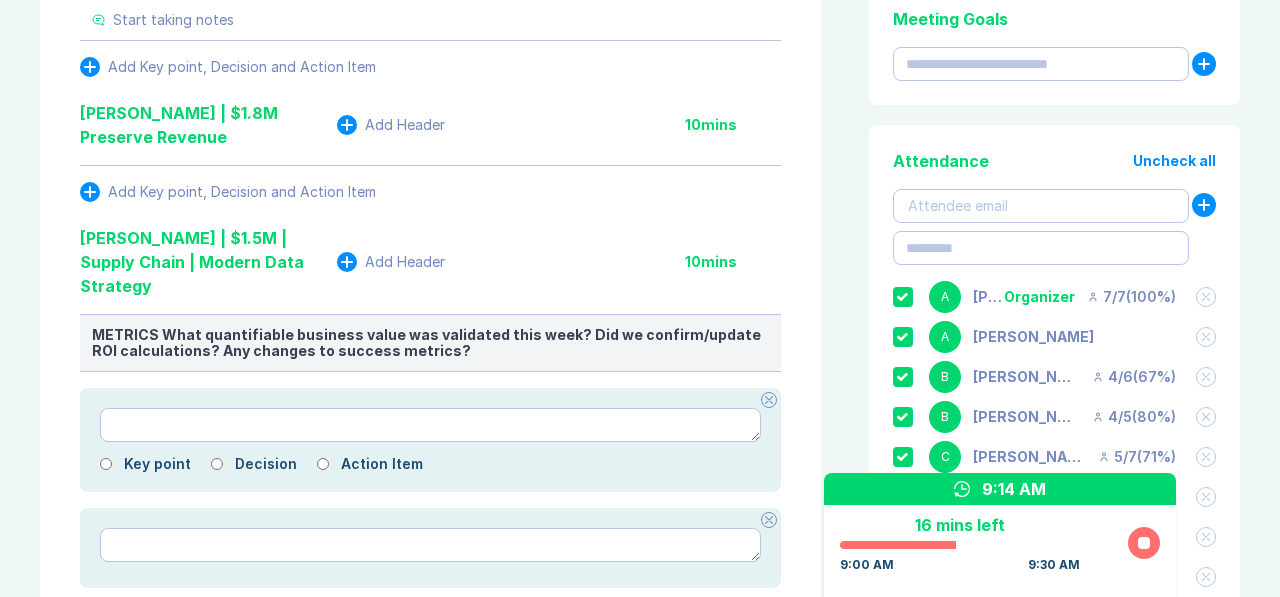 type on "*" 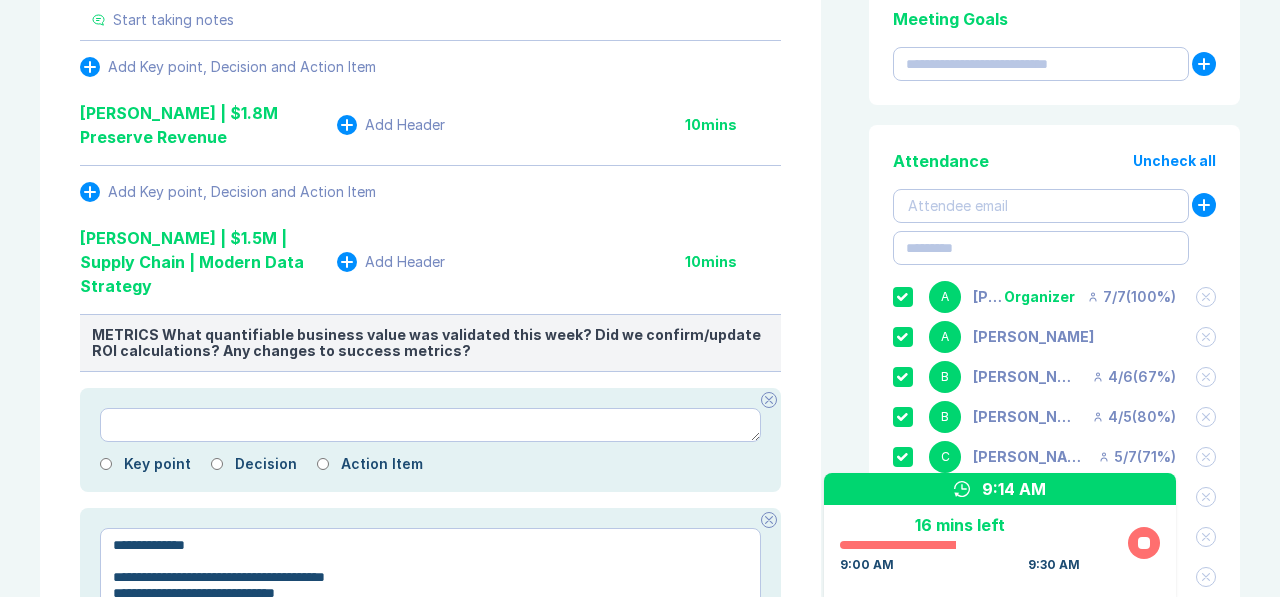 scroll, scrollTop: 358, scrollLeft: 0, axis: vertical 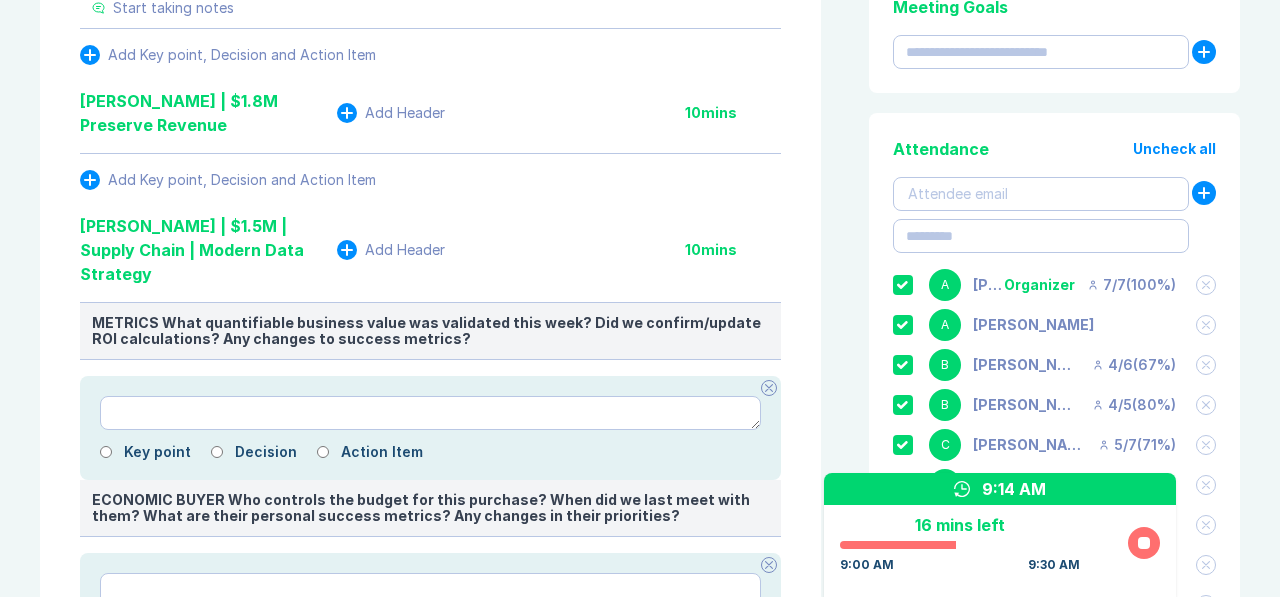 click at bounding box center (769, 388) 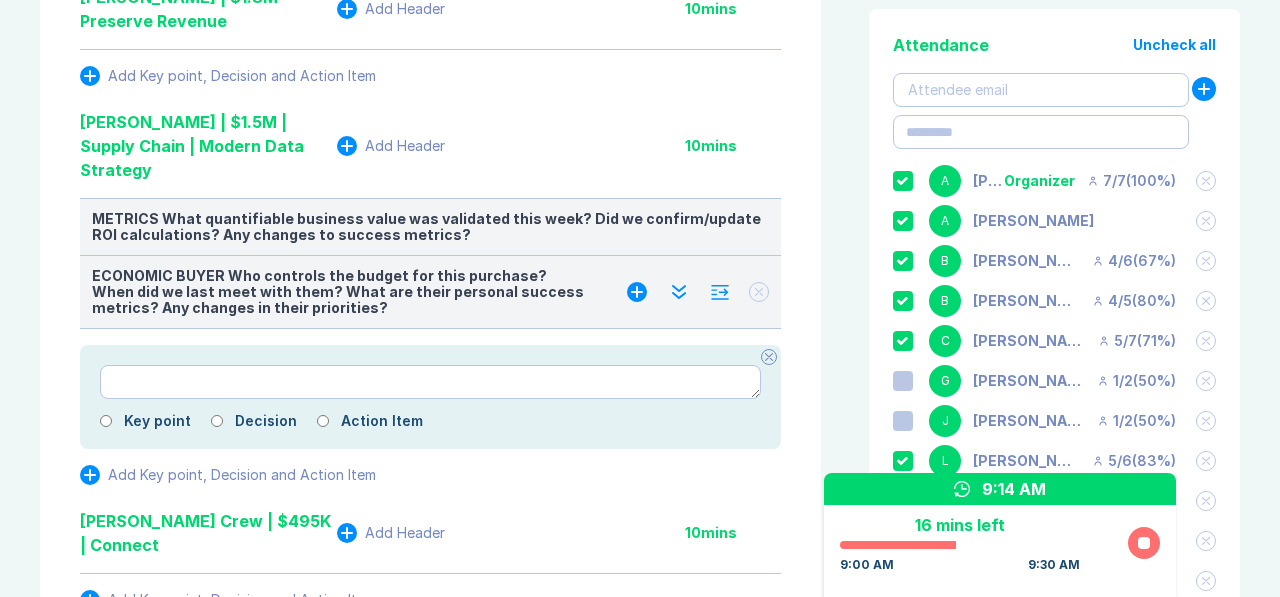 scroll, scrollTop: 465, scrollLeft: 0, axis: vertical 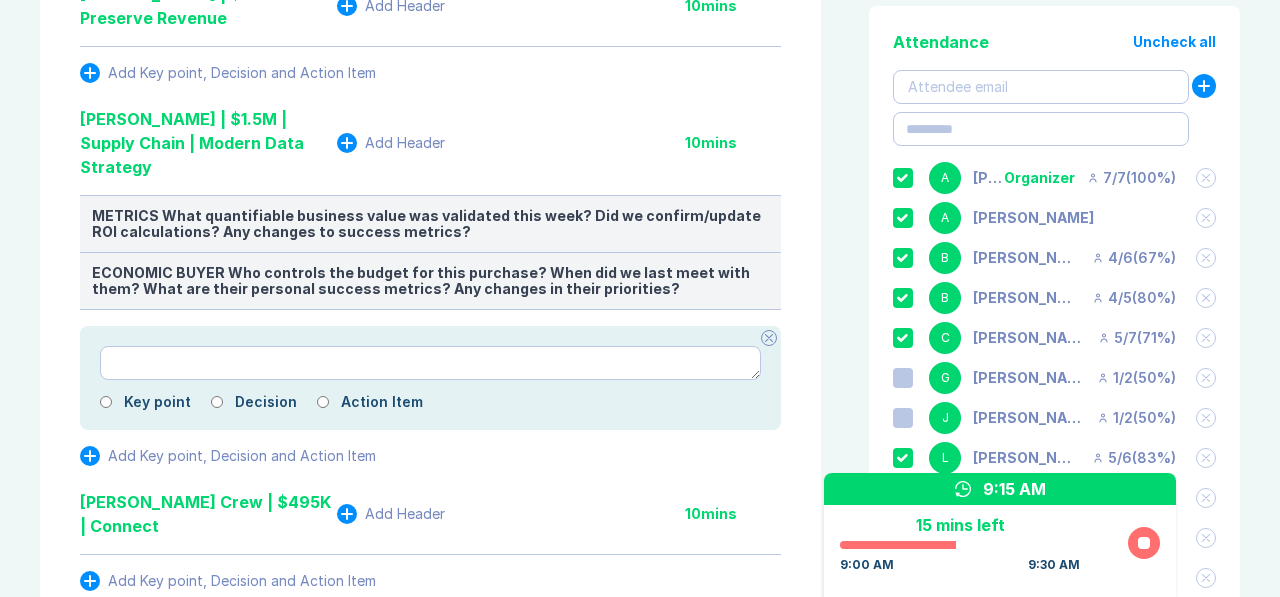 click on "Add Header" at bounding box center (405, 143) 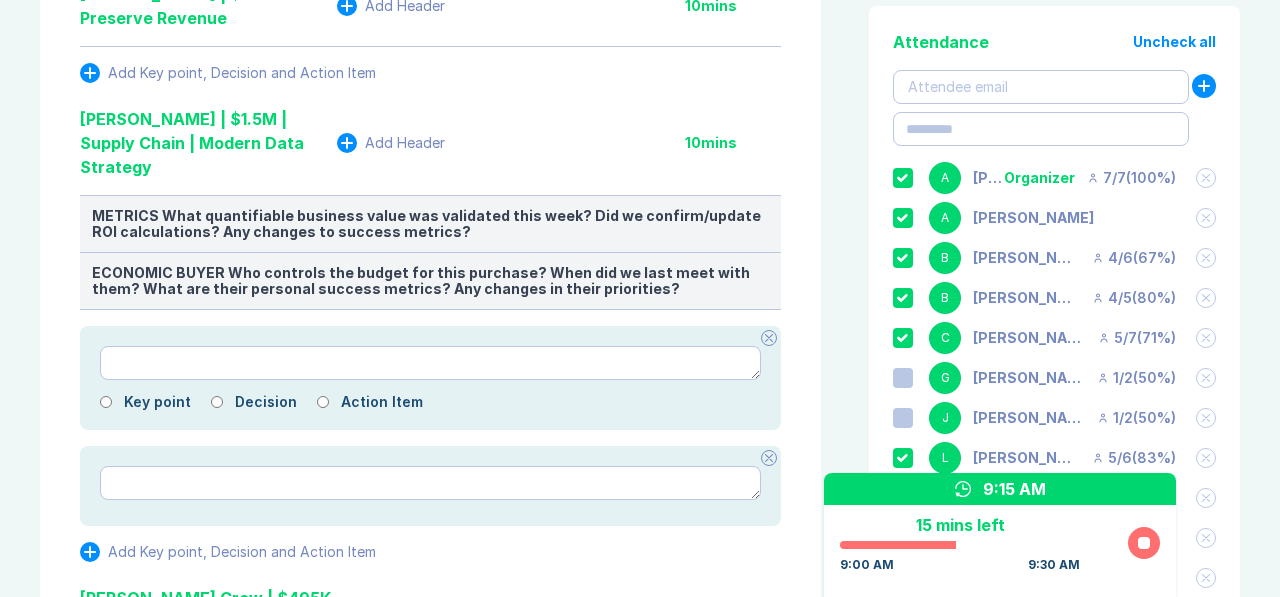 type on "*" 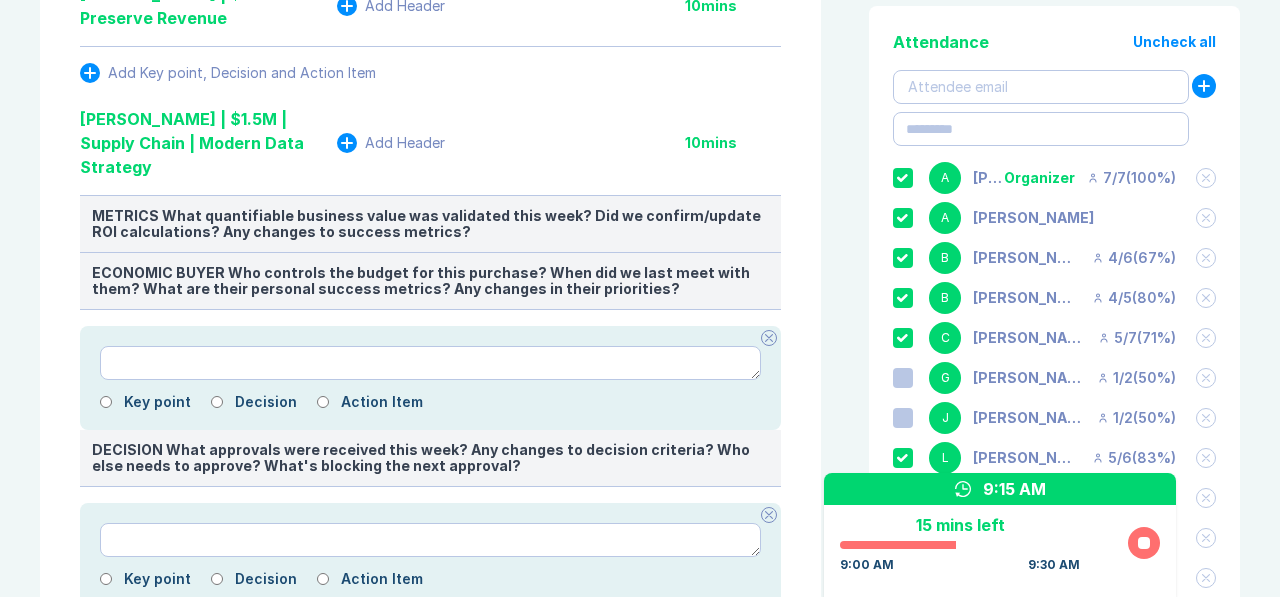 click 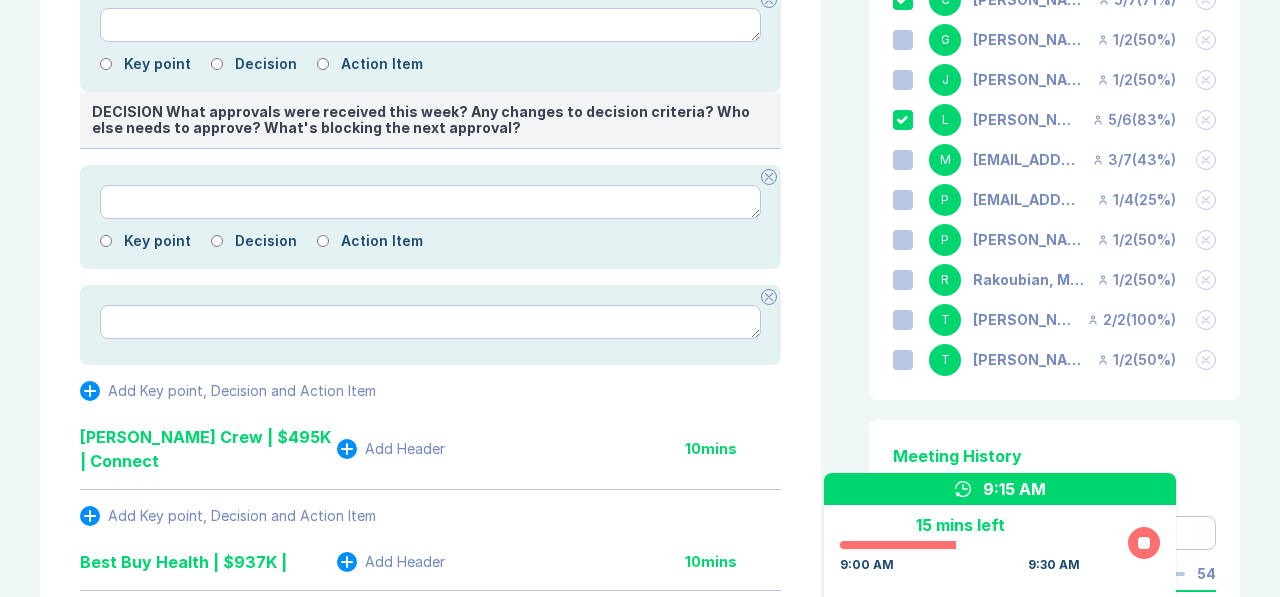 type on "*" 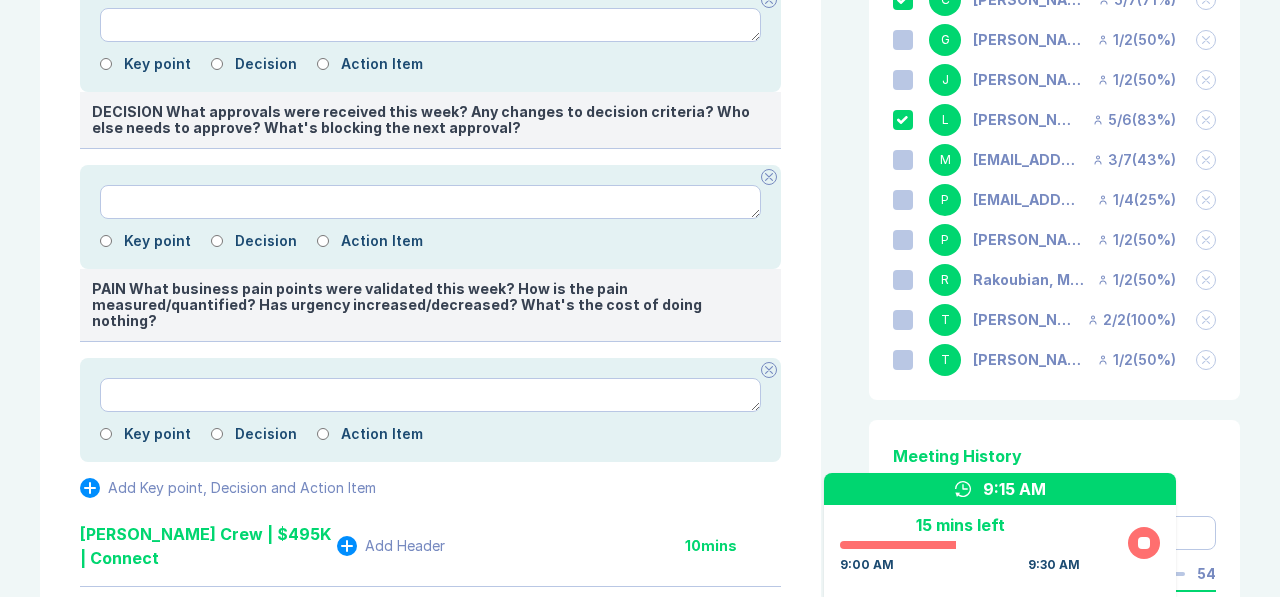 click 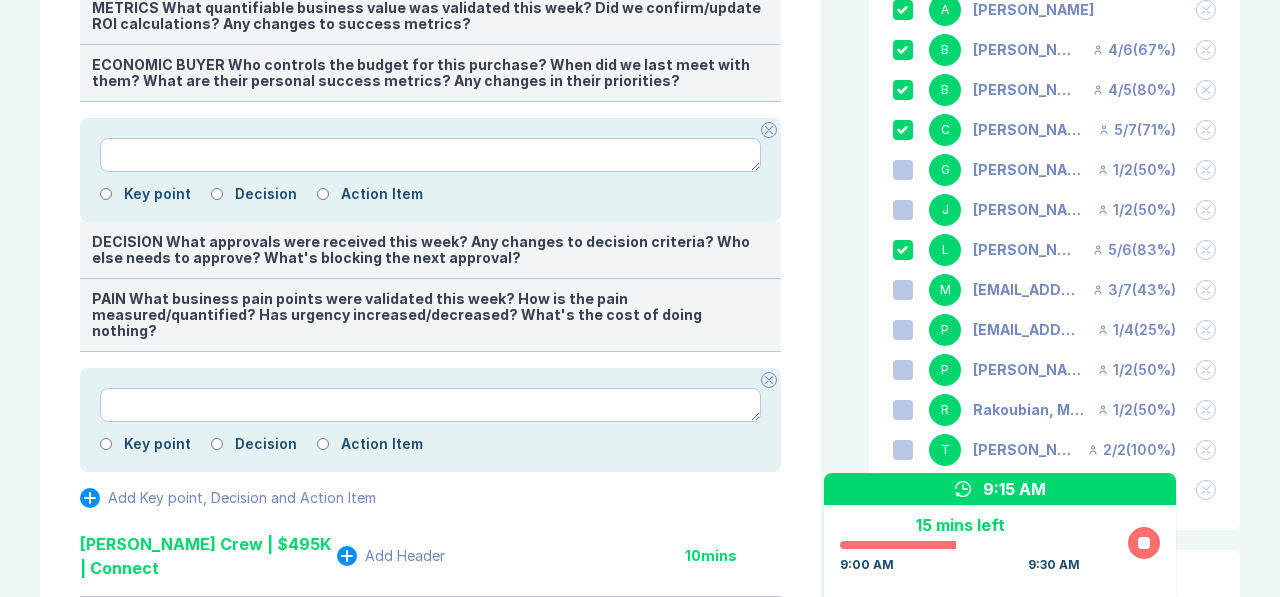 scroll, scrollTop: 664, scrollLeft: 0, axis: vertical 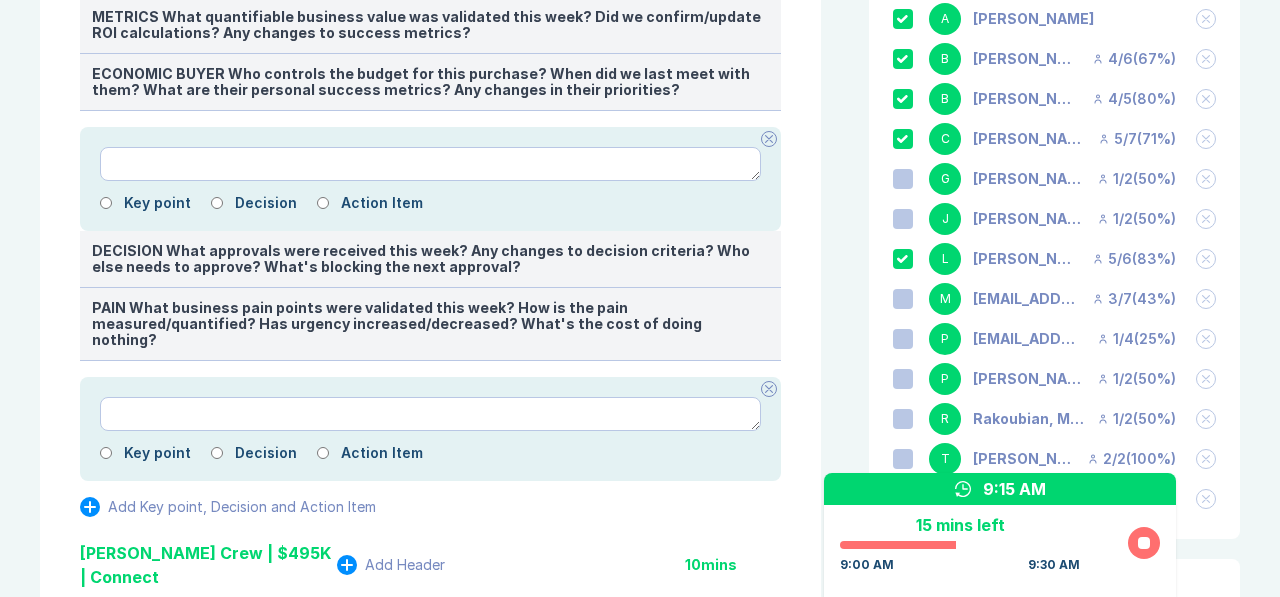 click 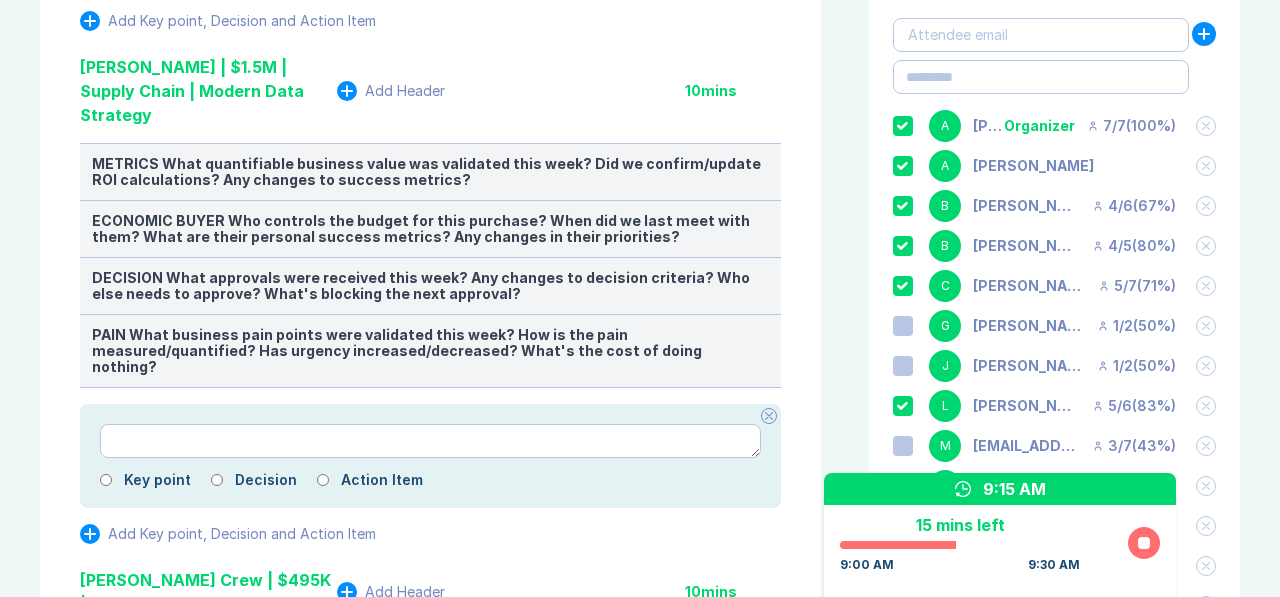 scroll, scrollTop: 514, scrollLeft: 0, axis: vertical 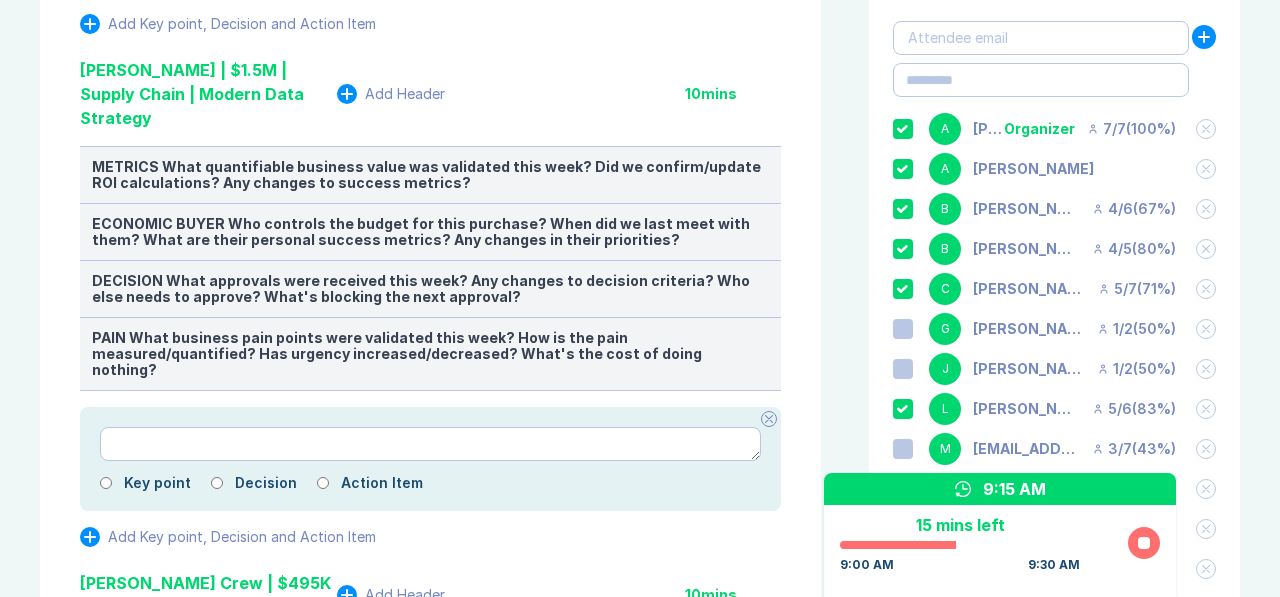 click 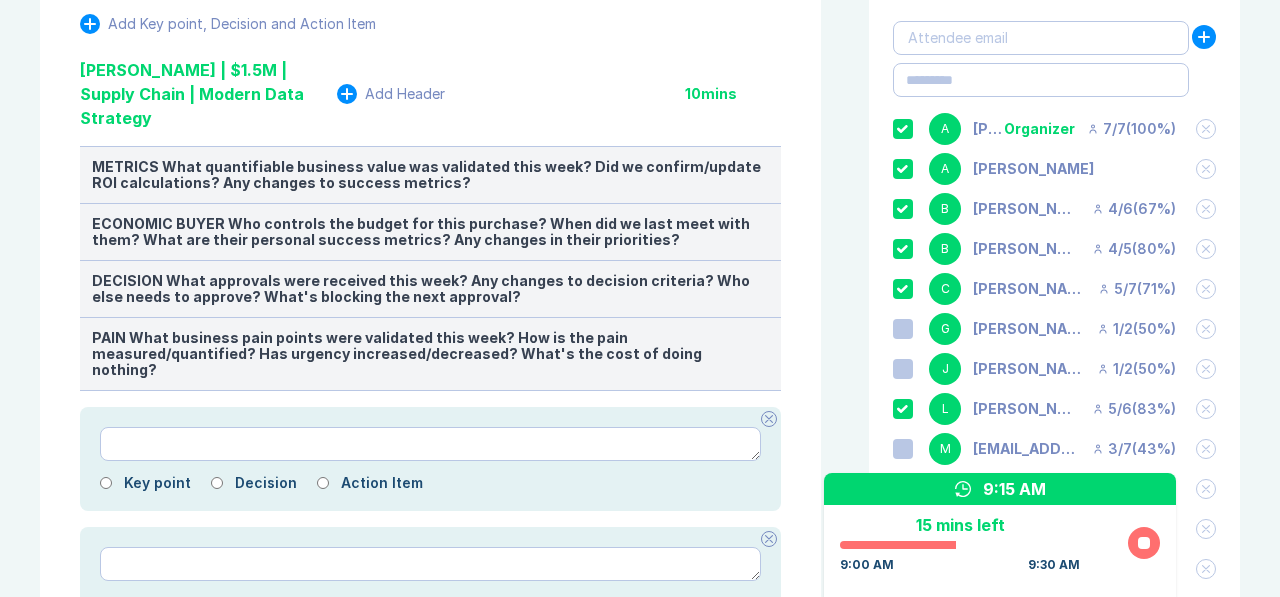 type on "*" 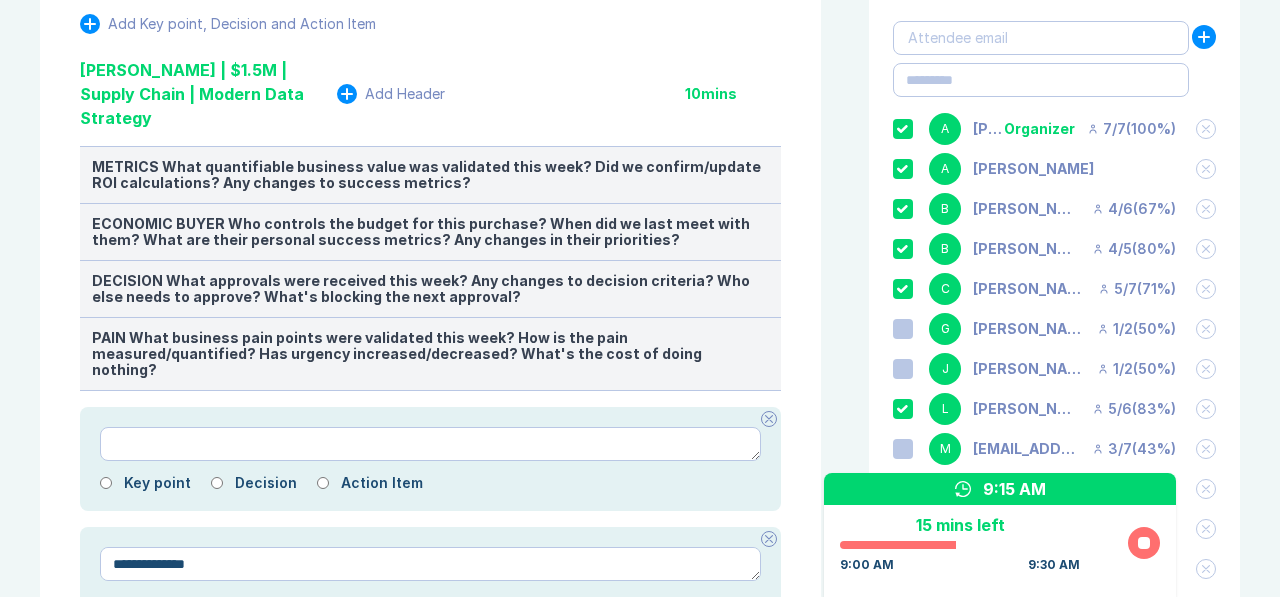scroll, scrollTop: 529, scrollLeft: 0, axis: vertical 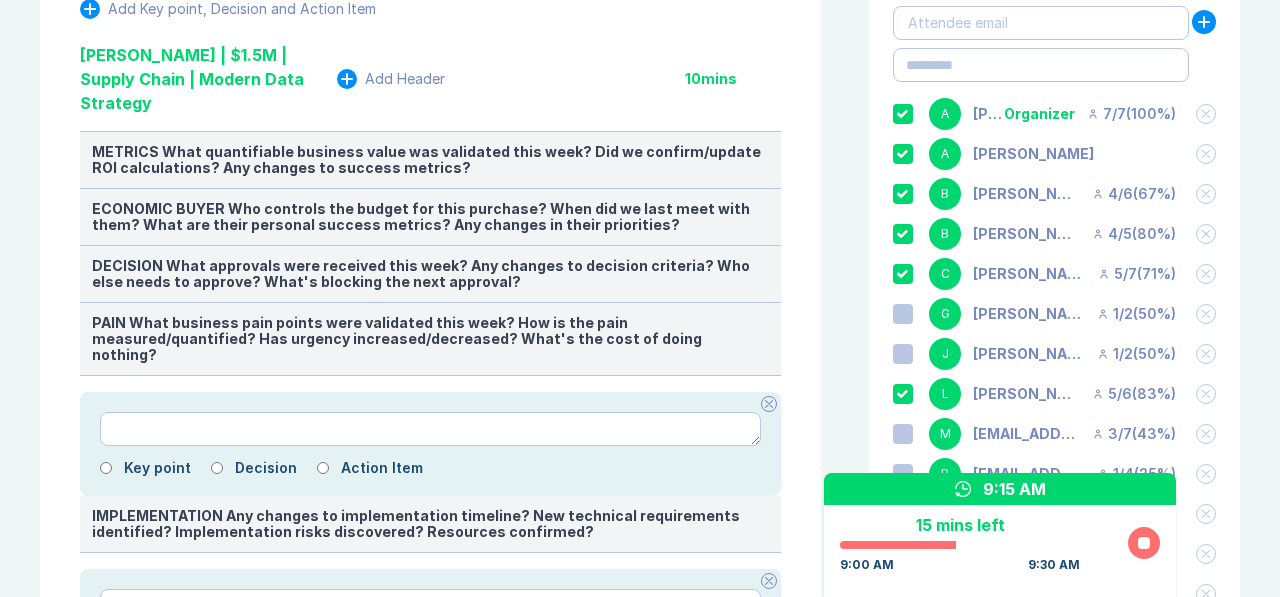 click 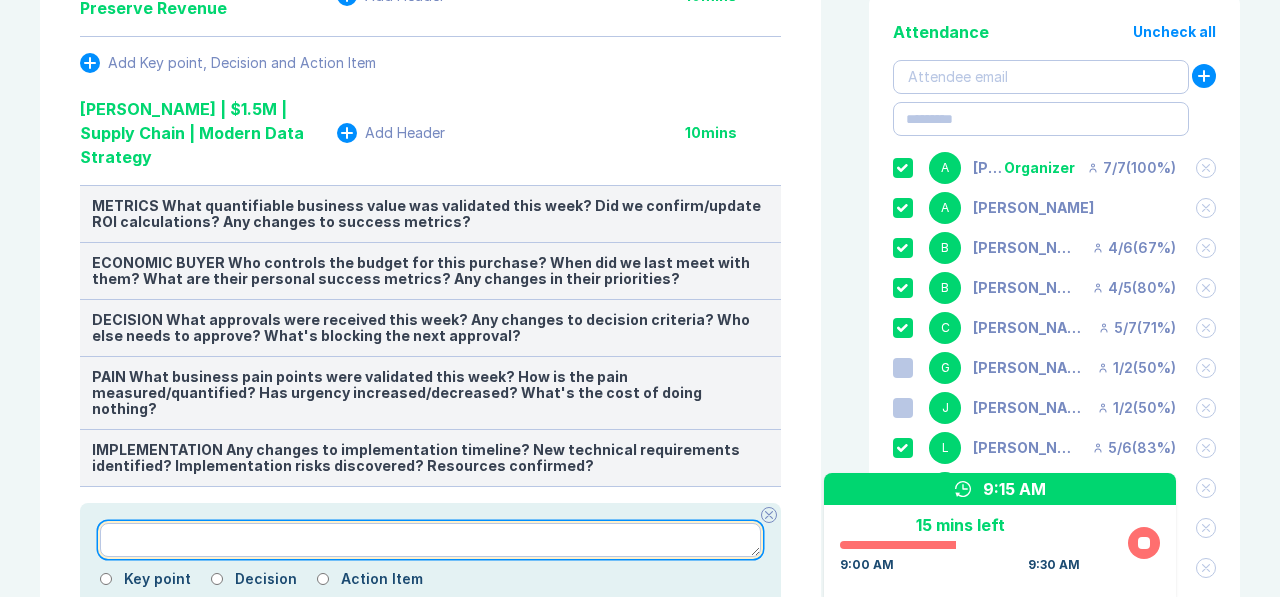 scroll, scrollTop: 472, scrollLeft: 0, axis: vertical 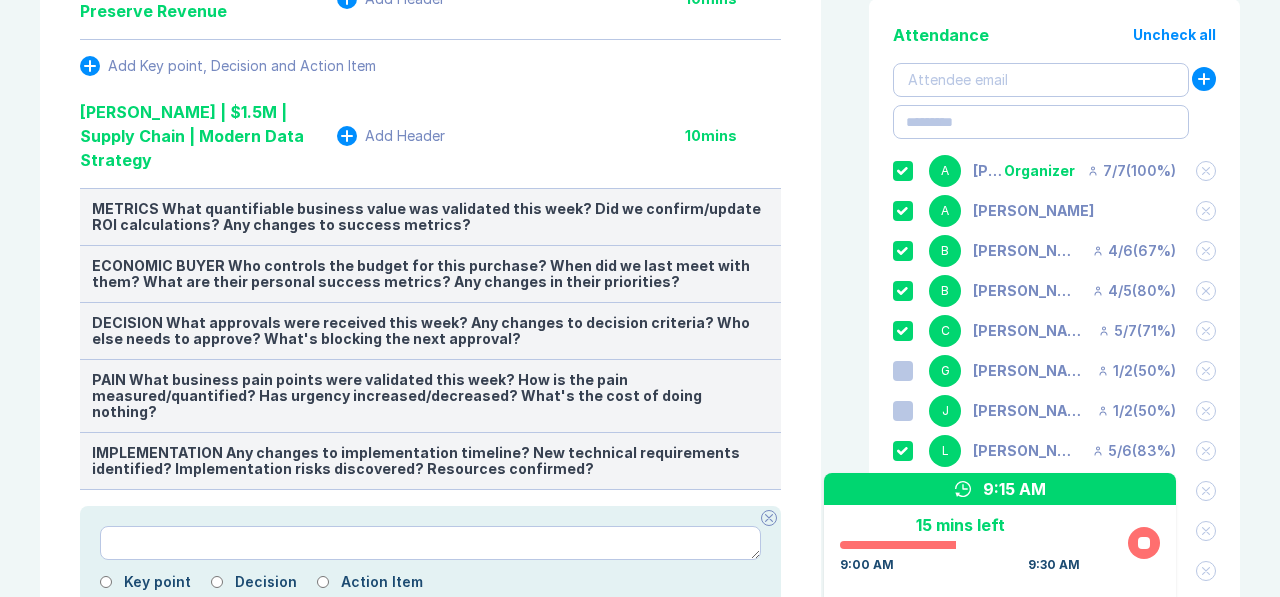 click on "Add Header" at bounding box center [405, 136] 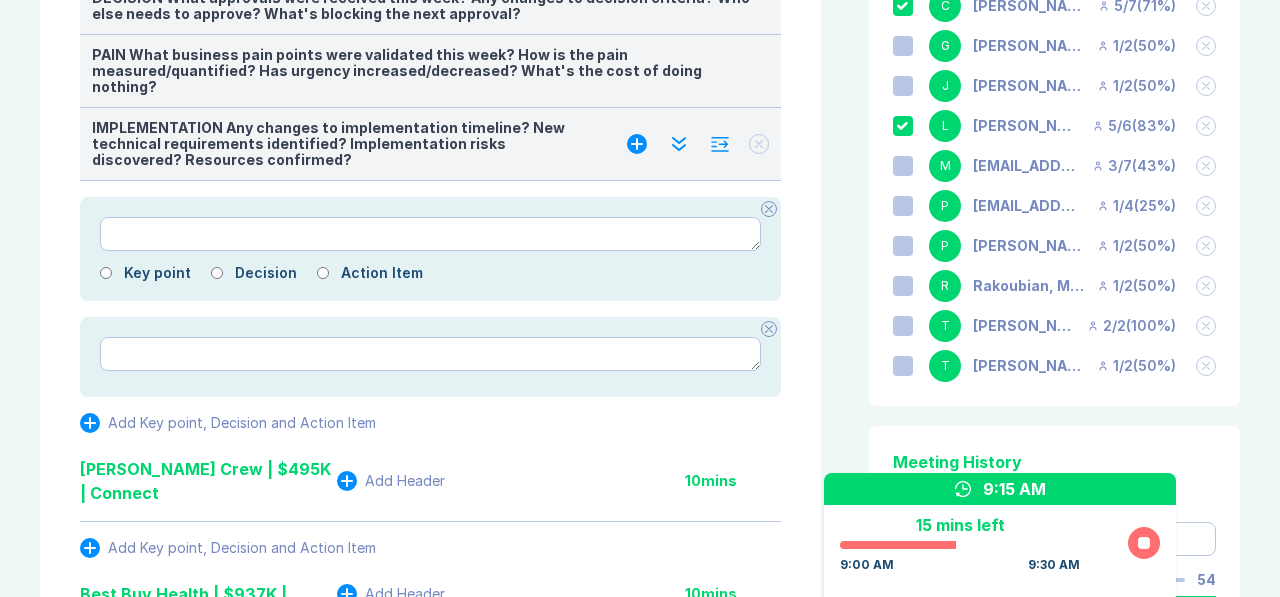 type on "*" 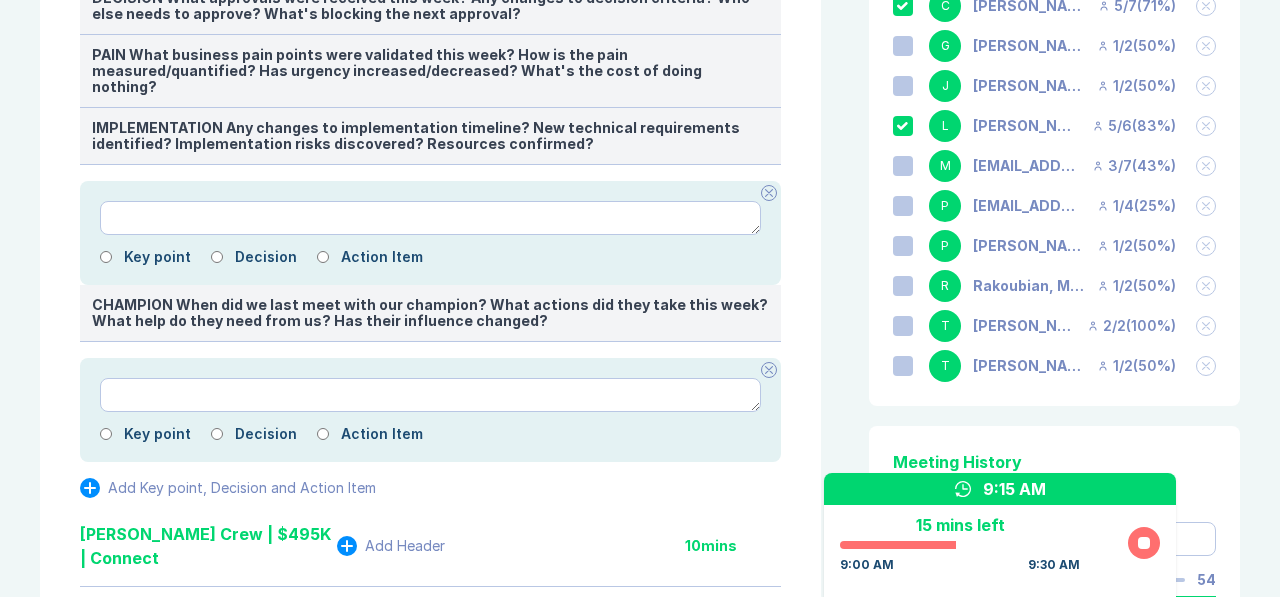 click 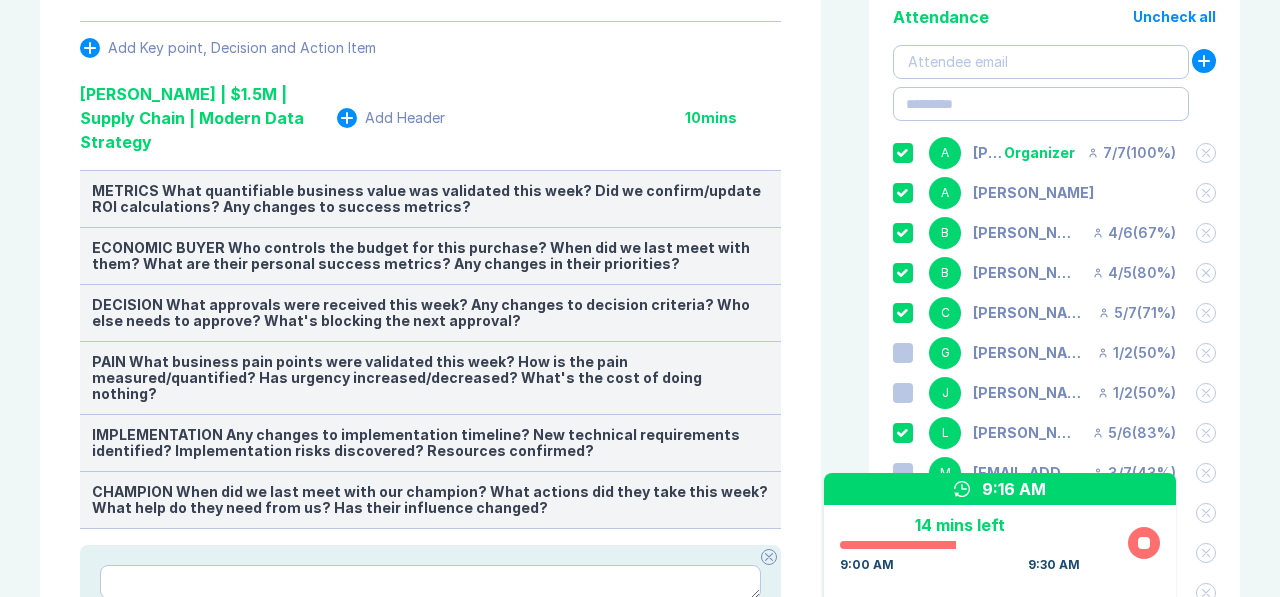 click on "Add Header" at bounding box center [405, 118] 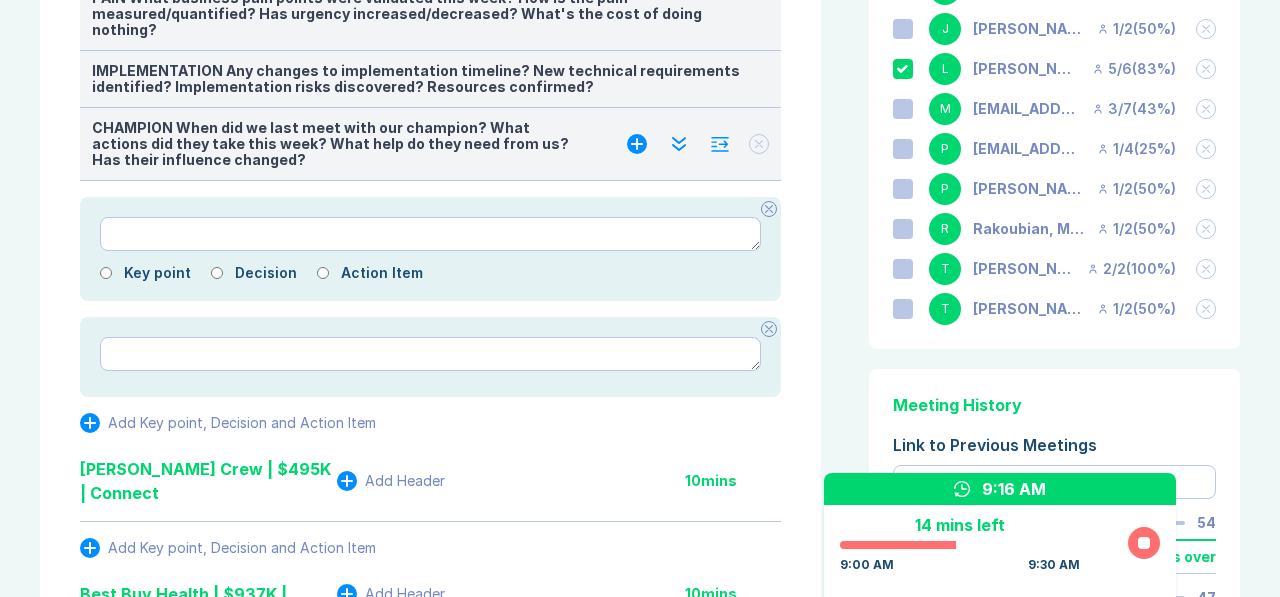 type on "*" 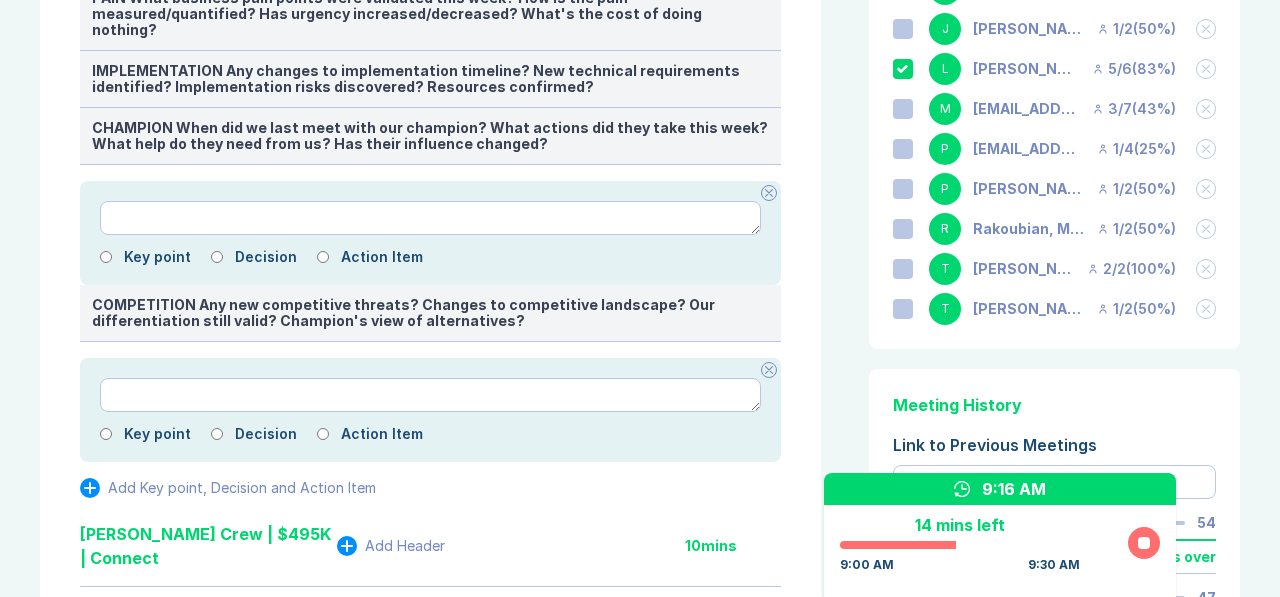 click 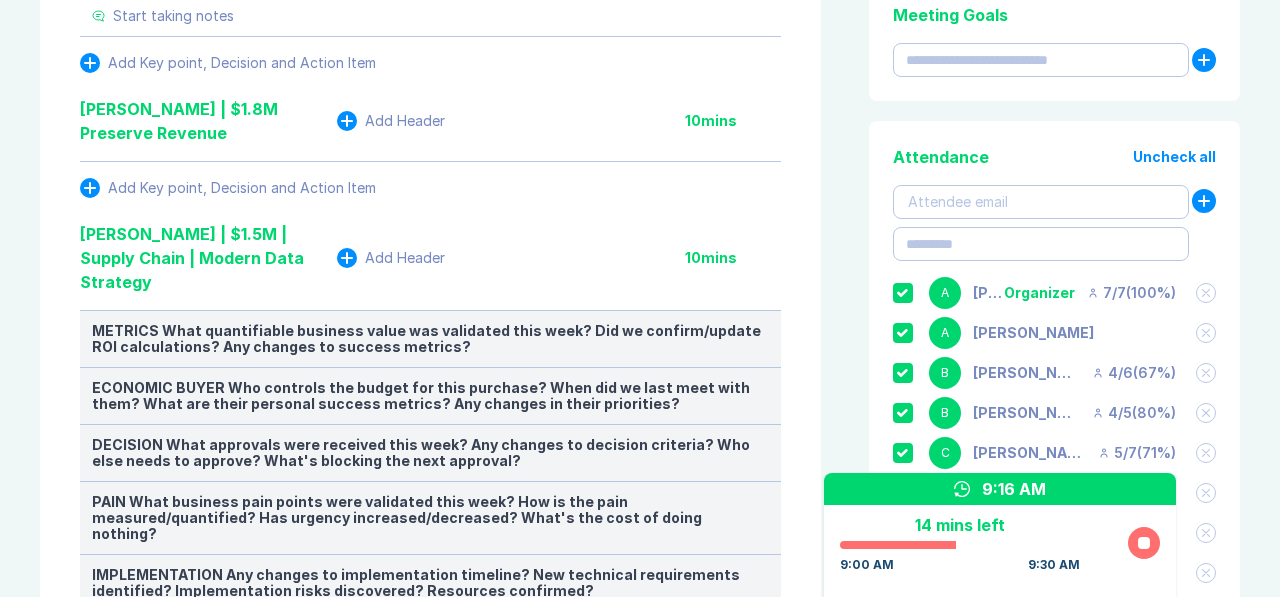 click on "Add Header" at bounding box center [405, 258] 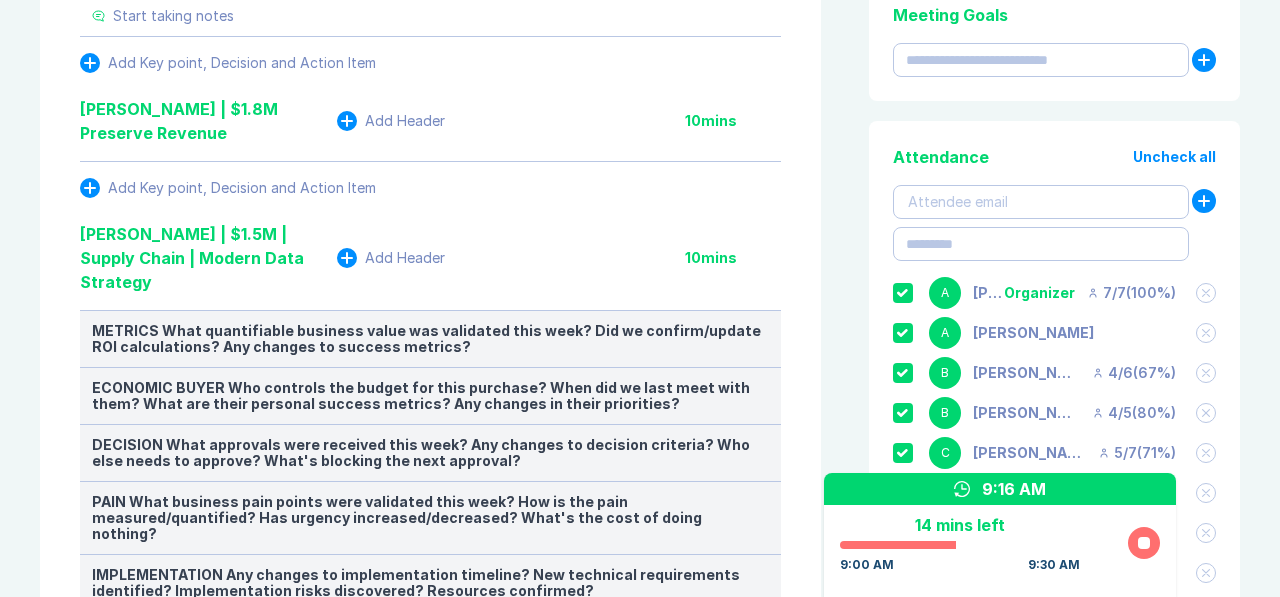 scroll, scrollTop: 911, scrollLeft: 0, axis: vertical 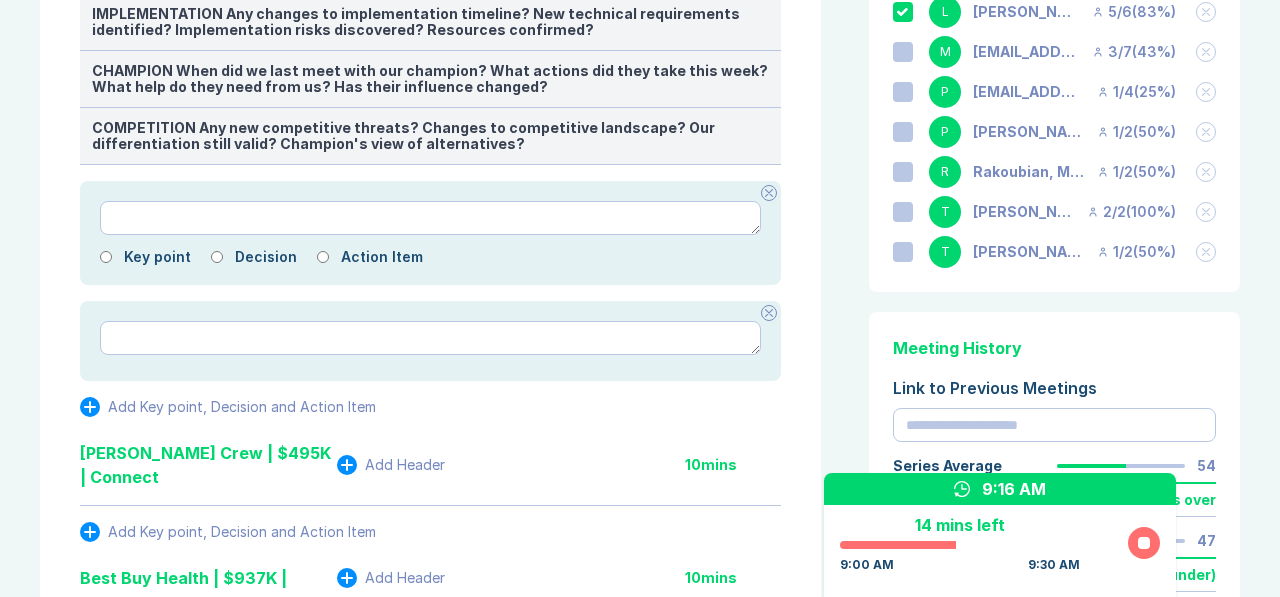 type on "*" 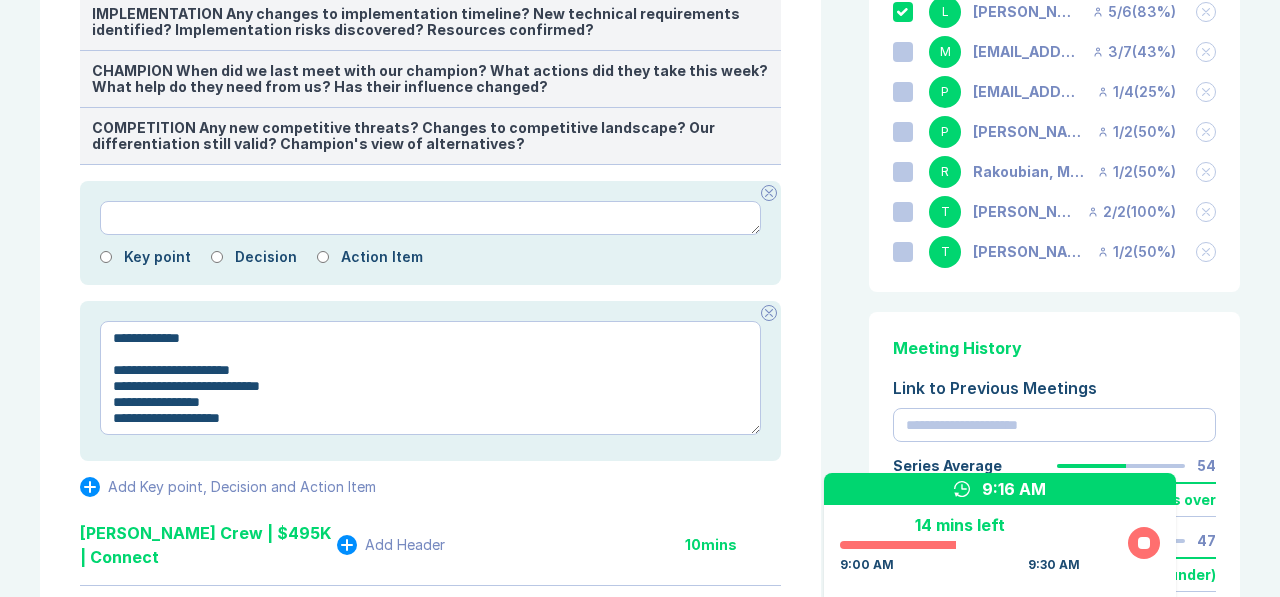 type on "*" 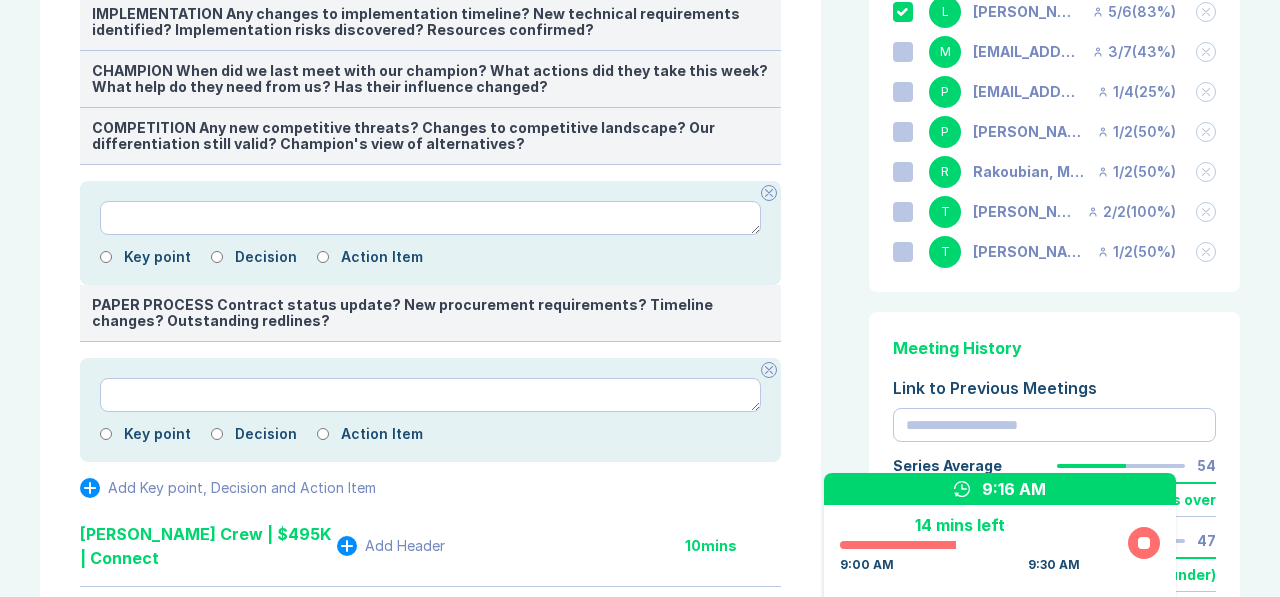 click 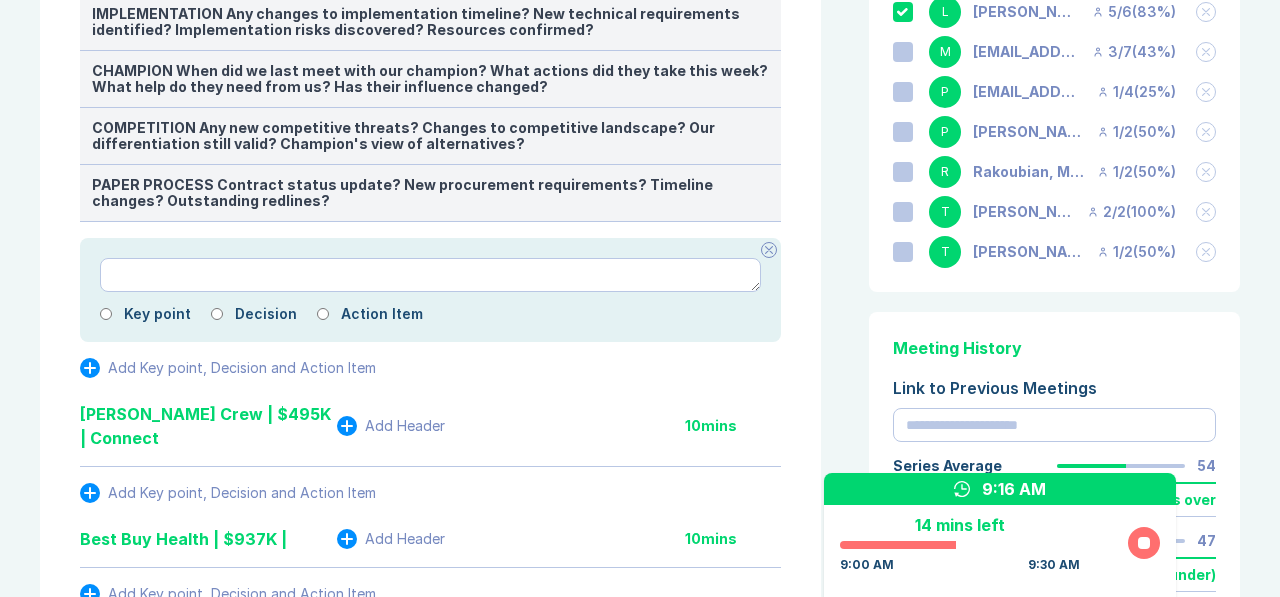 click 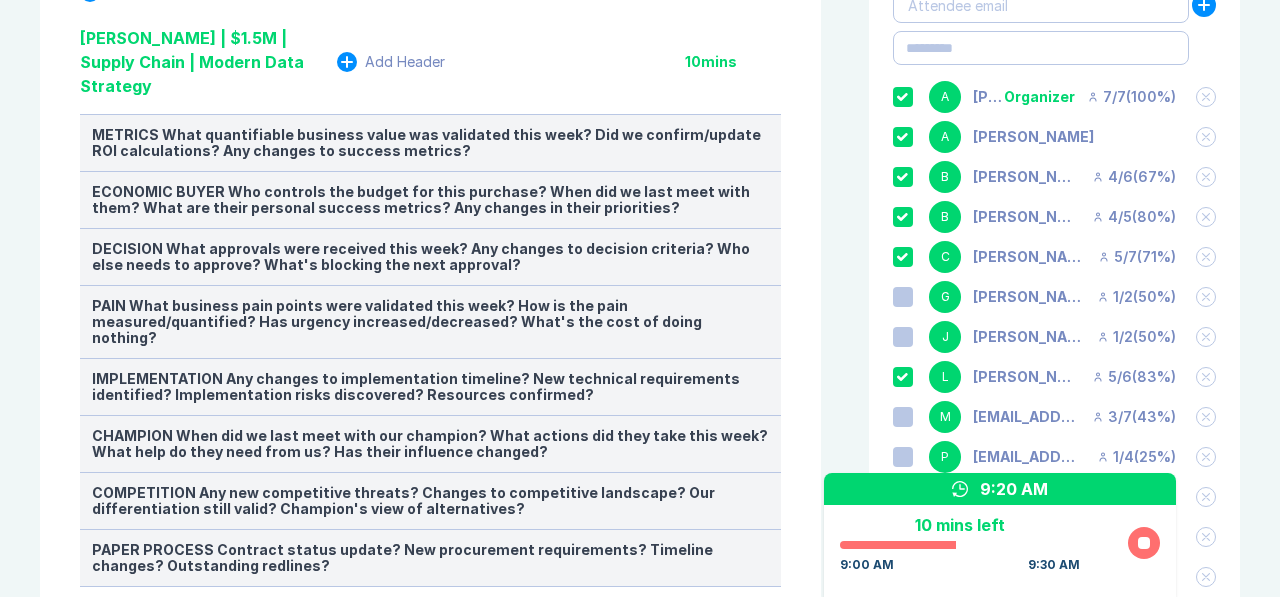 scroll, scrollTop: 551, scrollLeft: 0, axis: vertical 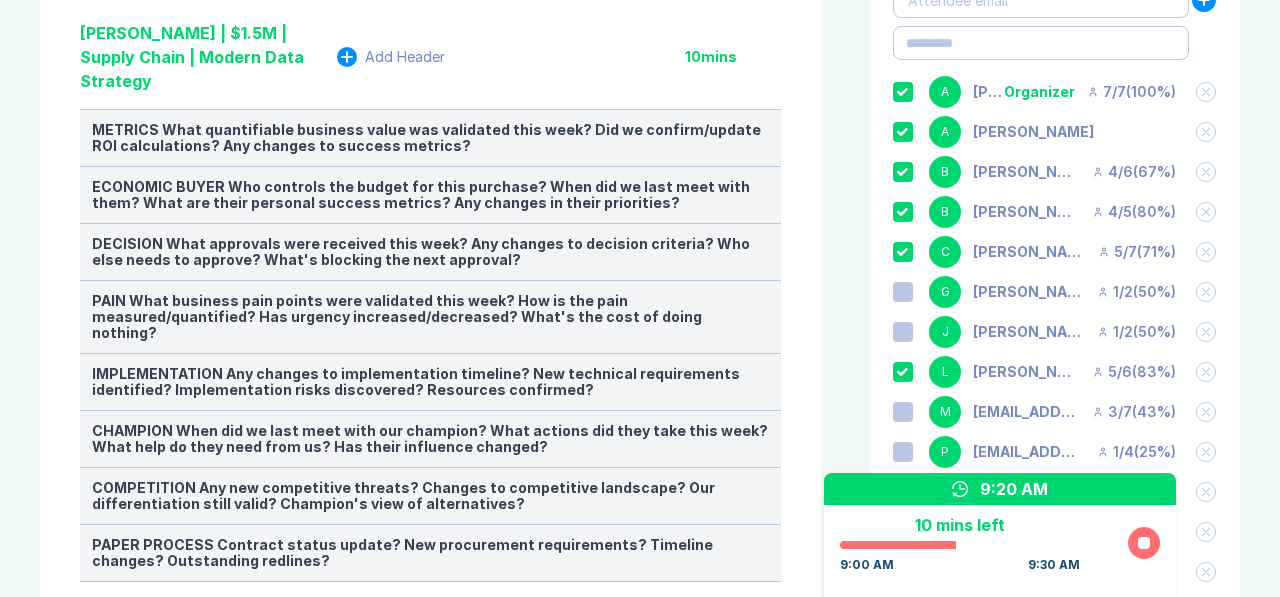 click 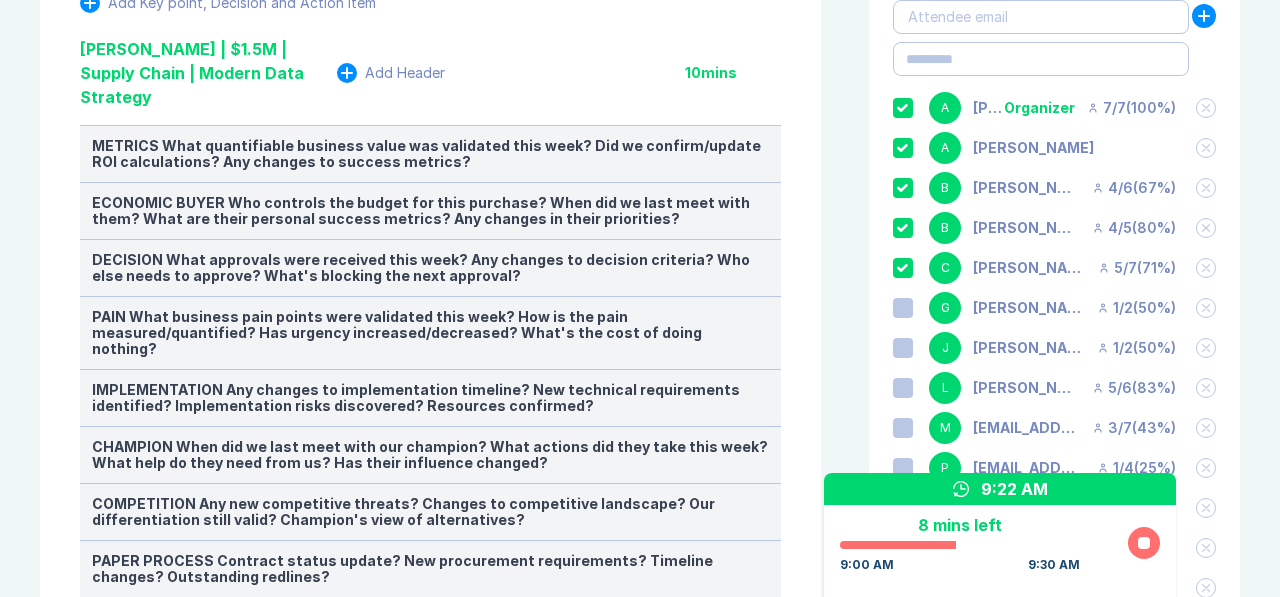 scroll, scrollTop: 534, scrollLeft: 0, axis: vertical 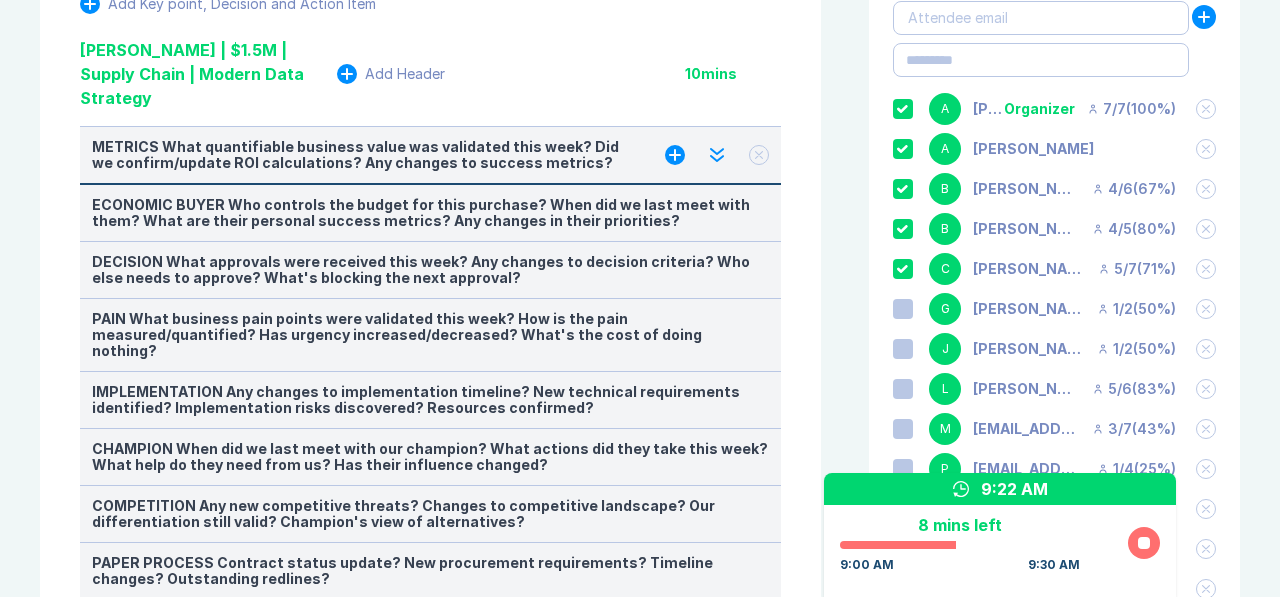 drag, startPoint x: 569, startPoint y: 140, endPoint x: 554, endPoint y: 141, distance: 15.033297 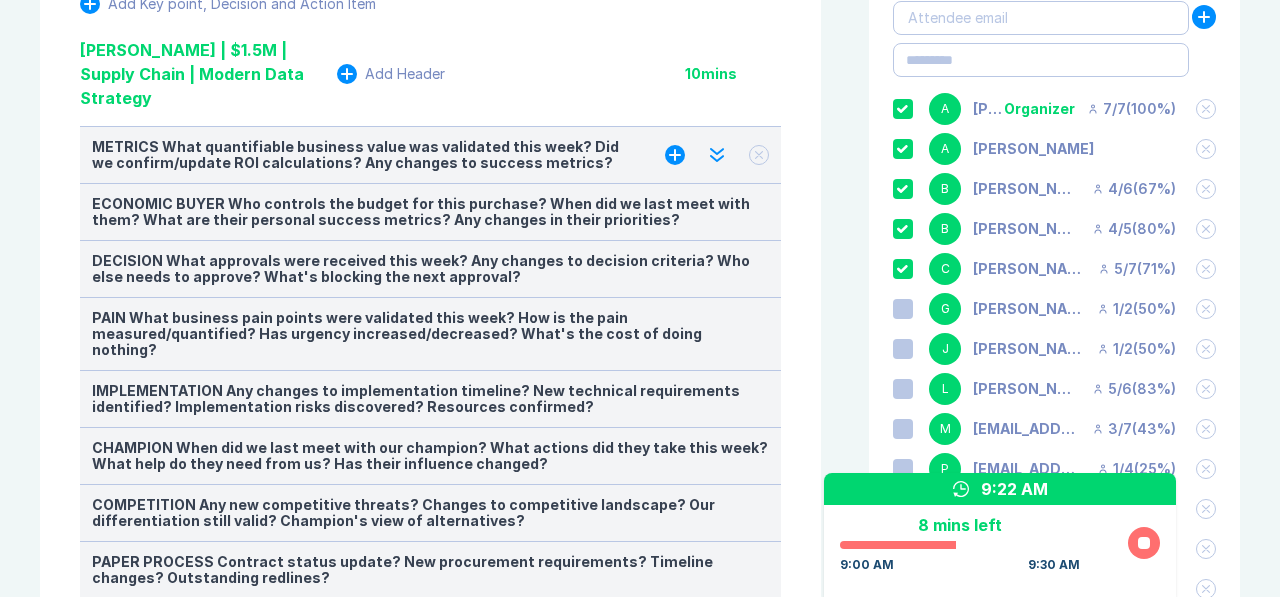 click 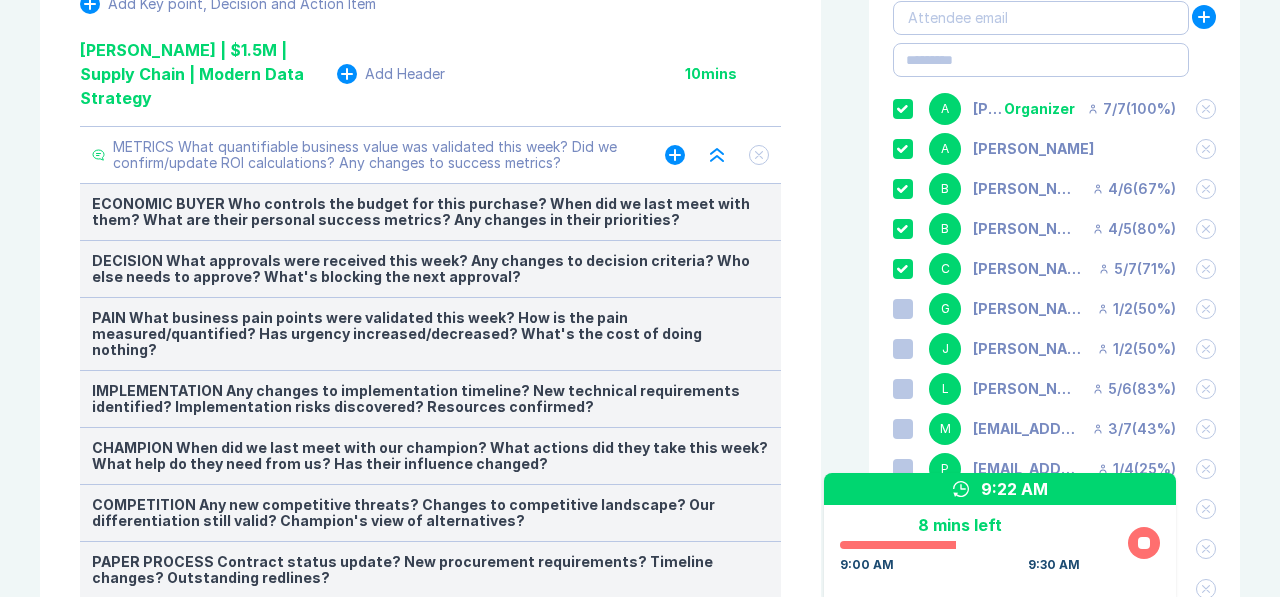 click 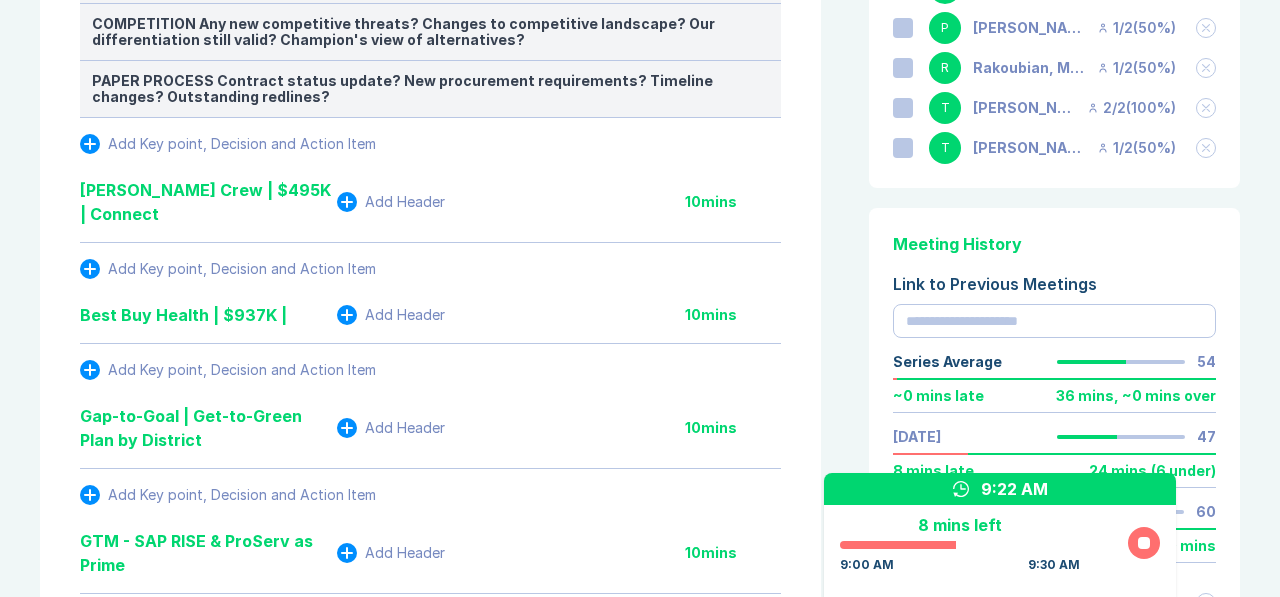 scroll, scrollTop: 1045, scrollLeft: 0, axis: vertical 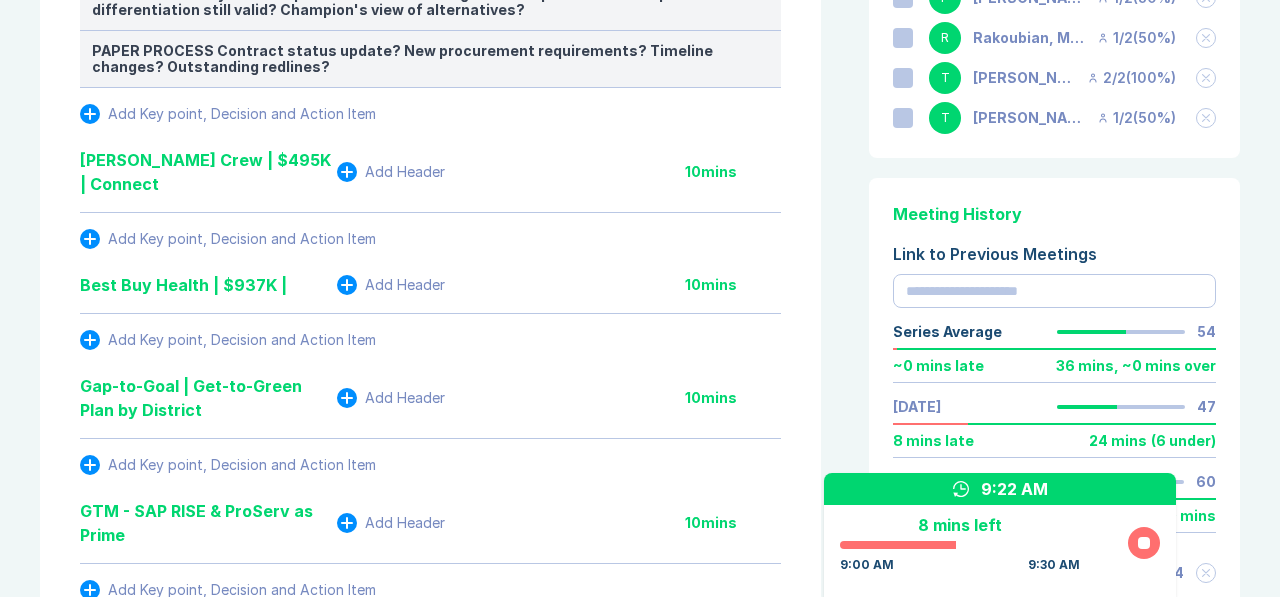 click on "Best Buy Health | $937K |" at bounding box center (183, 285) 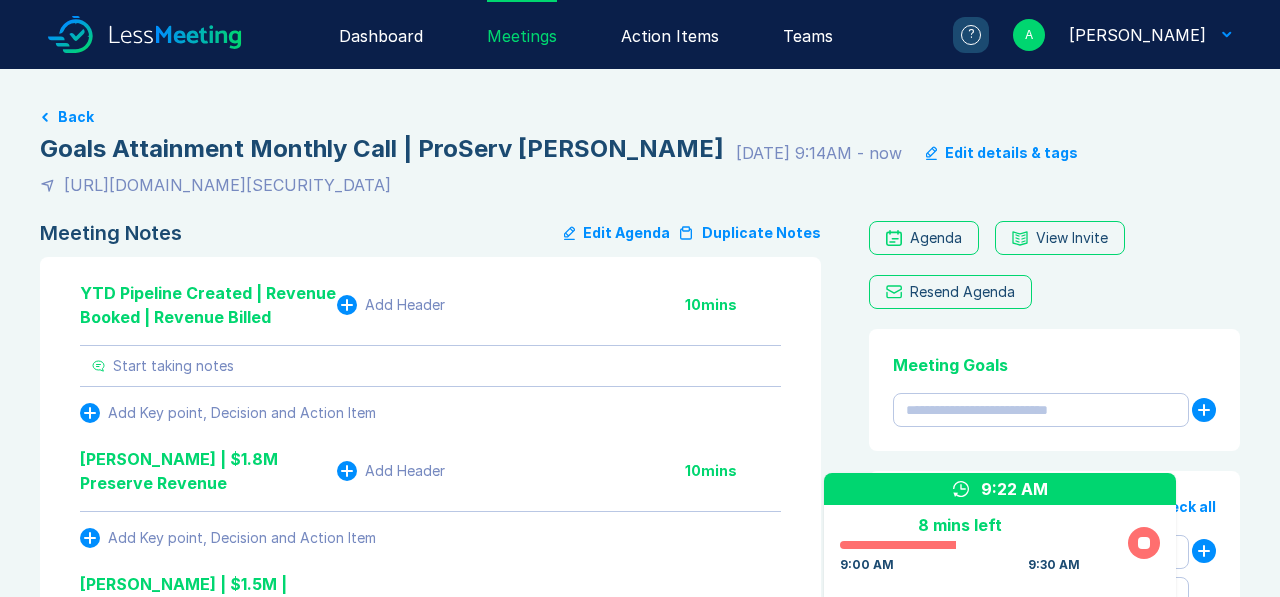 scroll, scrollTop: 0, scrollLeft: 0, axis: both 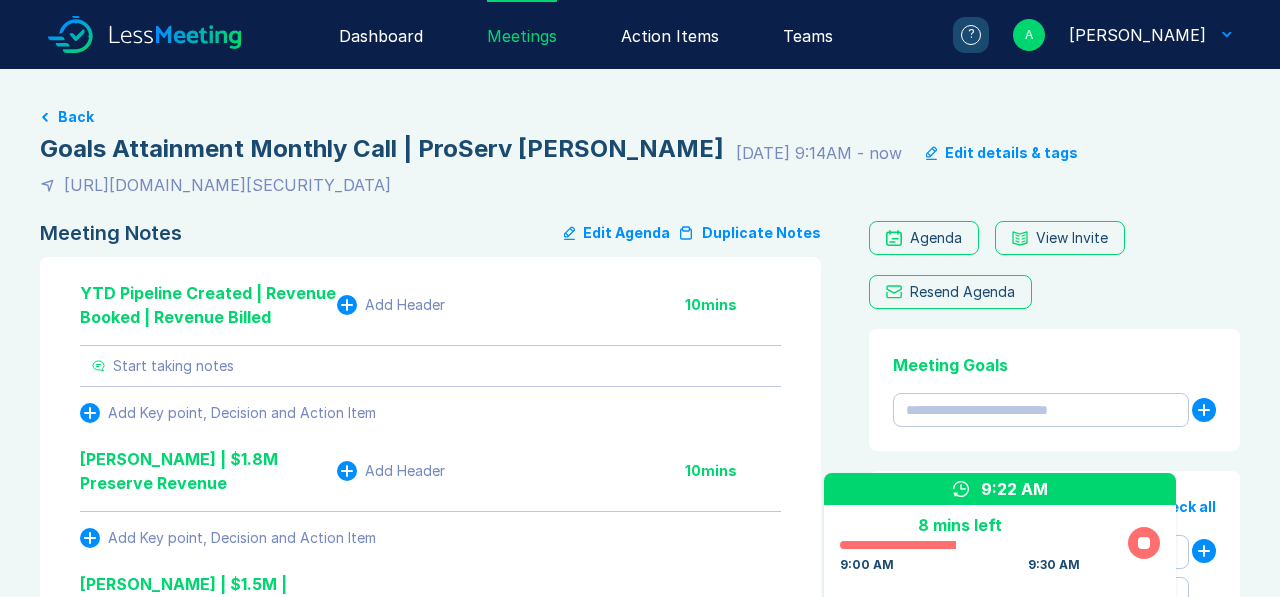 click on "Edit Agenda" at bounding box center (617, 233) 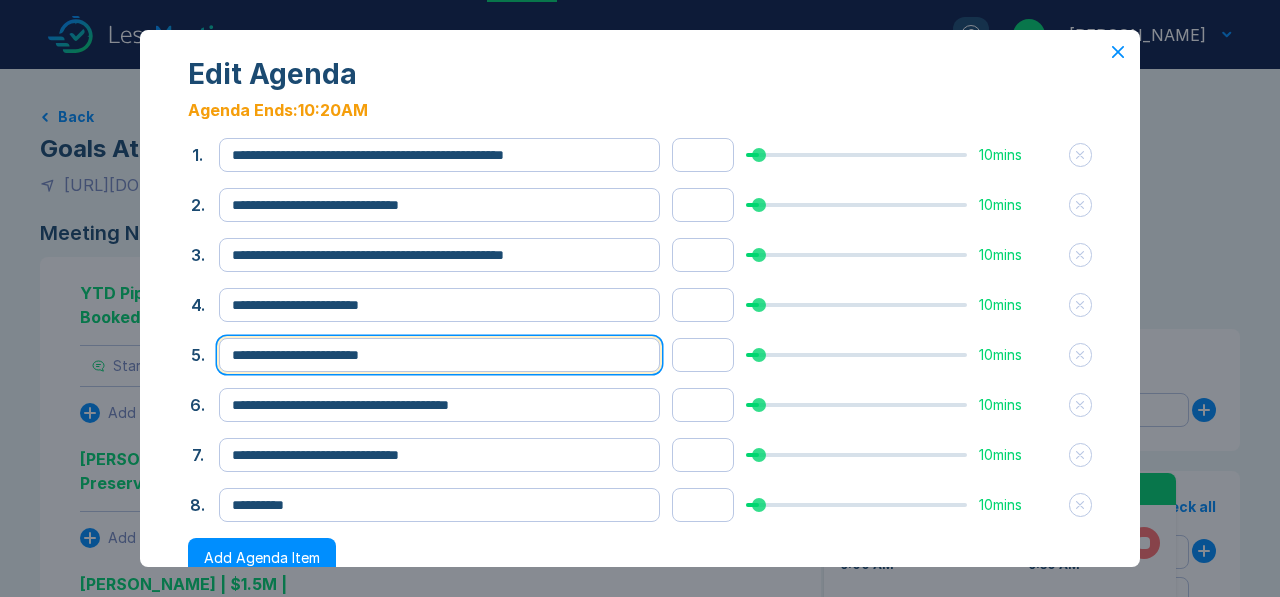 click on "**********" at bounding box center (439, 355) 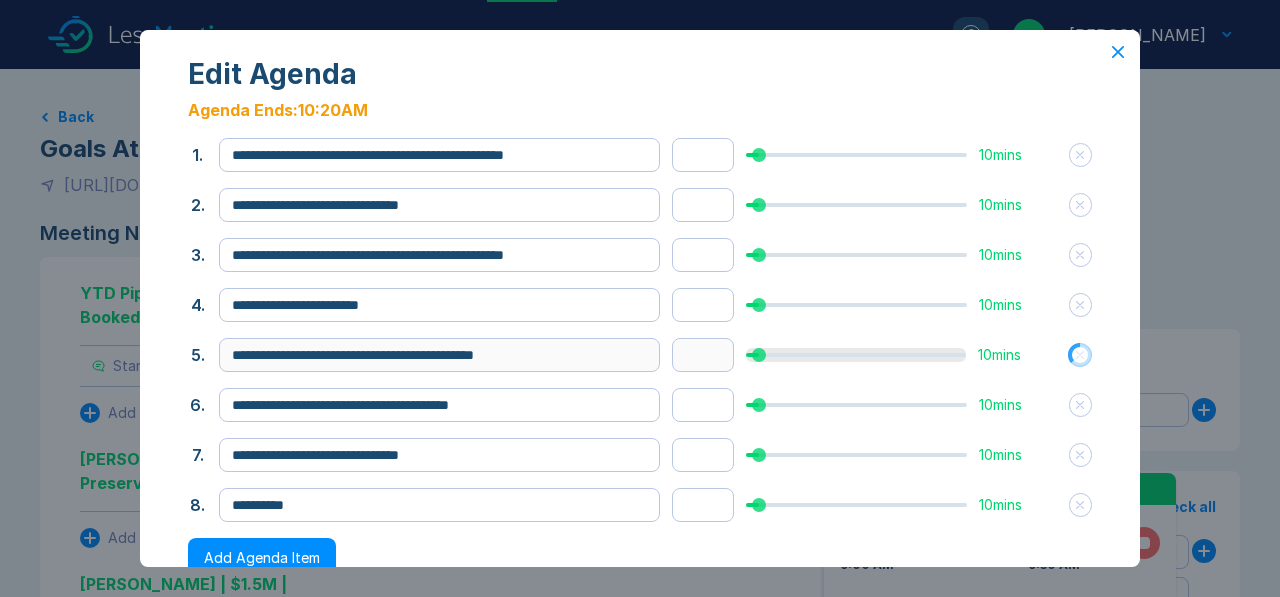 type on "**********" 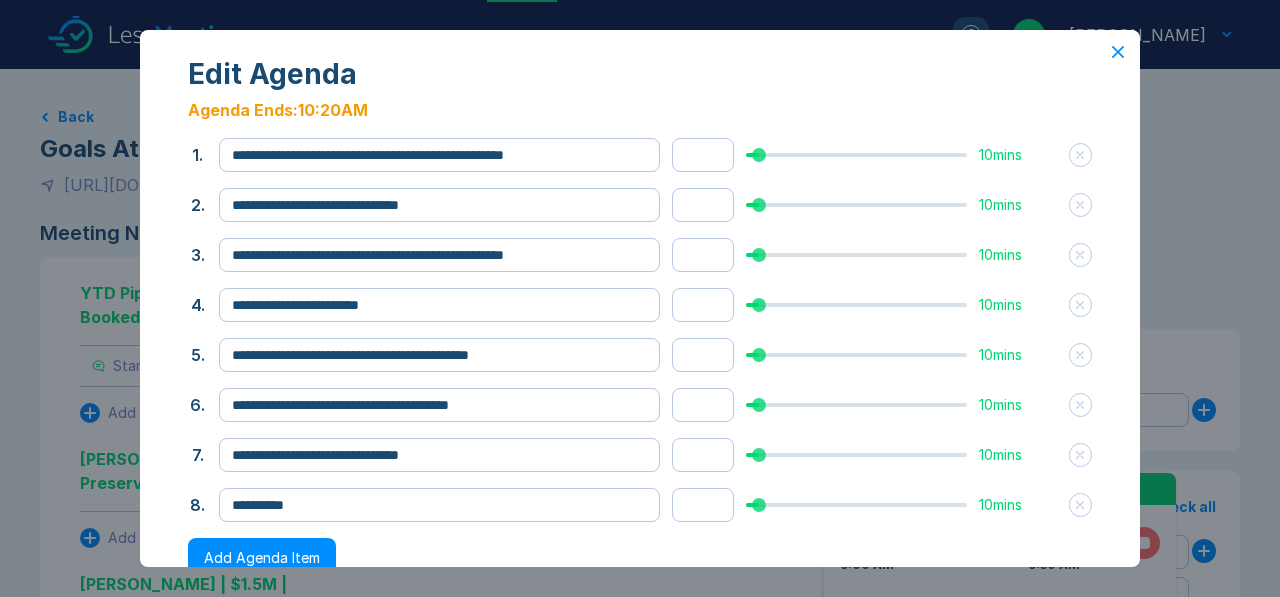 click 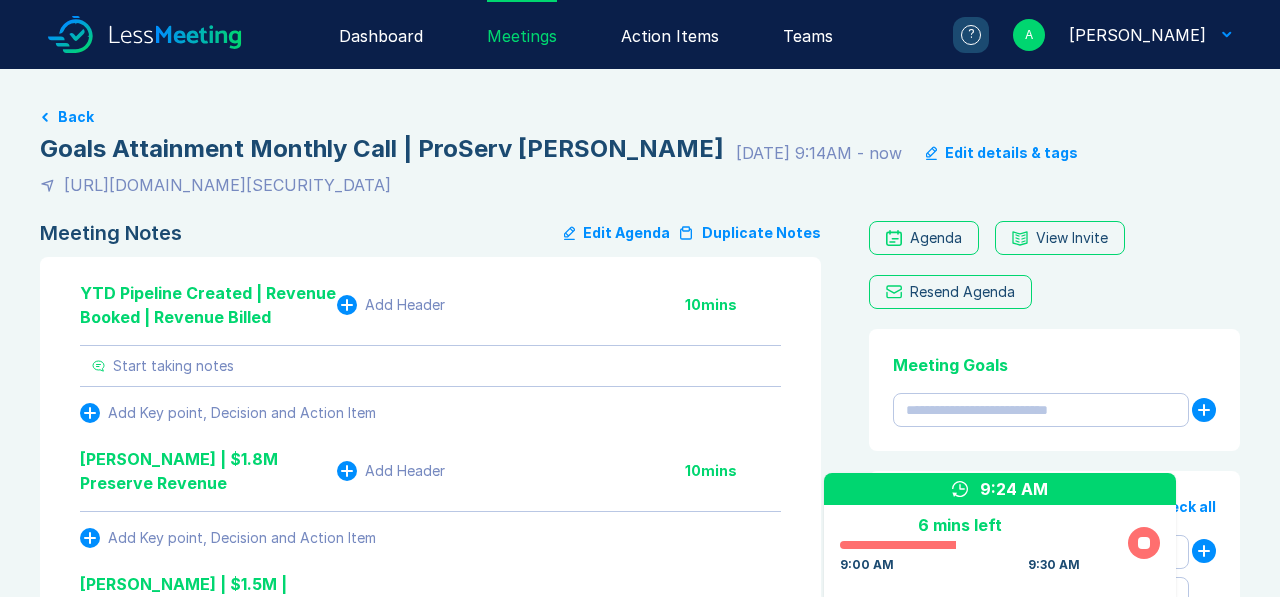 scroll, scrollTop: 0, scrollLeft: 0, axis: both 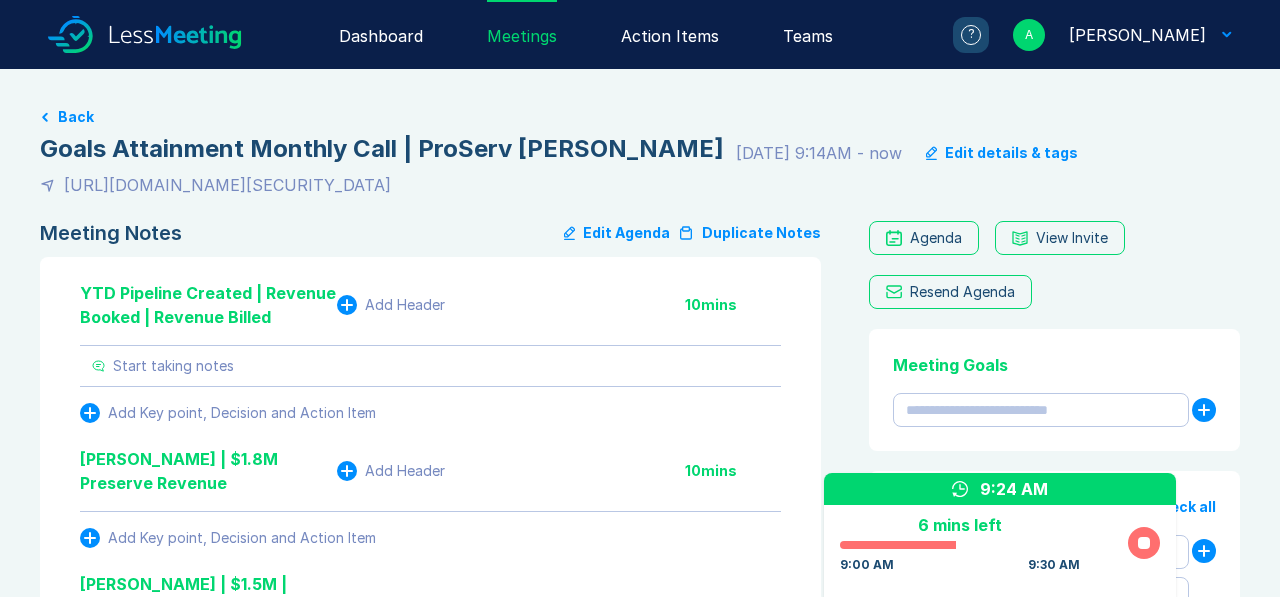 click on "Edit Agenda" at bounding box center [617, 233] 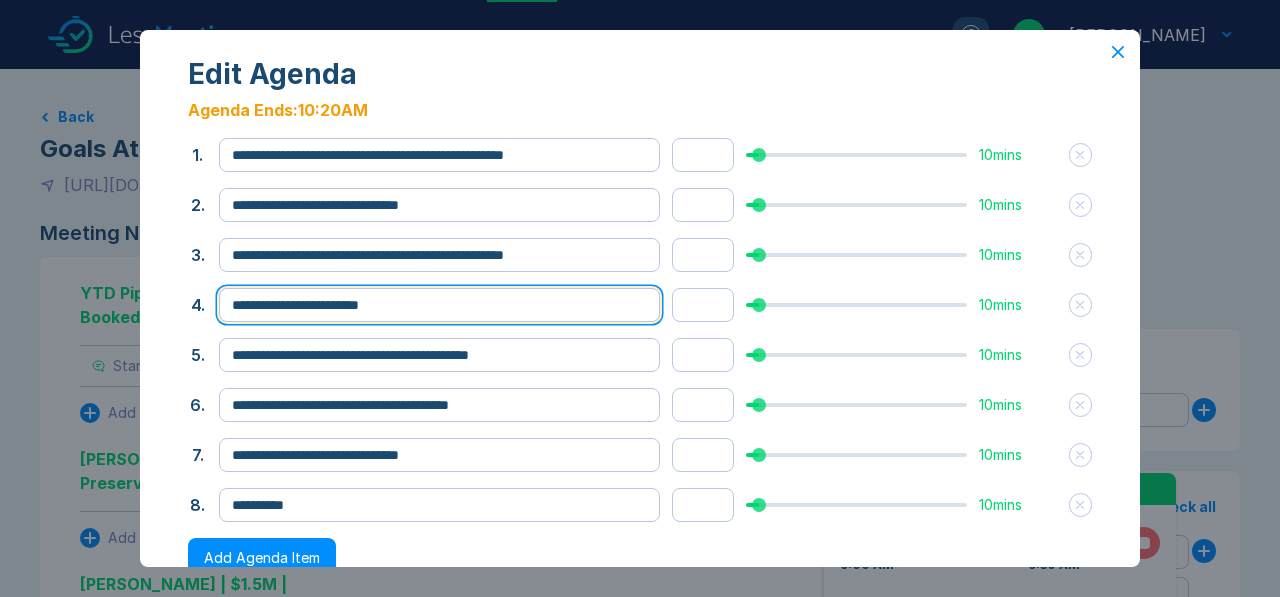 click on "**********" at bounding box center [439, 305] 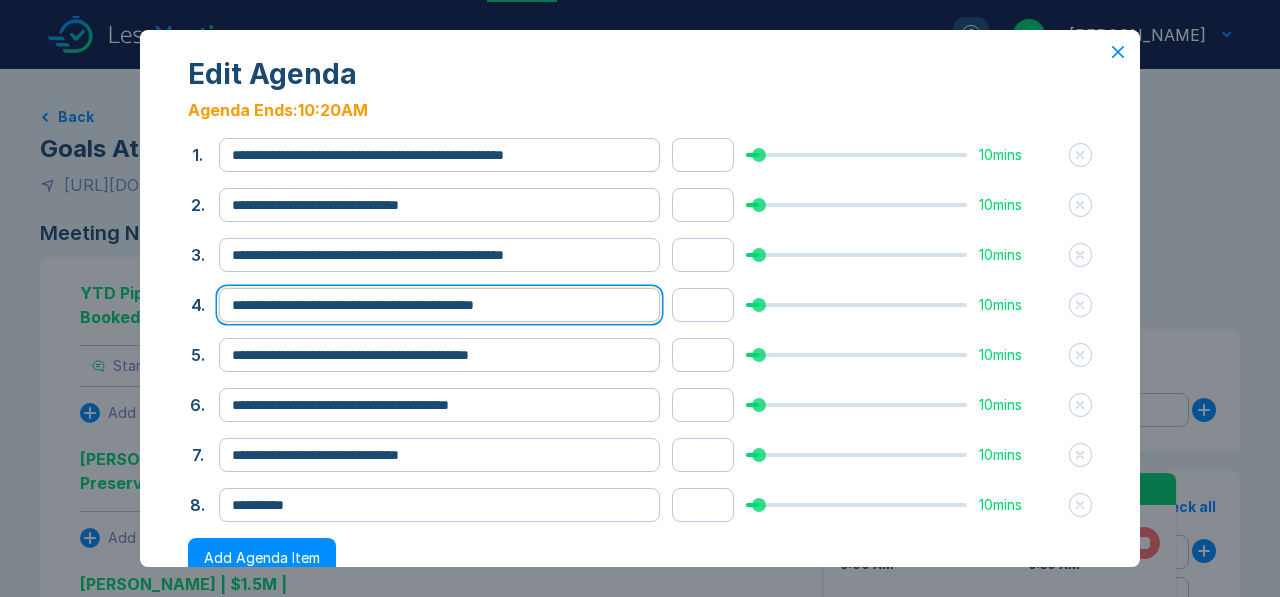 click on "**********" at bounding box center (439, 305) 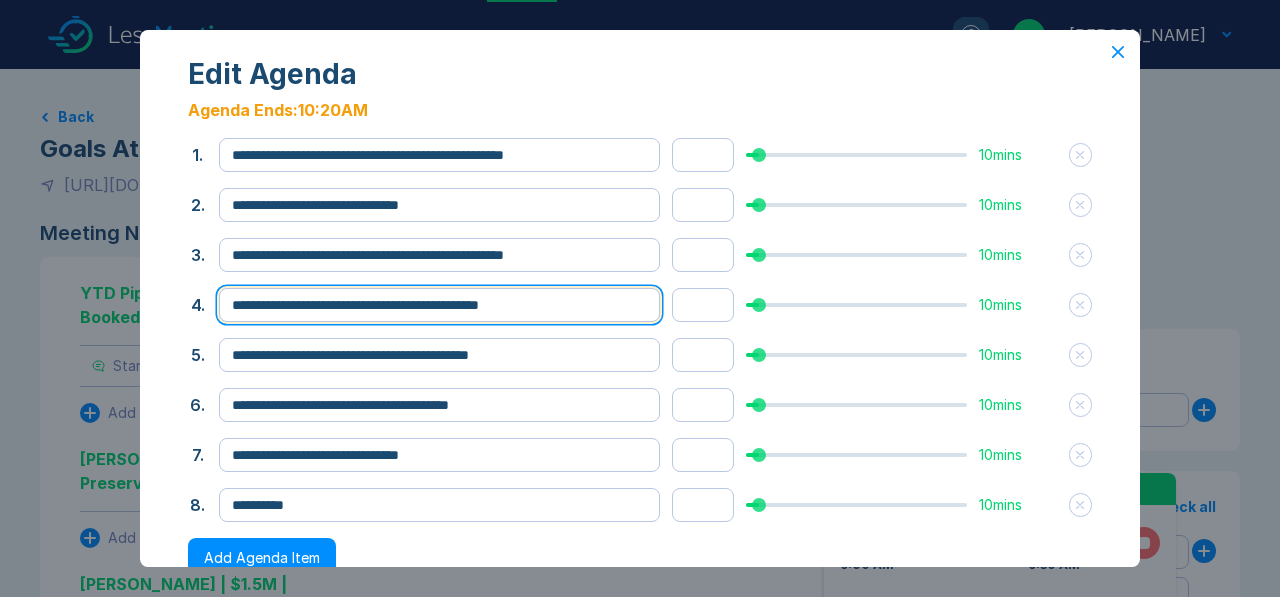 click on "**********" at bounding box center (439, 305) 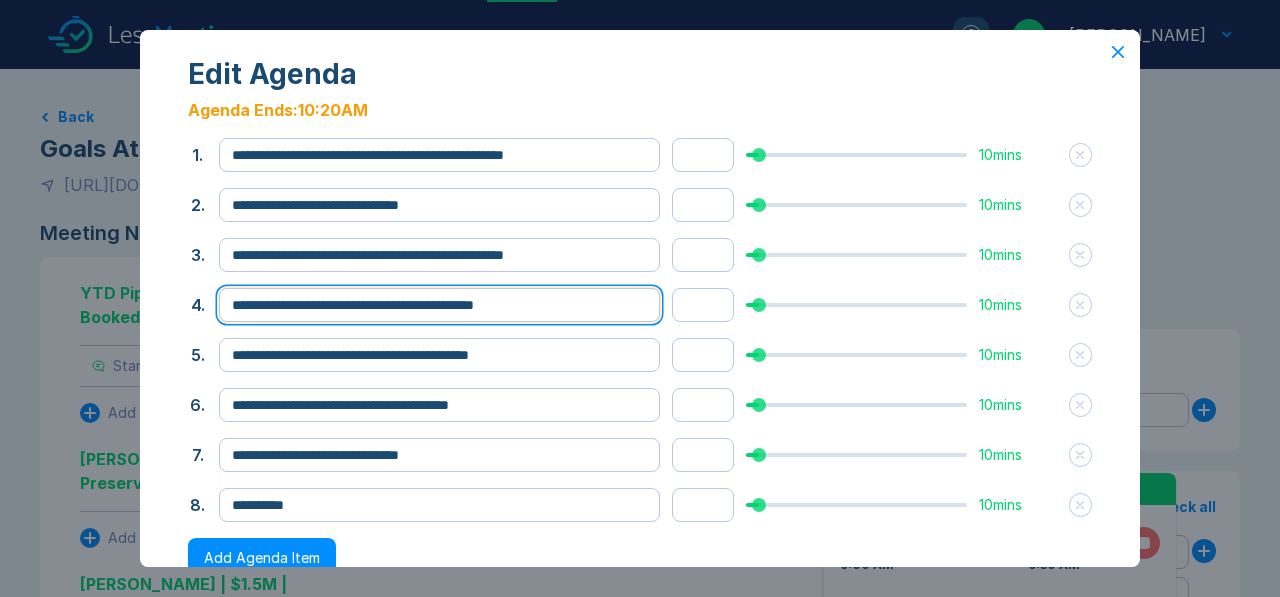 type on "**********" 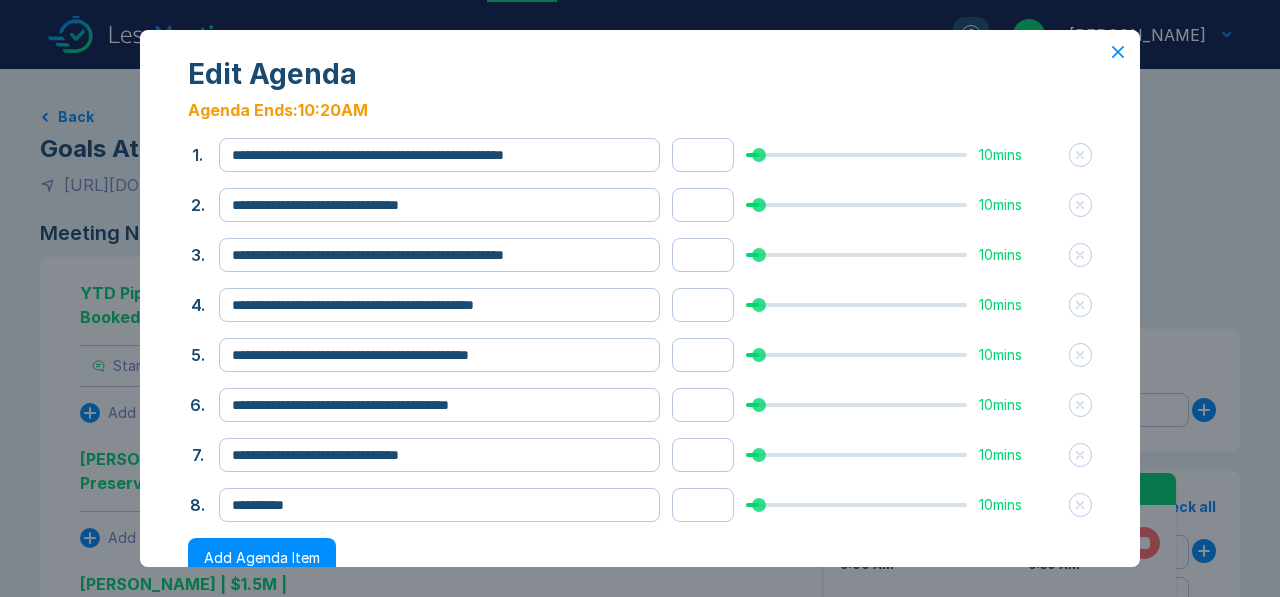 click 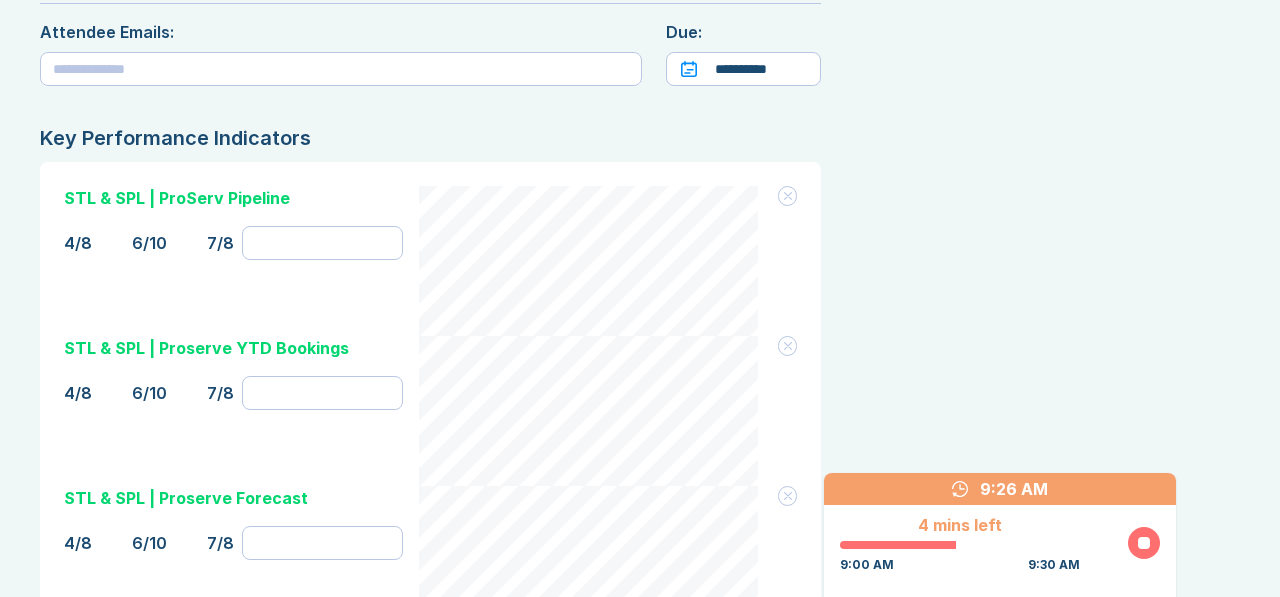 scroll, scrollTop: 2884, scrollLeft: 0, axis: vertical 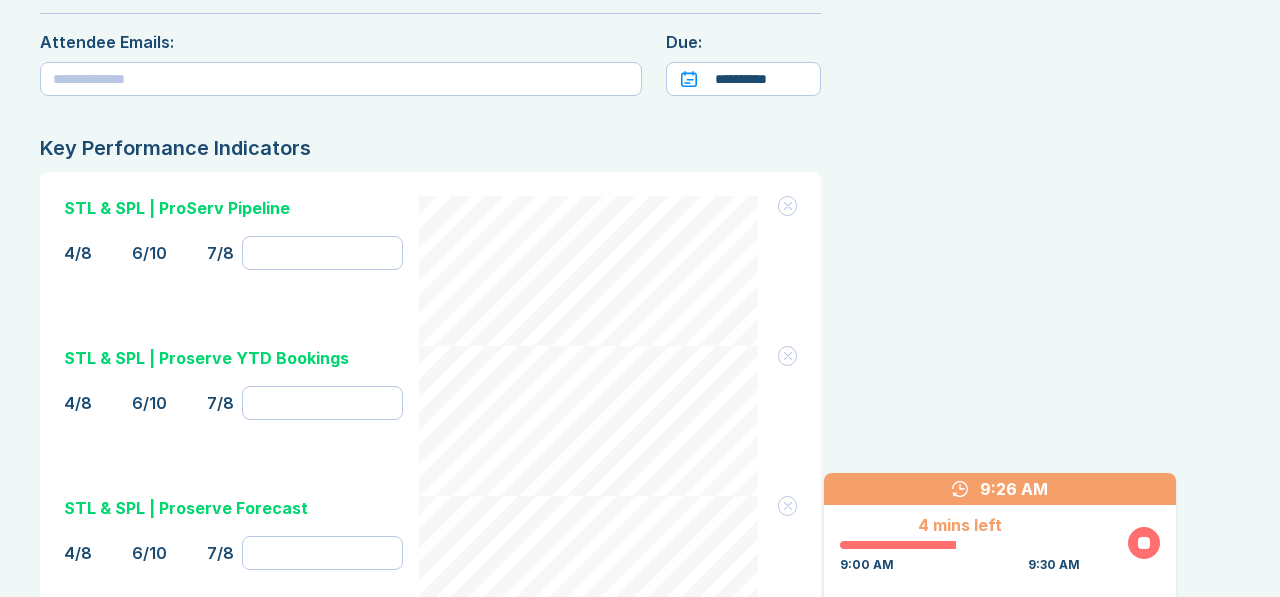 click on "STL & SPL | Proserve Forecast" at bounding box center (186, 508) 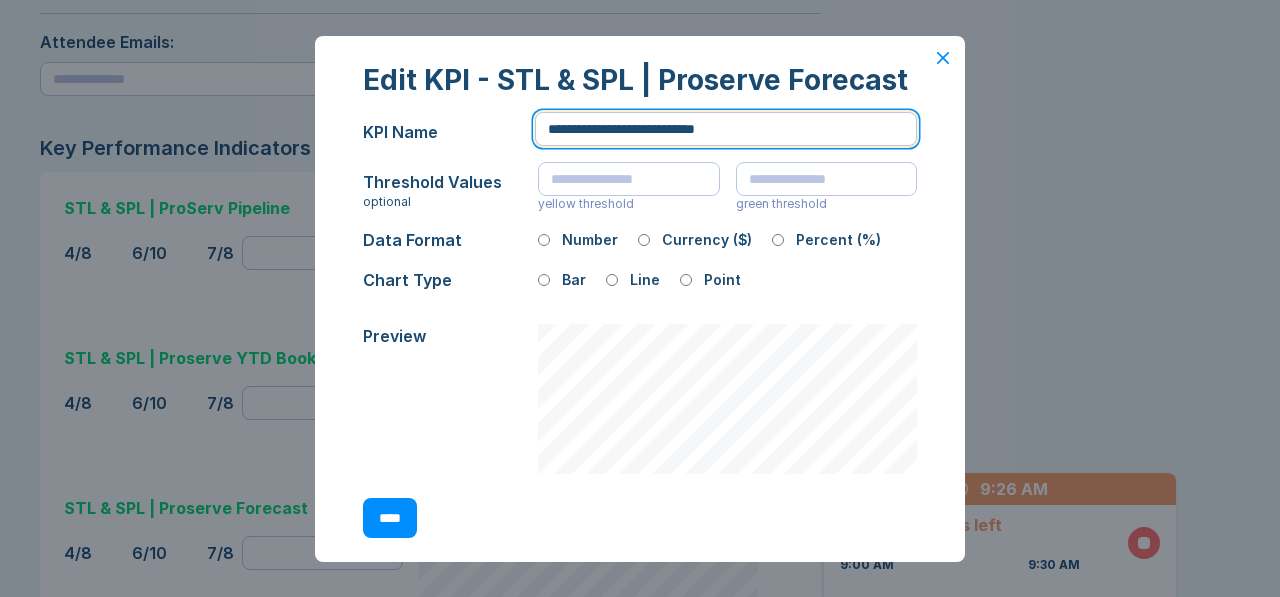 drag, startPoint x: 771, startPoint y: 129, endPoint x: 692, endPoint y: 129, distance: 79 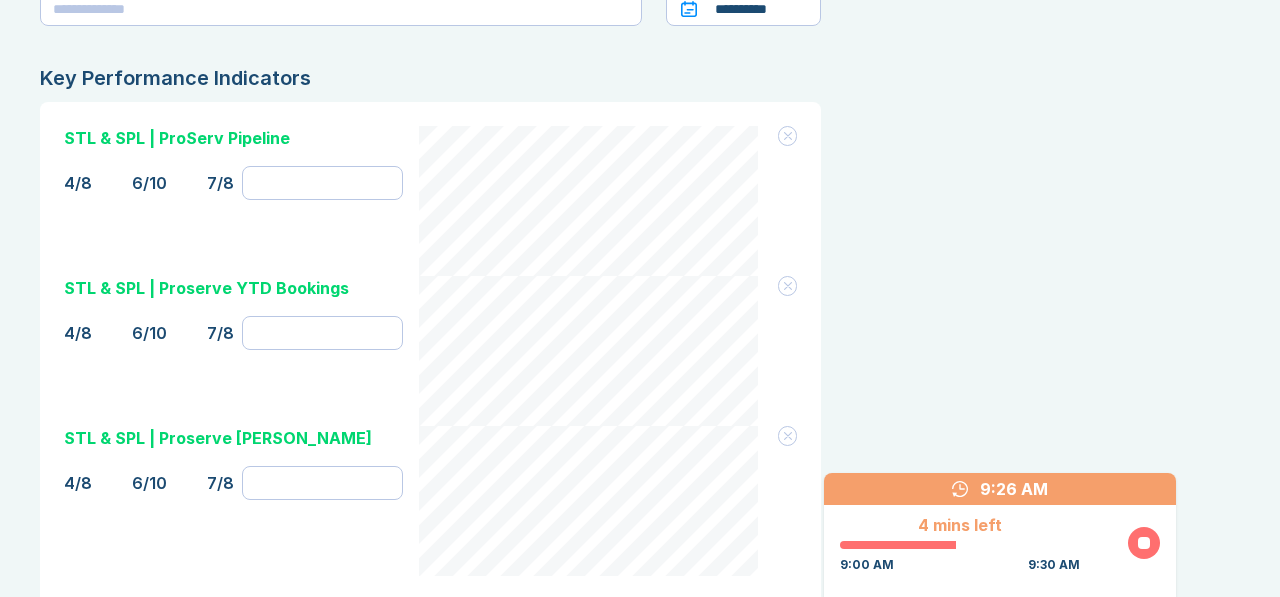 scroll, scrollTop: 2969, scrollLeft: 0, axis: vertical 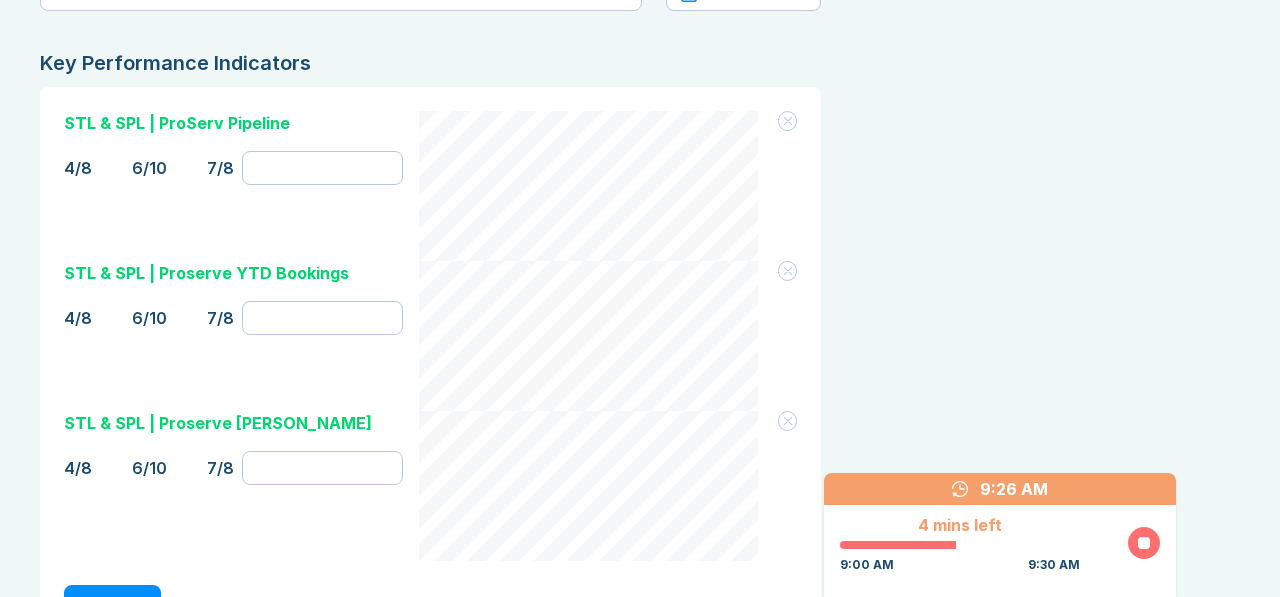 click on "Add a KPI" at bounding box center (112, 605) 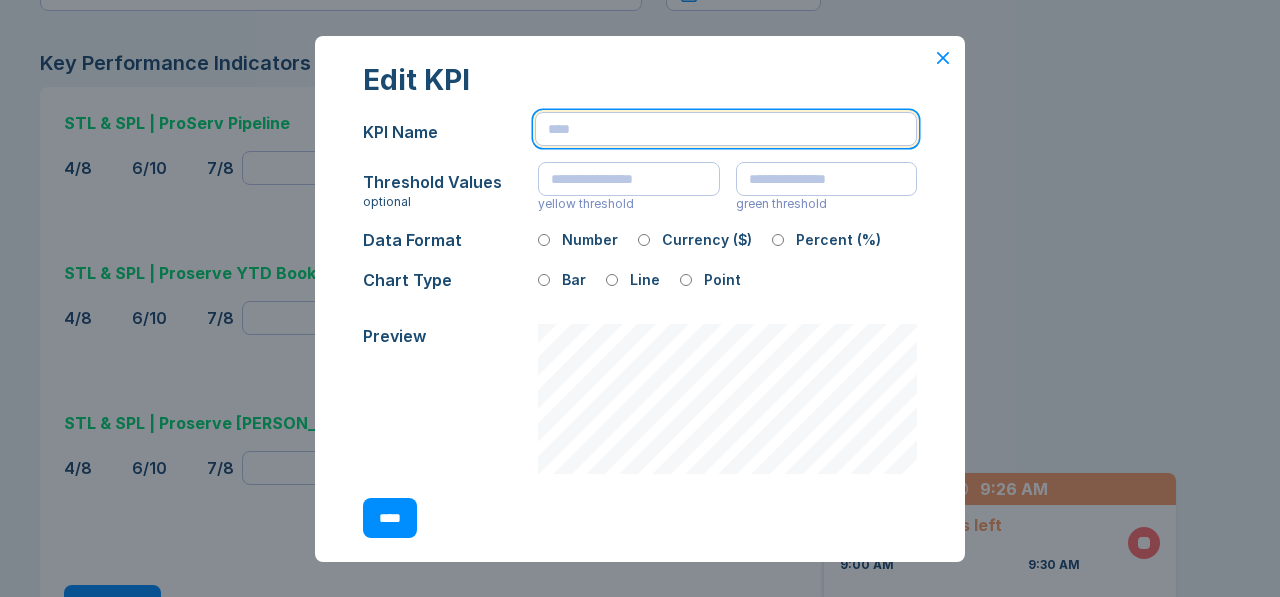 click at bounding box center (726, 129) 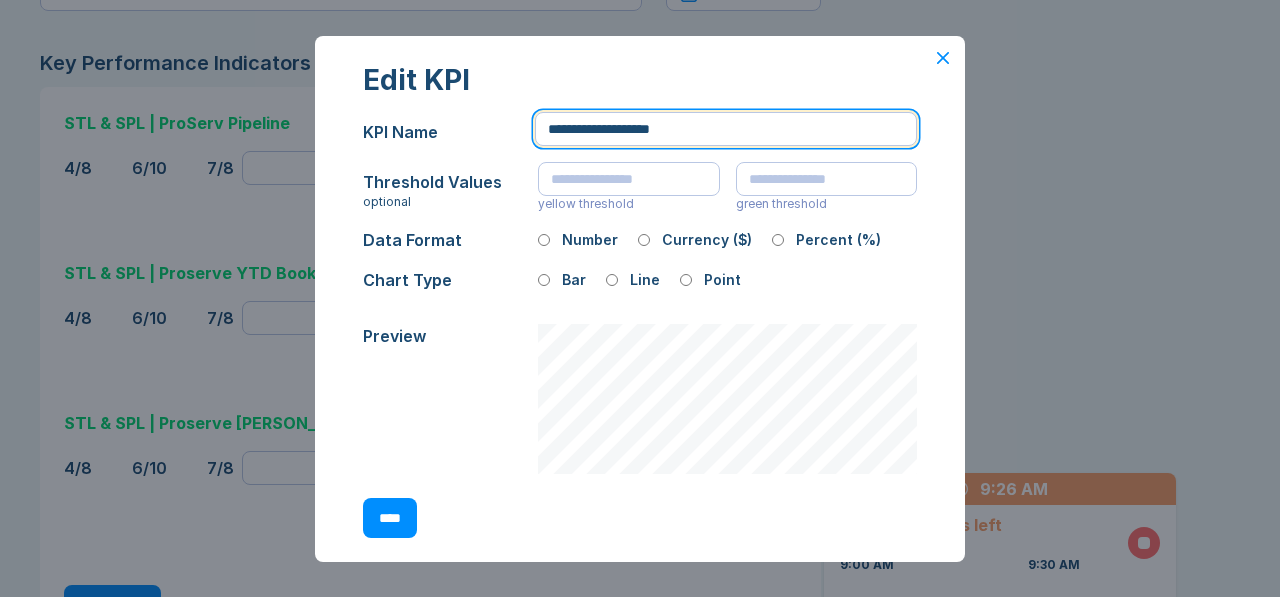 type on "**********" 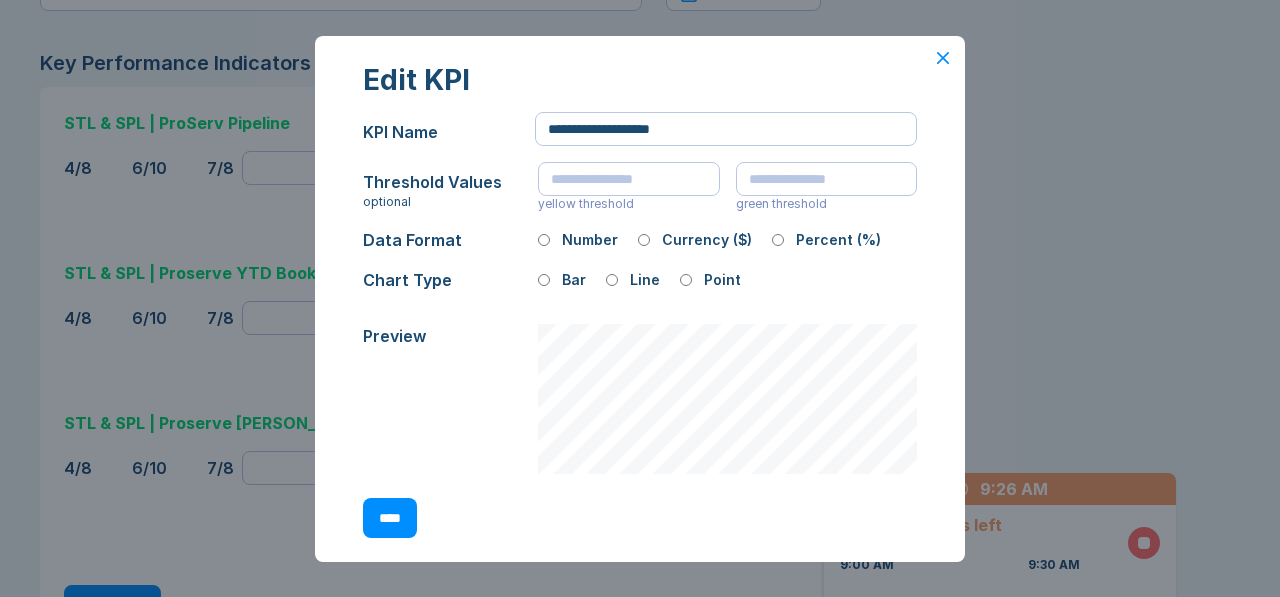click on "Number Currency ($) Percent (%)" at bounding box center [727, 240] 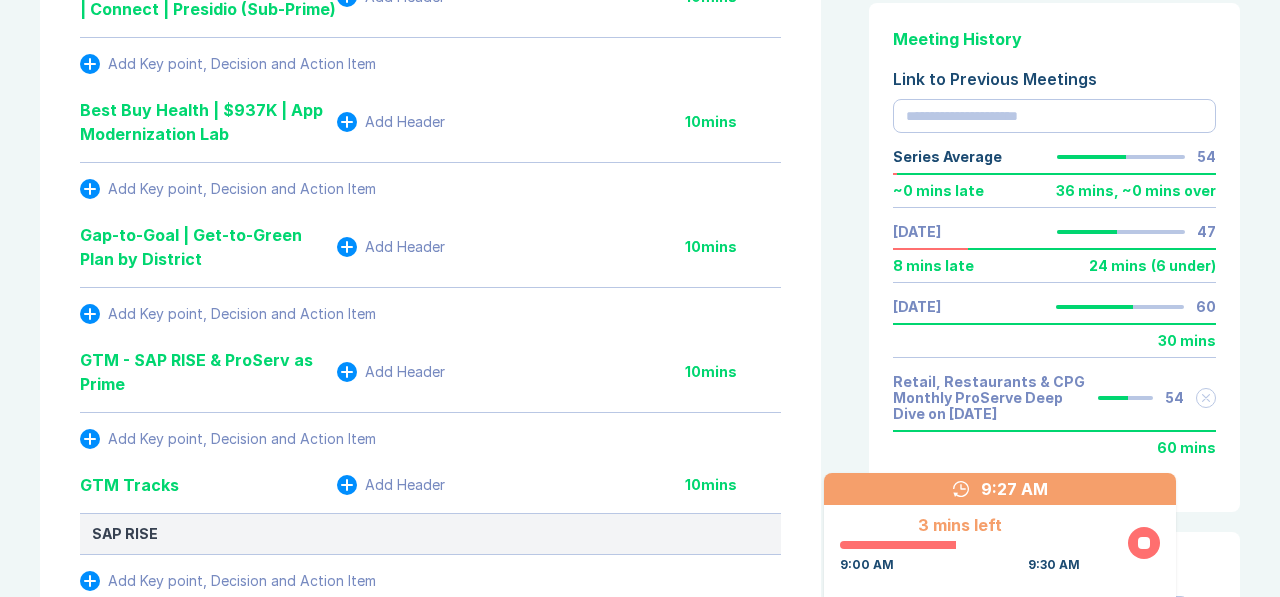 scroll, scrollTop: 1228, scrollLeft: 0, axis: vertical 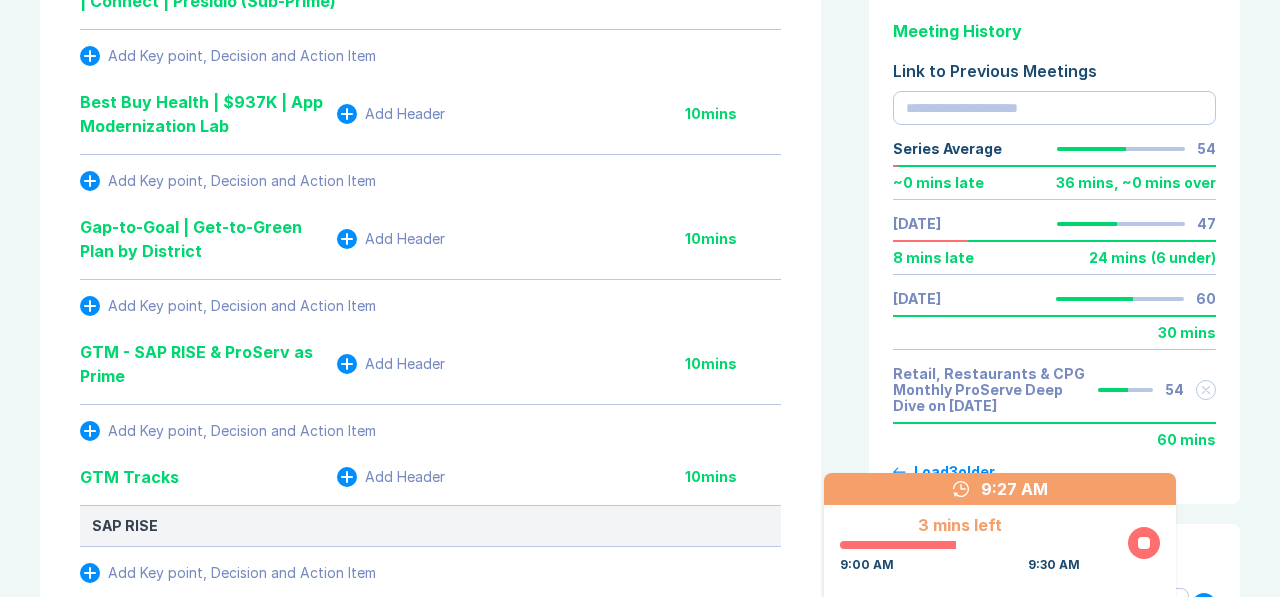 click on "Meeting Notes Edit Agenda Duplicate Notes YTD Pipeline Created | Revenue Booked | Revenue Billed Add Header 10  mins Start taking notes Add Key point, Decision and Action Item [PERSON_NAME] | $1.8M Preserve Revenue Add Header 10  mins Add Key point, Decision and Action Item [PERSON_NAME] | $1.5M | Supply Chain | Modern Data Strategy Add Header 10  mins METRICS
What quantifiable business value was validated this week?
Did we confirm/update ROI calculations?
Any changes to success metrics? ECONOMIC BUYER
Who controls the budget for this purchase?
When did we last meet with them?
What are their personal success metrics?
Any changes in their priorities? DECISION
What approvals were received this week?
Any changes to decision criteria?
Who else needs to approve?
What's blocking the next approval? PAIN
What business pain points were validated this week?
How is the pain measured/quantified?
Has urgency increased/decreased?
What's the cost of doing nothing? Add Key point, Decision and Action Item Add Header 10  mins 10 10" at bounding box center (640, 766) 